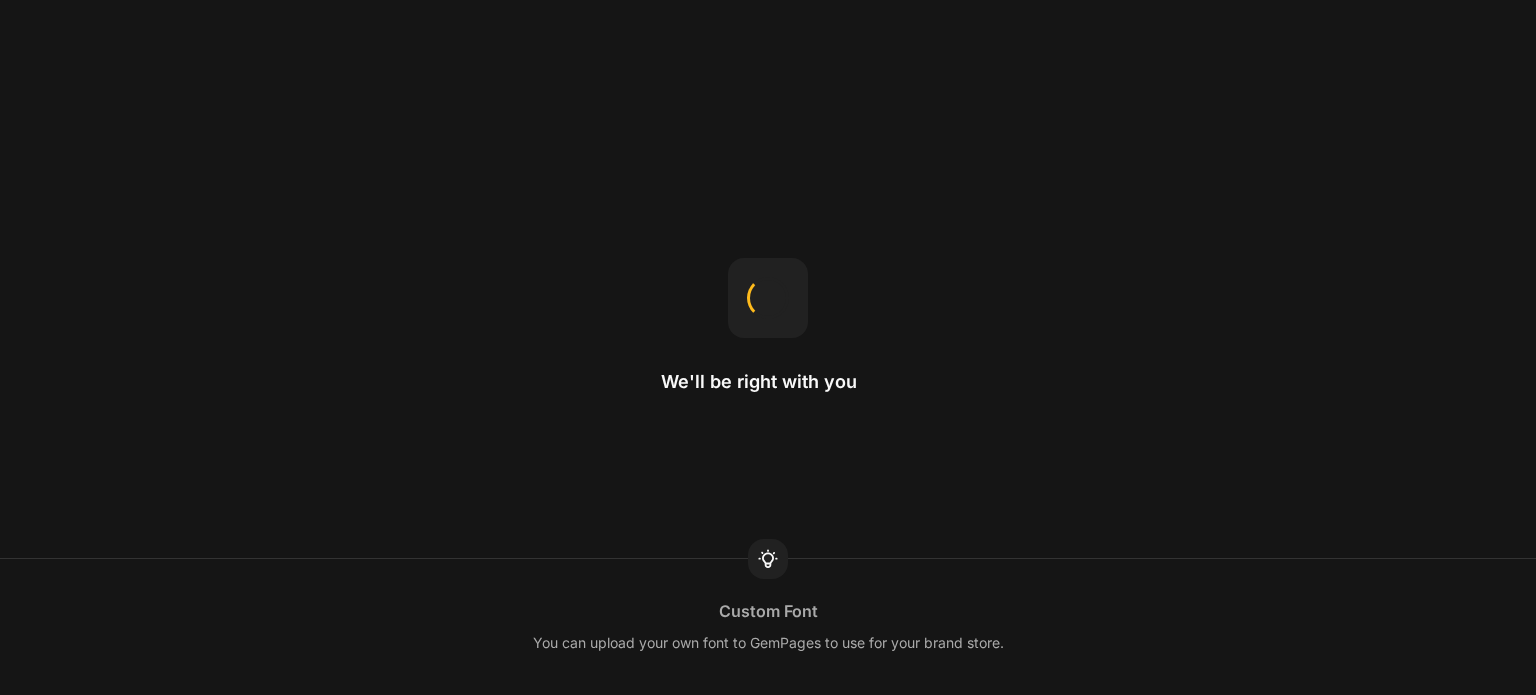 scroll, scrollTop: 0, scrollLeft: 0, axis: both 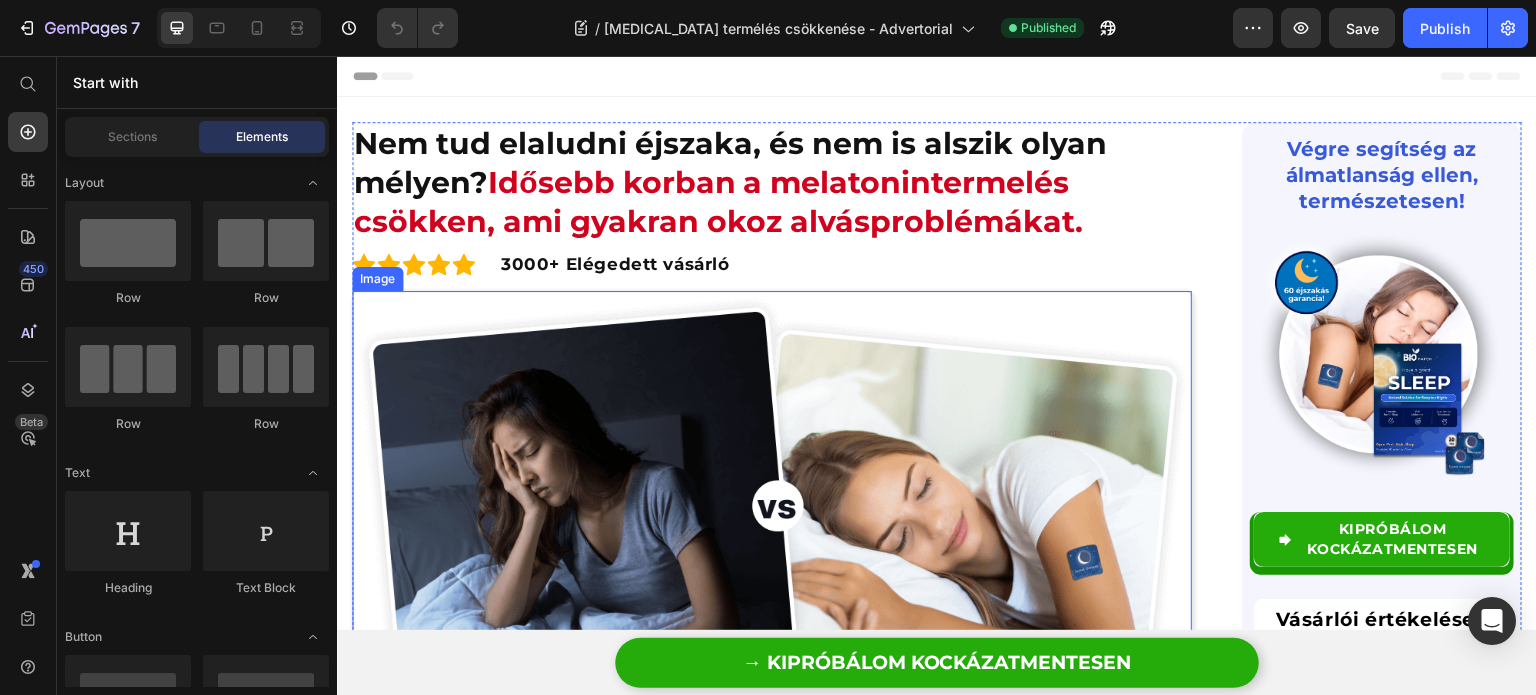 click at bounding box center (772, 542) 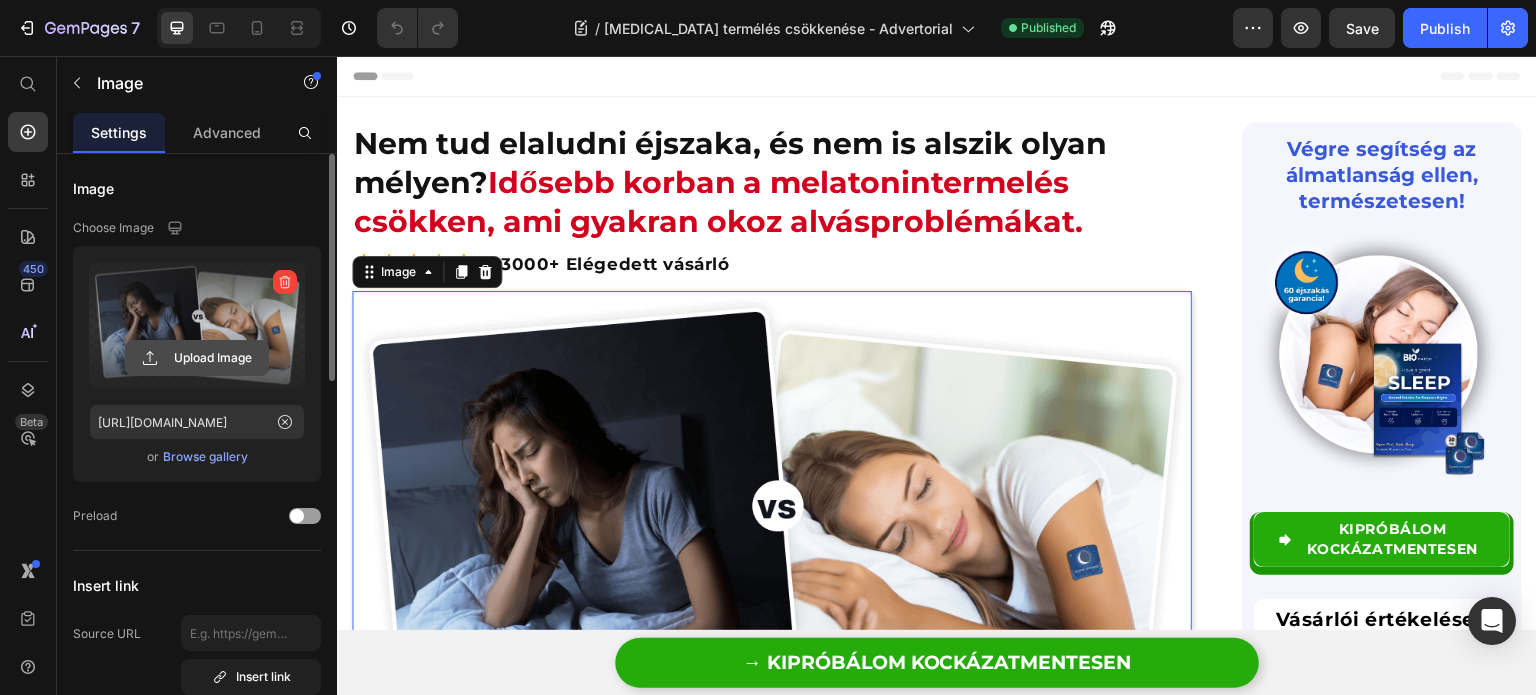 click 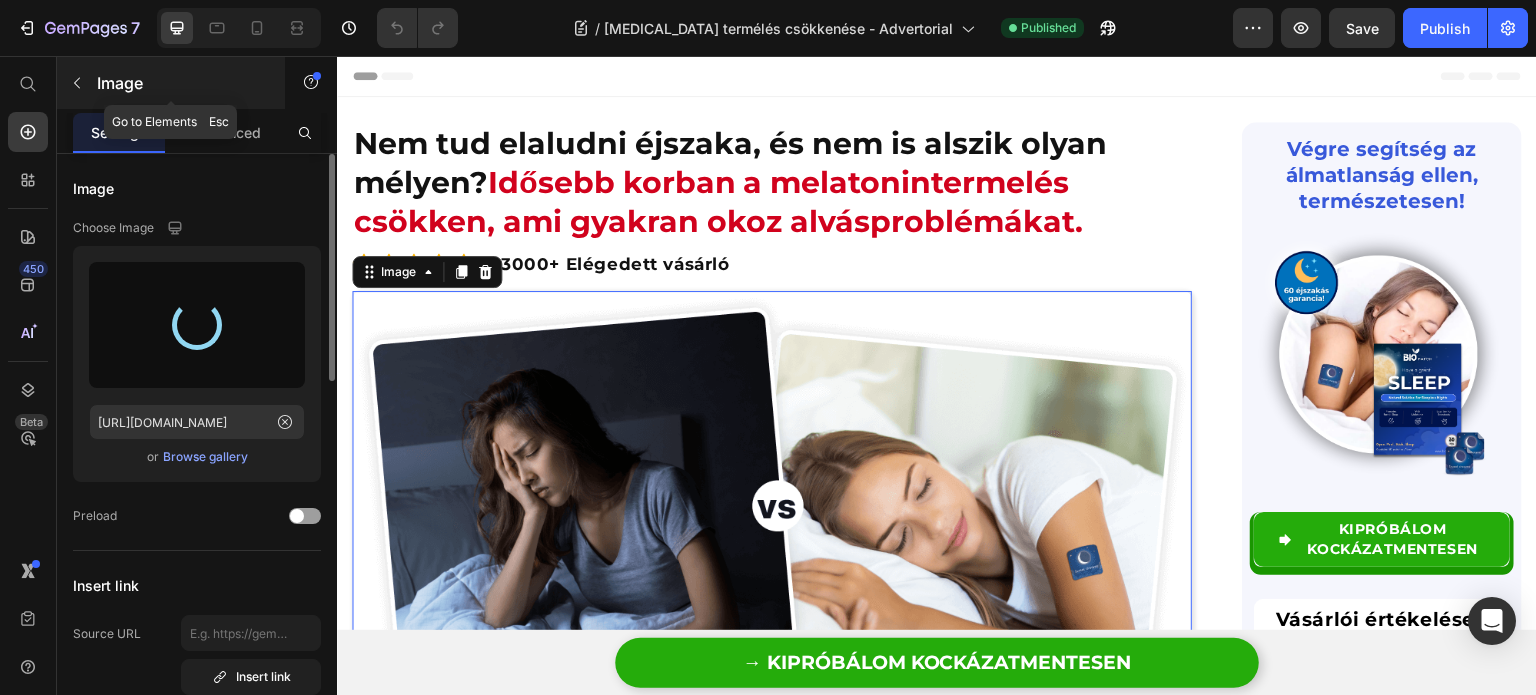 type on "[URL][DOMAIN_NAME]" 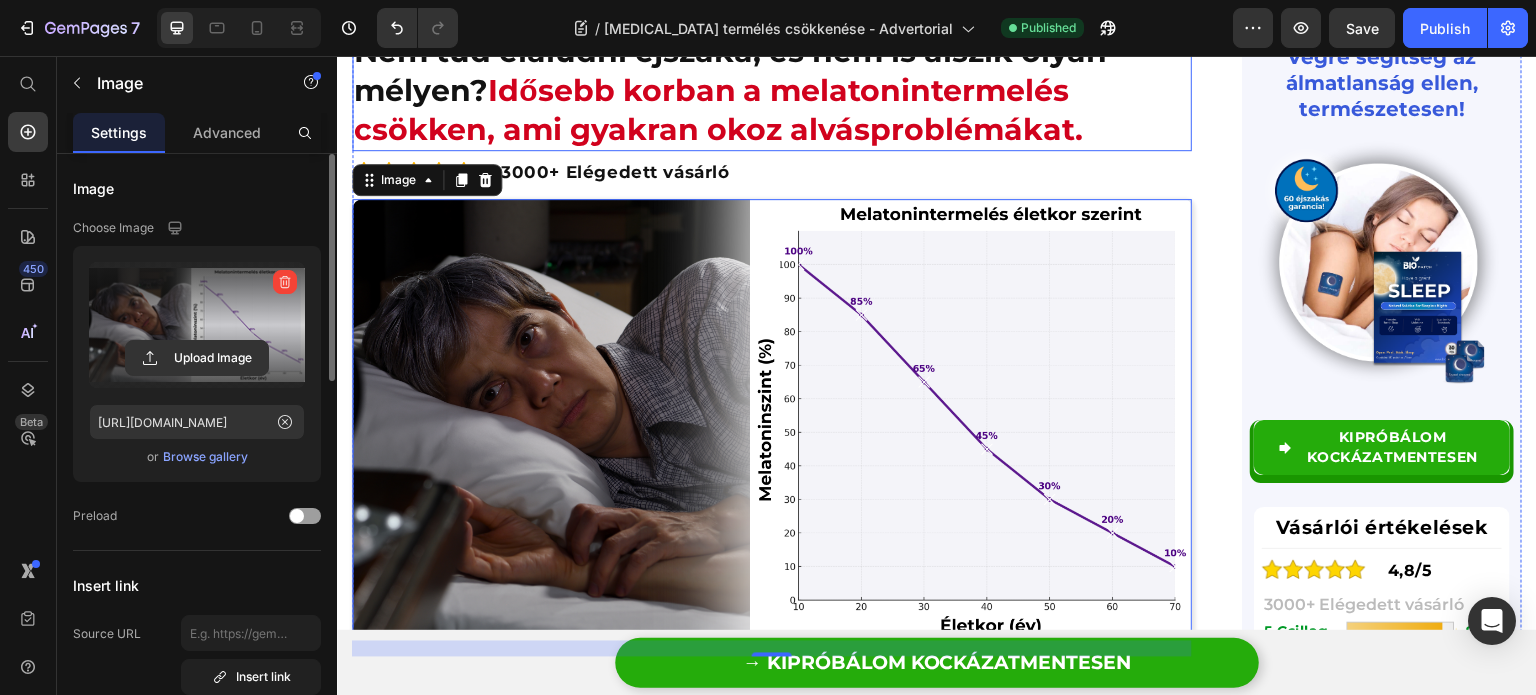 scroll, scrollTop: 100, scrollLeft: 0, axis: vertical 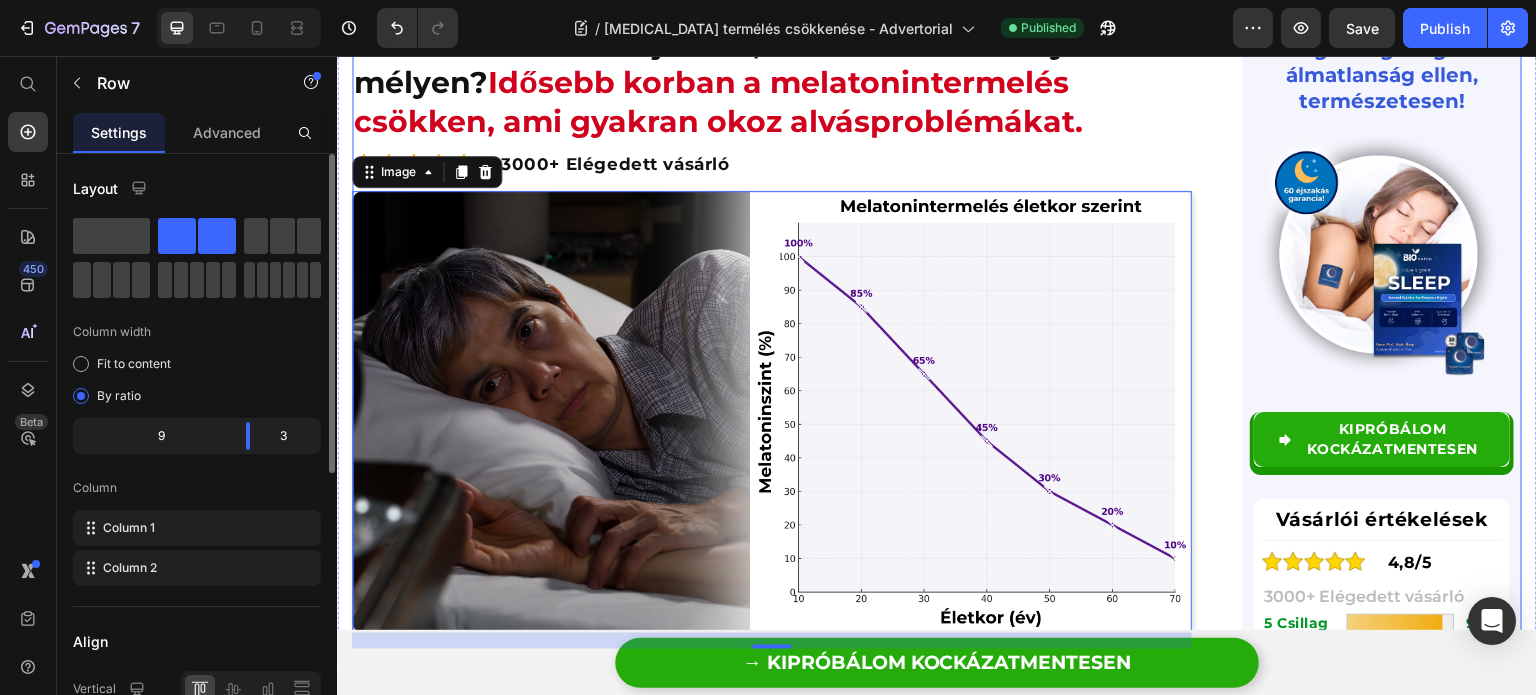 click on "Nem tud elaludni éjszaka, és nem is alszik olyan mélyen?  Idősebb korban a melatonintermelés csökken, ami gyakran okoz alvásproblémákat. Heading
Icon
Icon
Icon
Icon
Icon Row 3000+ Elégedett vásárló Text block Row Image   16 Image Írta: Szabó Adrienn Text block 2025.06.09 Text block Row Az évek múlásával egyre többen tapasztalják, hogy az  alvásuk minősége romlik.  Korábban elég volt lefeküdni, és perceken belül mély álomba merültek.   Most viszont  órákig forgolódnak,  gyakran  felébrednek éjszaka,  vagy  túl korán kelnek fel,  és hiába töltöttek 7-8 órát ágyban, mégis fáradtan indul a nap.   Ez nem véletlen. 50 éves kor fölött a szervezet természetes  melatonintermelése jelentősen csökken.  A melatonin az a hormon, amely szabályozza az alvás és ébrenlét ritmusát.   Ha ebből nincs elég, a test nem kapja meg a "jelet", hogy itt az ideje a pihenésnek.   Text block" at bounding box center [937, 2320] 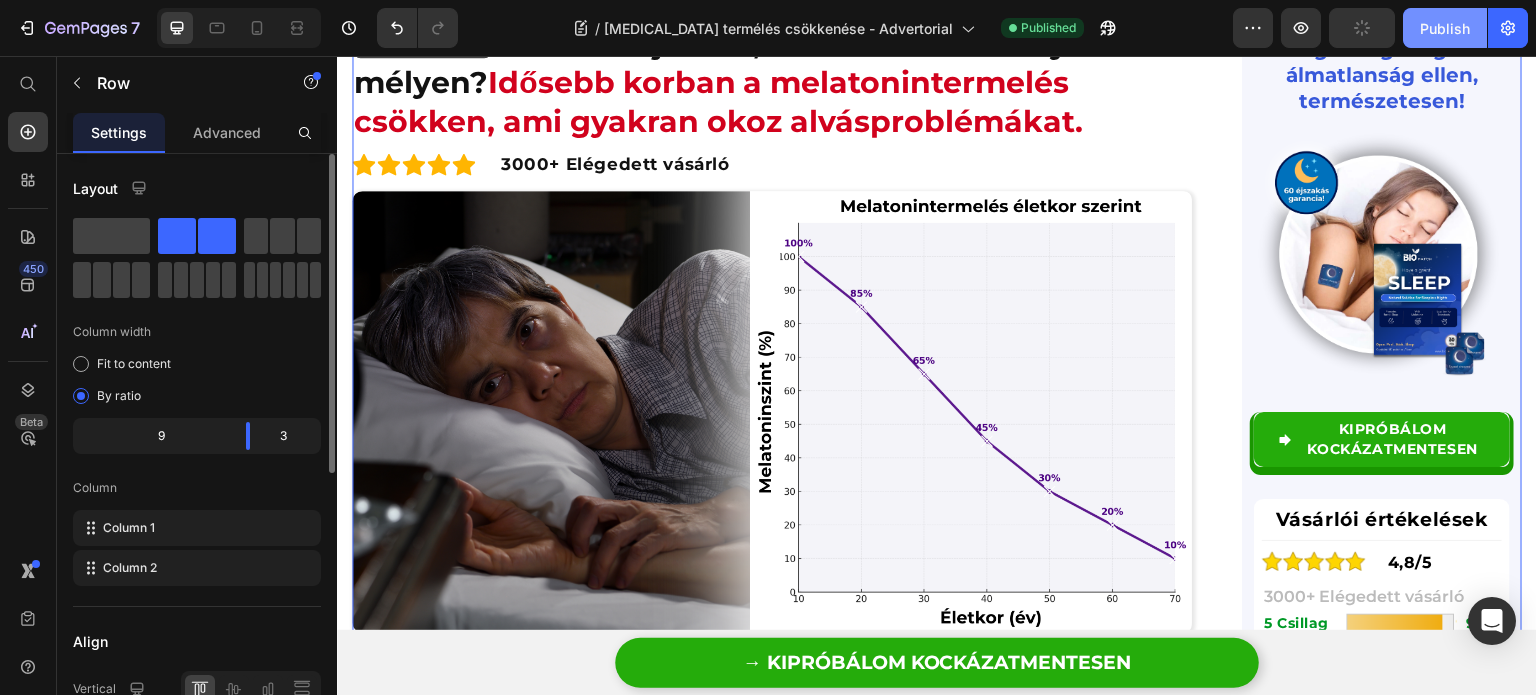 click on "Publish" at bounding box center [1445, 28] 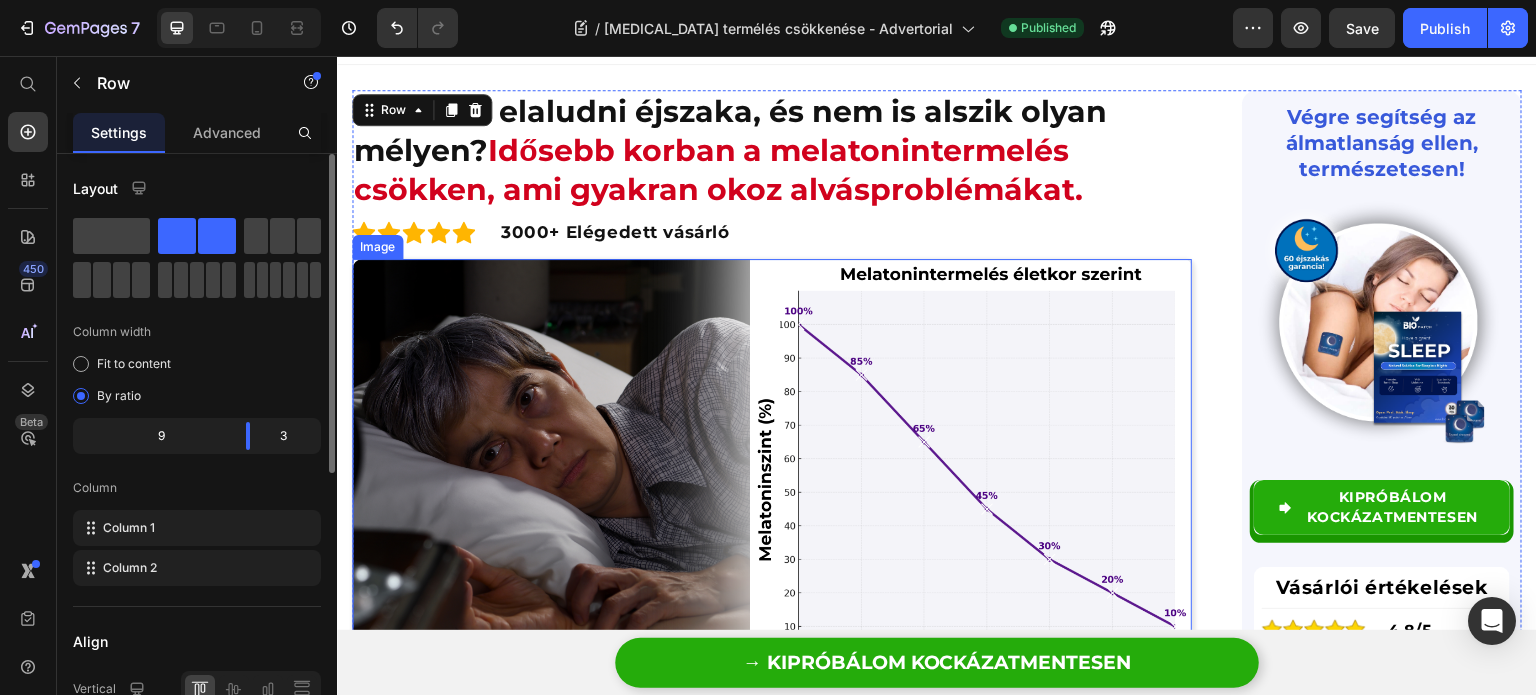 scroll, scrollTop: 0, scrollLeft: 0, axis: both 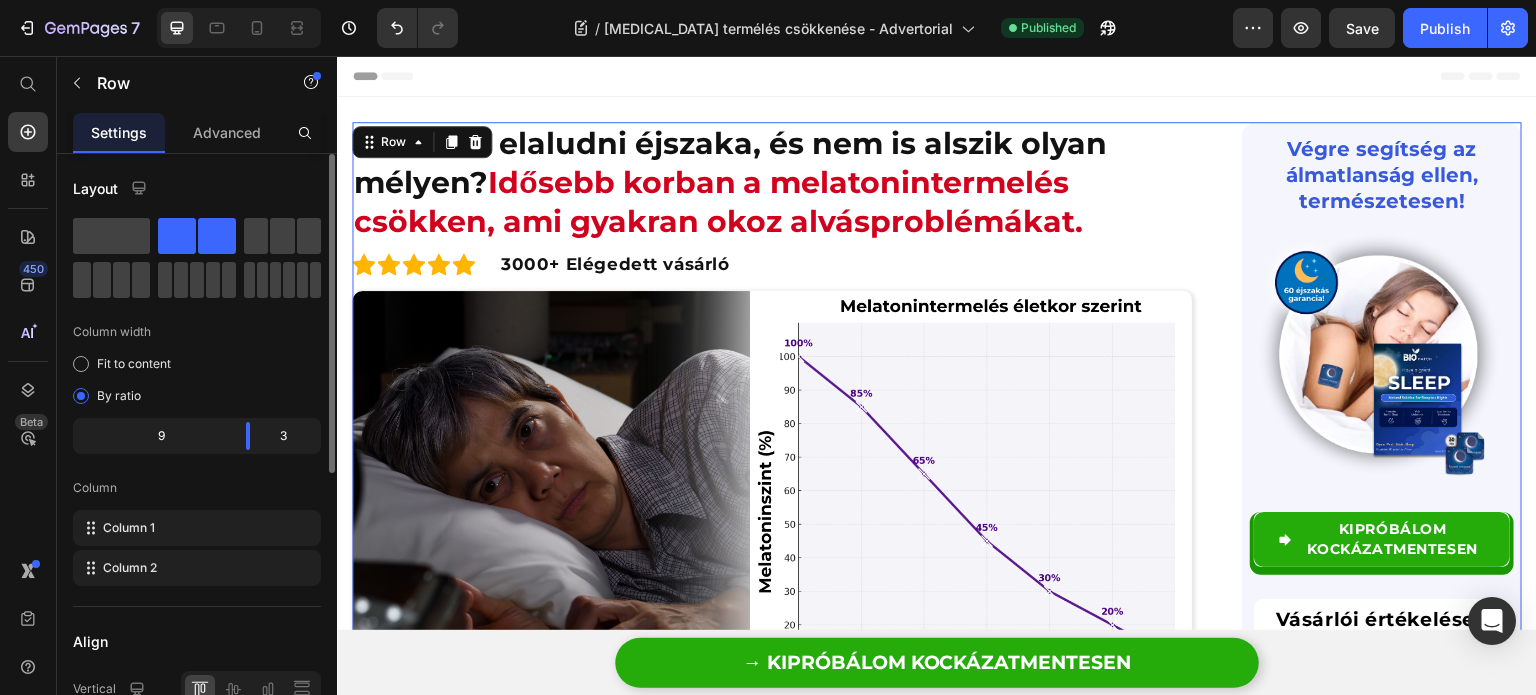 type 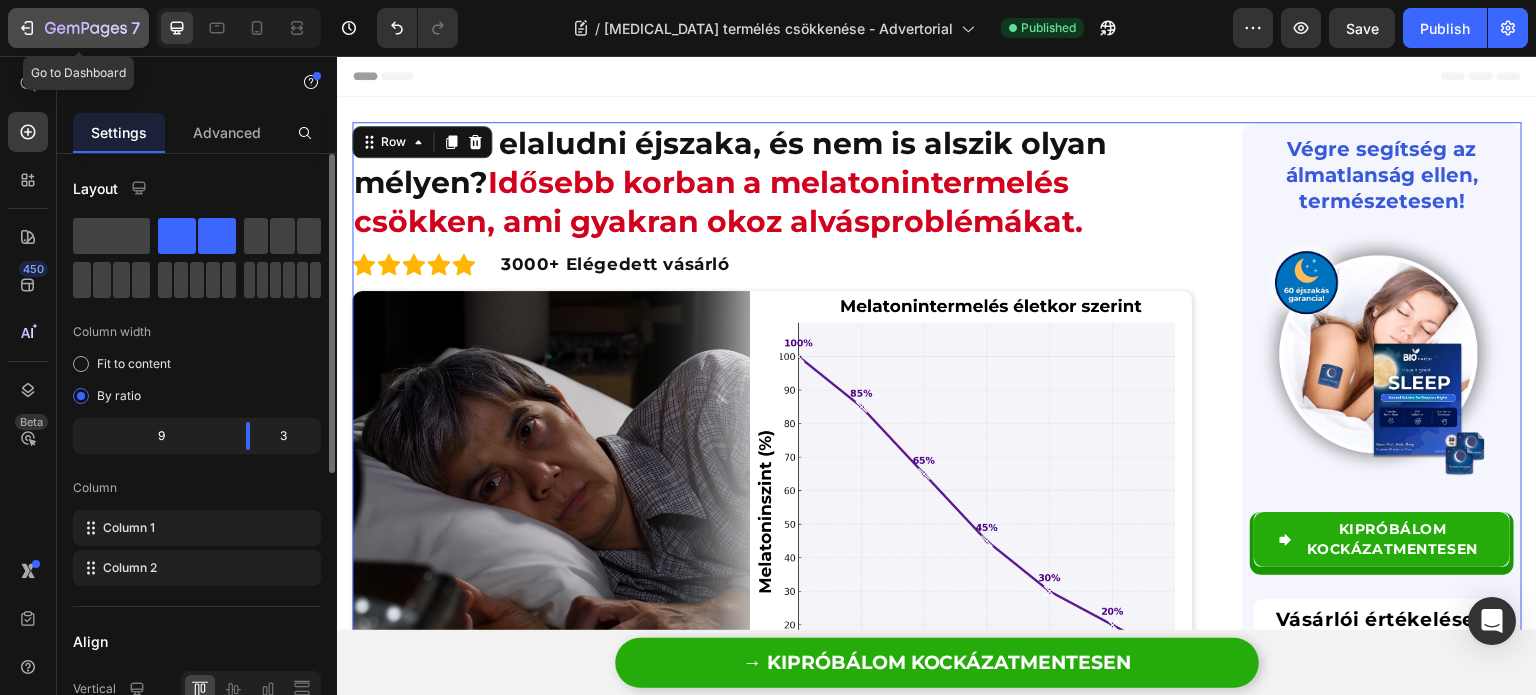 click on "7" 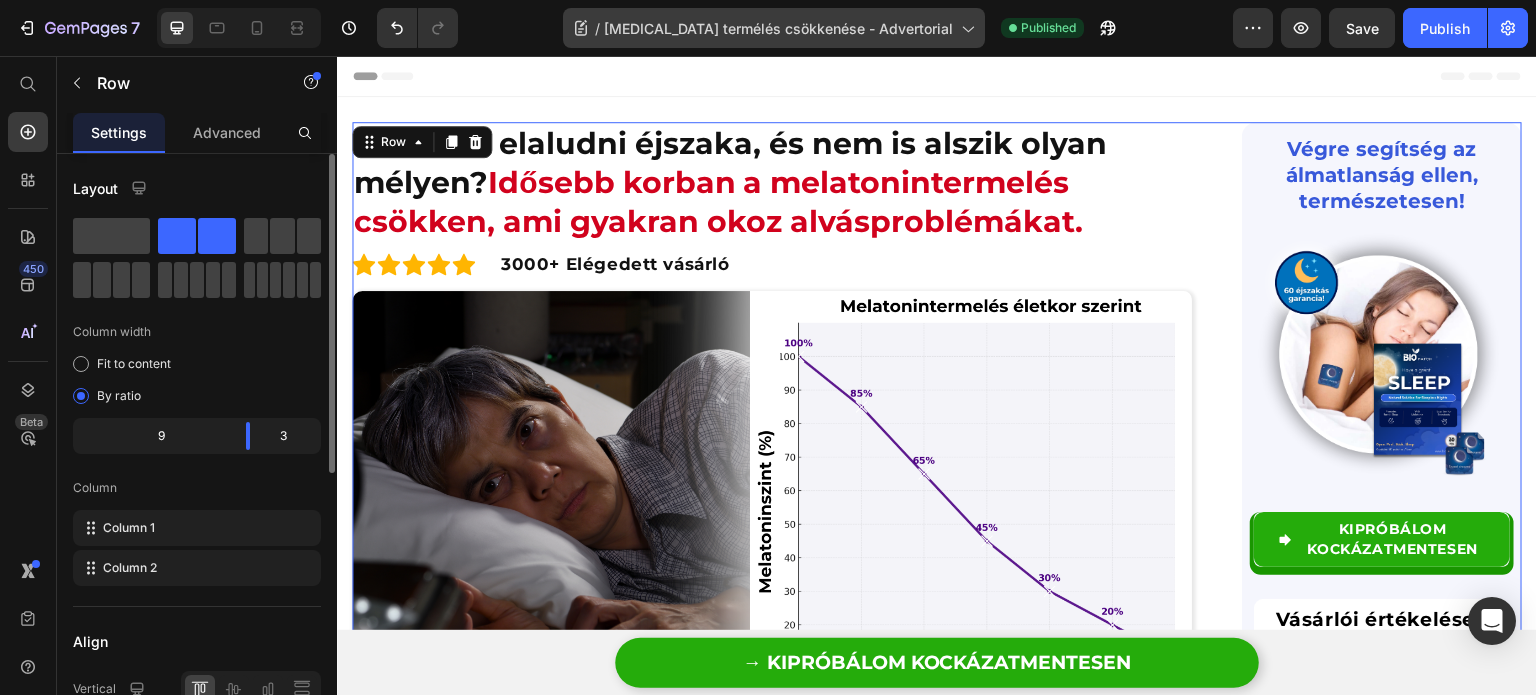 type 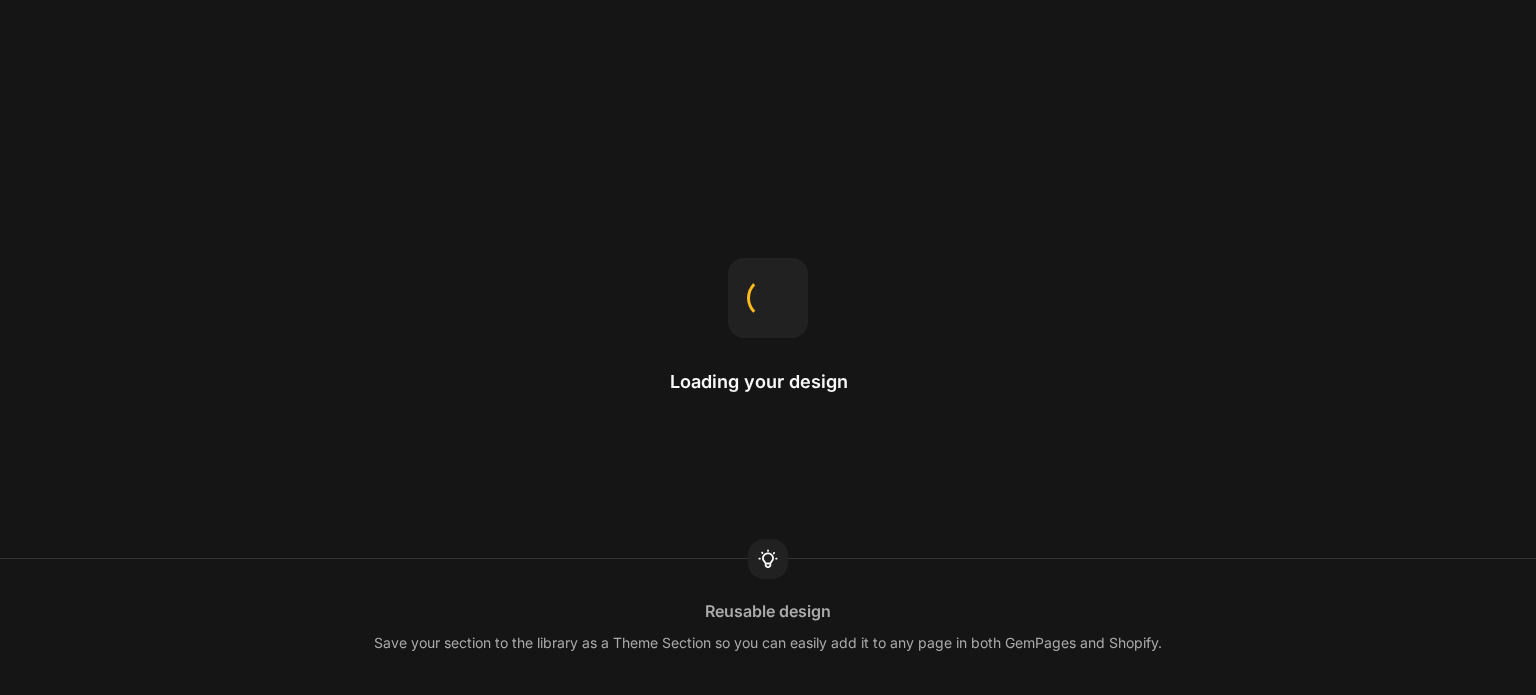 scroll, scrollTop: 0, scrollLeft: 0, axis: both 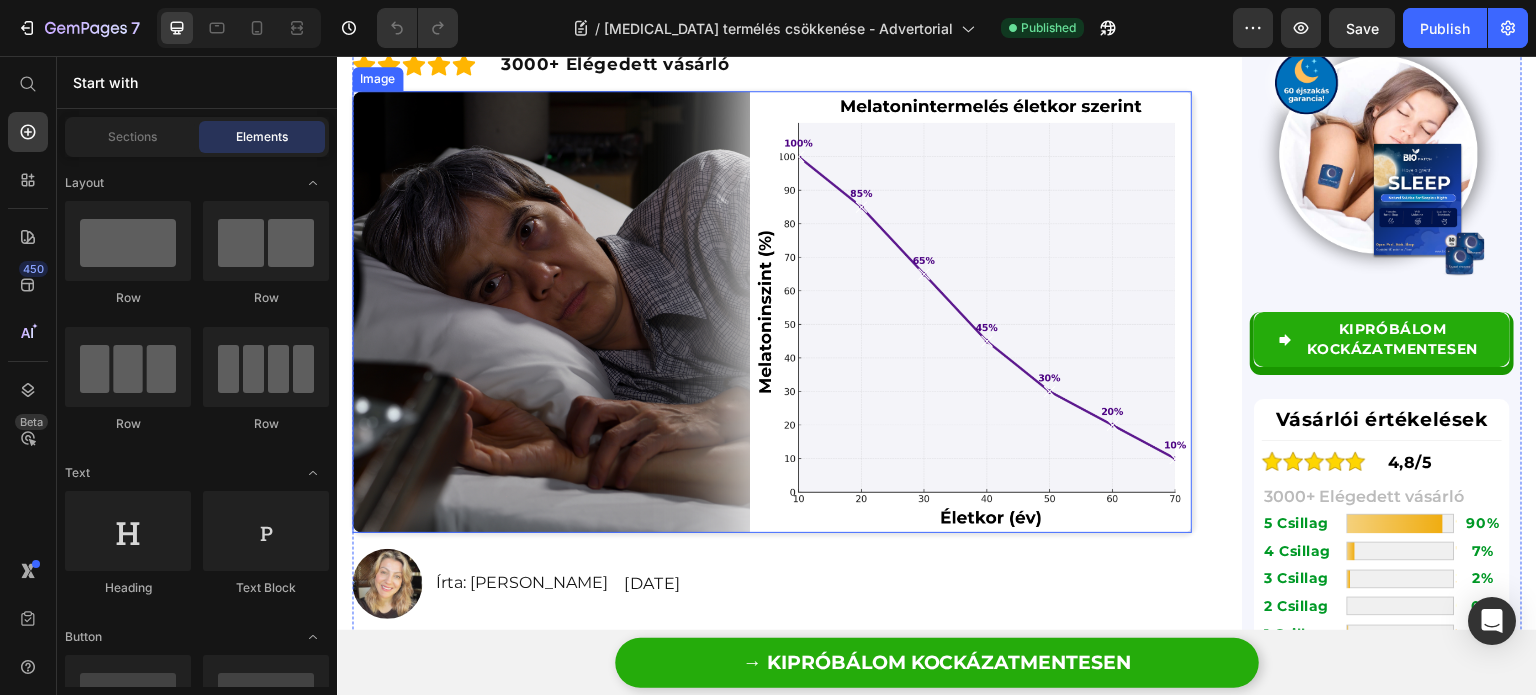 click at bounding box center (772, 312) 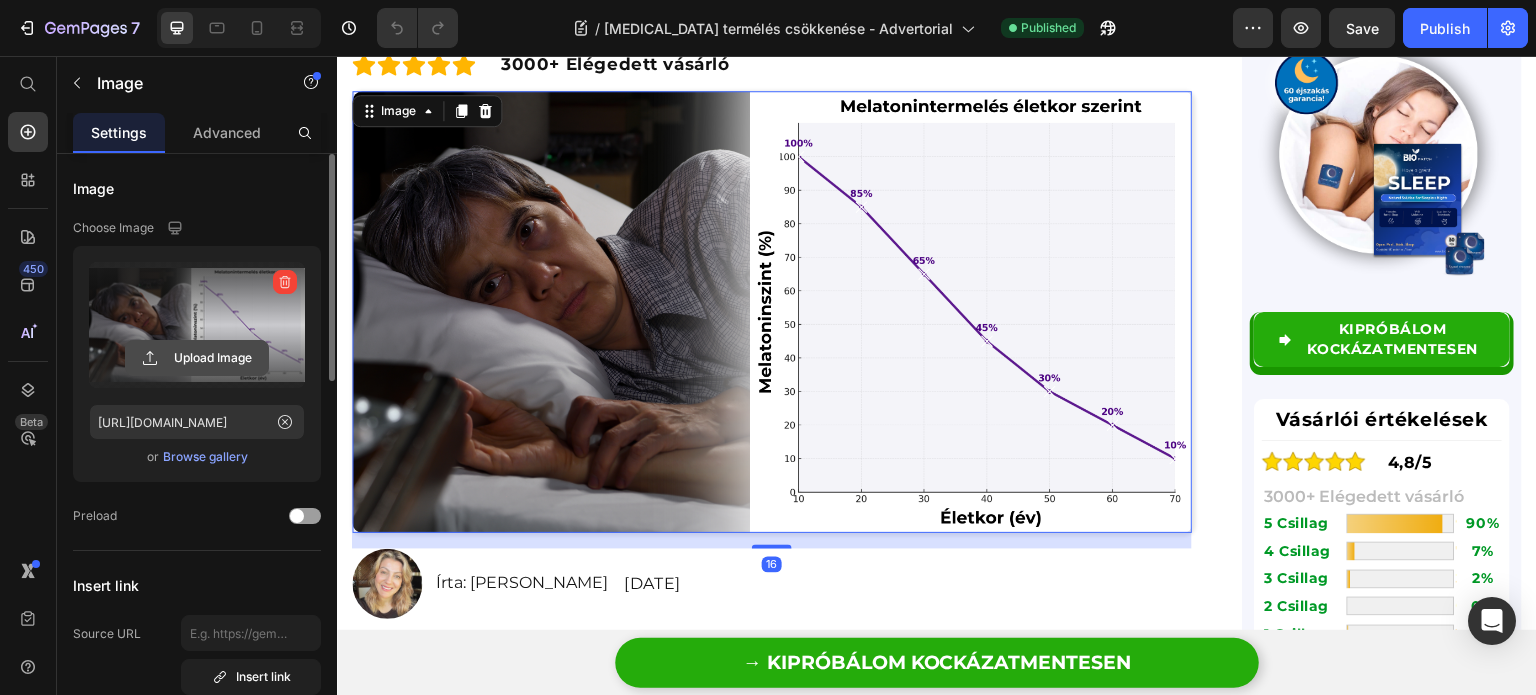 click 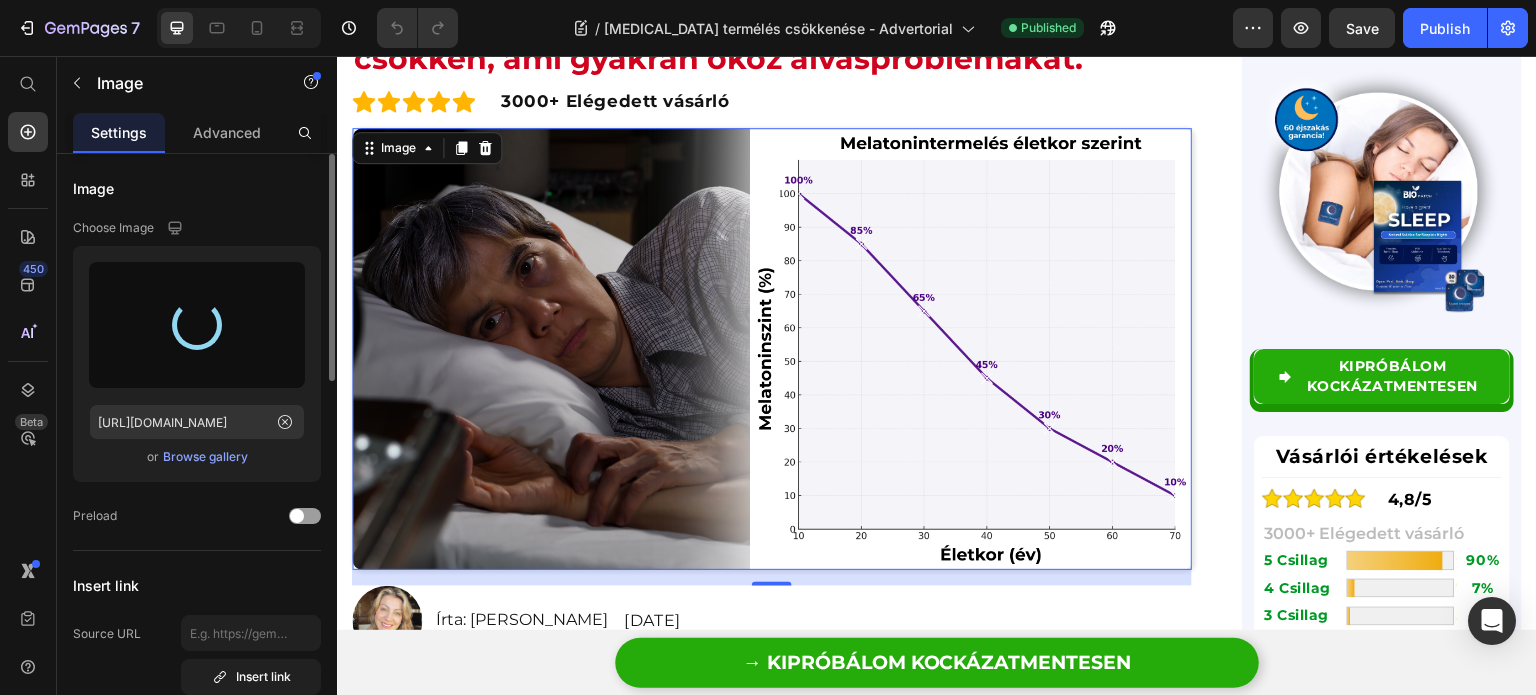 scroll, scrollTop: 100, scrollLeft: 0, axis: vertical 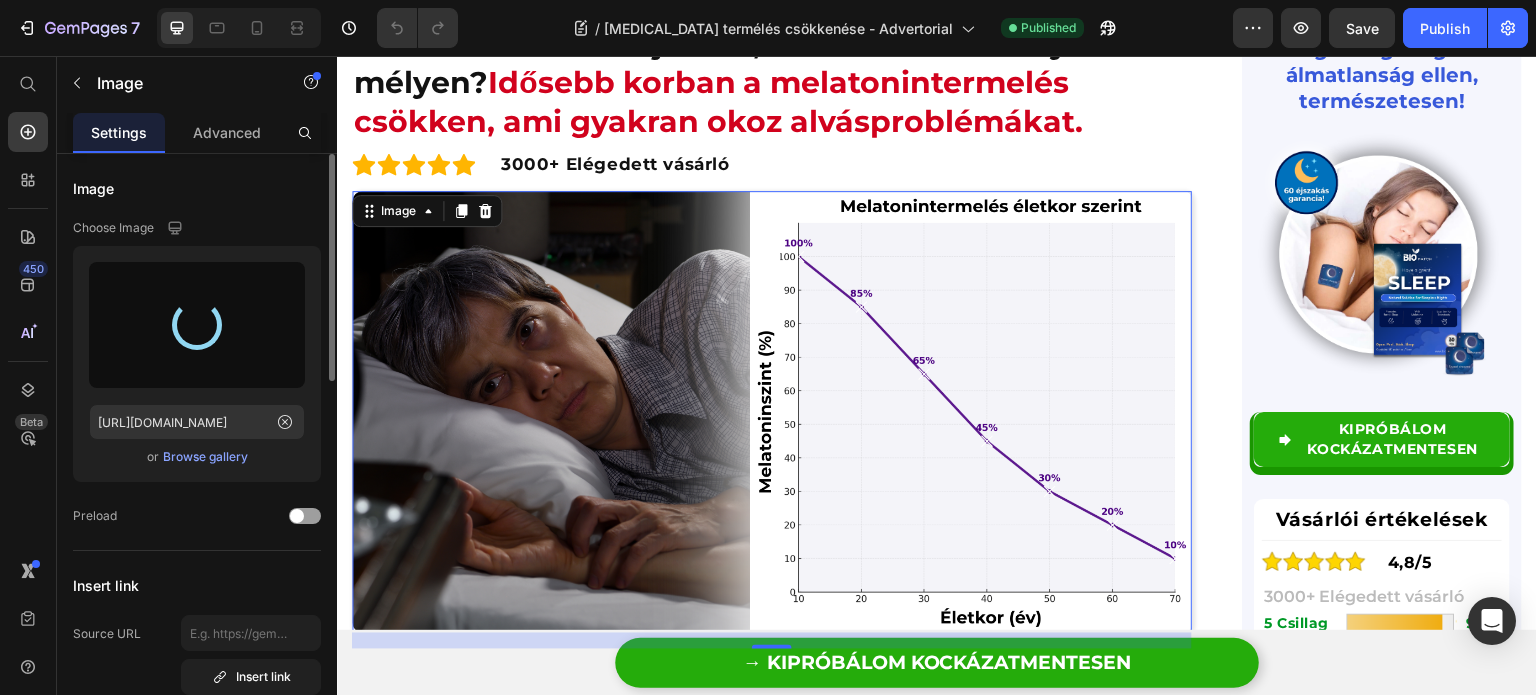 type on "[URL][DOMAIN_NAME]" 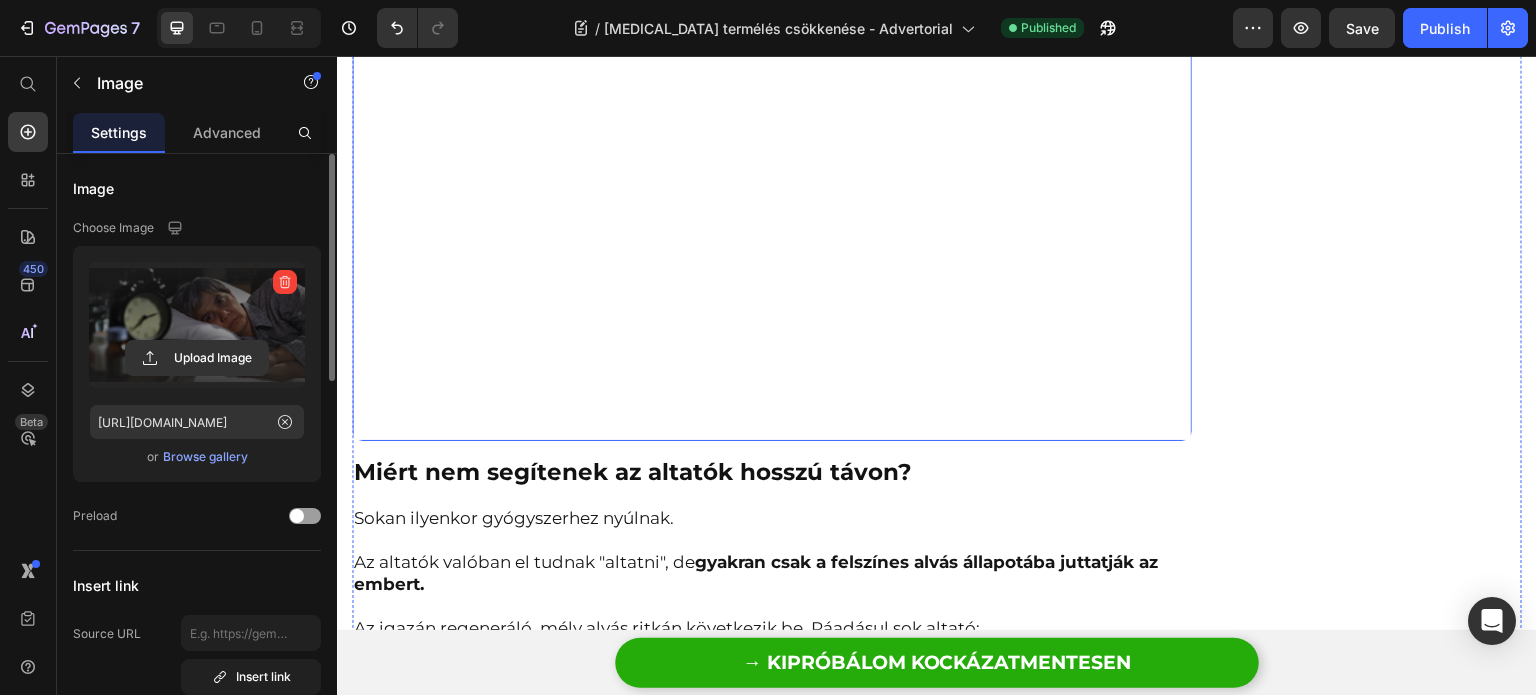 scroll, scrollTop: 1200, scrollLeft: 0, axis: vertical 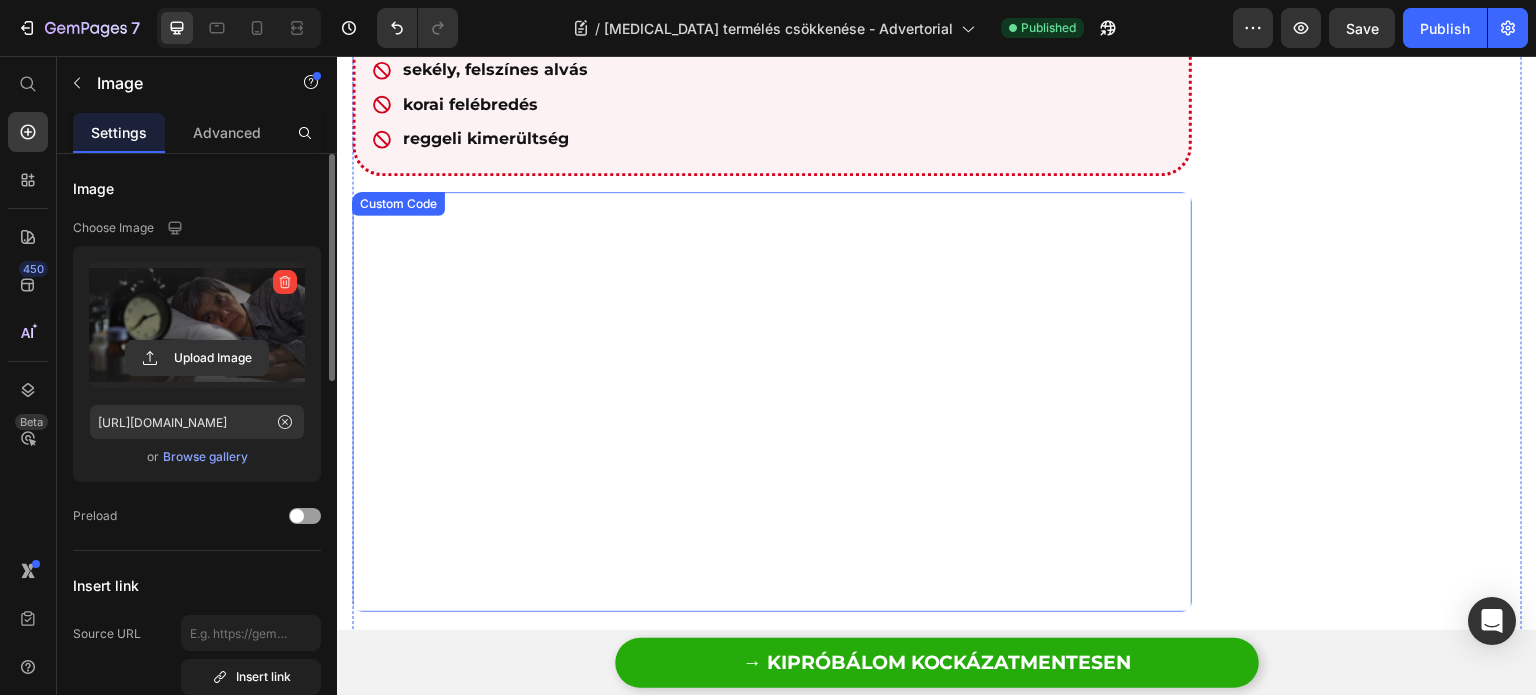click at bounding box center [772, 402] 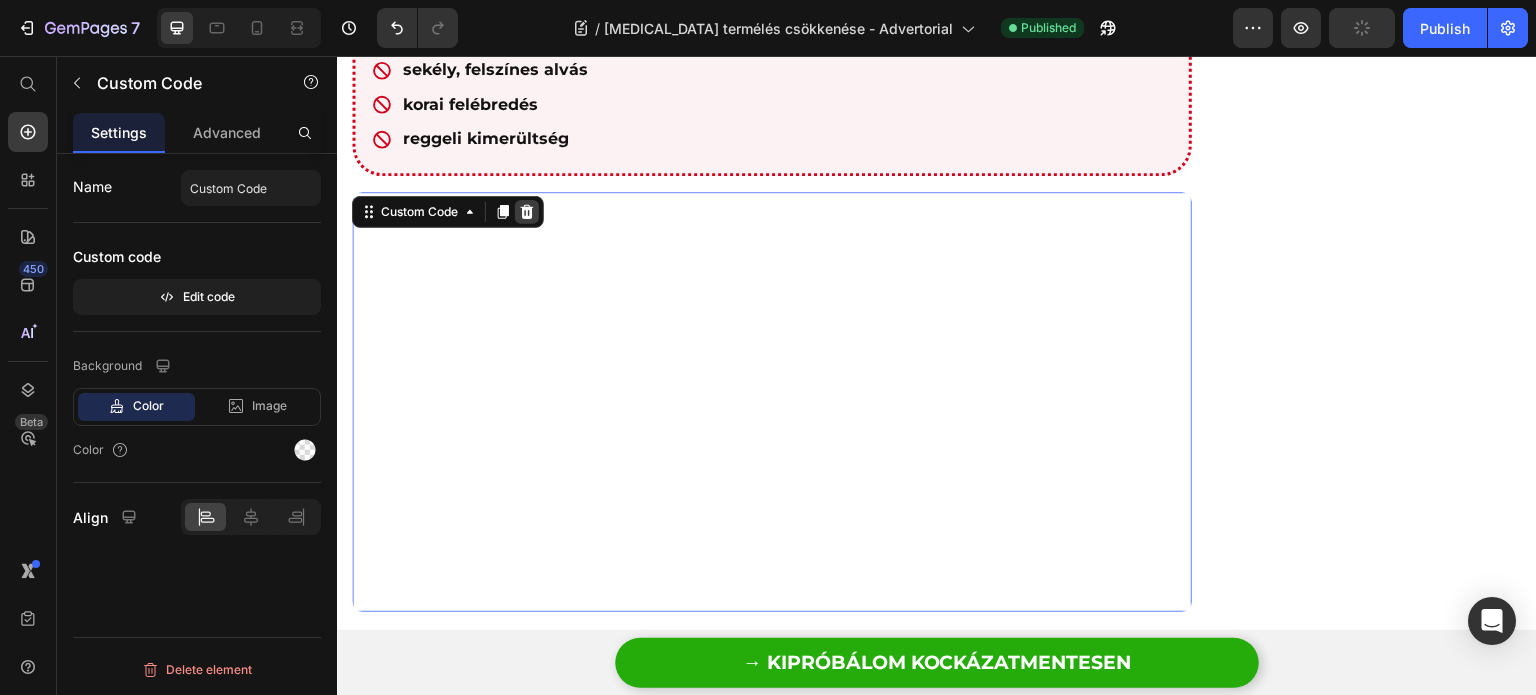 click at bounding box center (527, 212) 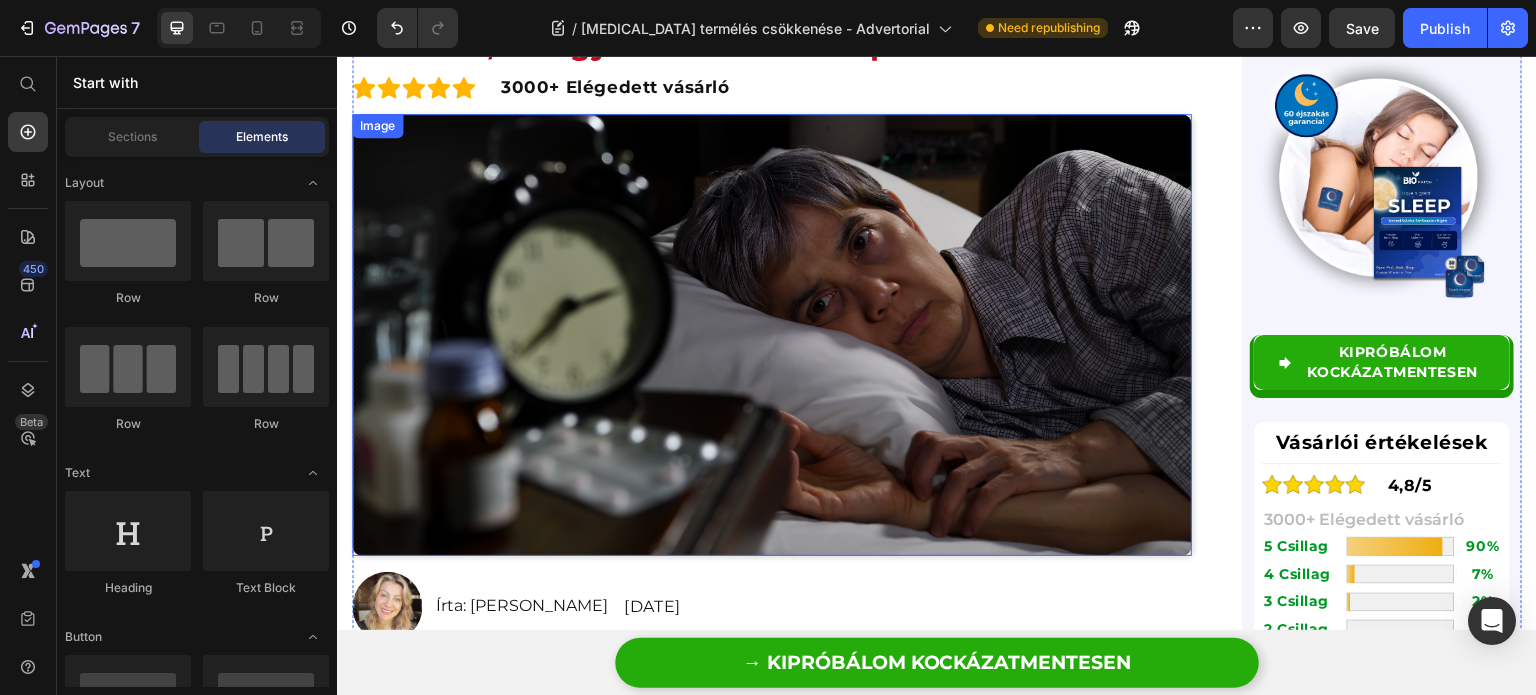 scroll, scrollTop: 0, scrollLeft: 0, axis: both 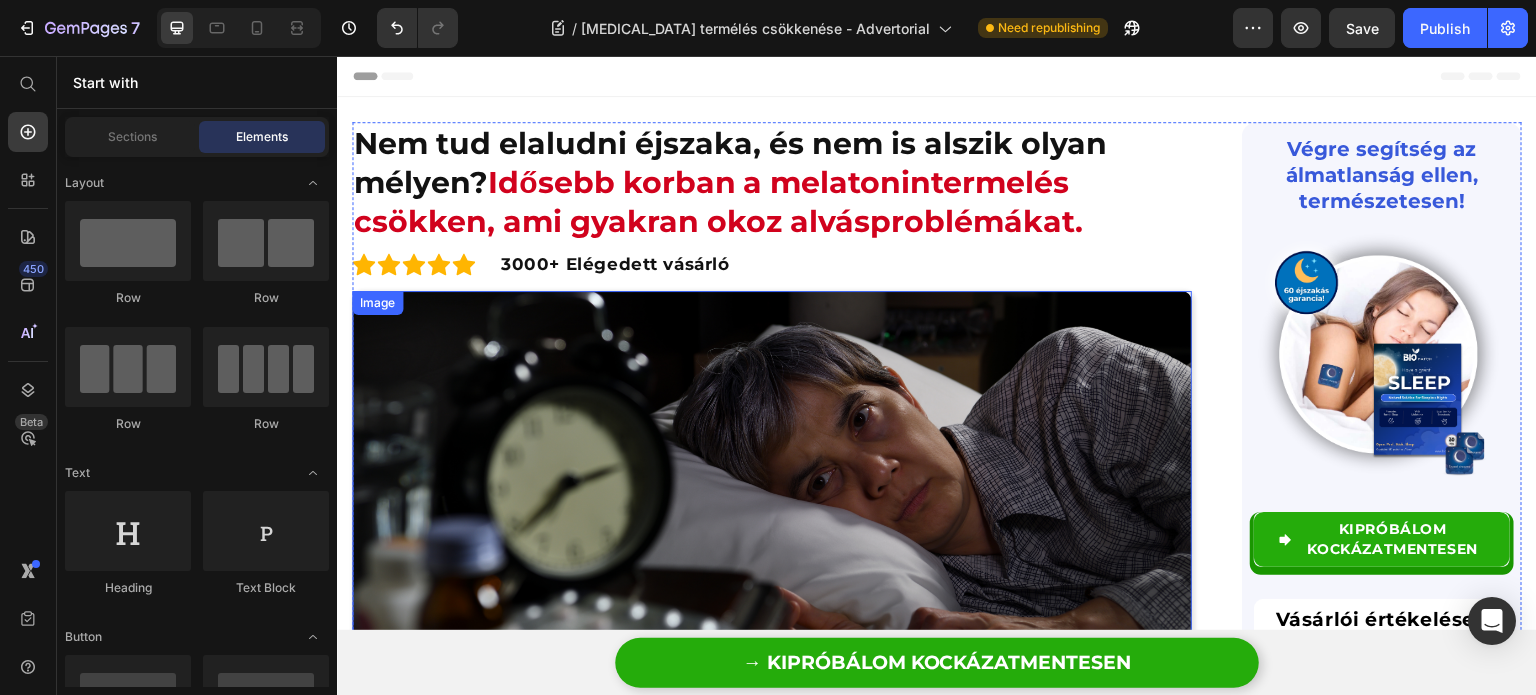 click at bounding box center [772, 512] 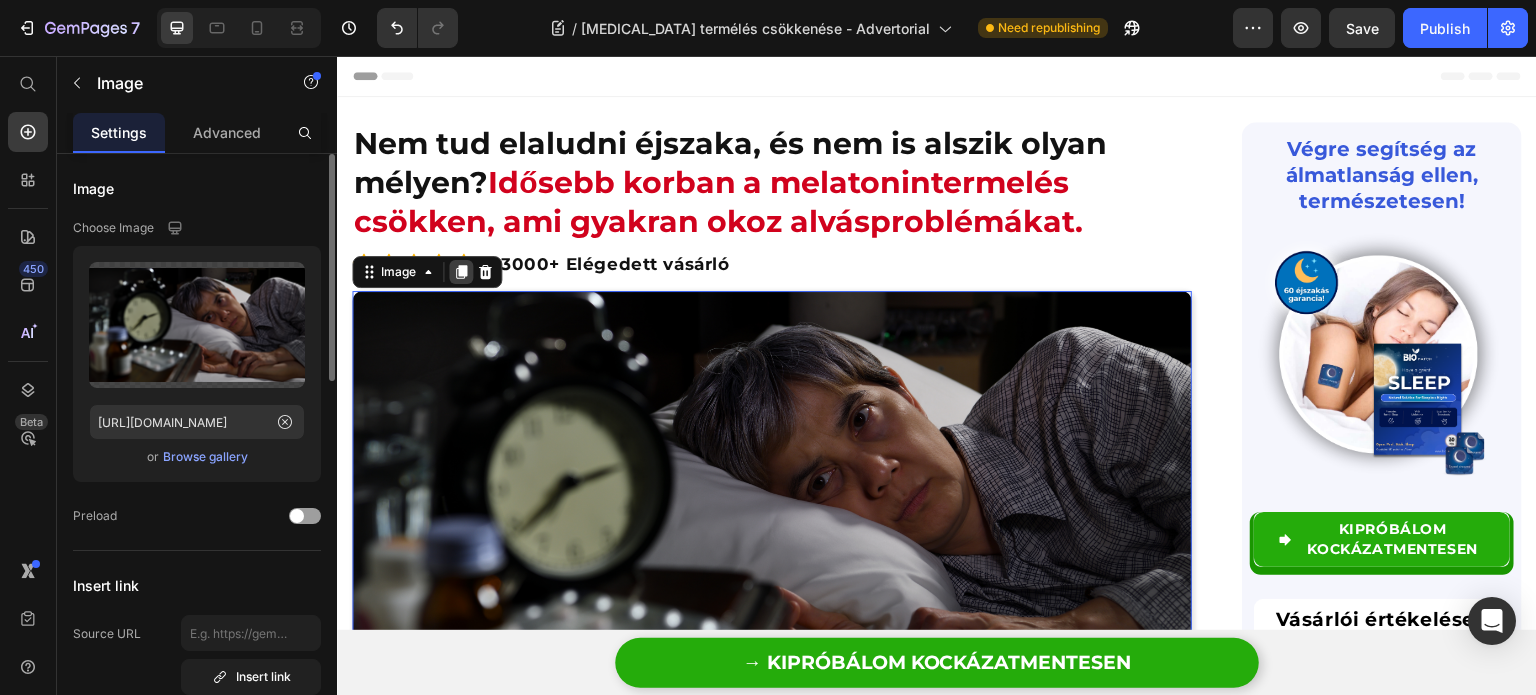 click 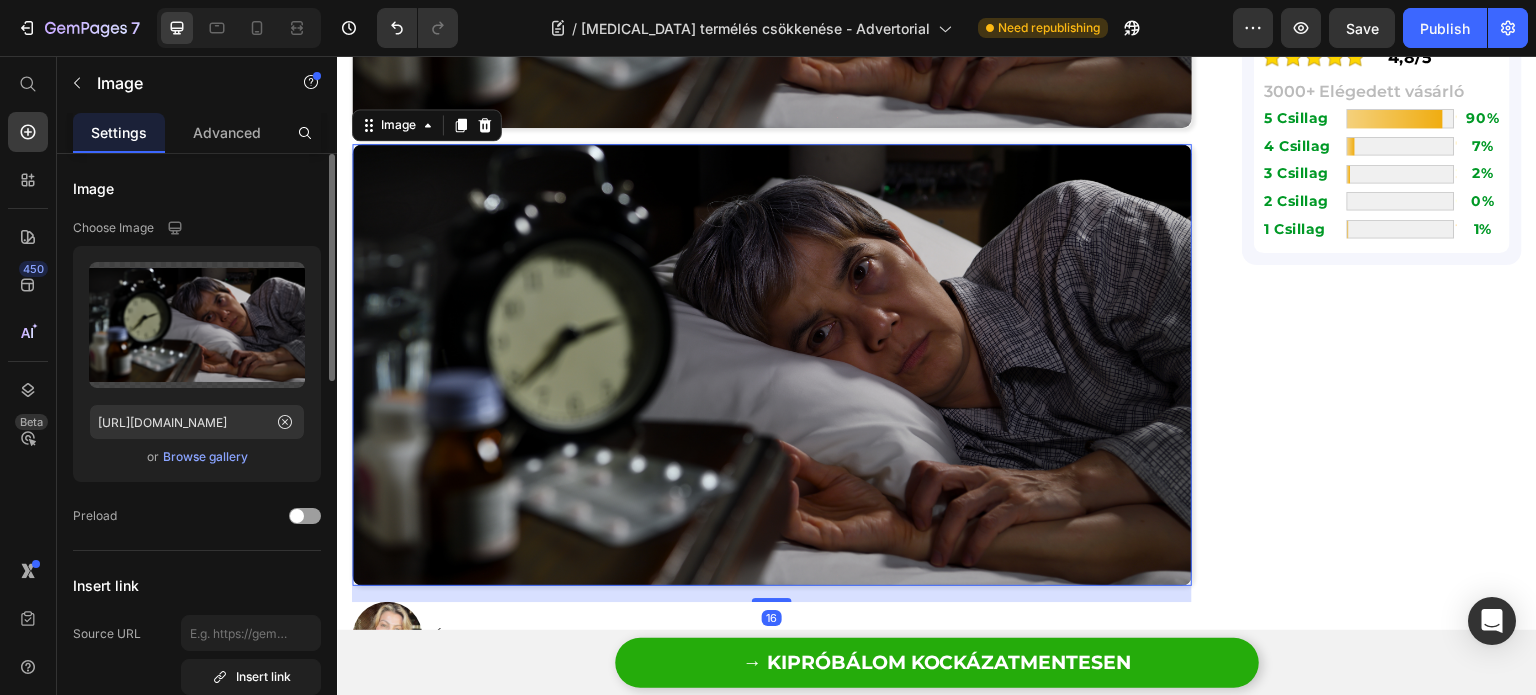scroll, scrollTop: 616, scrollLeft: 0, axis: vertical 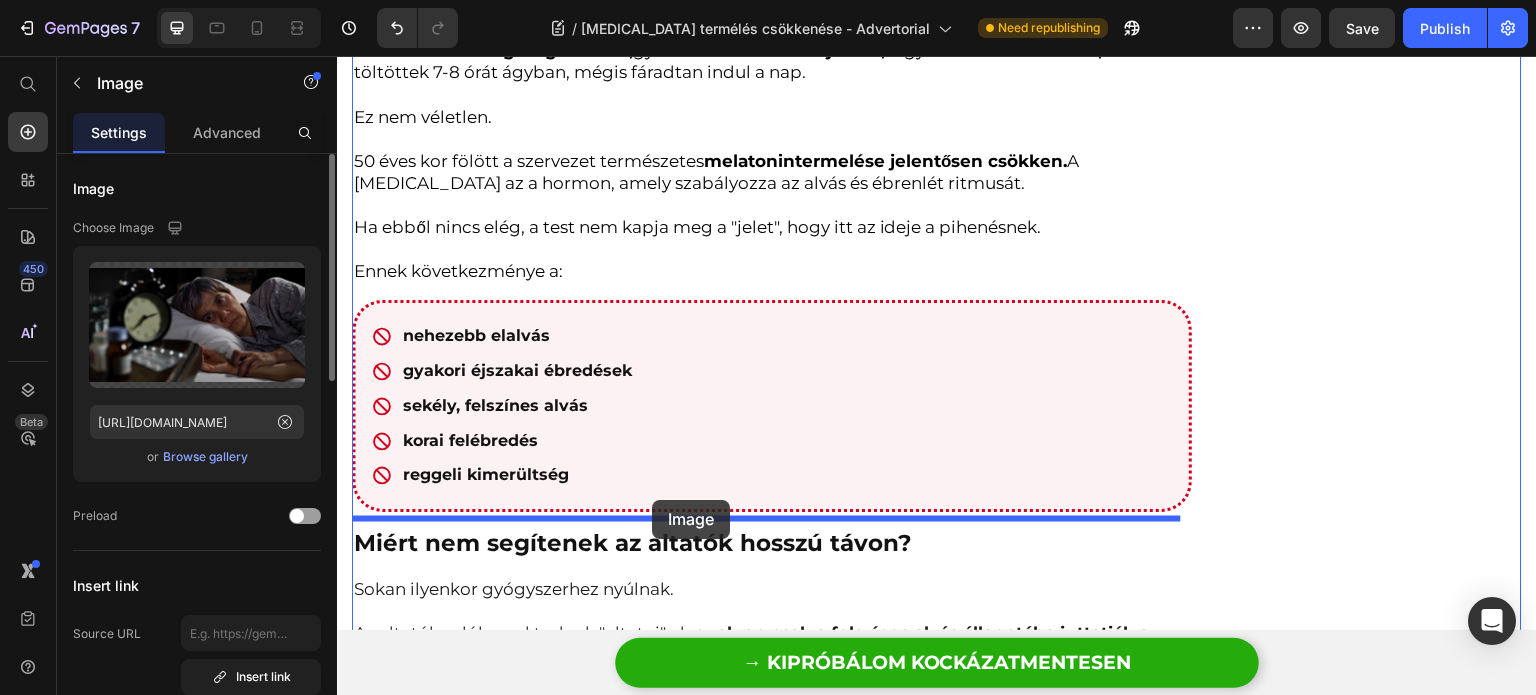 drag, startPoint x: 399, startPoint y: 109, endPoint x: 652, endPoint y: 500, distance: 465.7145 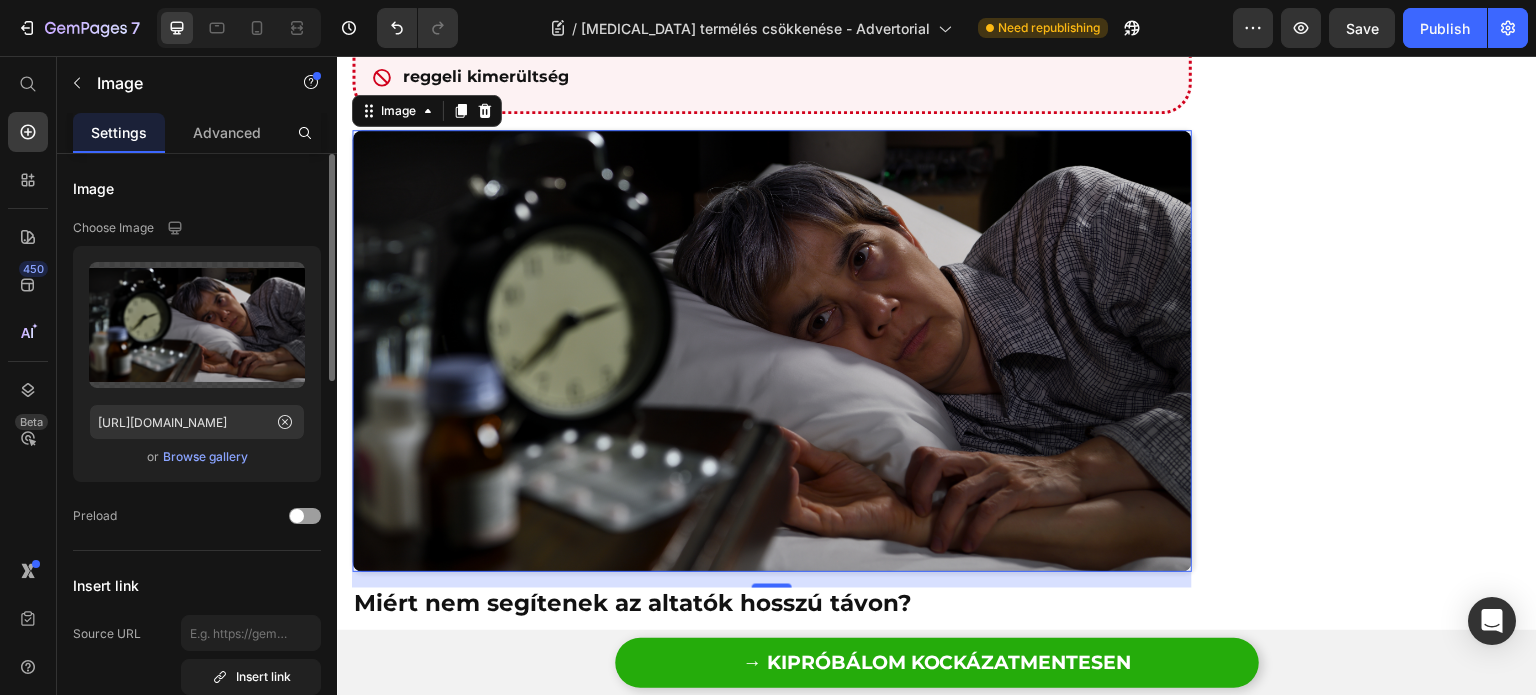 scroll, scrollTop: 1264, scrollLeft: 0, axis: vertical 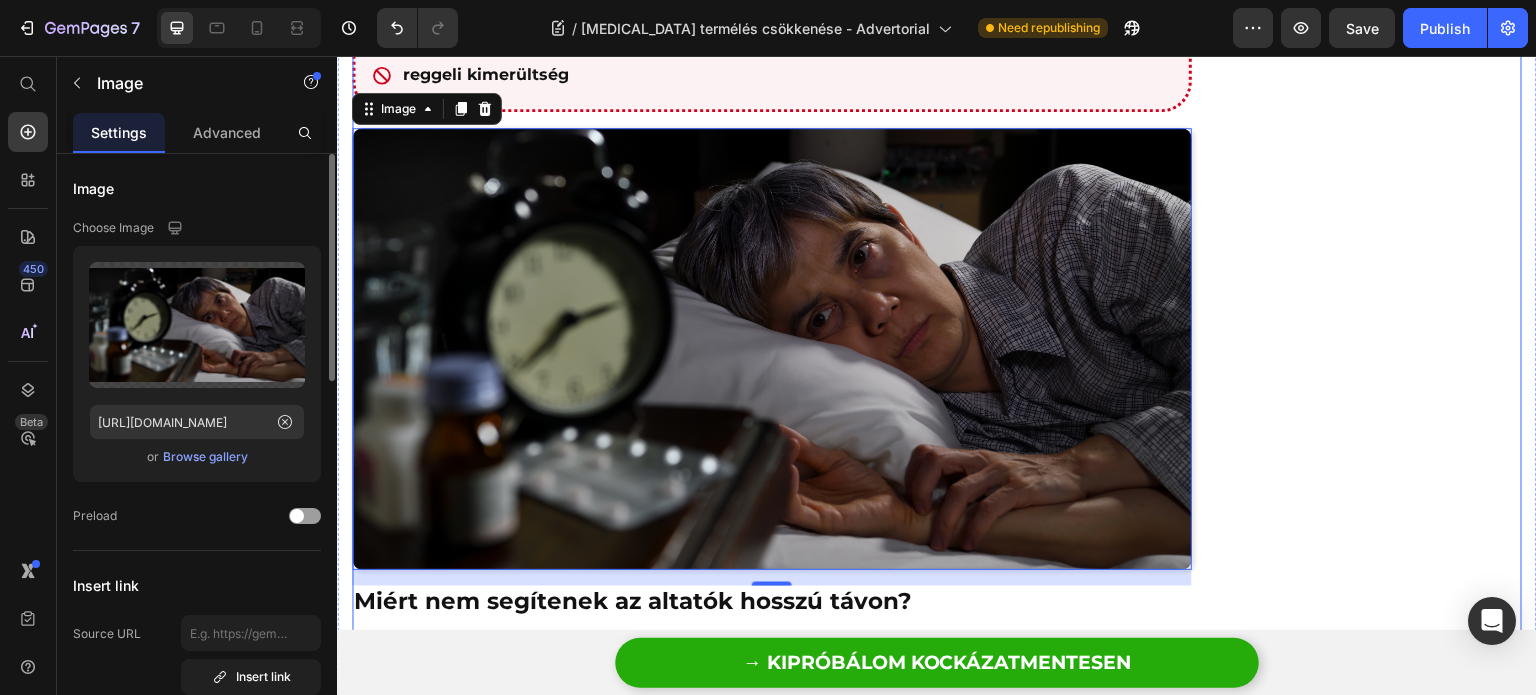 click on "Végre segítség az álmatlanság ellen, természetesen! Heading Image Row
KIPRÓBÁLOM KOCKÁZATMENTESEN Button Vásárlói értékelések Text block                Title Line Image 4,8/5 Text block Row 3000+ Elégedett vásárló Heading 5 Csillag Text Block Image 90% Text Block Row 4 Csillag Text Block Image 7% Text Block Row 3 Csillag Text Block Image 2% Text Block Row 2 Csillag Text Block Image 0% Text Block Row 1 Csillag Text Block Image 1% Text Block Row Row Row" at bounding box center (1382, 1167) 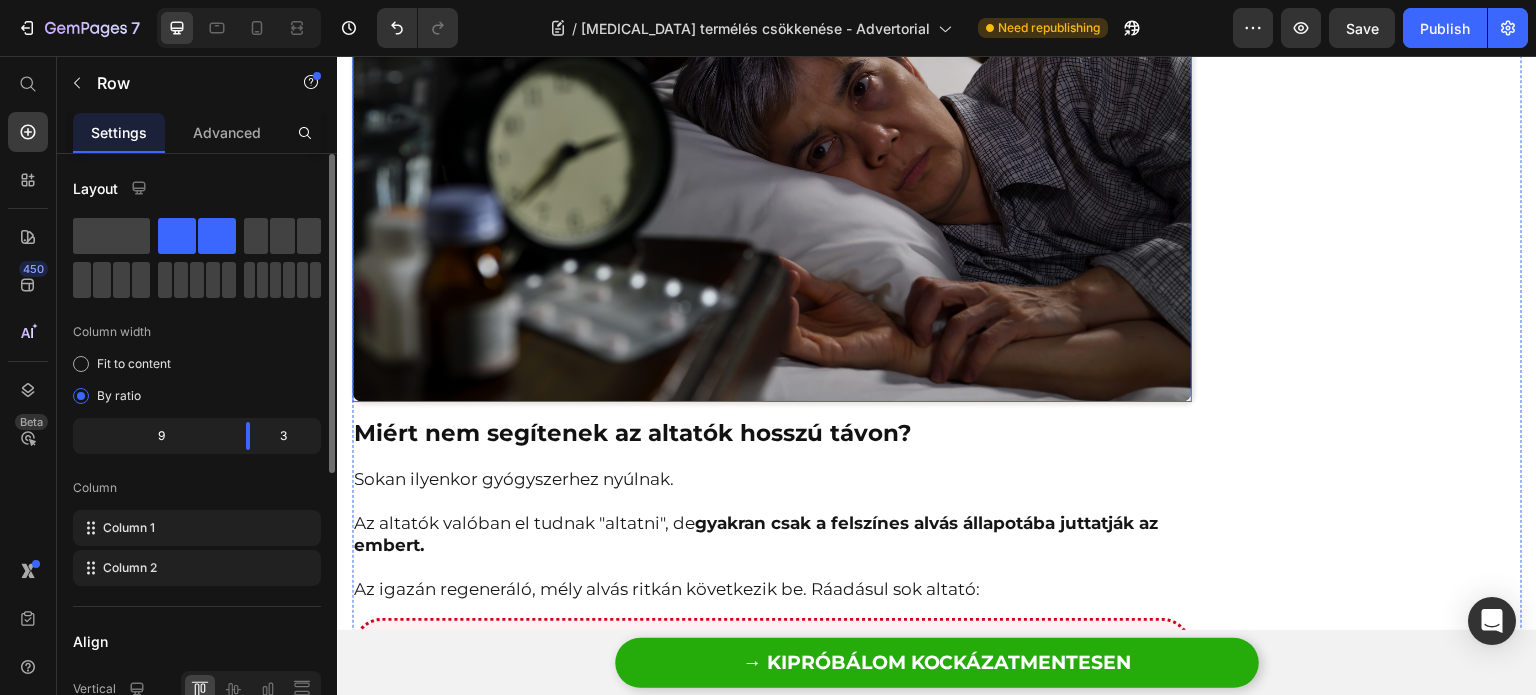 scroll, scrollTop: 1500, scrollLeft: 0, axis: vertical 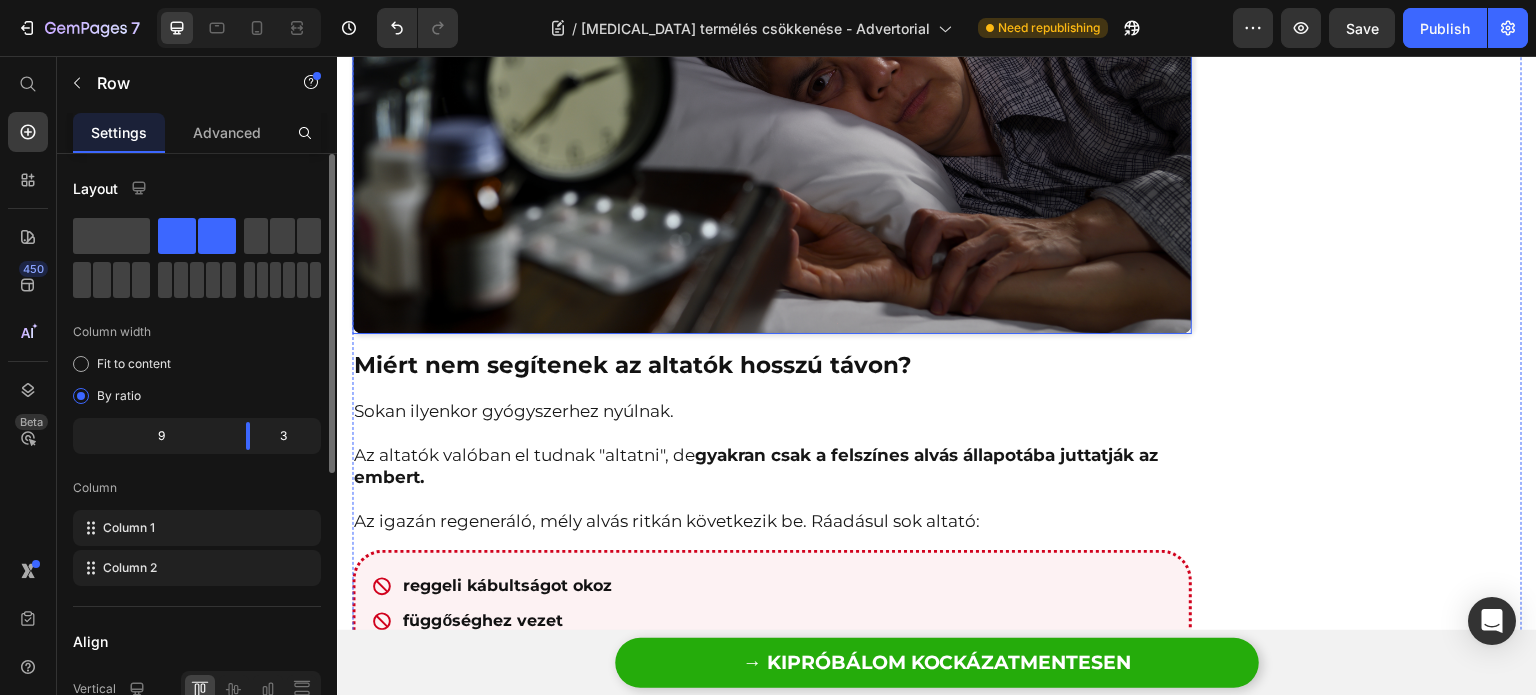click at bounding box center (772, 113) 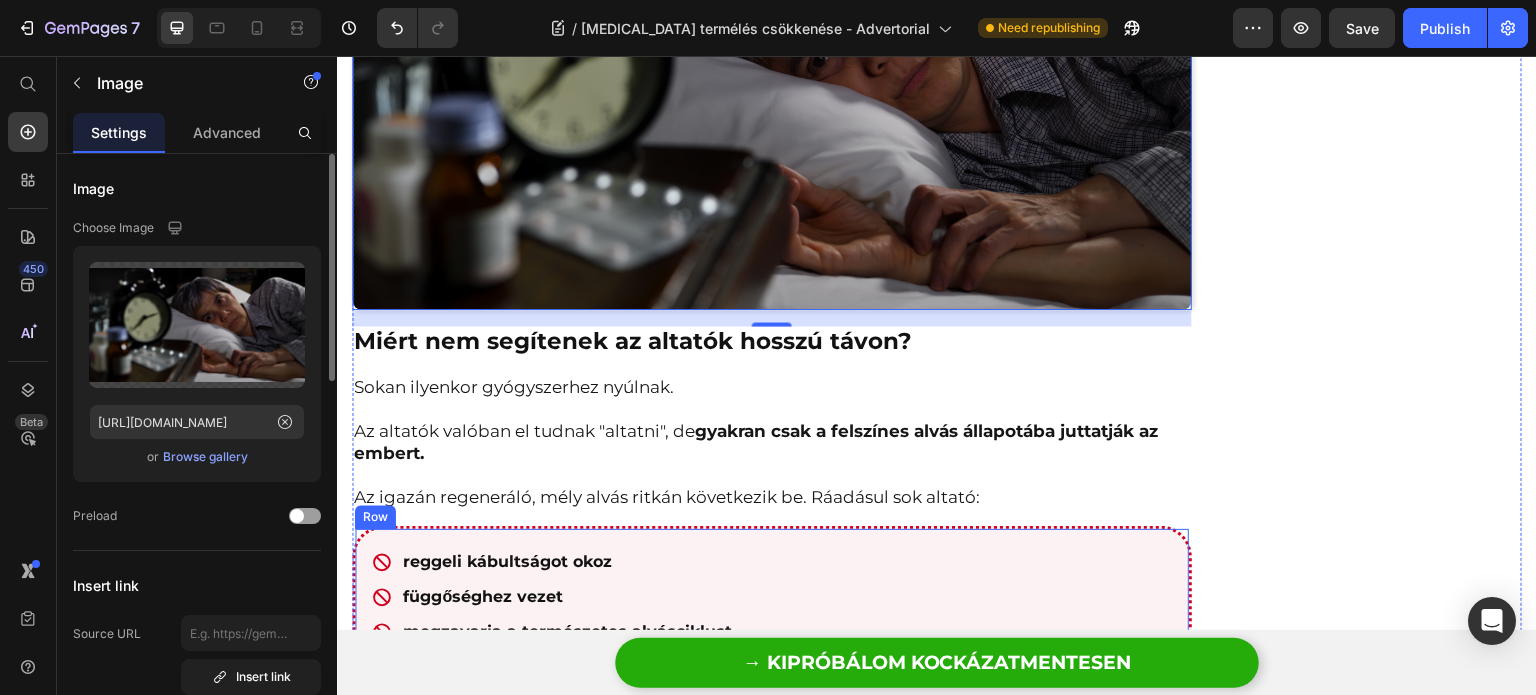 scroll, scrollTop: 1500, scrollLeft: 0, axis: vertical 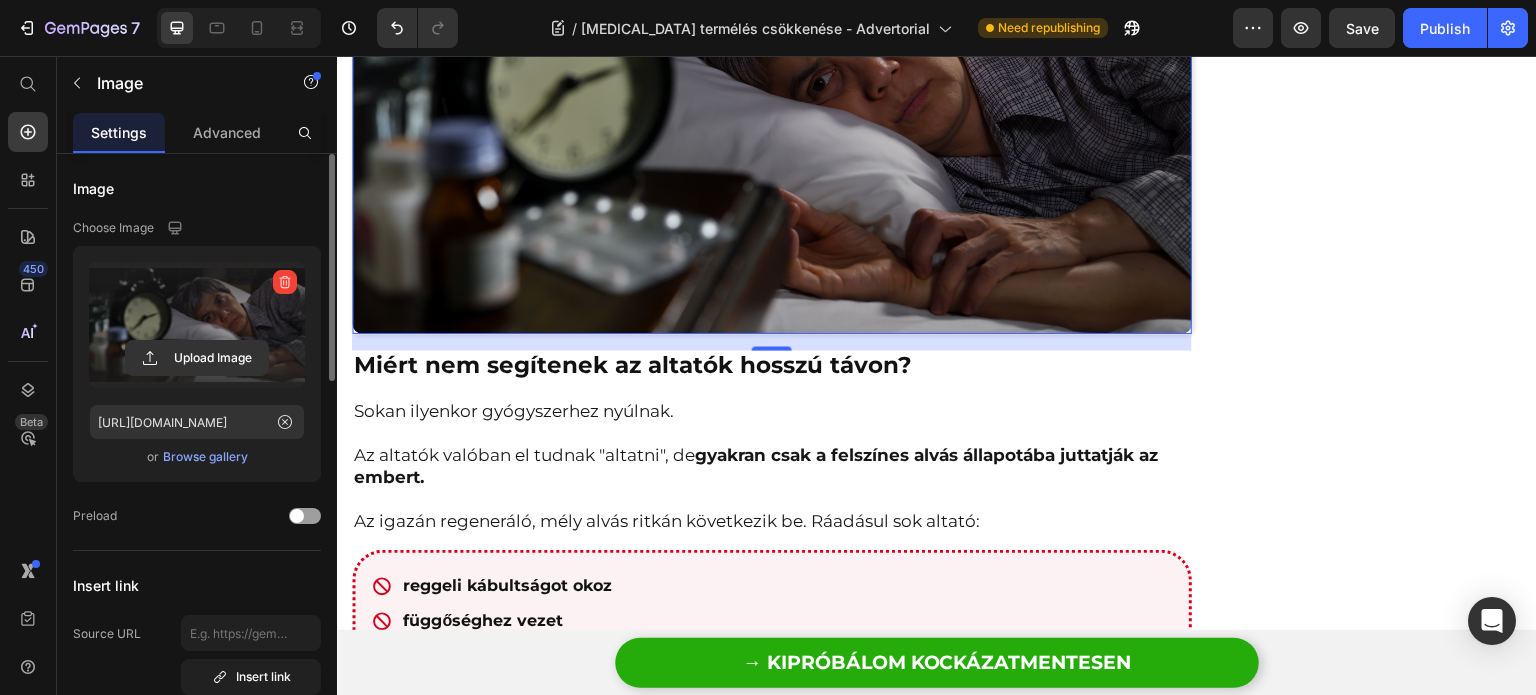 click at bounding box center (197, 325) 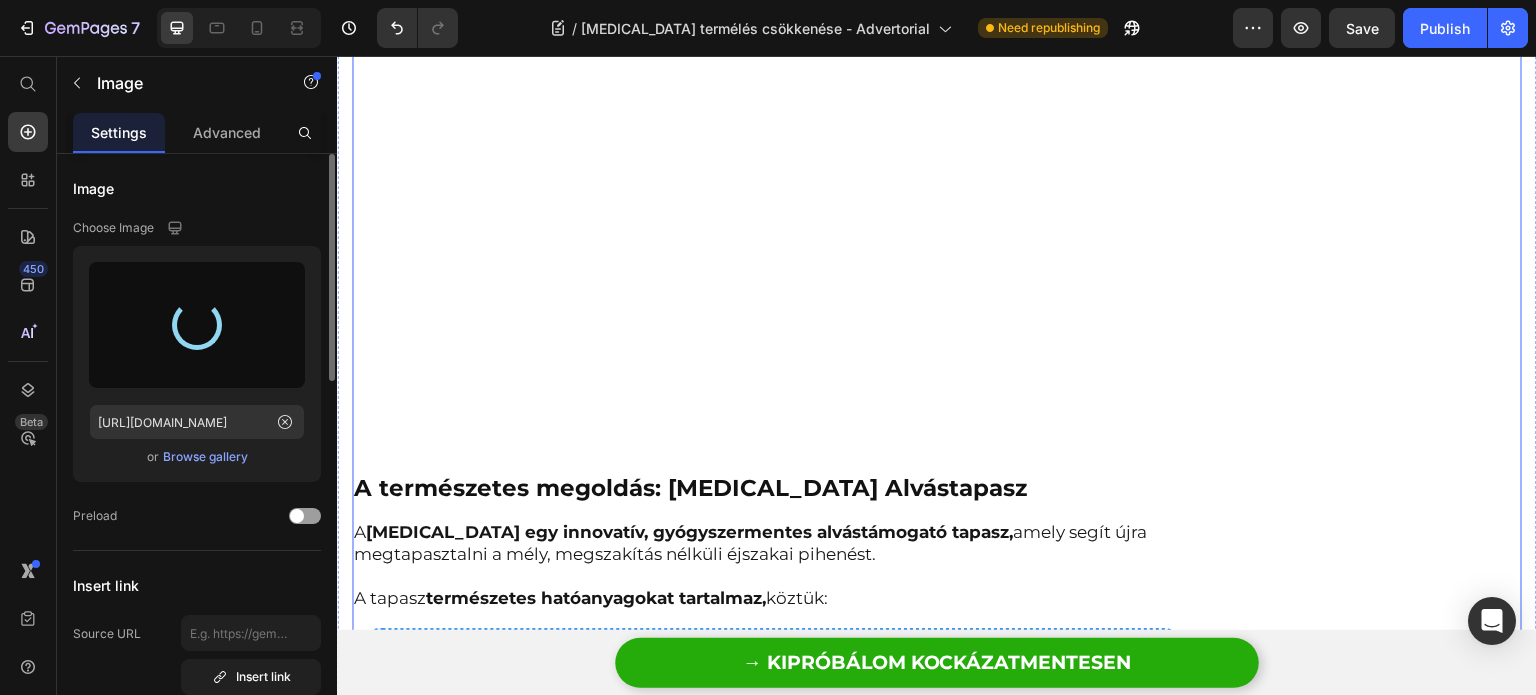 scroll, scrollTop: 2200, scrollLeft: 0, axis: vertical 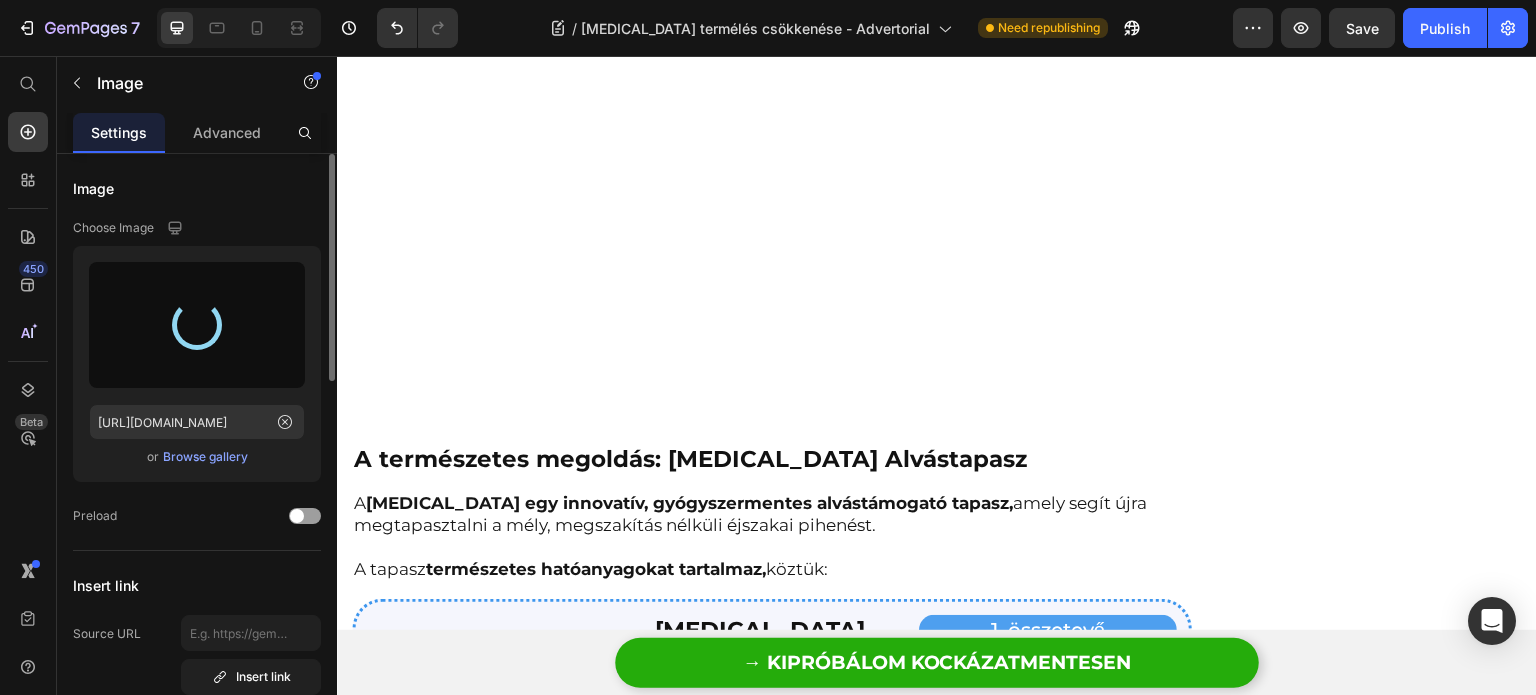 type on "[URL][DOMAIN_NAME]" 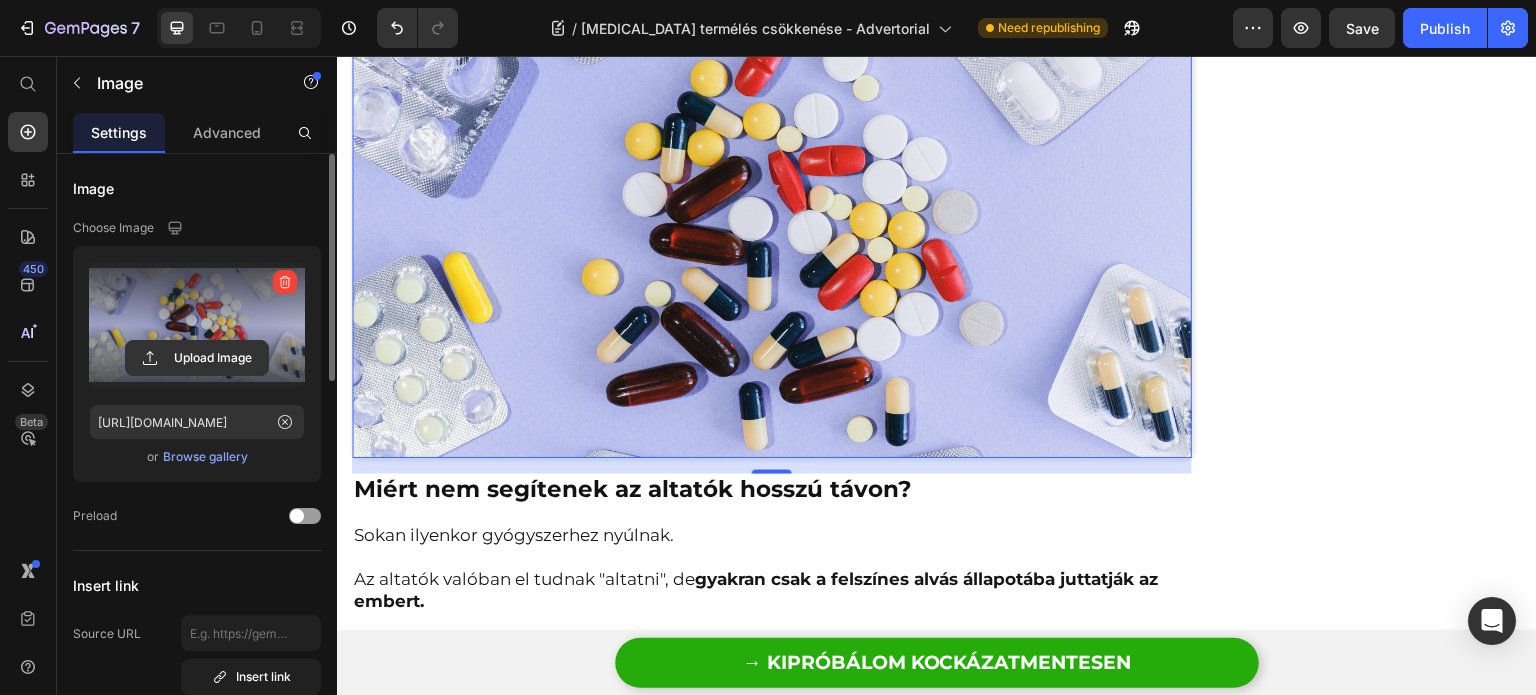 scroll, scrollTop: 1400, scrollLeft: 0, axis: vertical 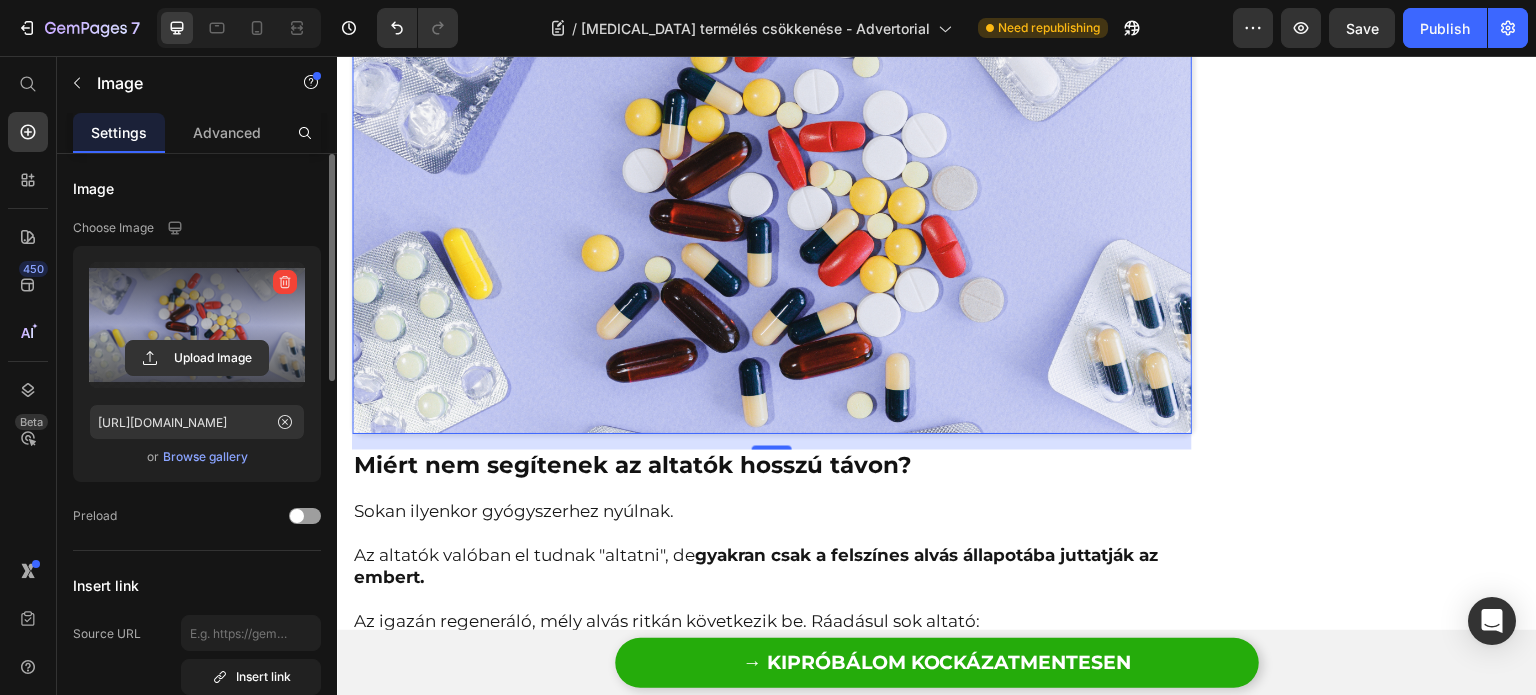 click at bounding box center (772, 213) 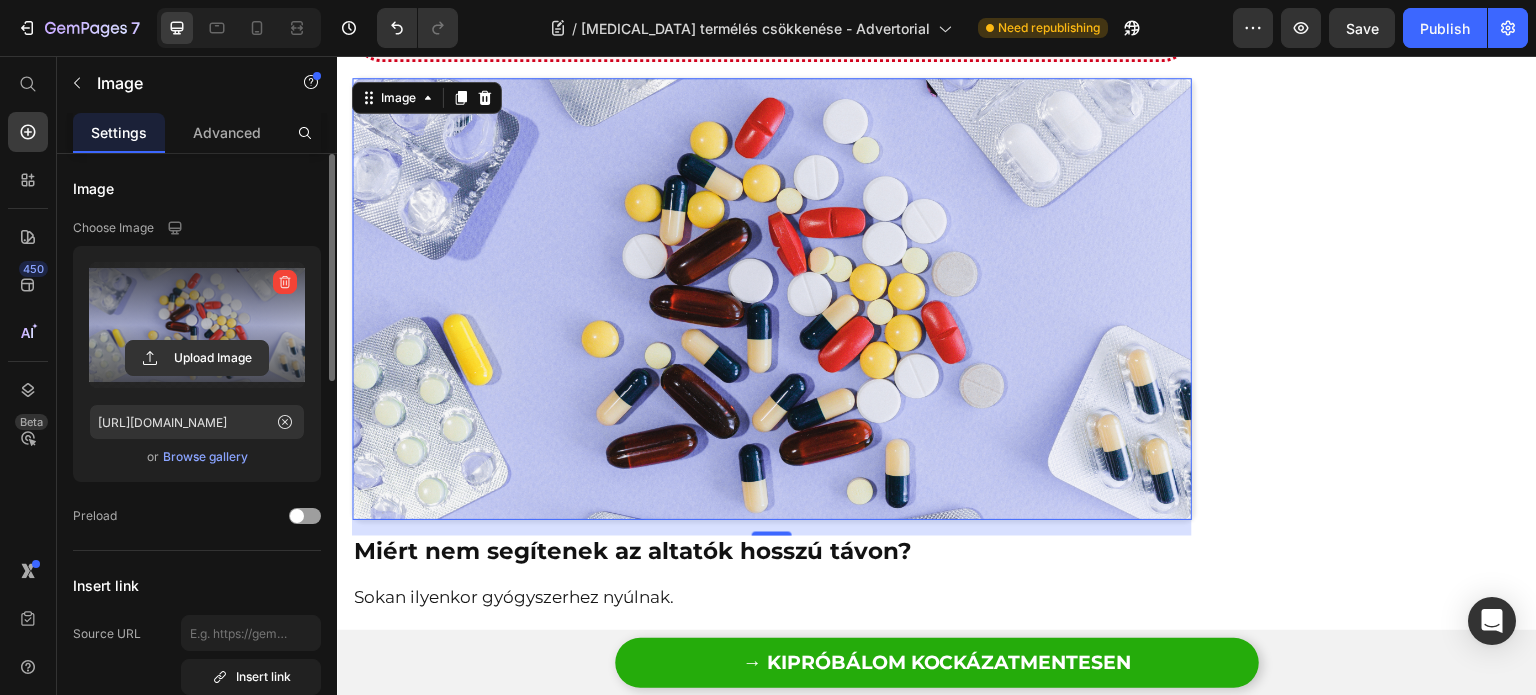 scroll, scrollTop: 1300, scrollLeft: 0, axis: vertical 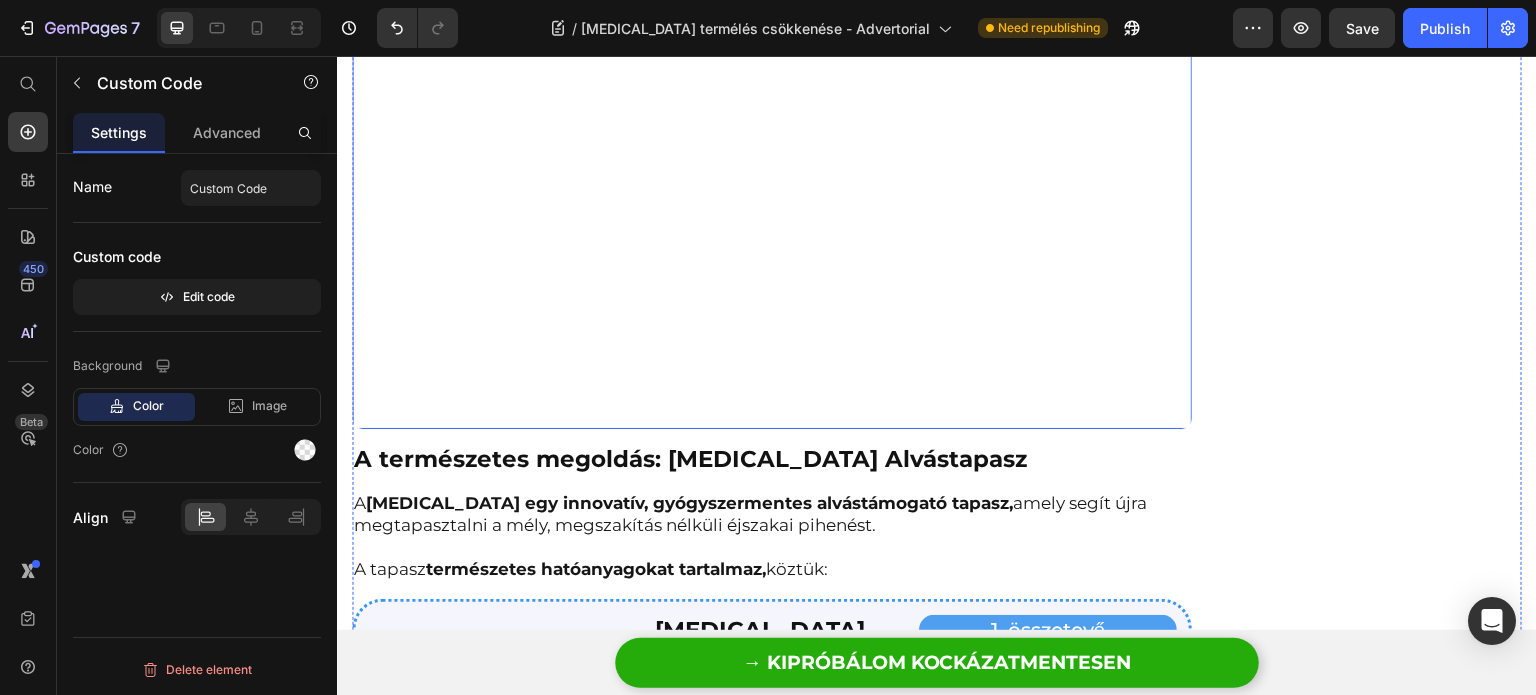click at bounding box center [772, 219] 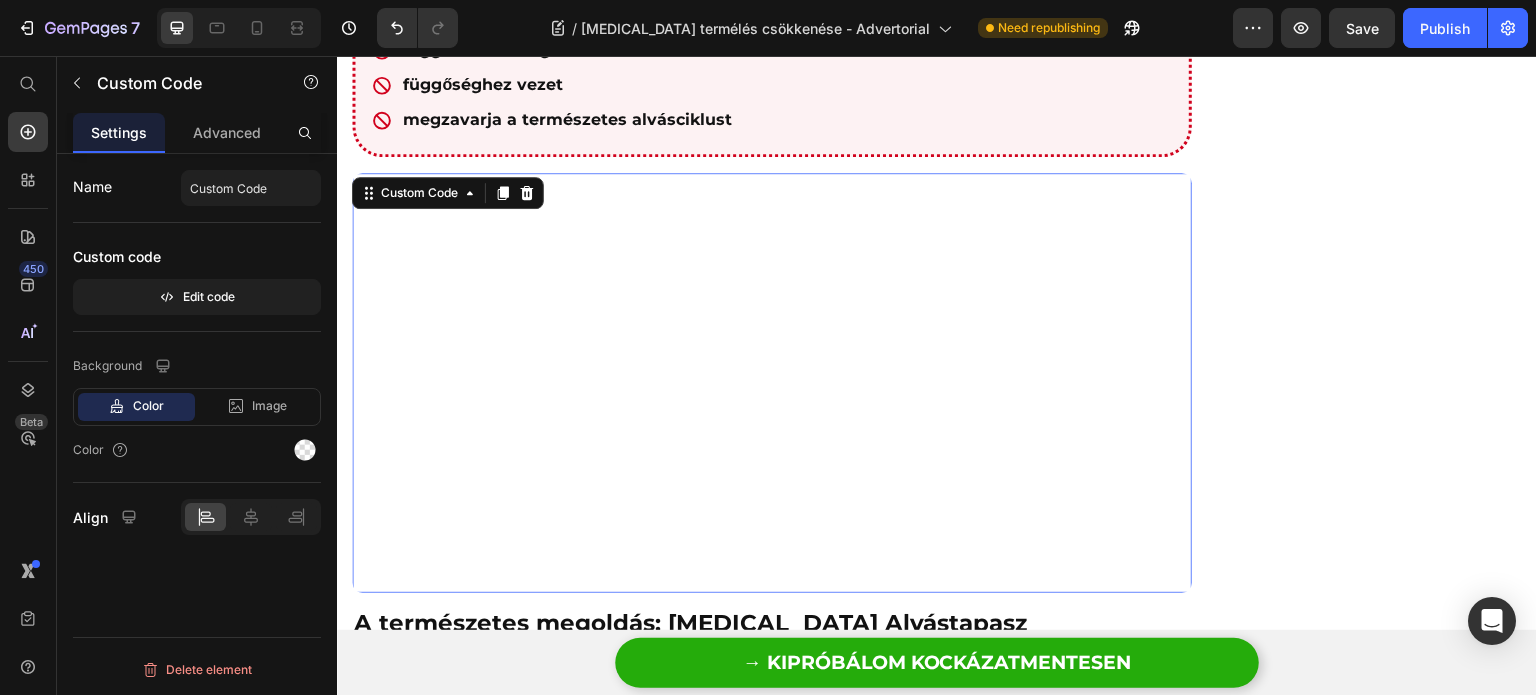 scroll, scrollTop: 2000, scrollLeft: 0, axis: vertical 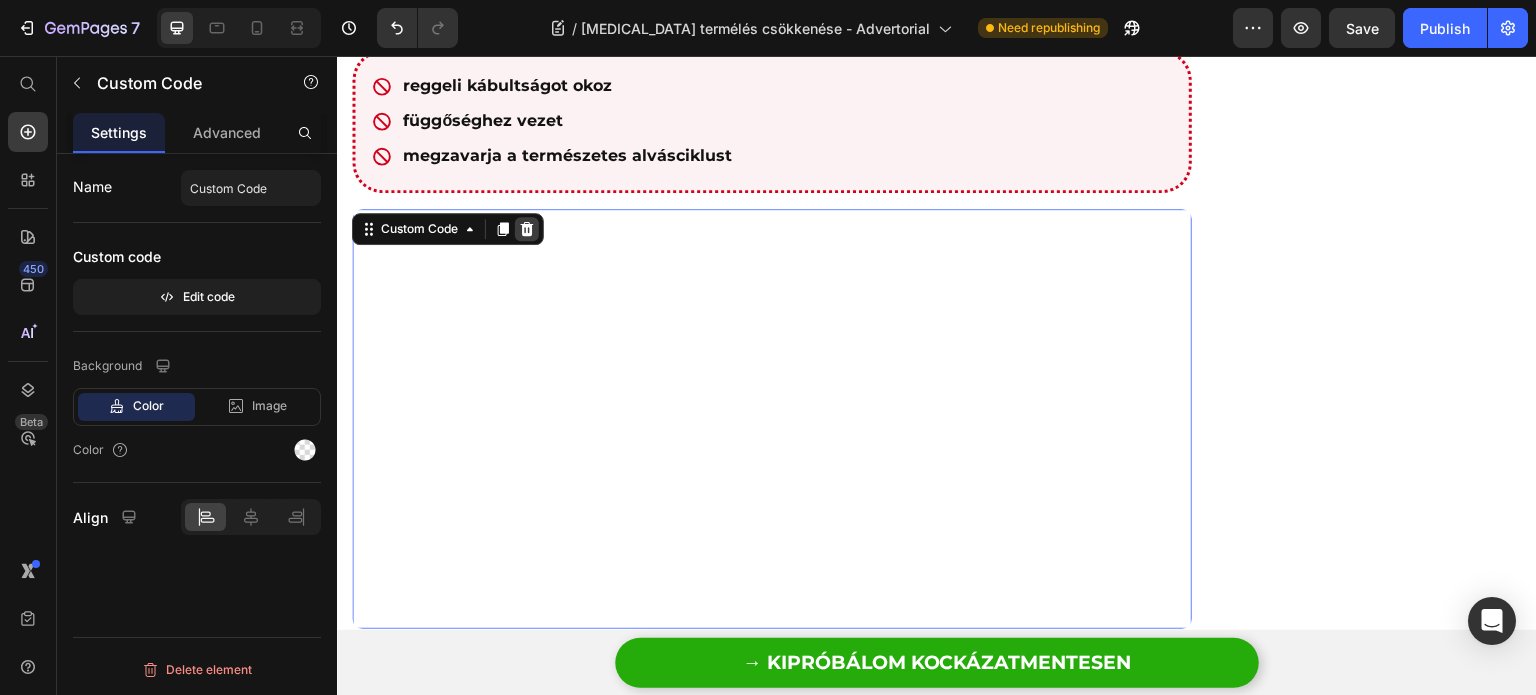 click at bounding box center (527, 229) 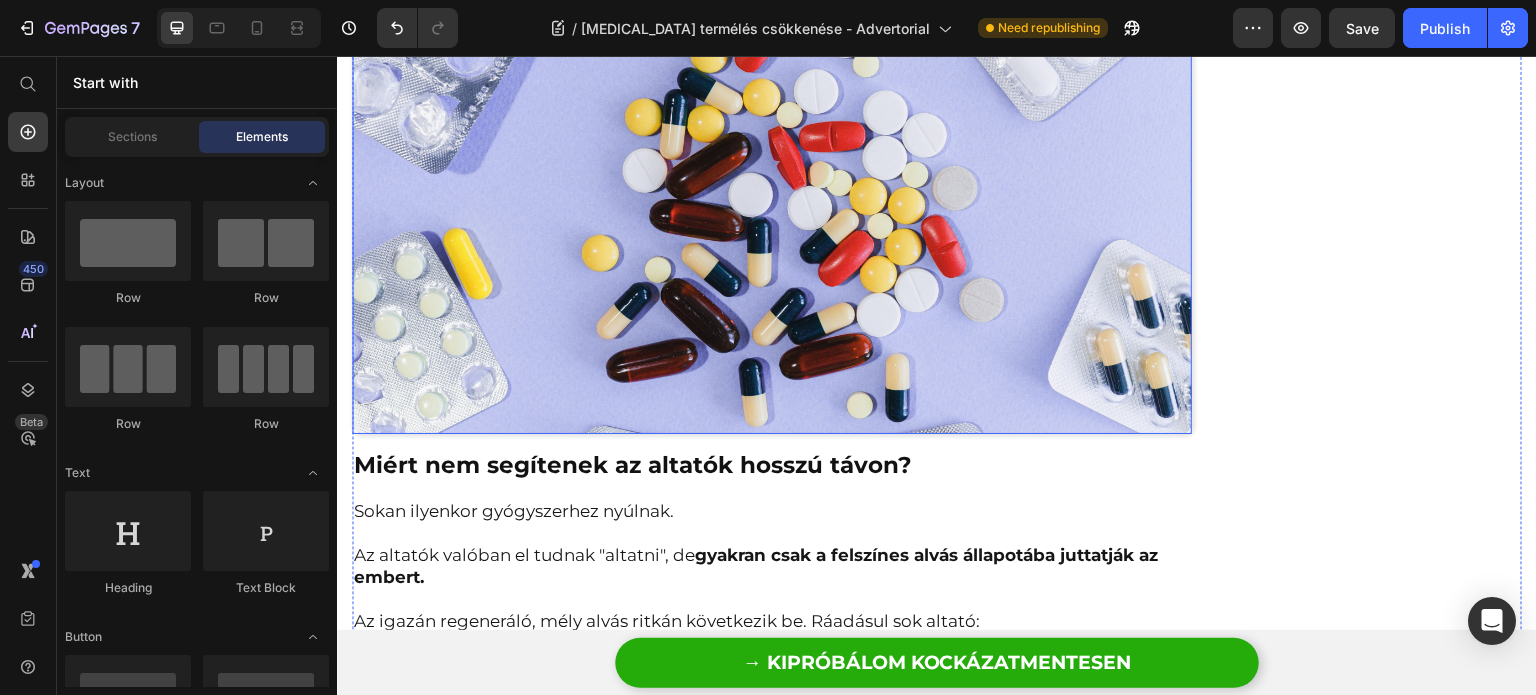 click at bounding box center [772, 213] 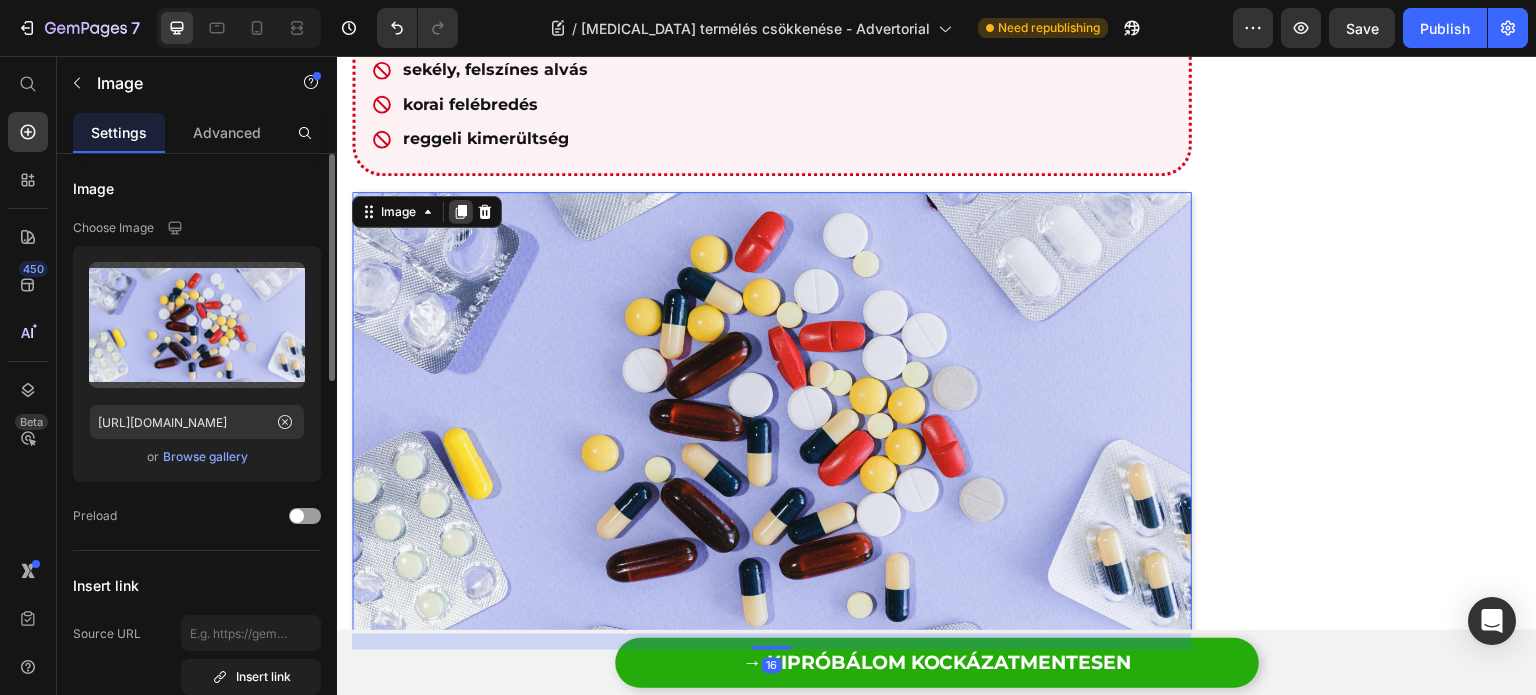 click 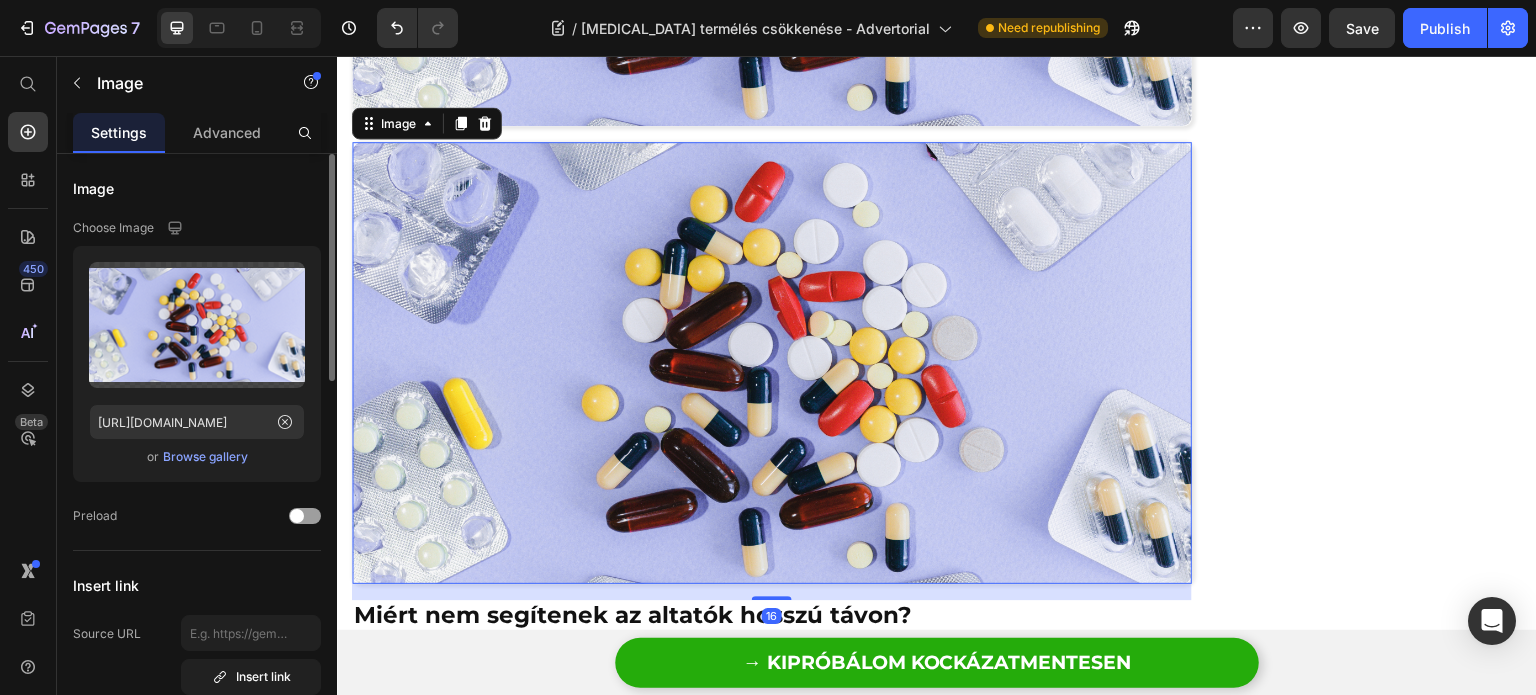 scroll, scrollTop: 1708, scrollLeft: 0, axis: vertical 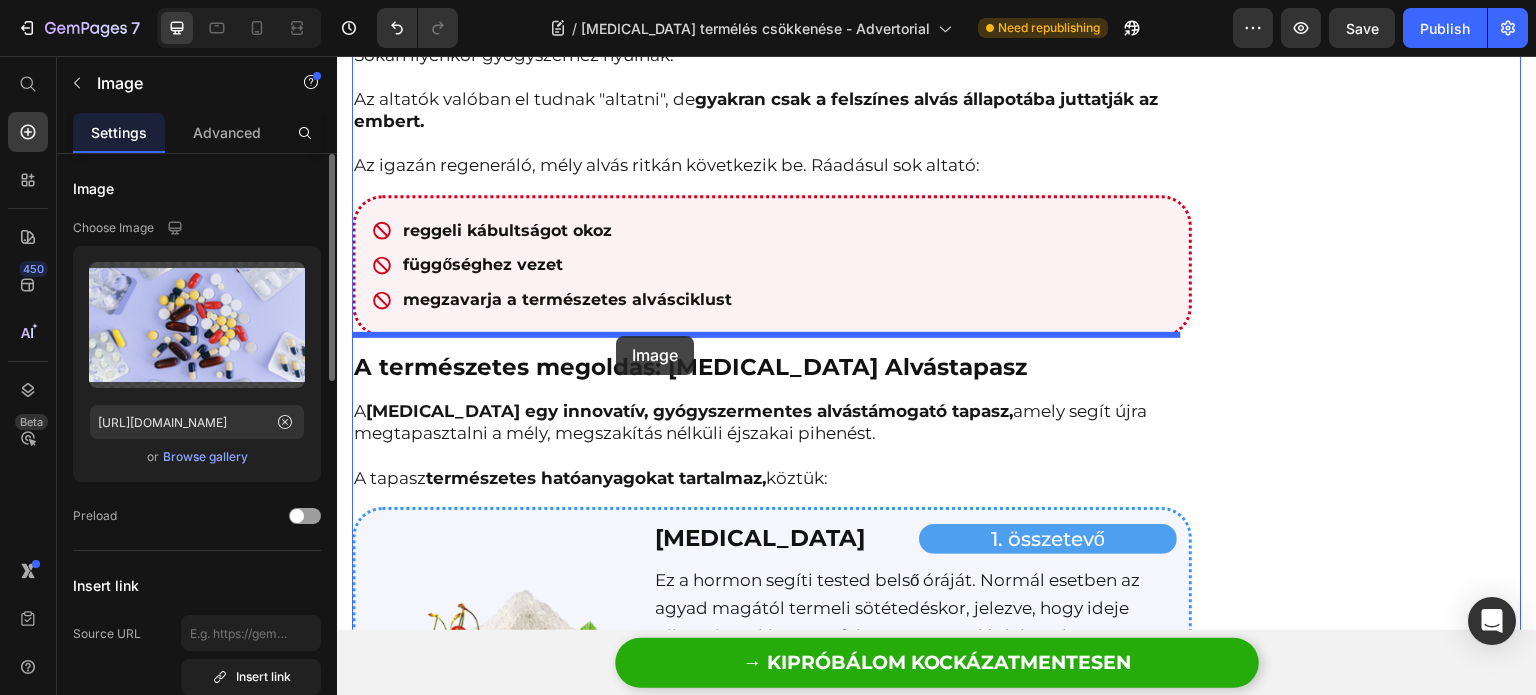 drag, startPoint x: 421, startPoint y: 105, endPoint x: 616, endPoint y: 336, distance: 302.30118 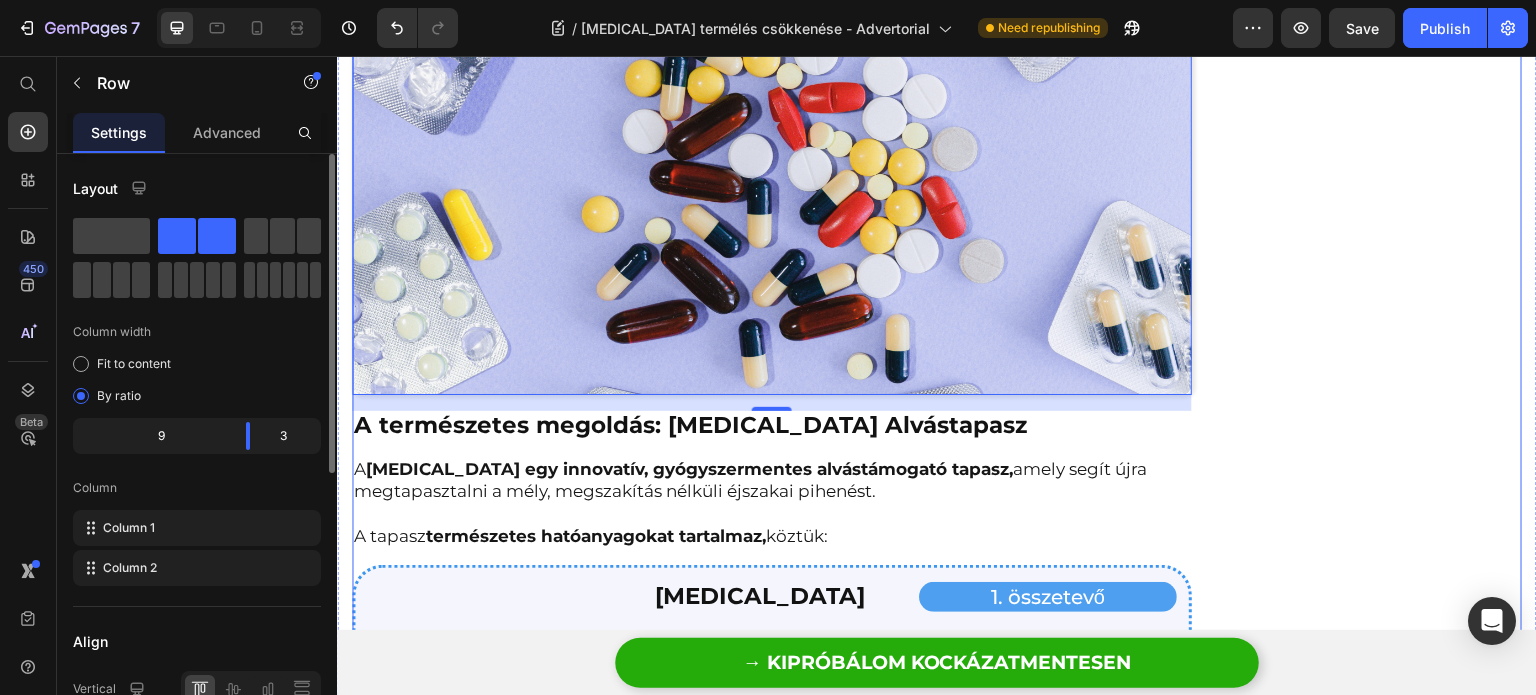 click on "Végre segítség az álmatlanság ellen, természetesen! Heading Image Row
KIPRÓBÁLOM KOCKÁZATMENTESEN Button Vásárlói értékelések Text block                Title Line Image 4,8/5 Text block Row 3000+ Elégedett vásárló Heading 5 Csillag Text Block Image 90% Text Block Row 4 Csillag Text Block Image 7% Text Block Row 3 Csillag Text Block Image 2% Text Block Row 2 Csillag Text Block Image 0% Text Block Row 1 Csillag Text Block Image 1% Text Block Row Row Row" at bounding box center [1382, 186] 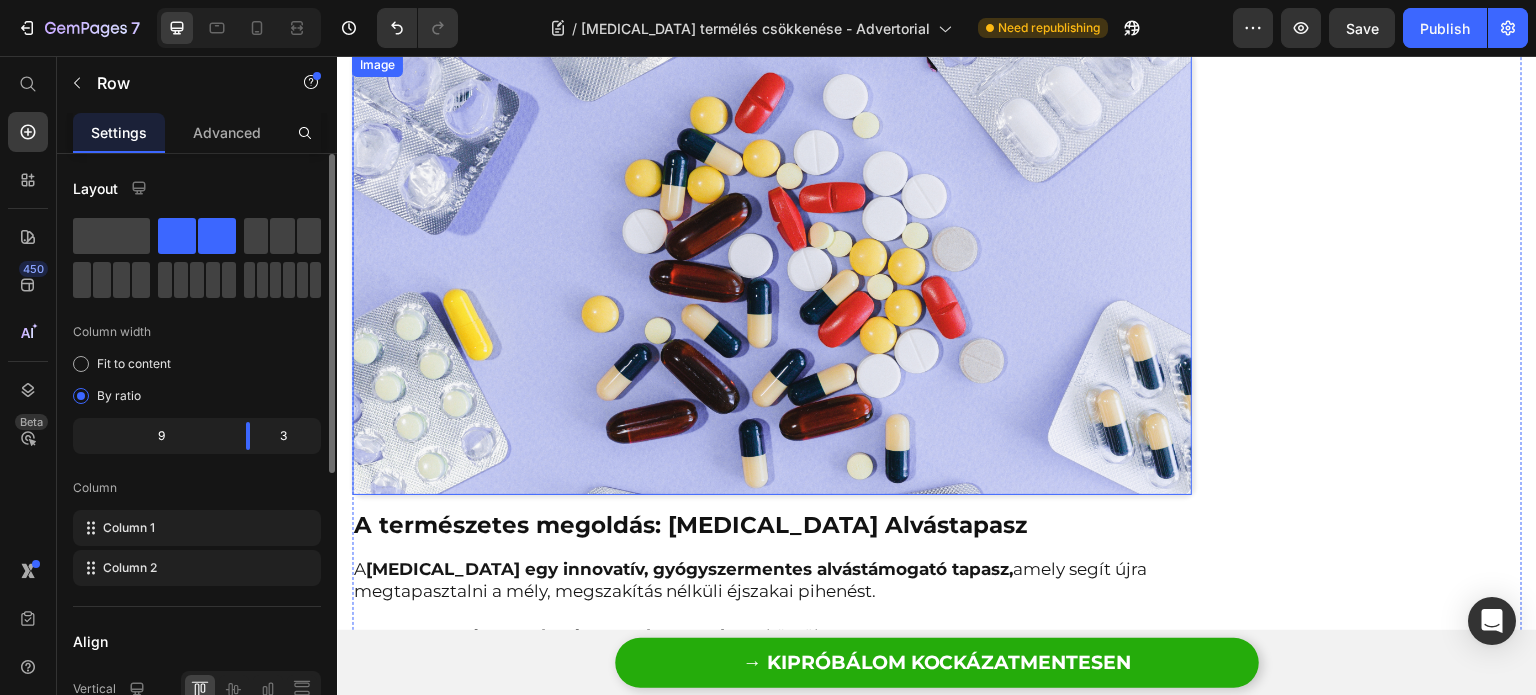 click at bounding box center (772, 274) 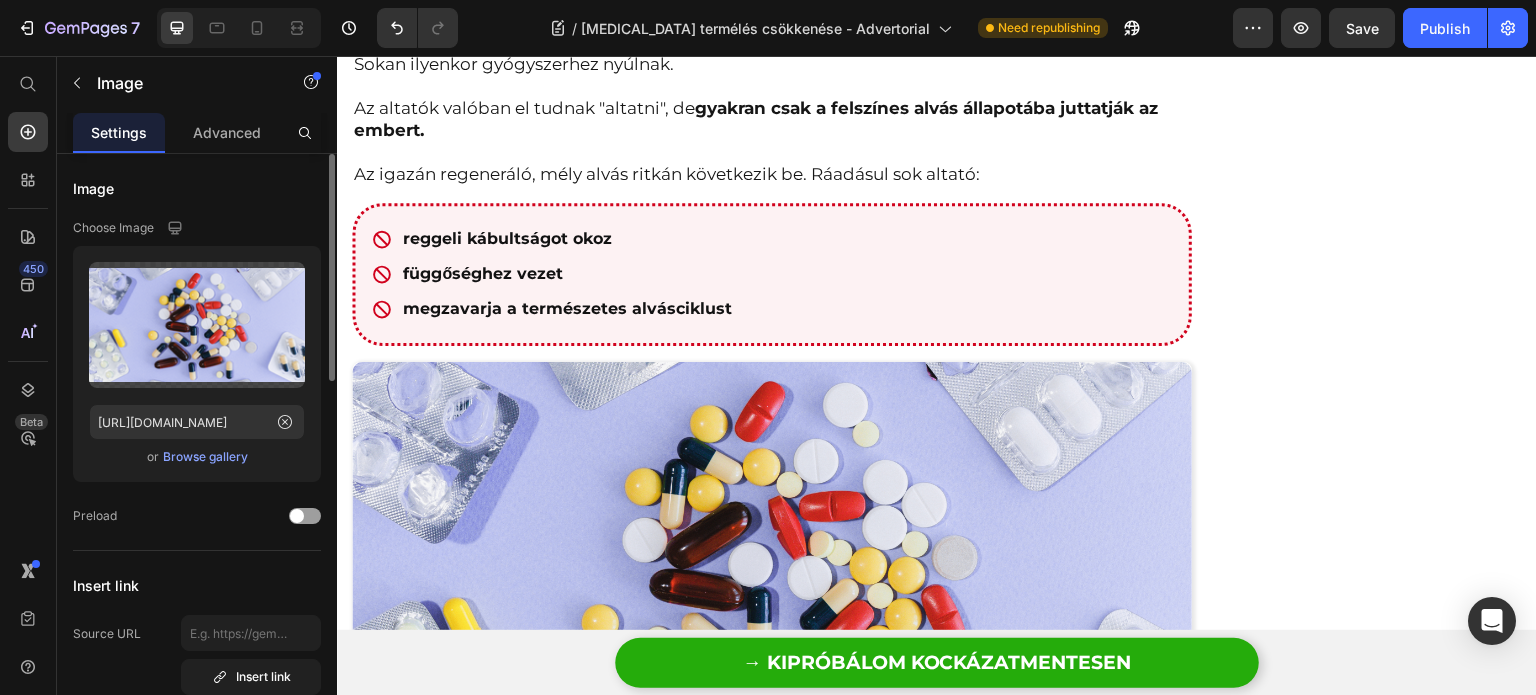 scroll, scrollTop: 2075, scrollLeft: 0, axis: vertical 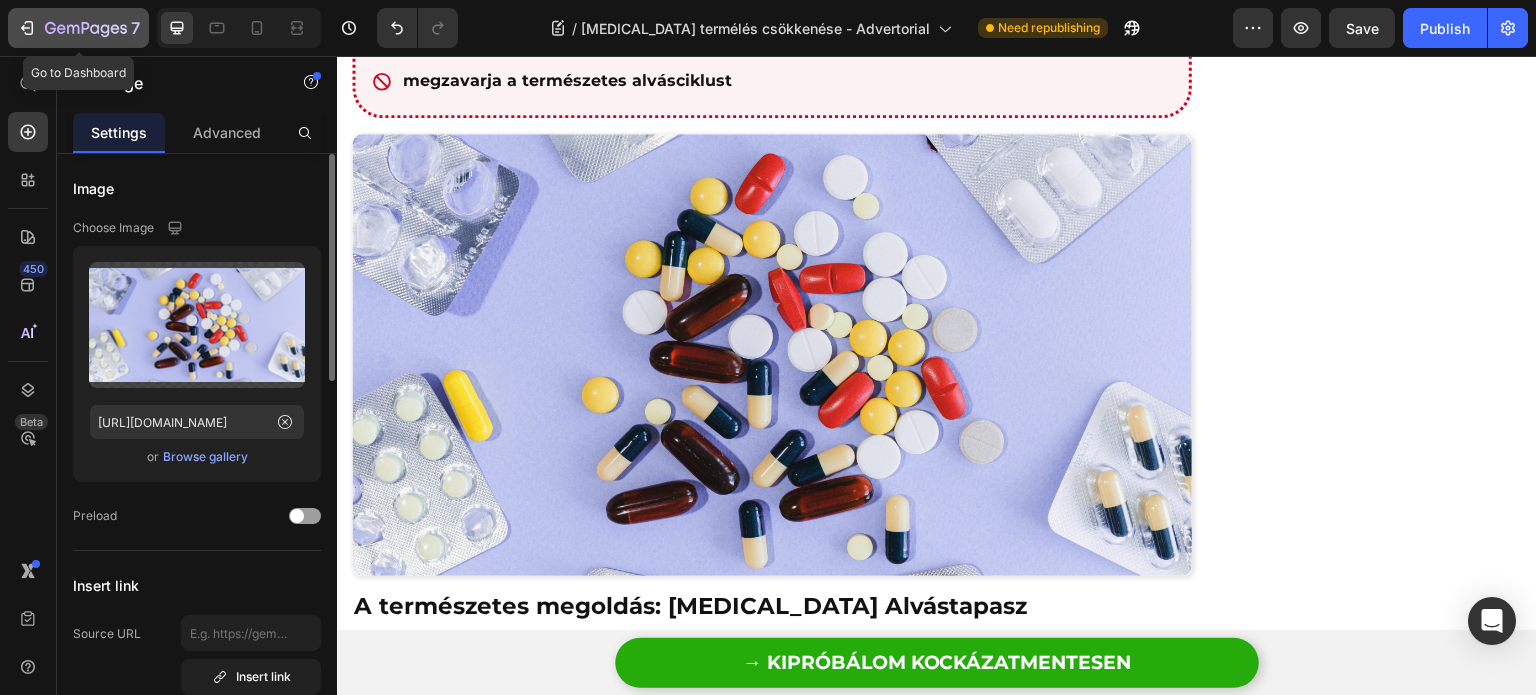 click 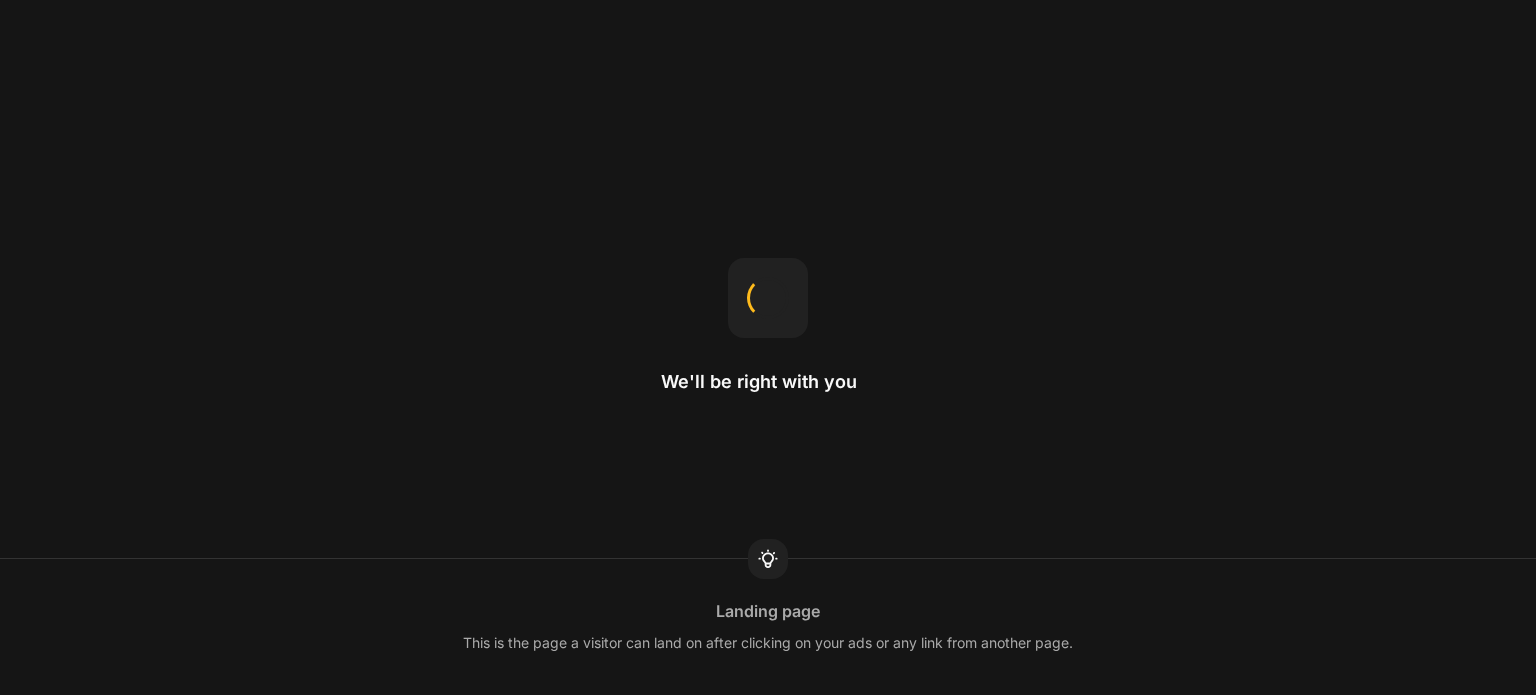 scroll, scrollTop: 0, scrollLeft: 0, axis: both 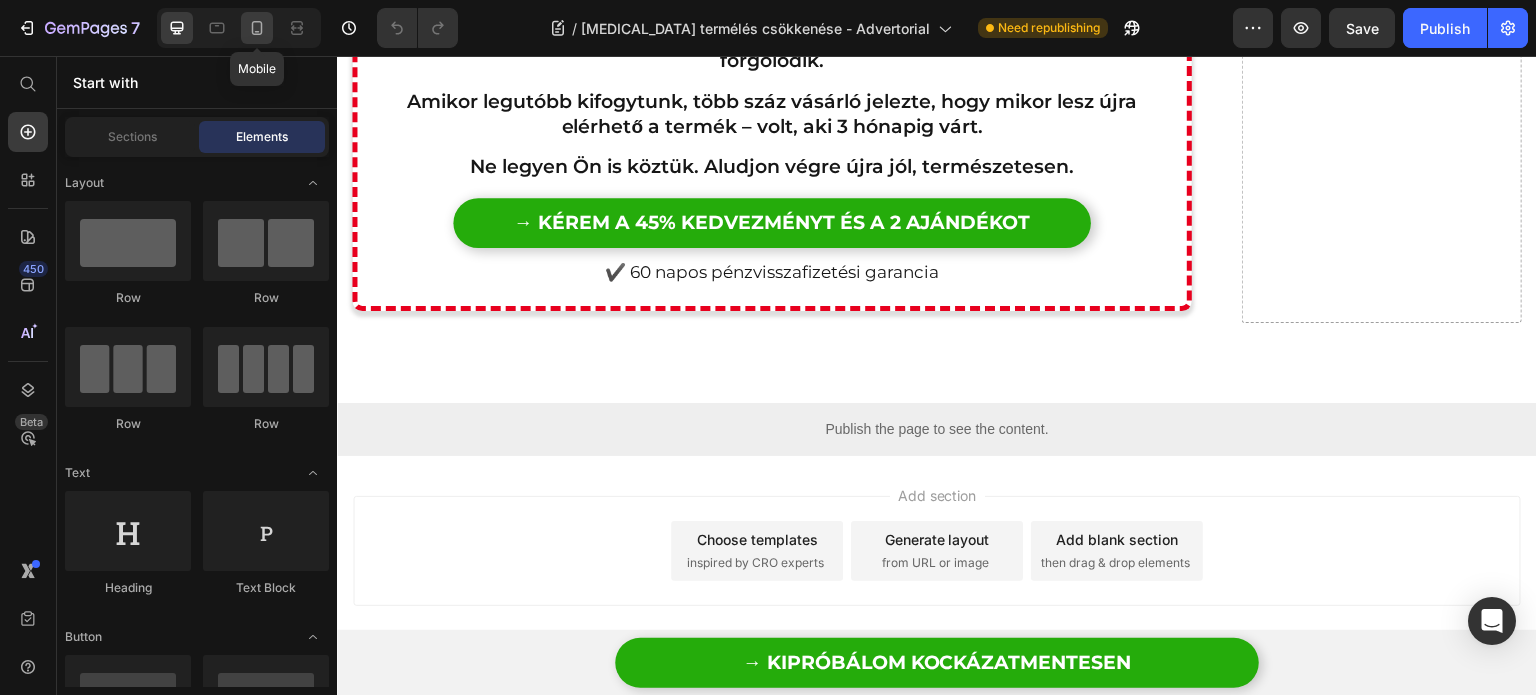 click 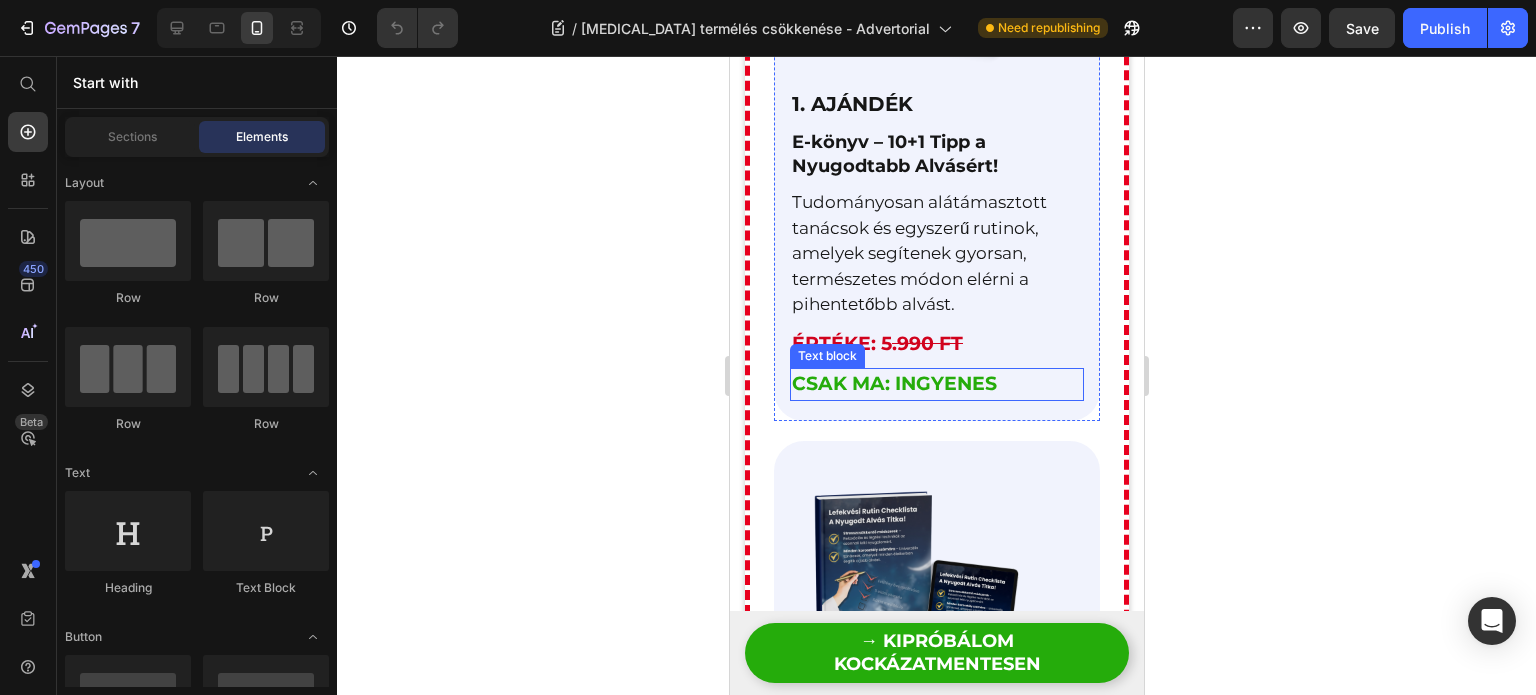 scroll, scrollTop: 7898, scrollLeft: 0, axis: vertical 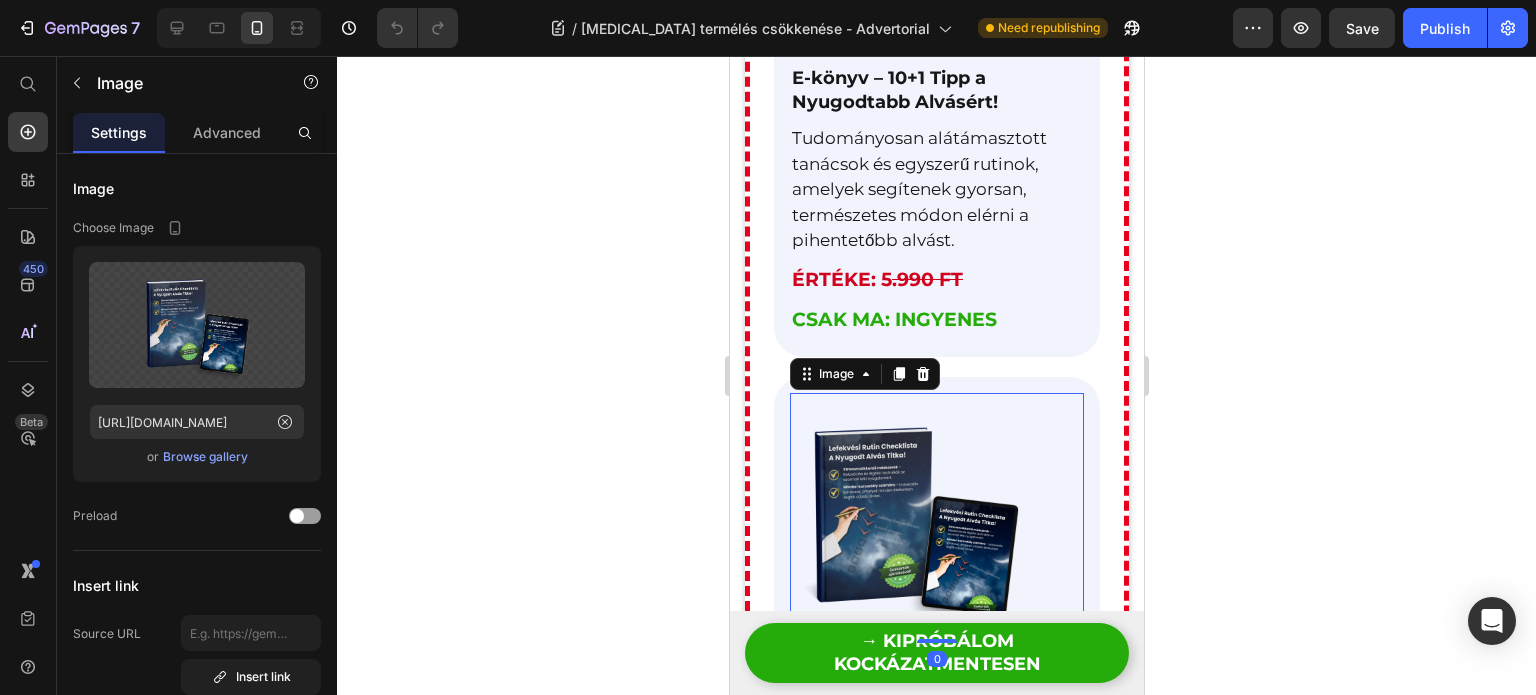 click at bounding box center [936, 518] 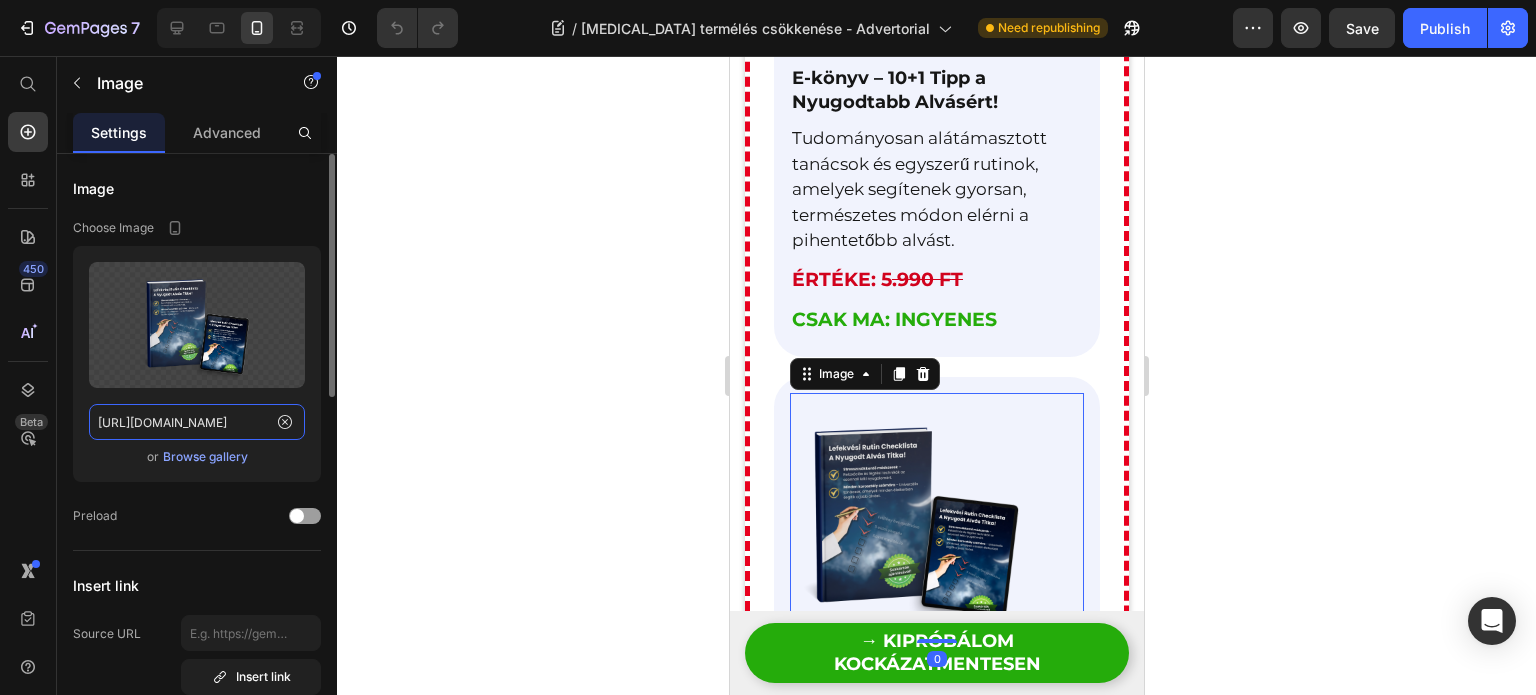 click on "[URL][DOMAIN_NAME]" 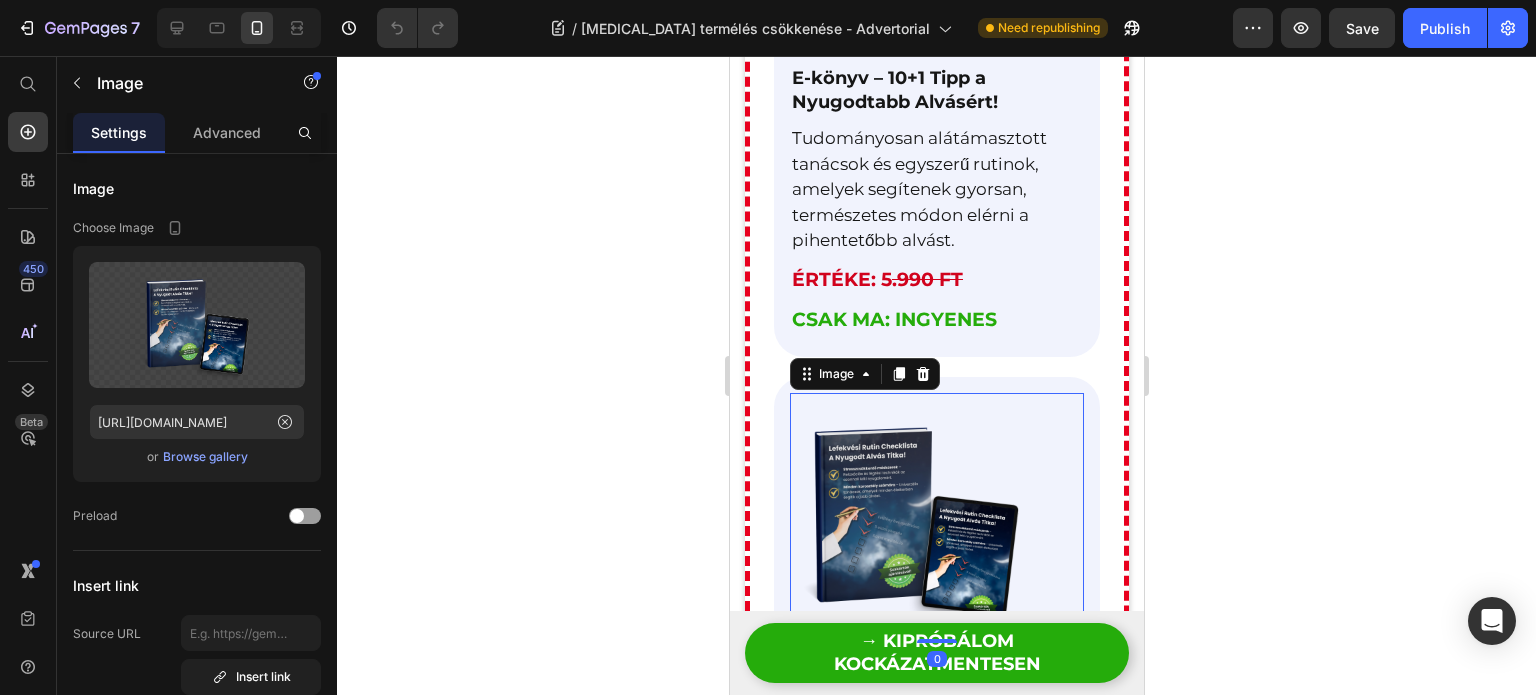 click at bounding box center [239, 28] 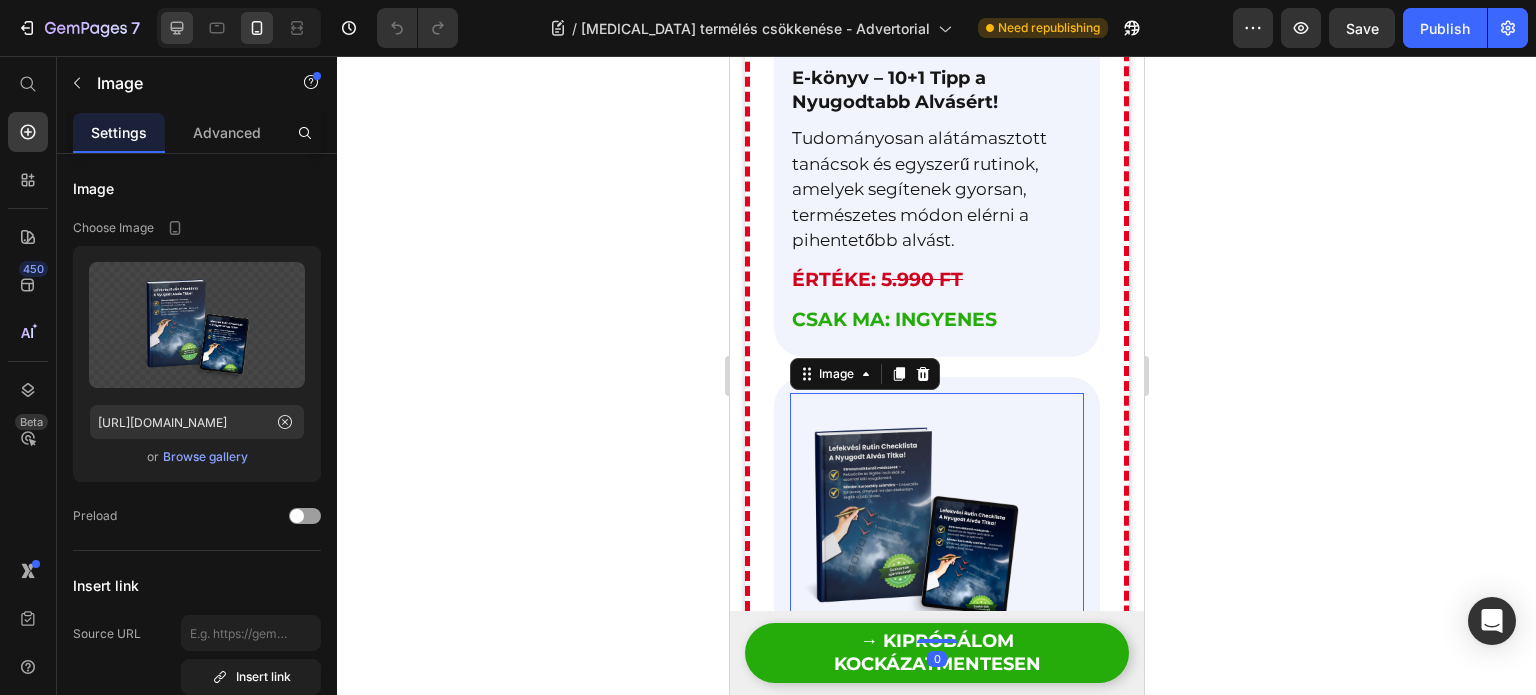 click 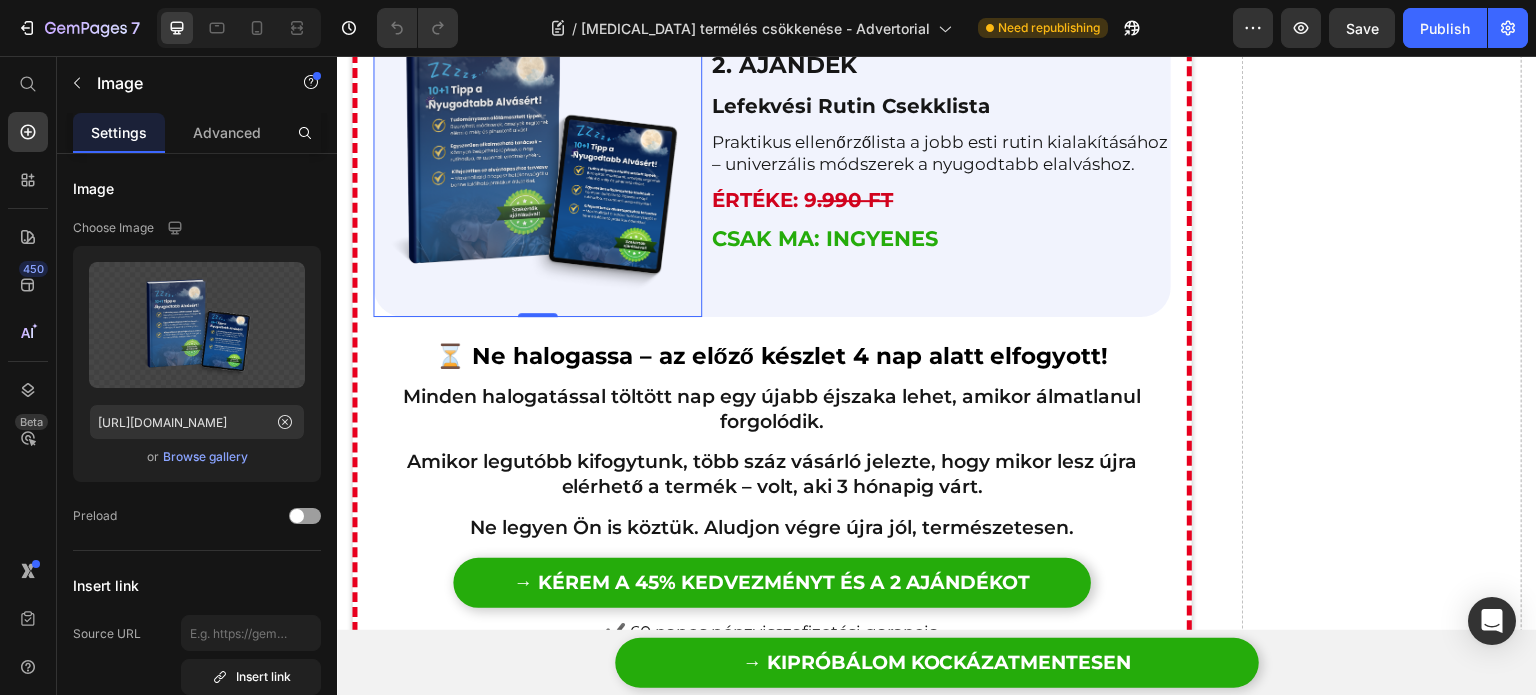 scroll, scrollTop: 7792, scrollLeft: 0, axis: vertical 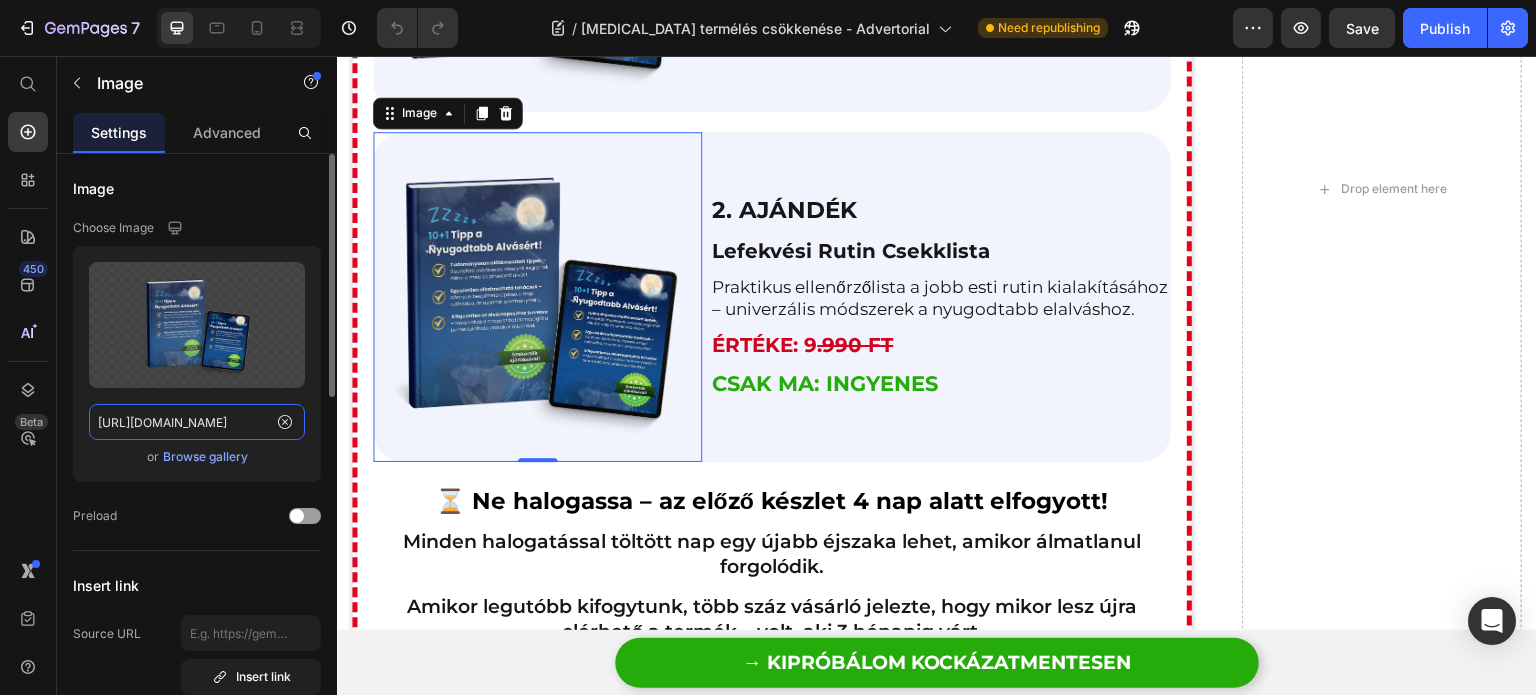 click on "[URL][DOMAIN_NAME]" 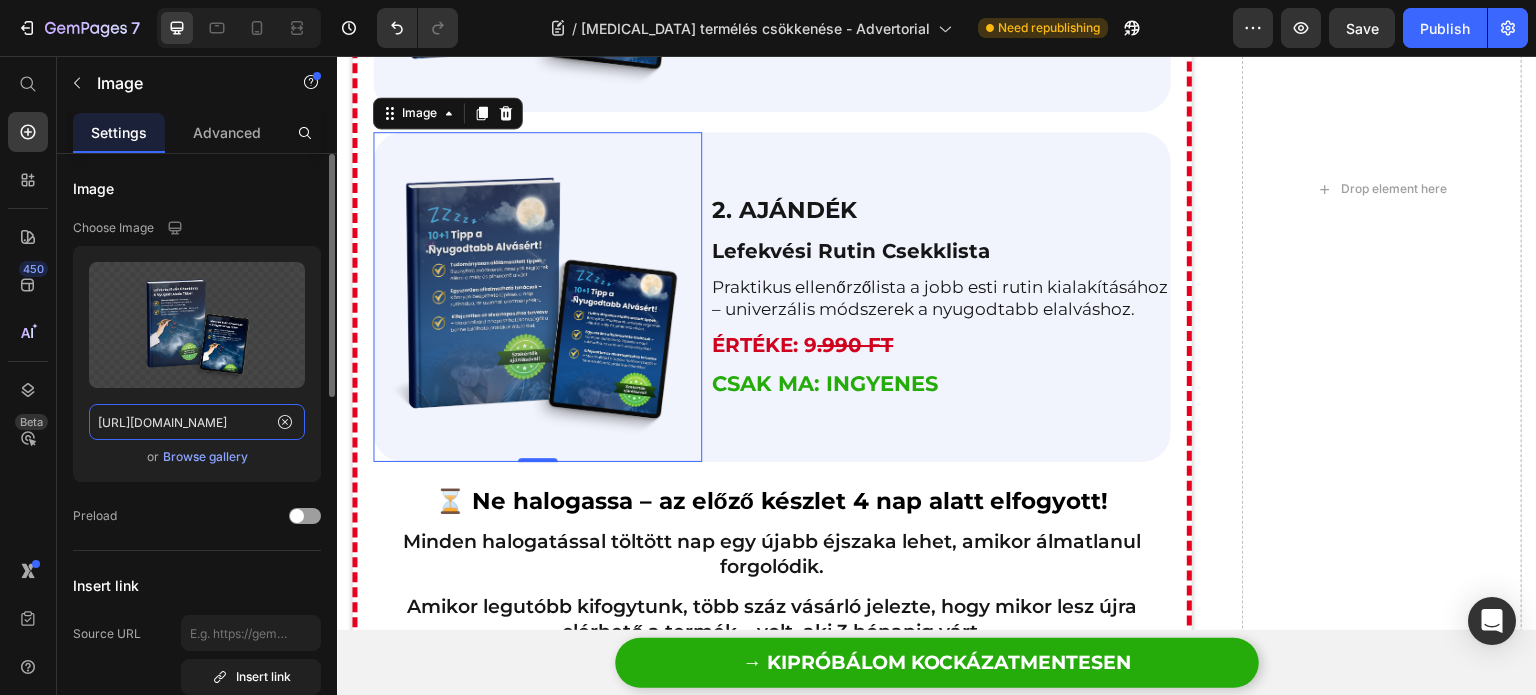 scroll, scrollTop: 0, scrollLeft: 836, axis: horizontal 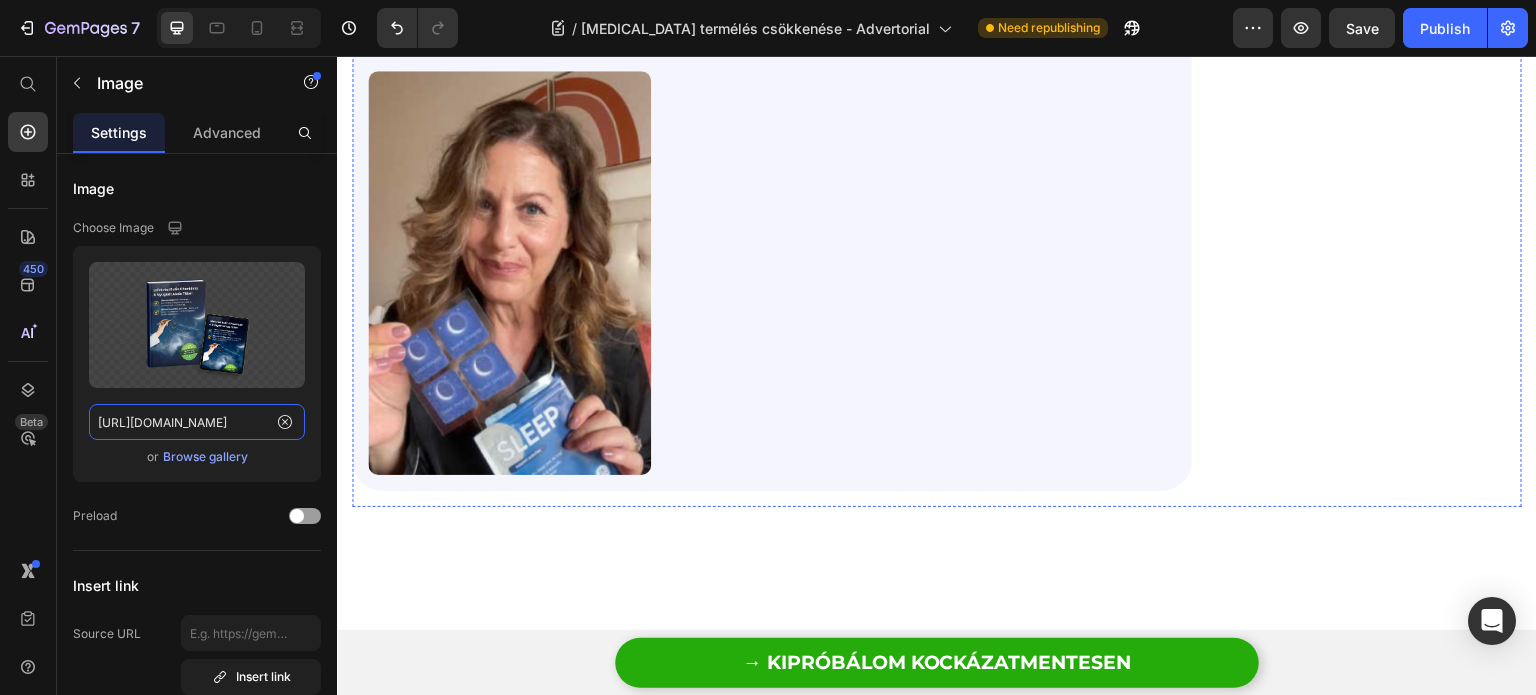 type on "[URL][DOMAIN_NAME]" 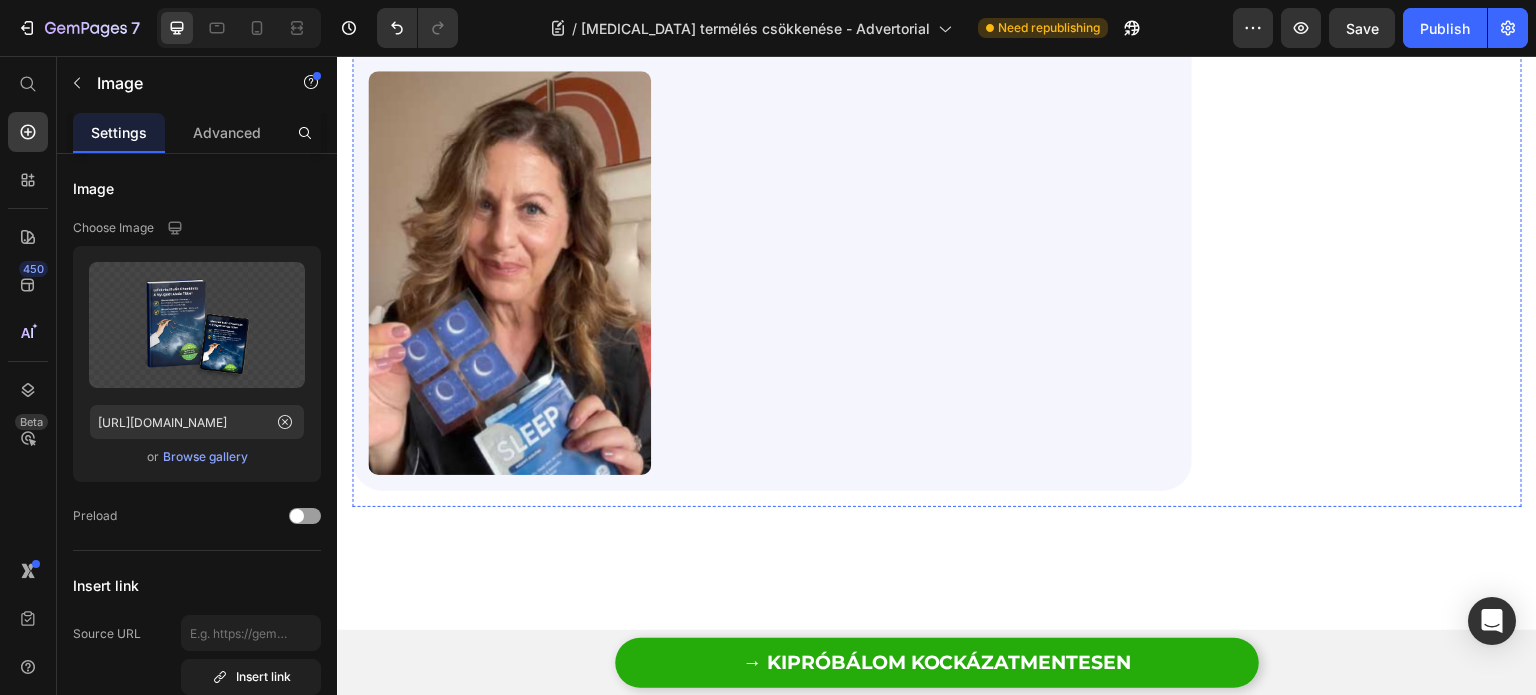scroll, scrollTop: 0, scrollLeft: 0, axis: both 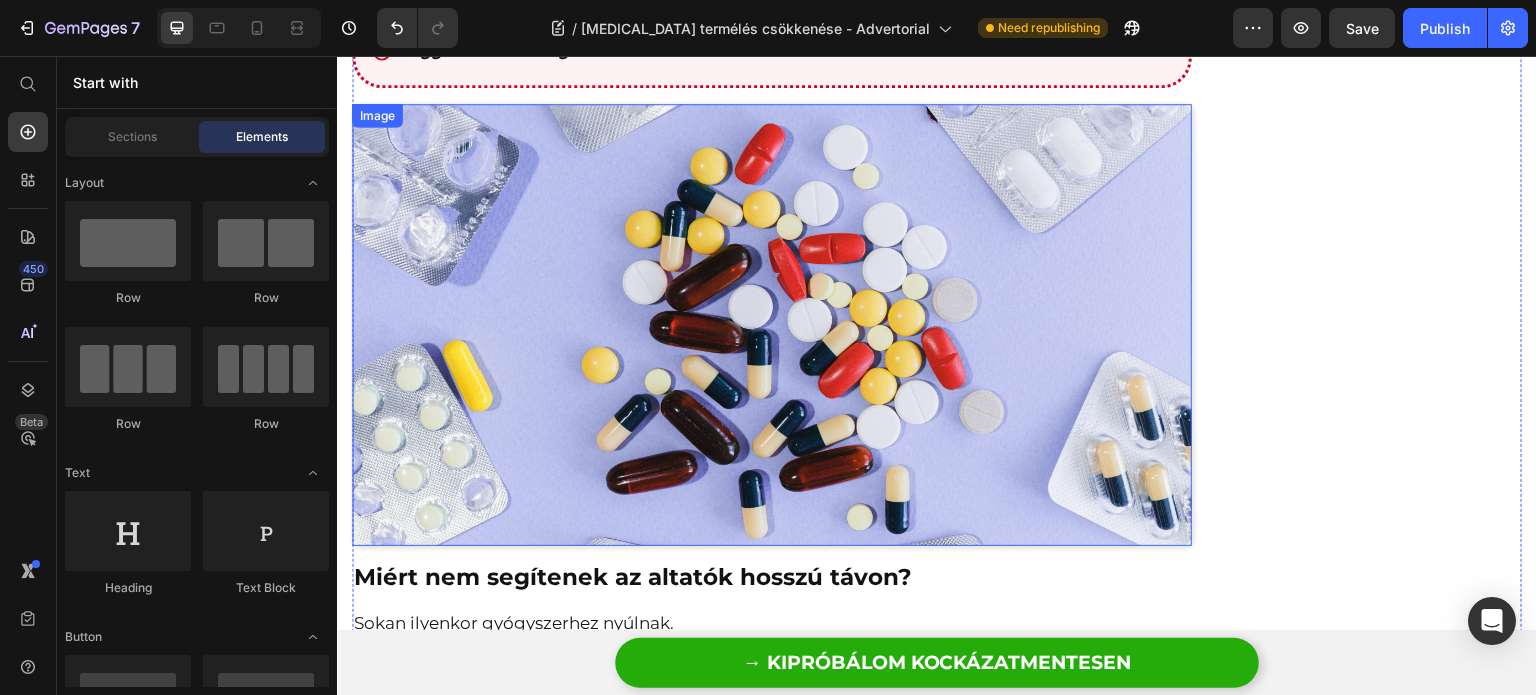 click at bounding box center [772, 325] 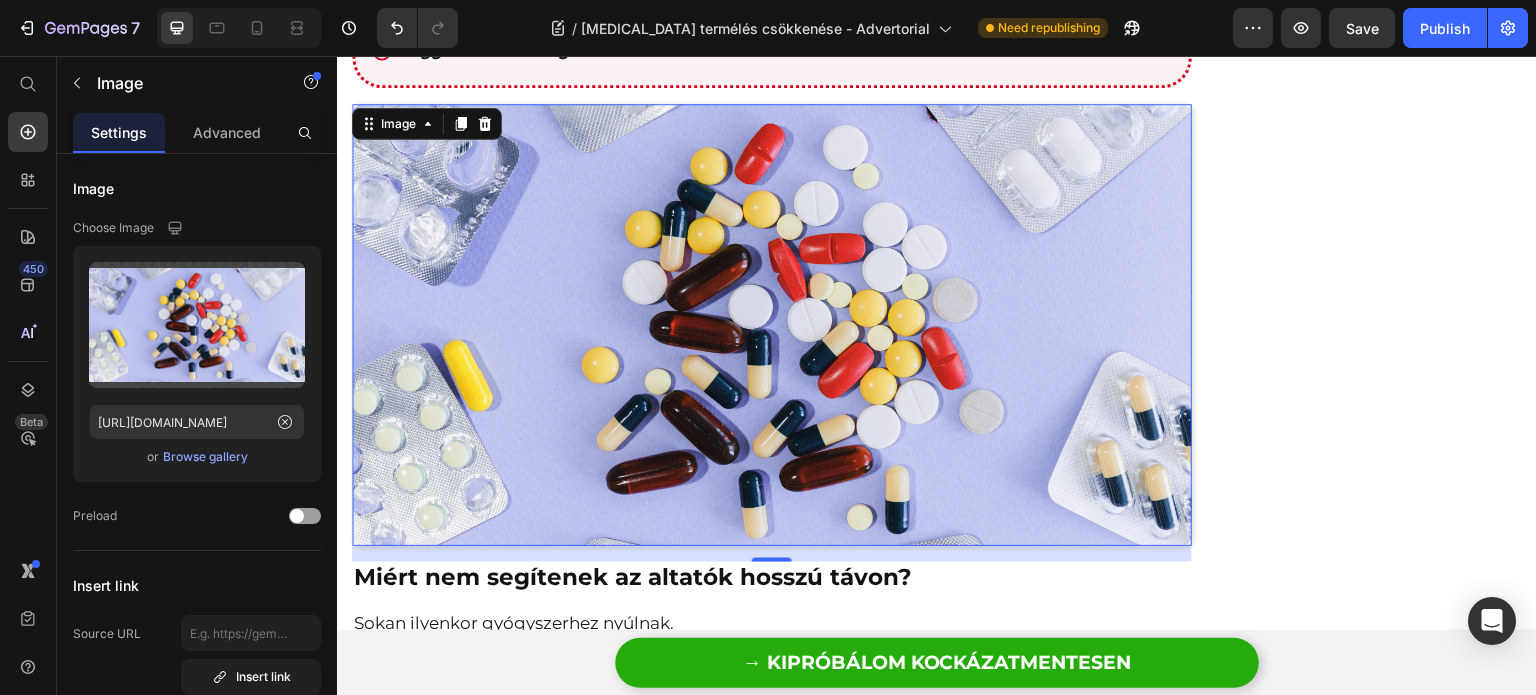 drag, startPoint x: 729, startPoint y: 348, endPoint x: 665, endPoint y: 352, distance: 64.12488 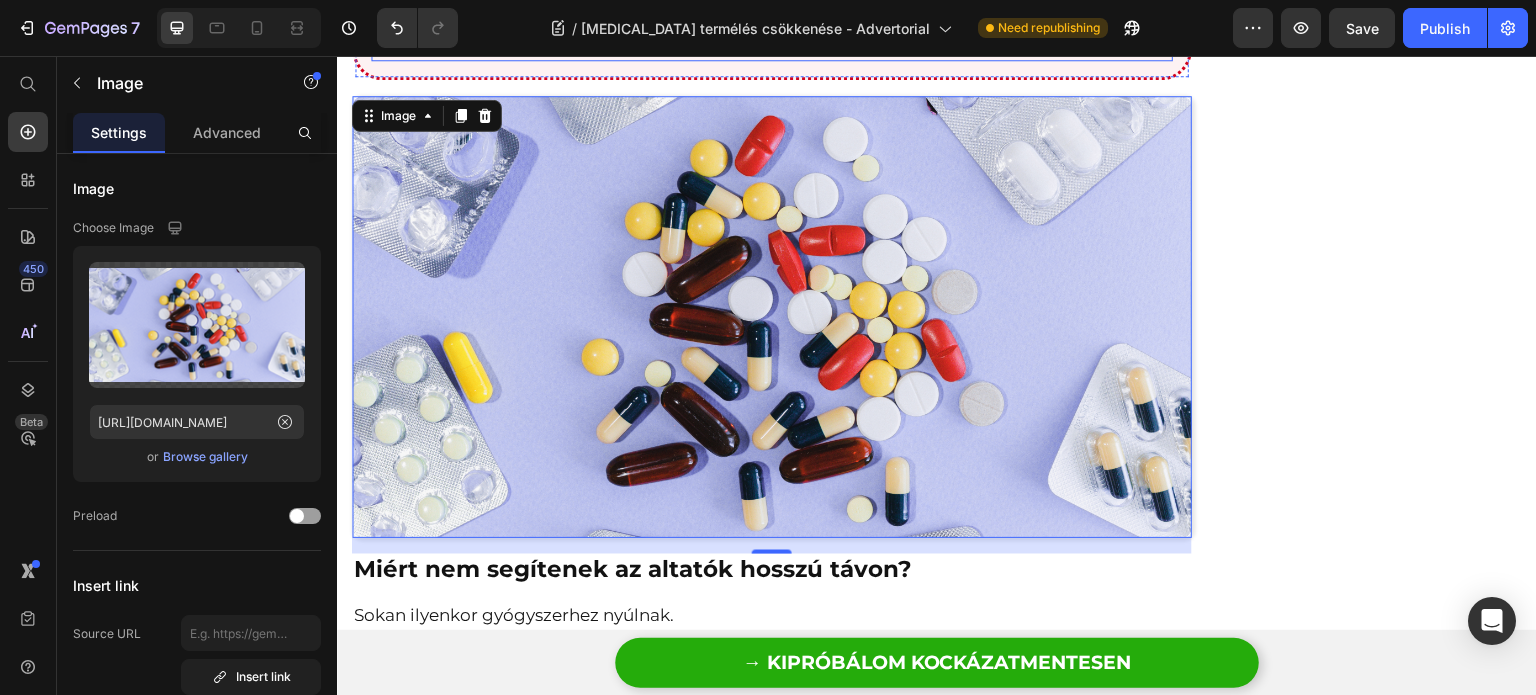scroll, scrollTop: 1300, scrollLeft: 0, axis: vertical 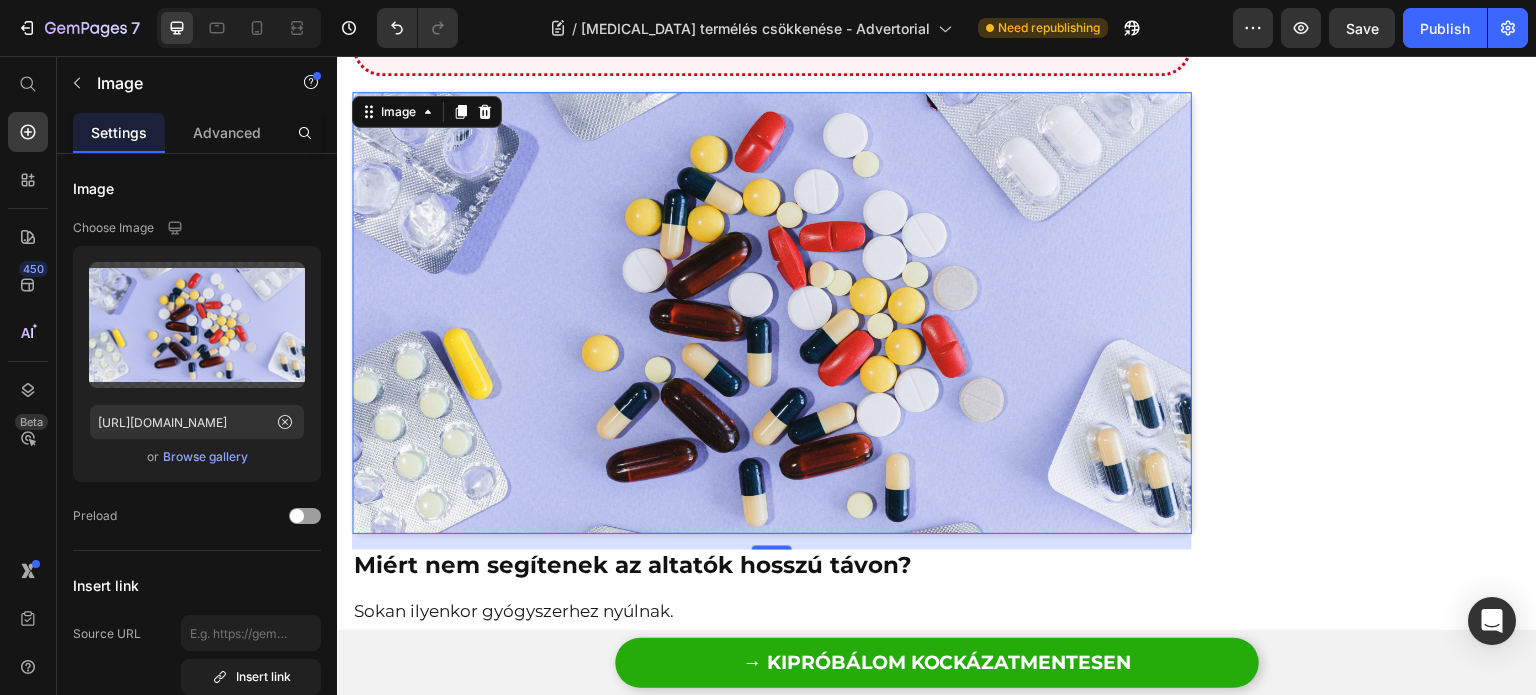 click at bounding box center (772, 313) 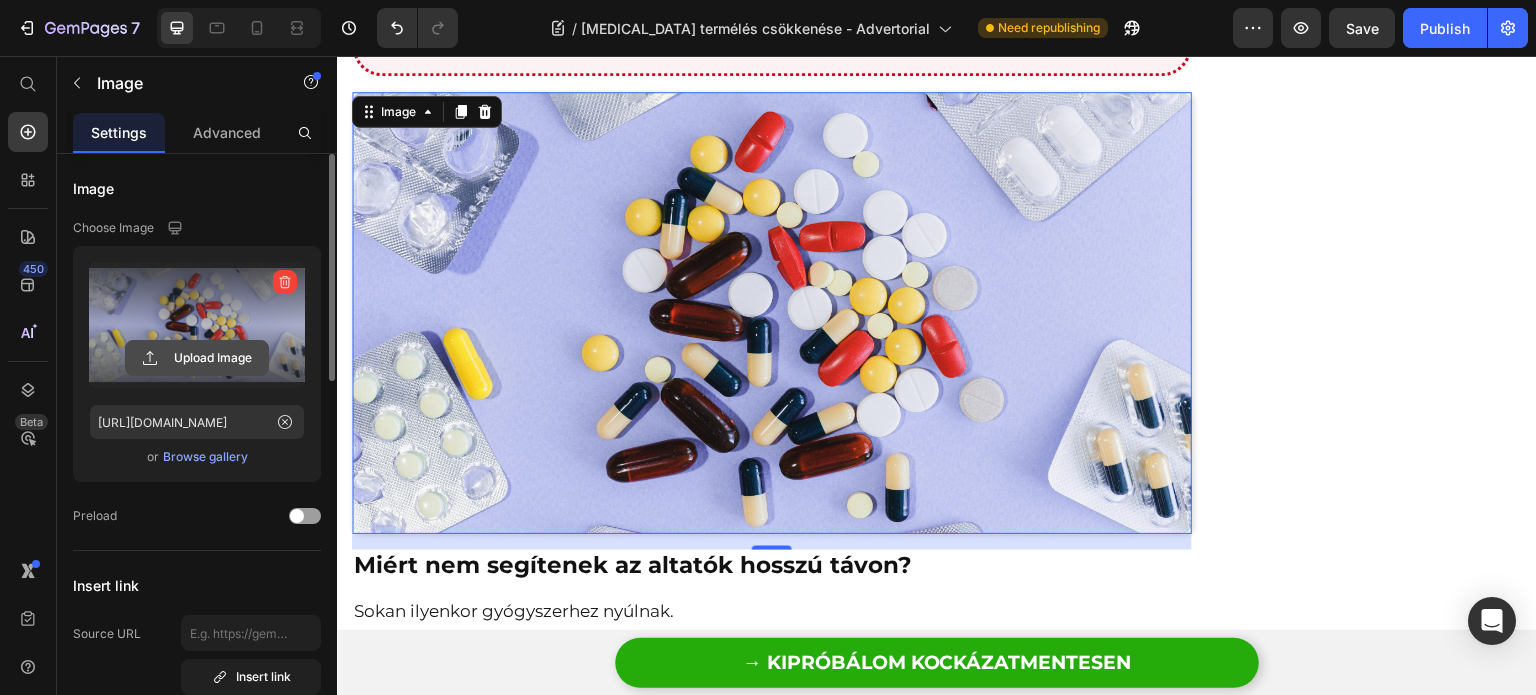 click 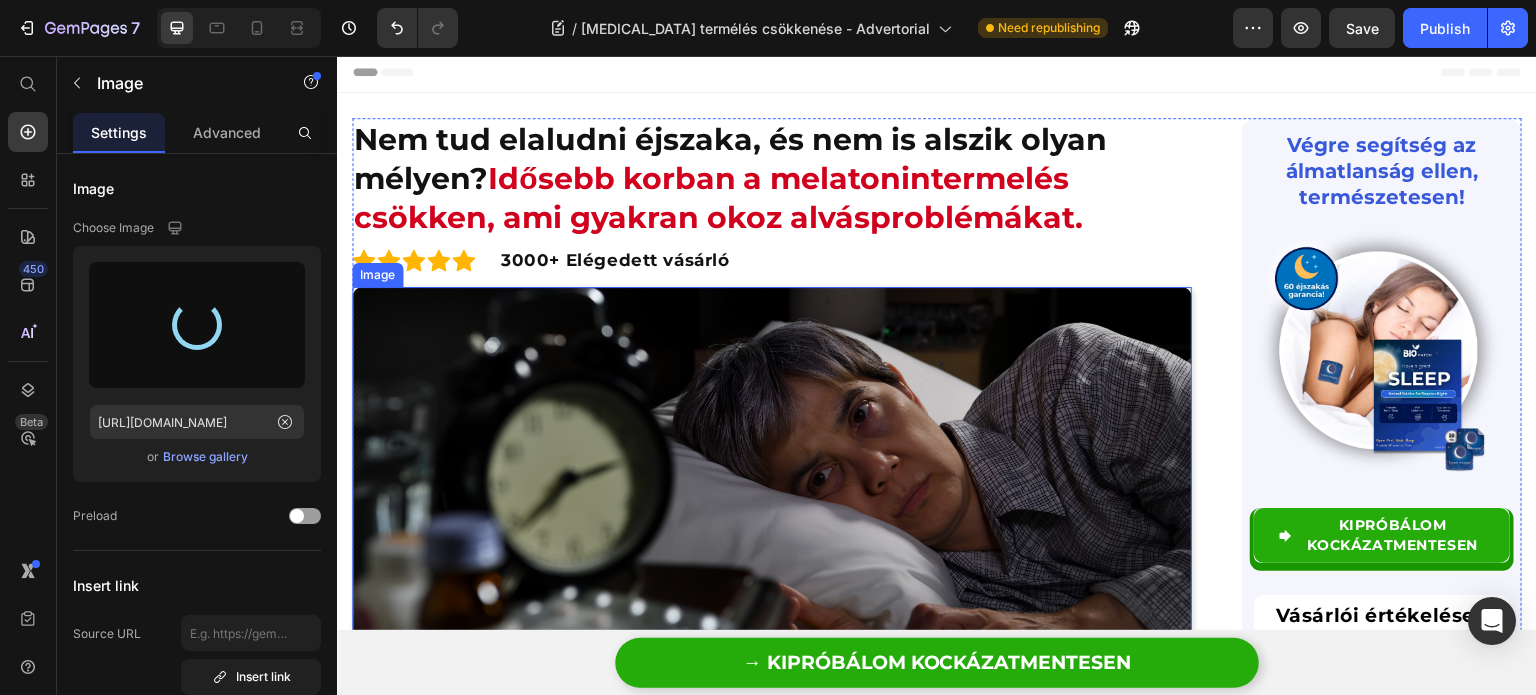 scroll, scrollTop: 0, scrollLeft: 0, axis: both 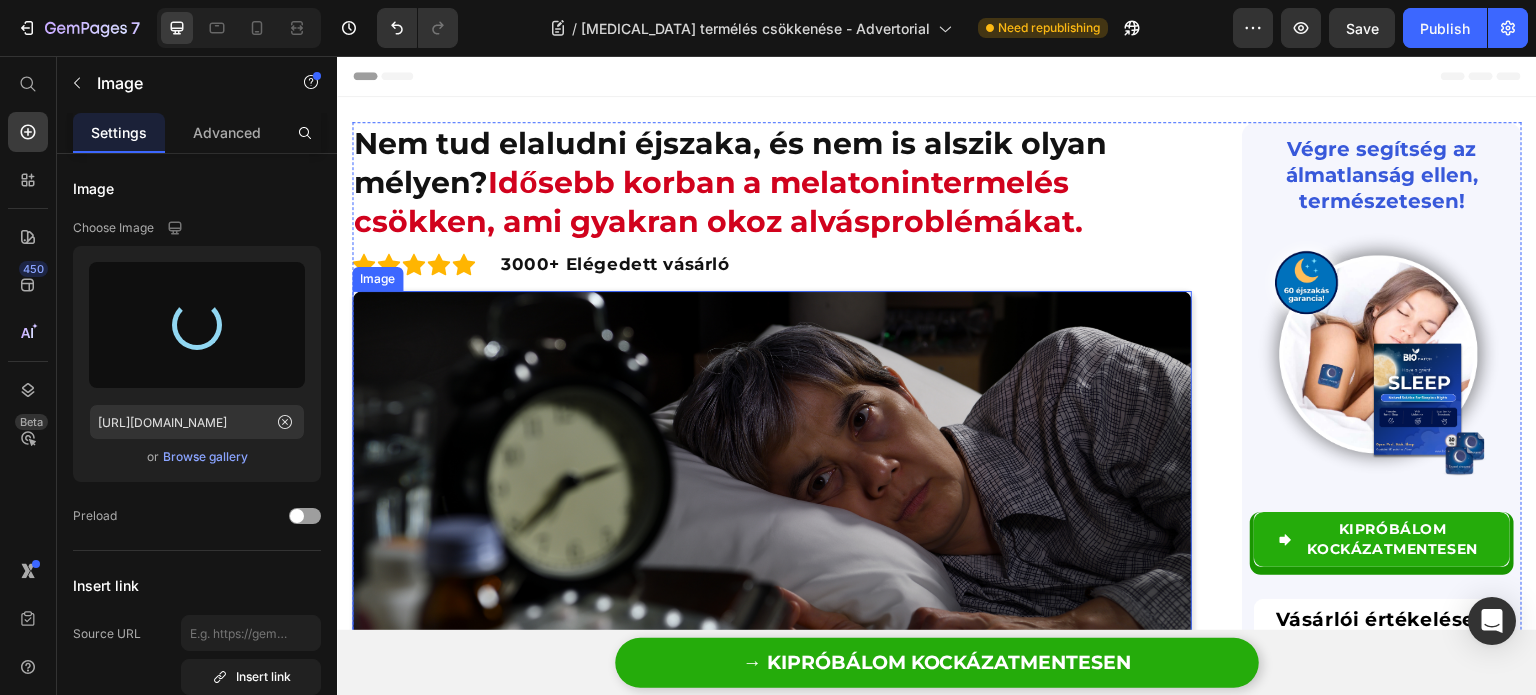 type on "[URL][DOMAIN_NAME]" 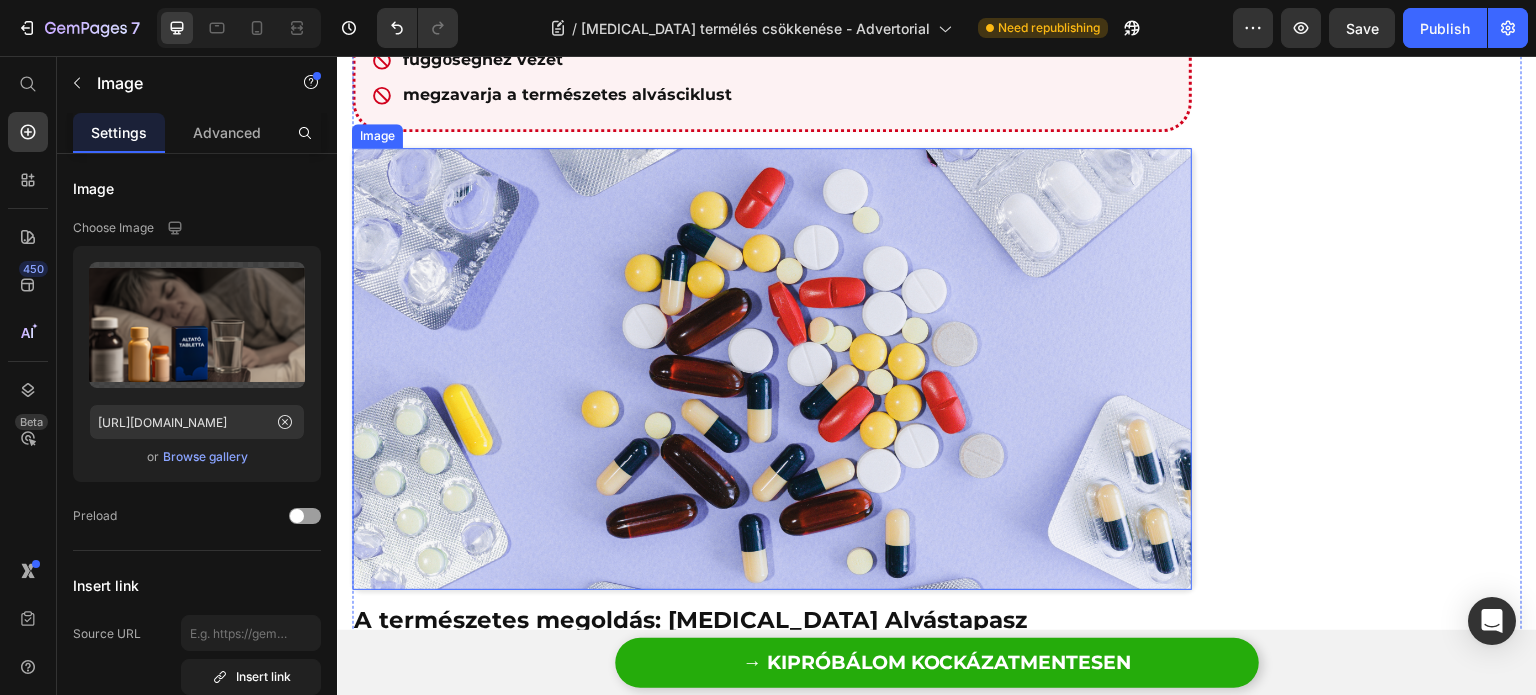 scroll, scrollTop: 2200, scrollLeft: 0, axis: vertical 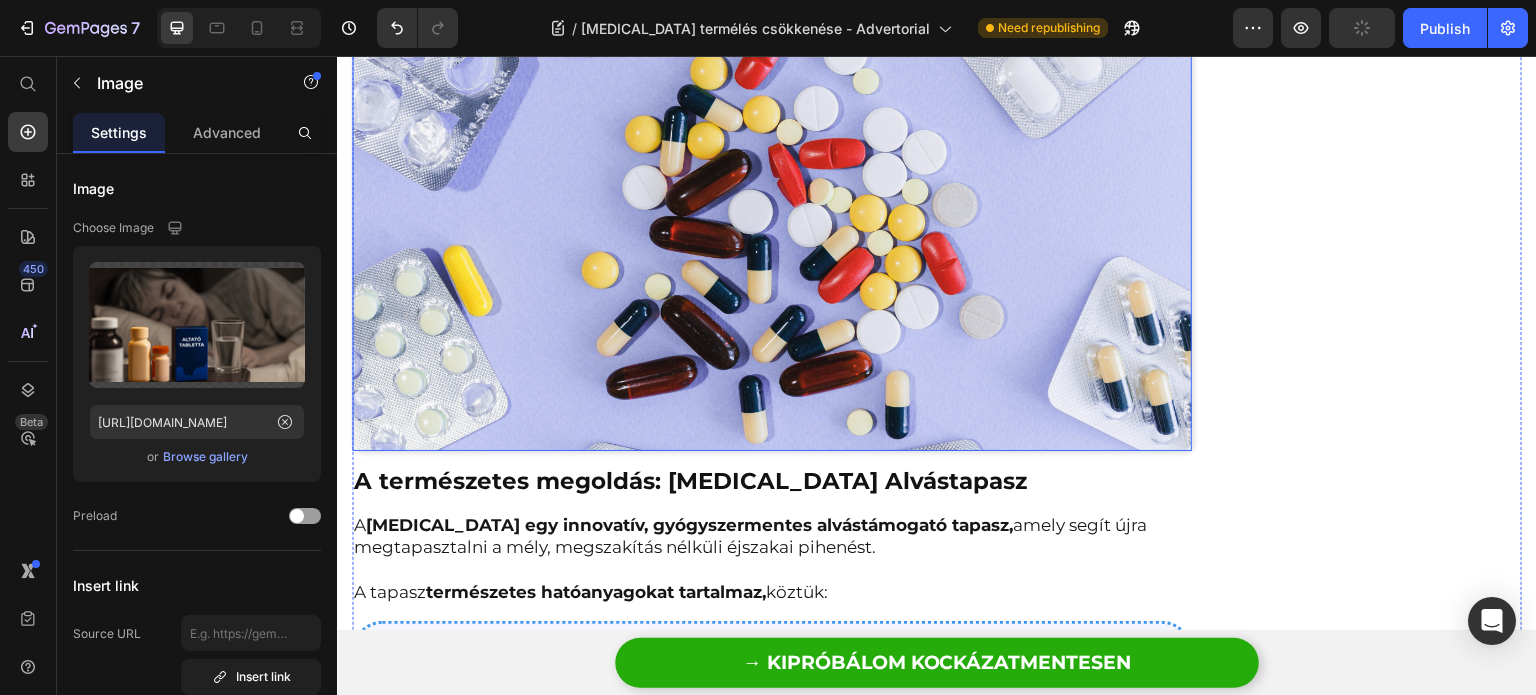 click at bounding box center (772, 230) 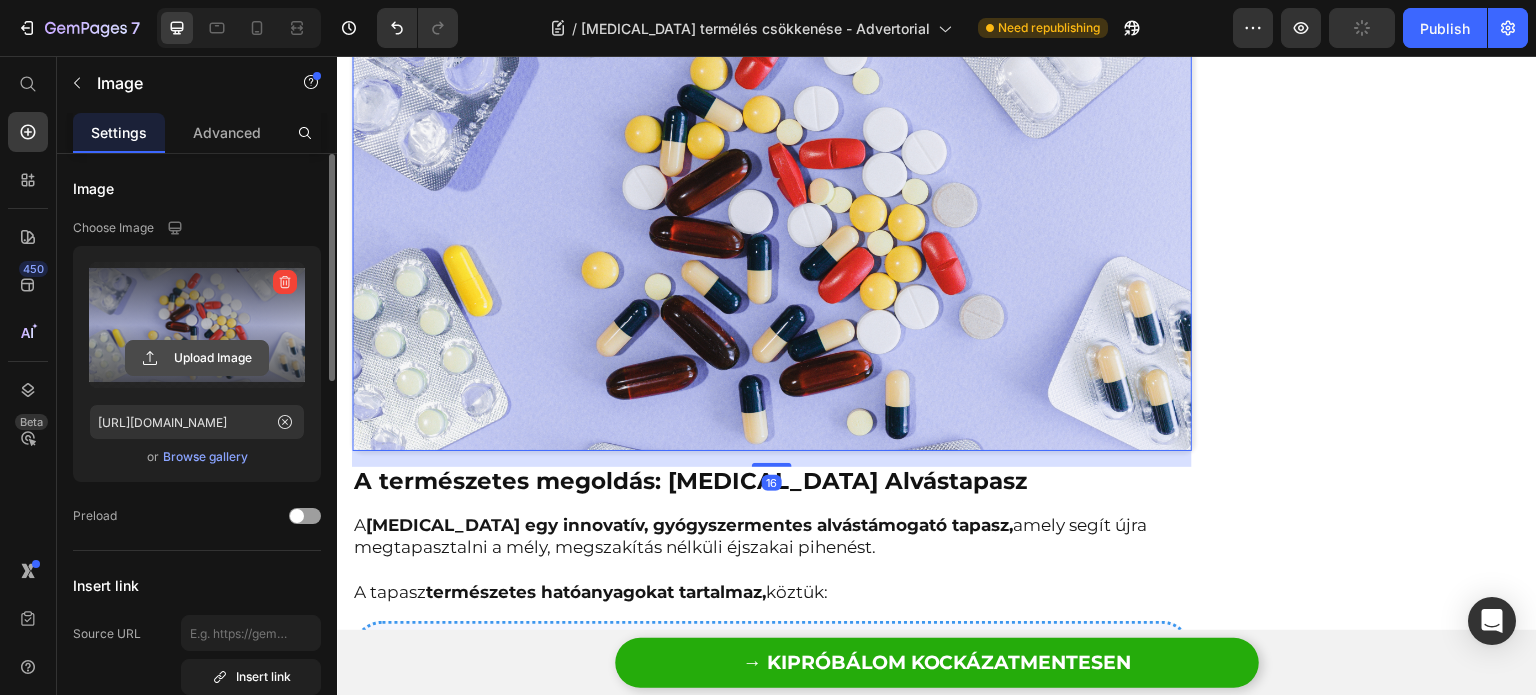 click 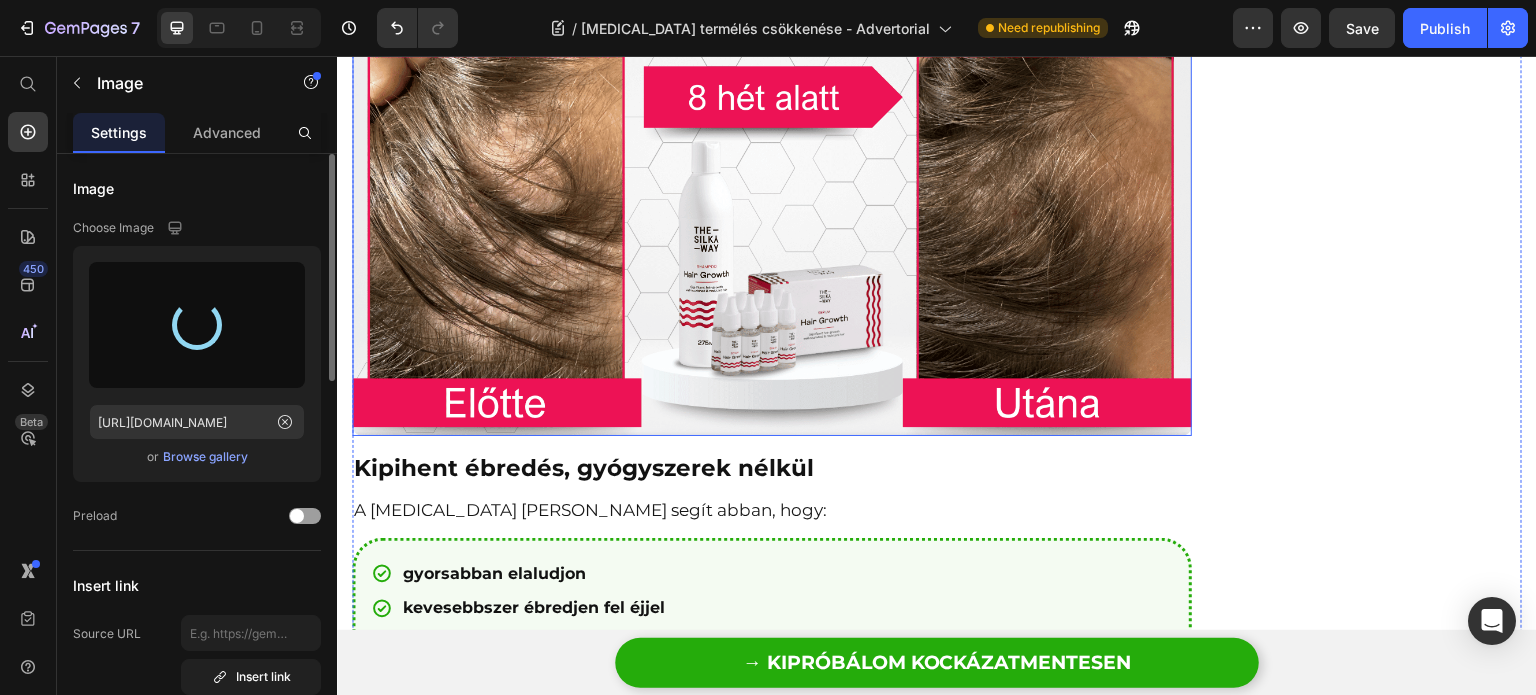 scroll, scrollTop: 3775, scrollLeft: 0, axis: vertical 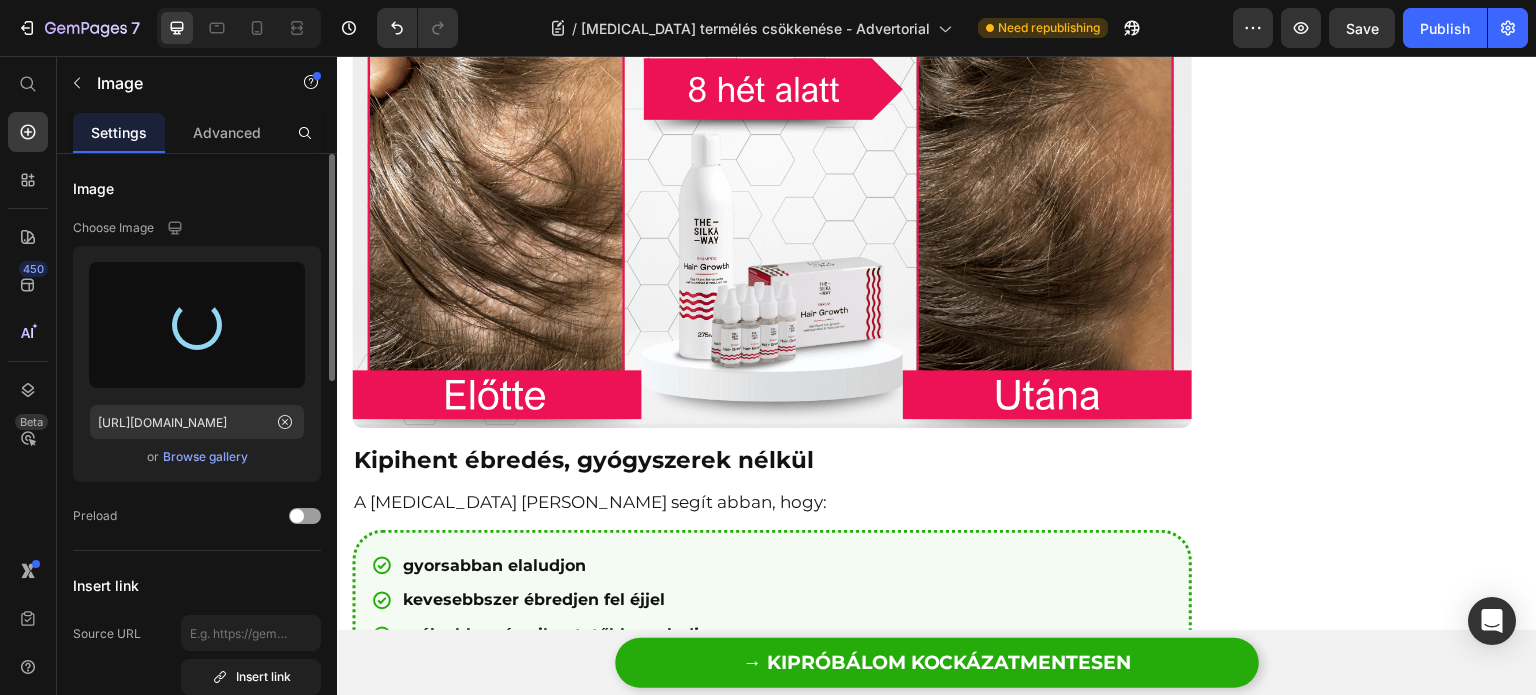 type on "[URL][DOMAIN_NAME]" 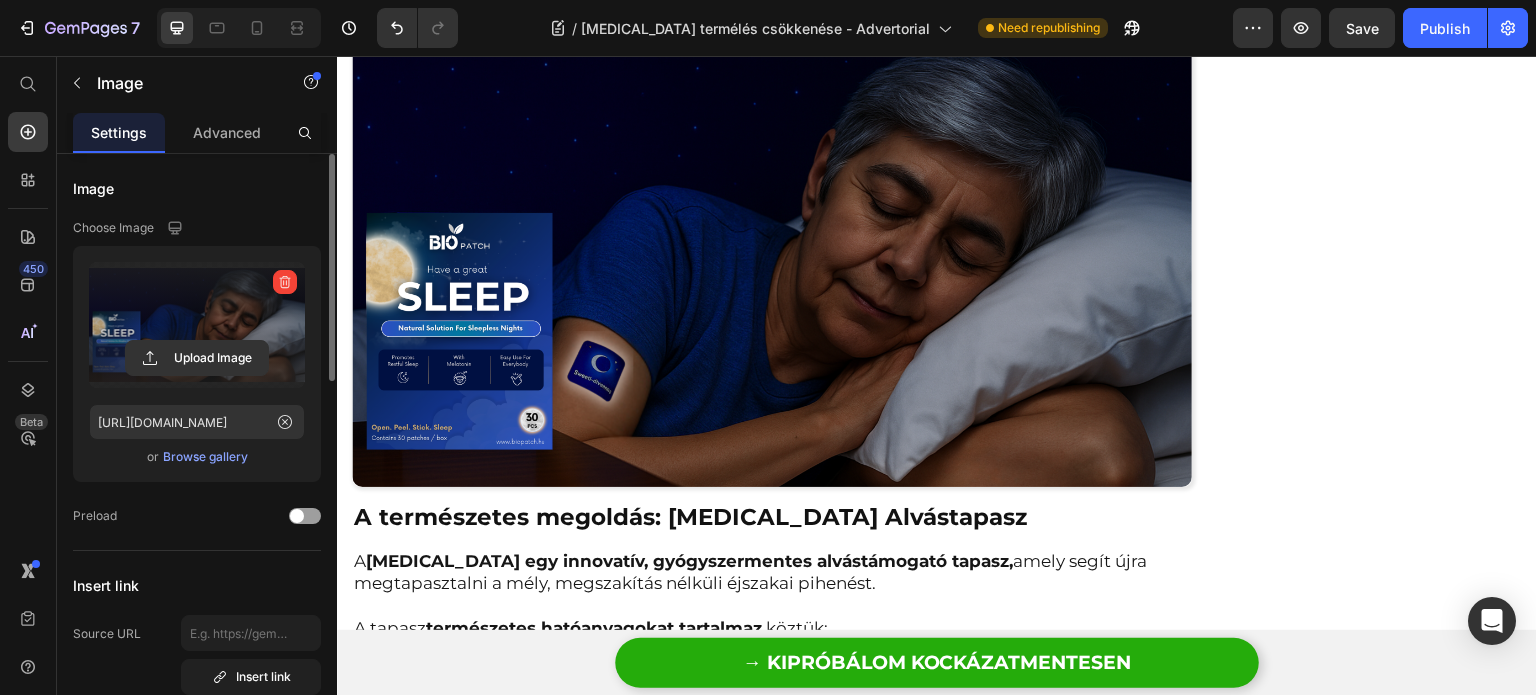 scroll, scrollTop: 2175, scrollLeft: 0, axis: vertical 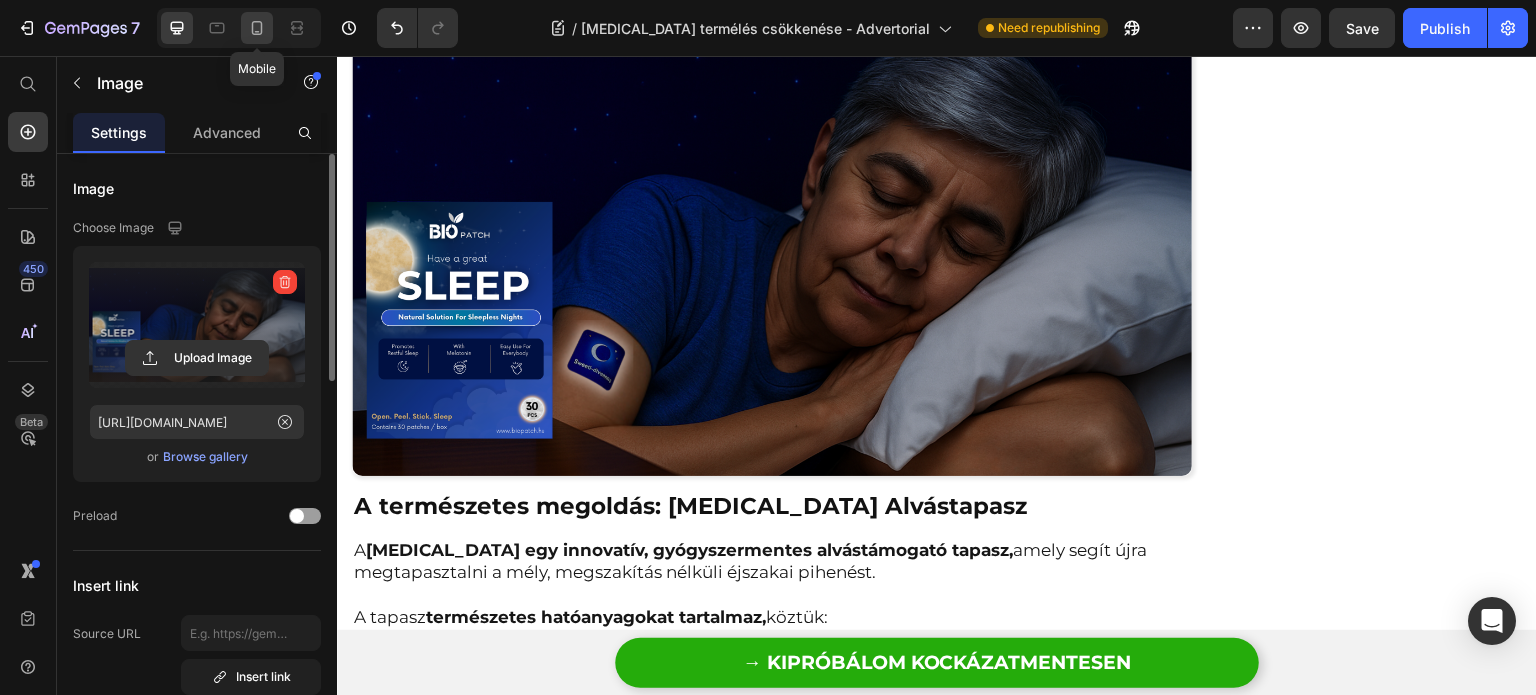 click 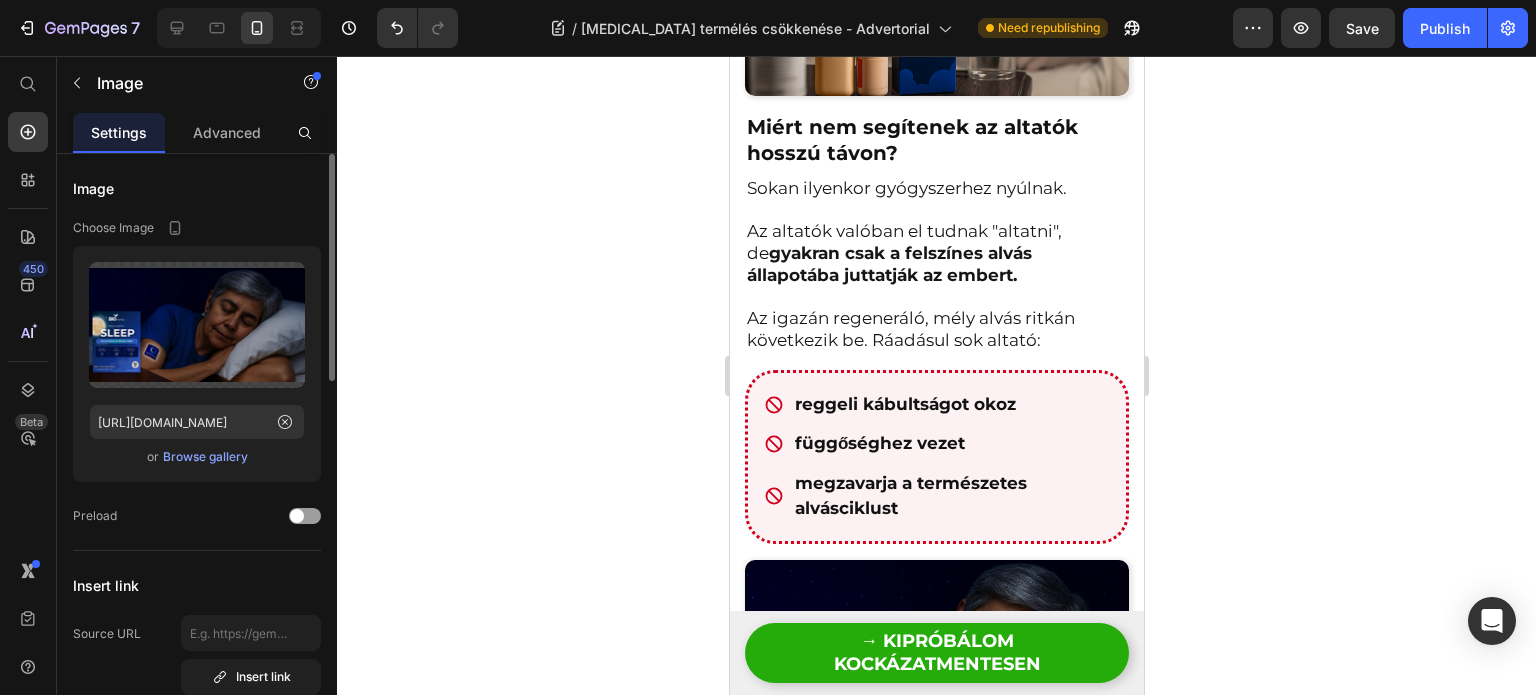 scroll, scrollTop: 1505, scrollLeft: 0, axis: vertical 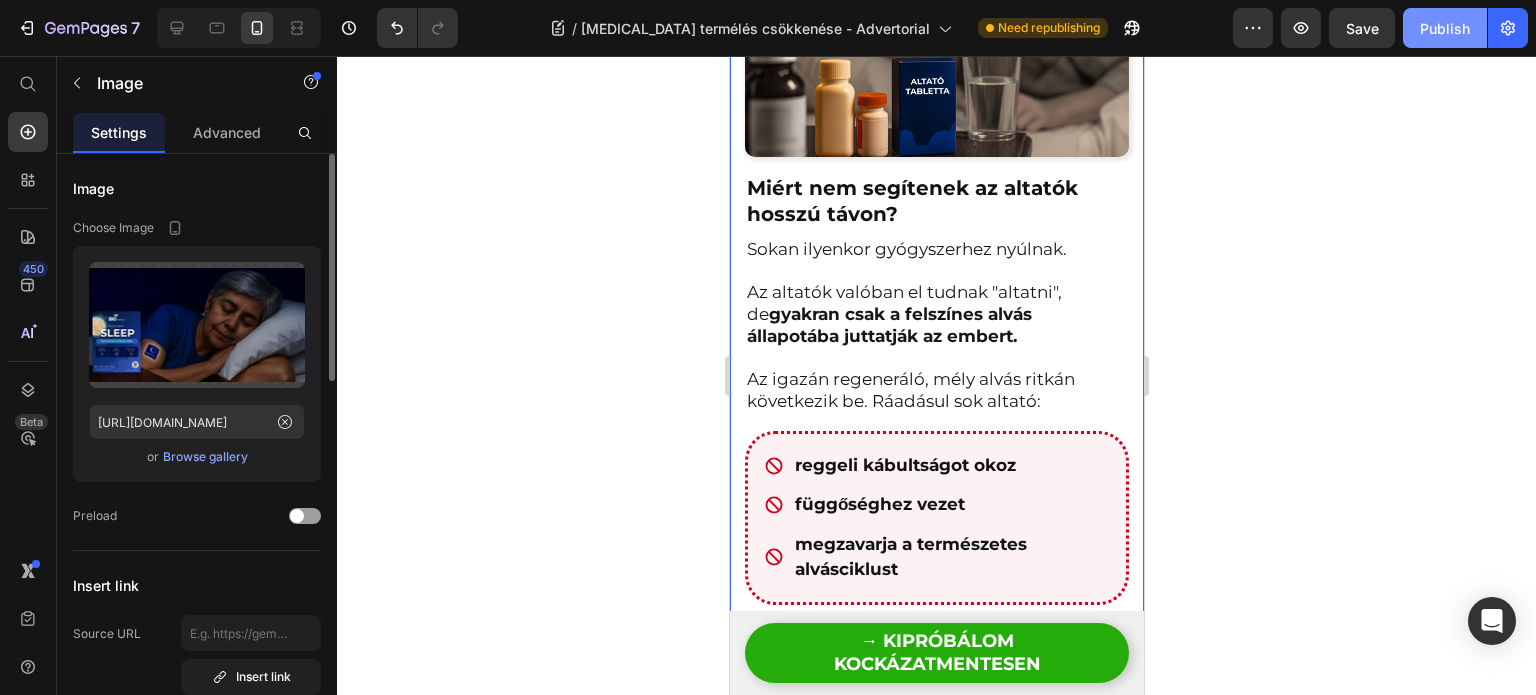 click on "Publish" 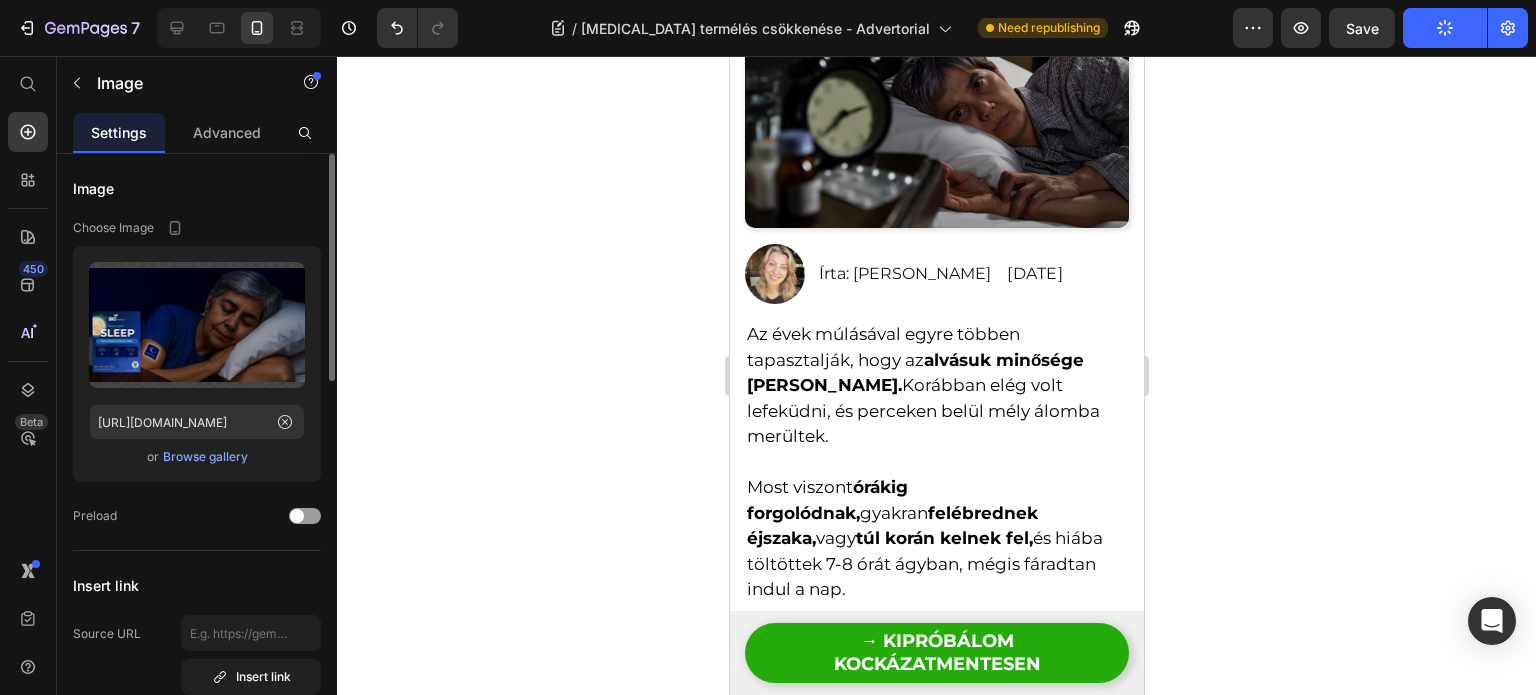 scroll, scrollTop: 205, scrollLeft: 0, axis: vertical 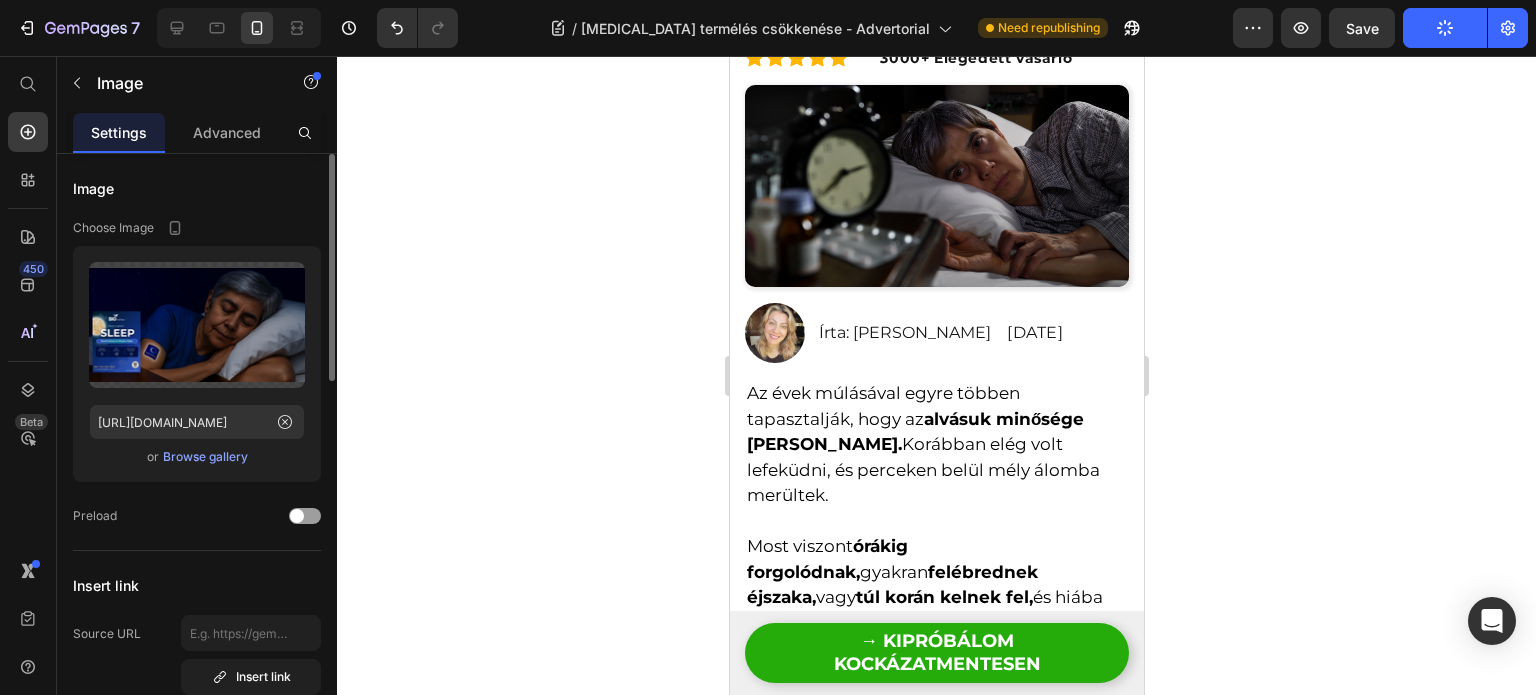 type 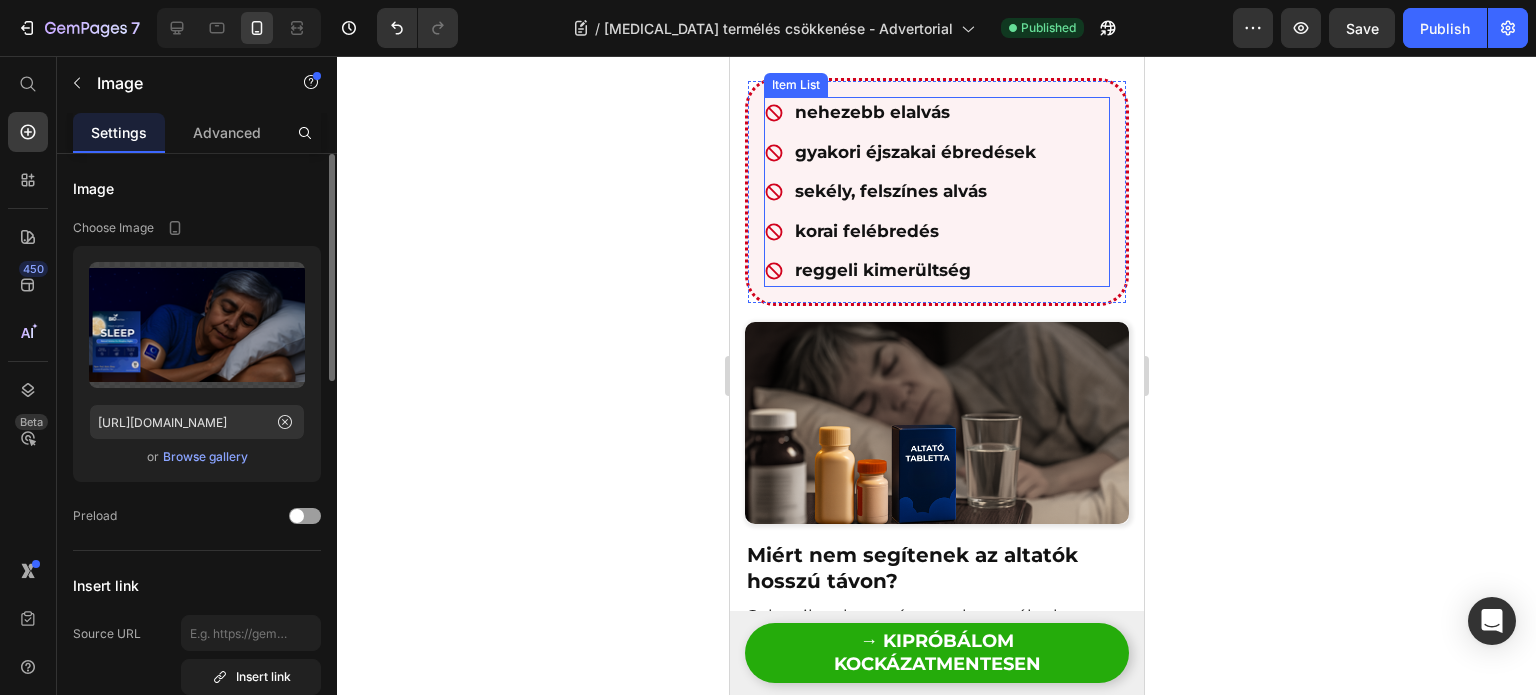 scroll, scrollTop: 1200, scrollLeft: 0, axis: vertical 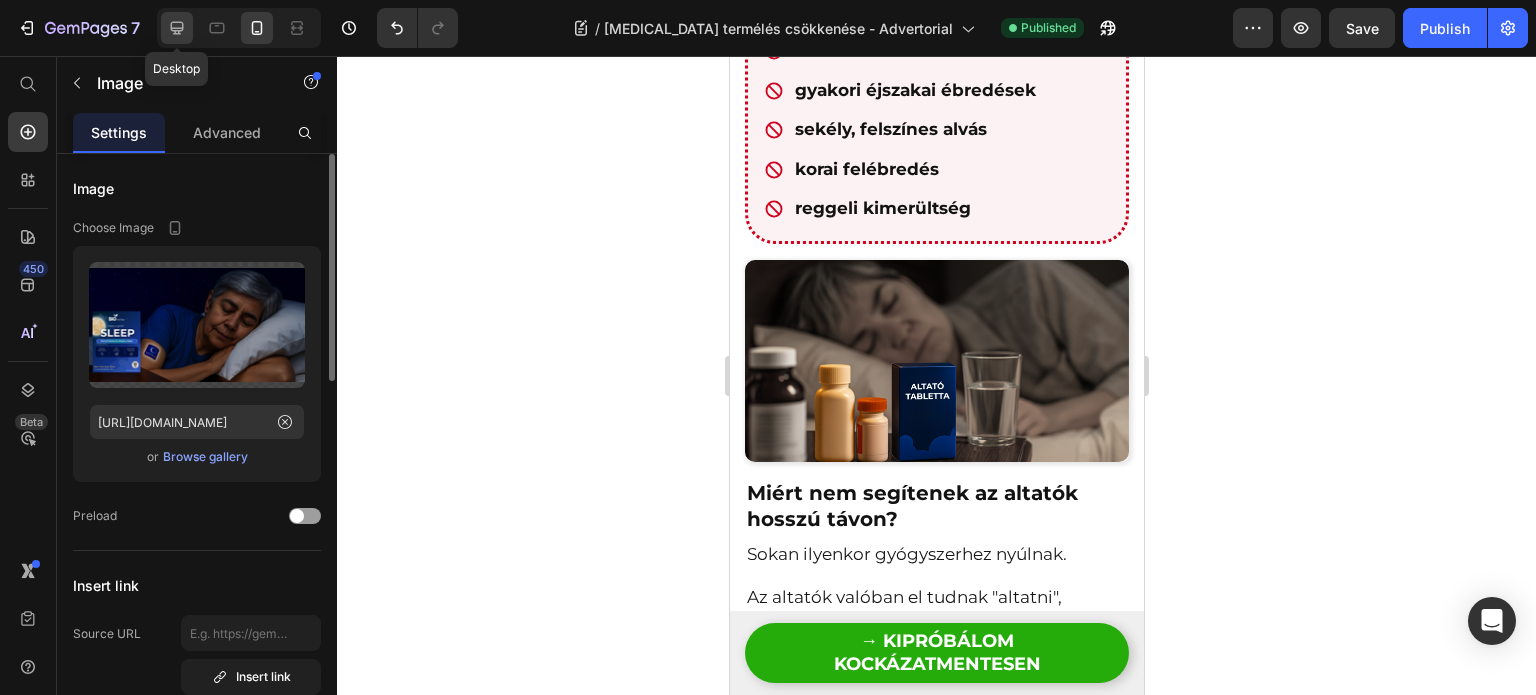 click 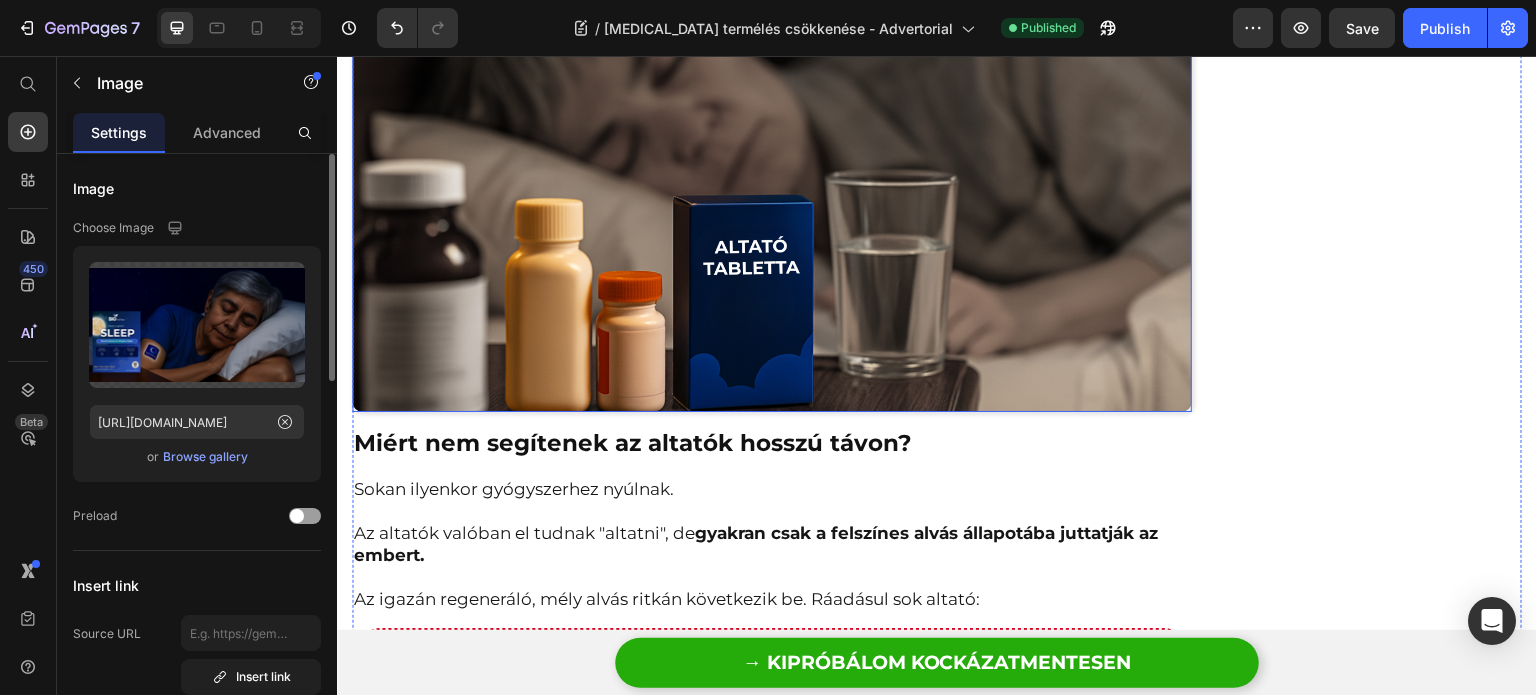 scroll, scrollTop: 1465, scrollLeft: 0, axis: vertical 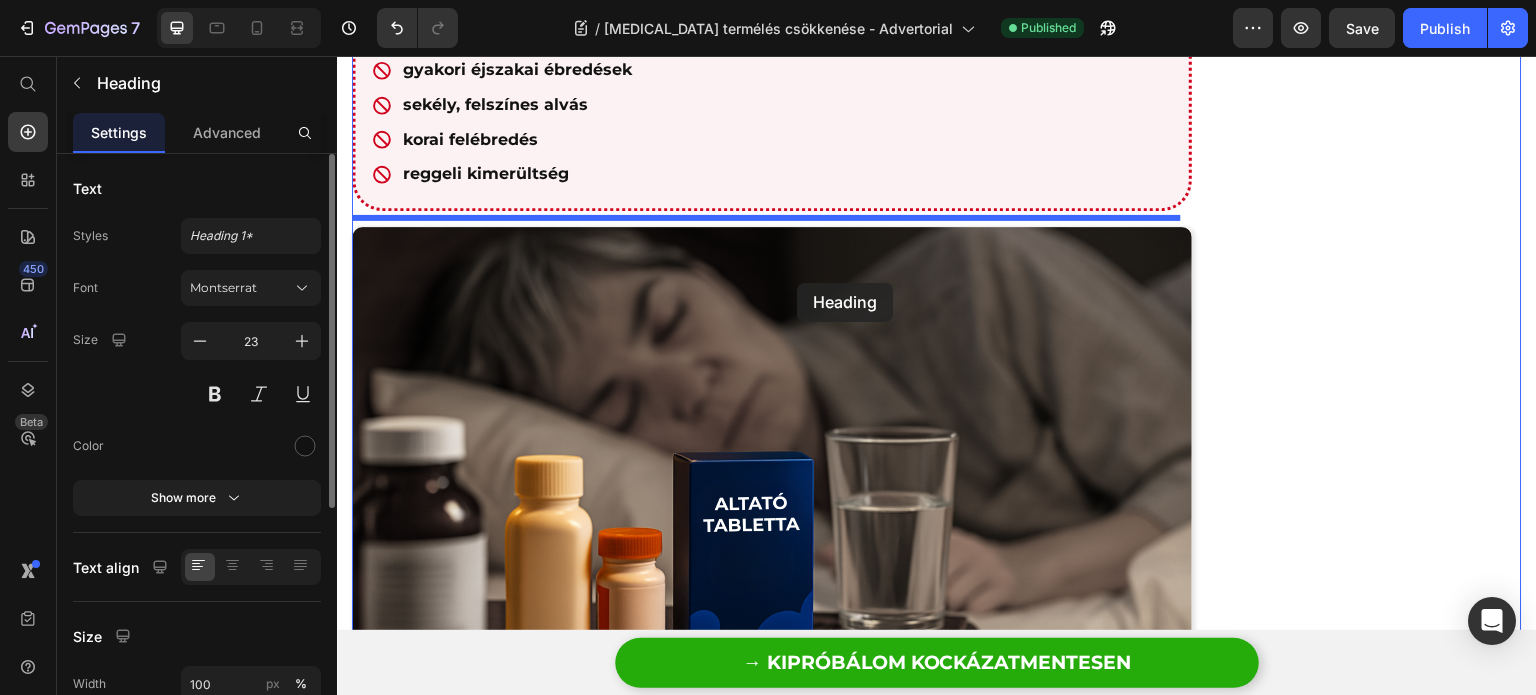 drag, startPoint x: 722, startPoint y: 380, endPoint x: 797, endPoint y: 283, distance: 122.61321 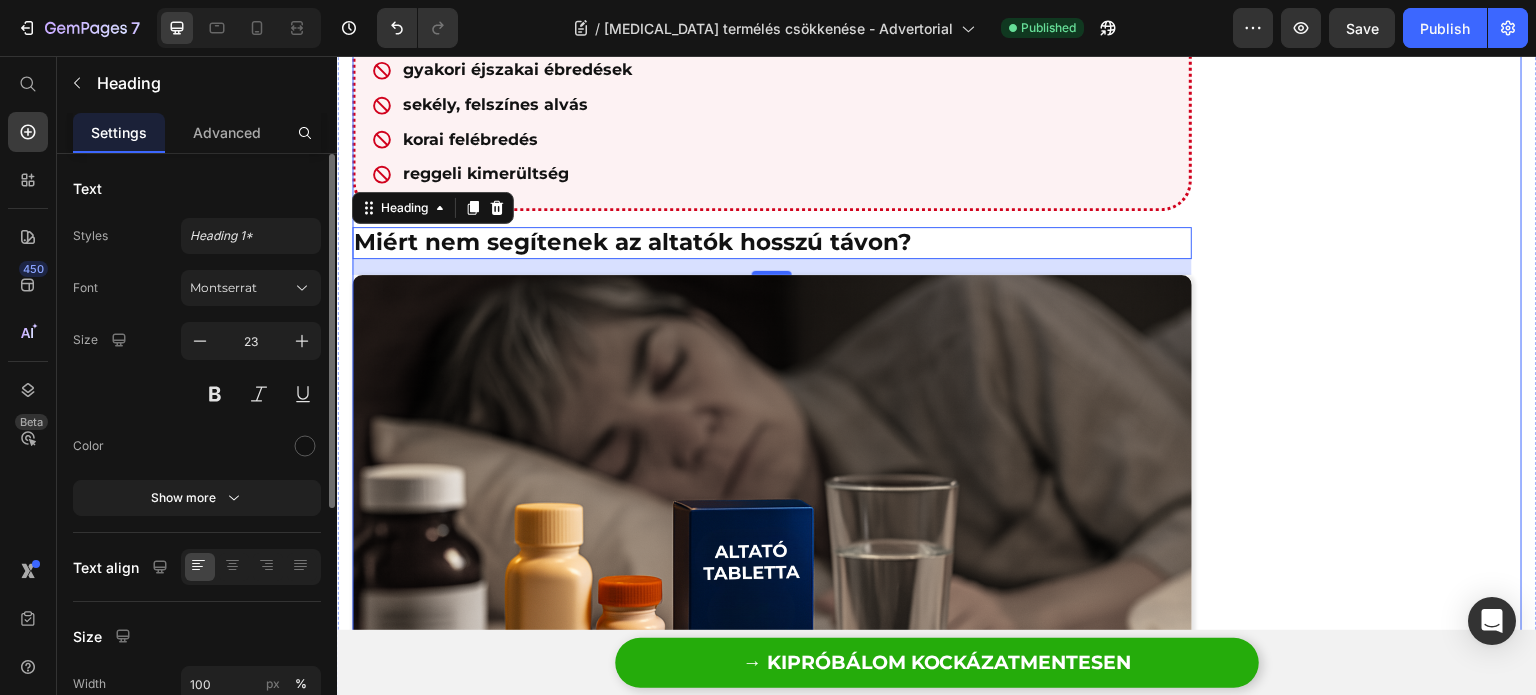 click on "Végre segítség az álmatlanság ellen, természetesen! Heading Image Row
KIPRÓBÁLOM KOCKÁZATMENTESEN Button Vásárlói értékelések Text block                Title Line Image 4,8/5 Text block Row 3000+ Elégedett vásárló Heading 5 Csillag Text Block Image 90% Text Block Row 4 Csillag Text Block Image 7% Text Block Row 3 Csillag Text Block Image 2% Text Block Row 2 Csillag Text Block Image 0% Text Block Row 1 Csillag Text Block Image 1% Text Block Row Row Row" at bounding box center [1382, 1886] 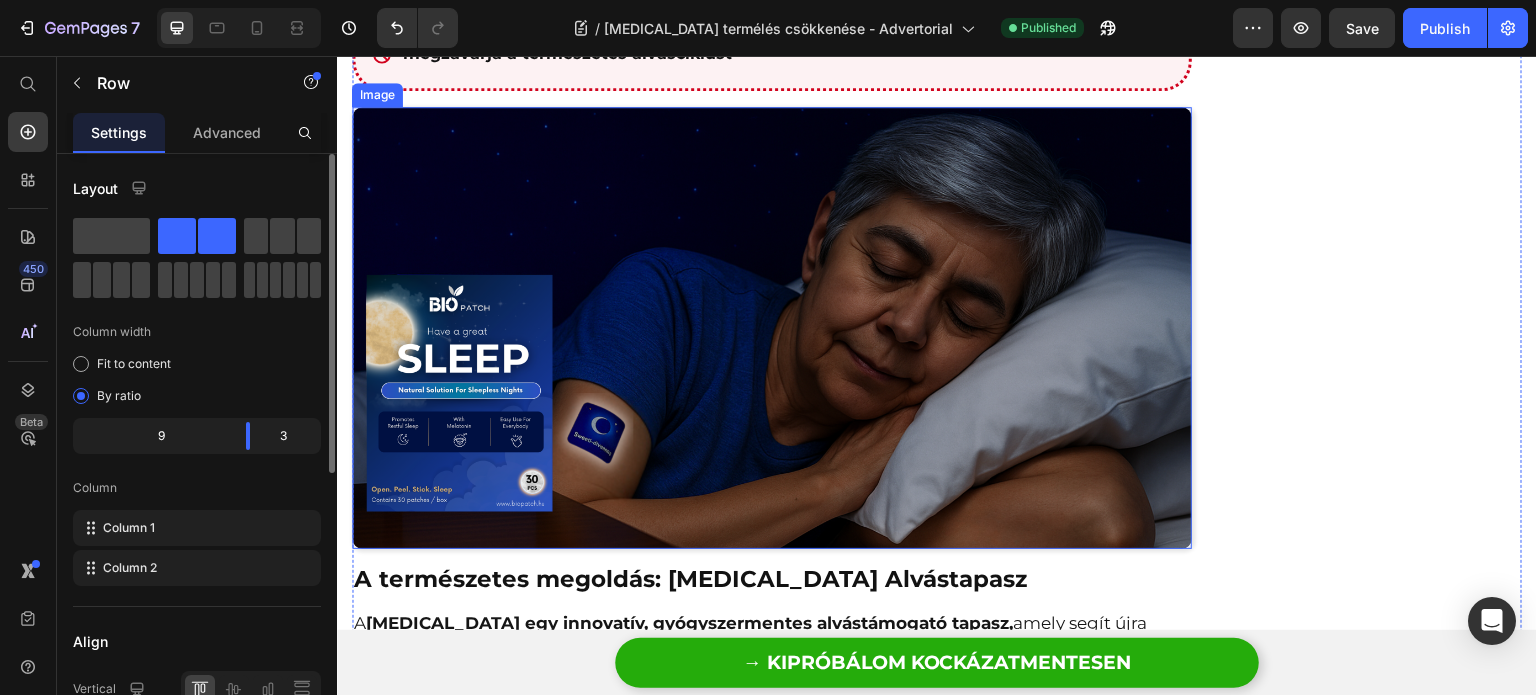scroll, scrollTop: 2165, scrollLeft: 0, axis: vertical 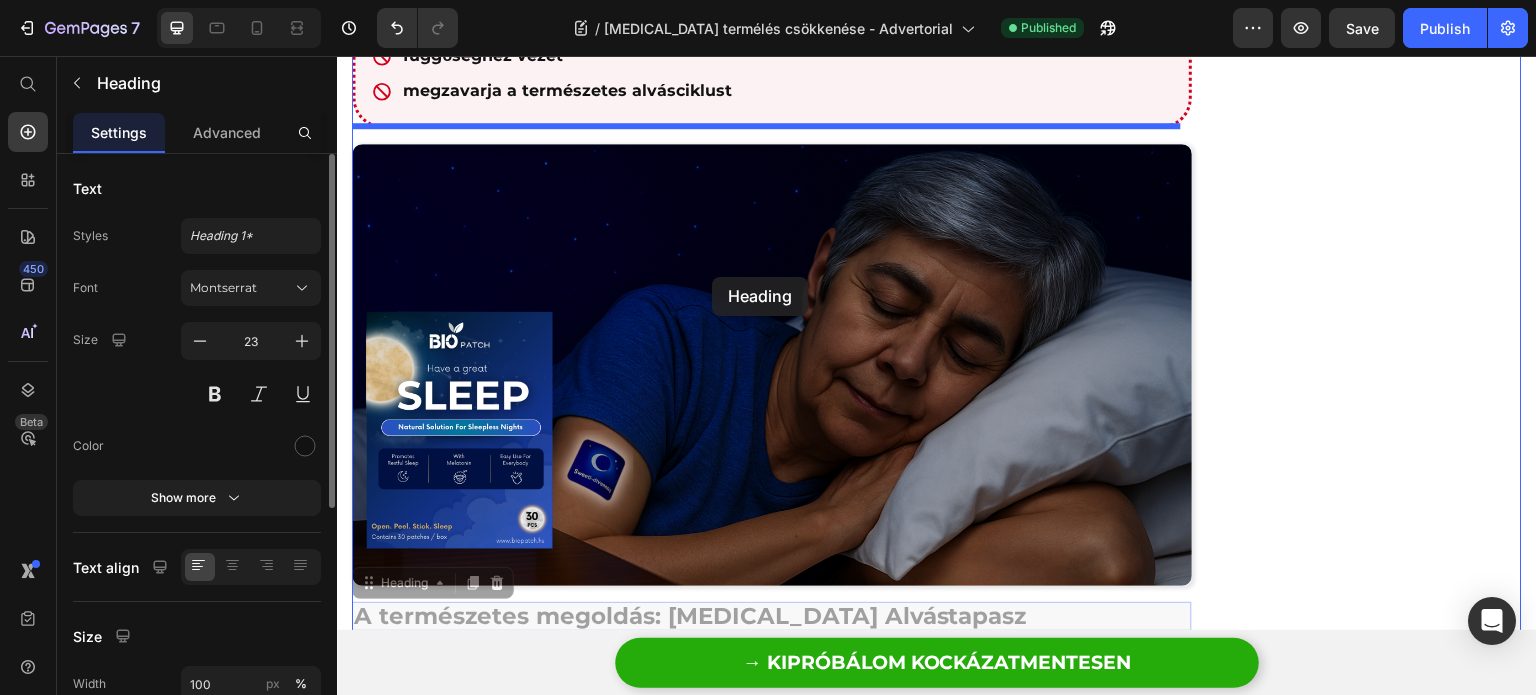 drag, startPoint x: 640, startPoint y: 468, endPoint x: 712, endPoint y: 277, distance: 204.12006 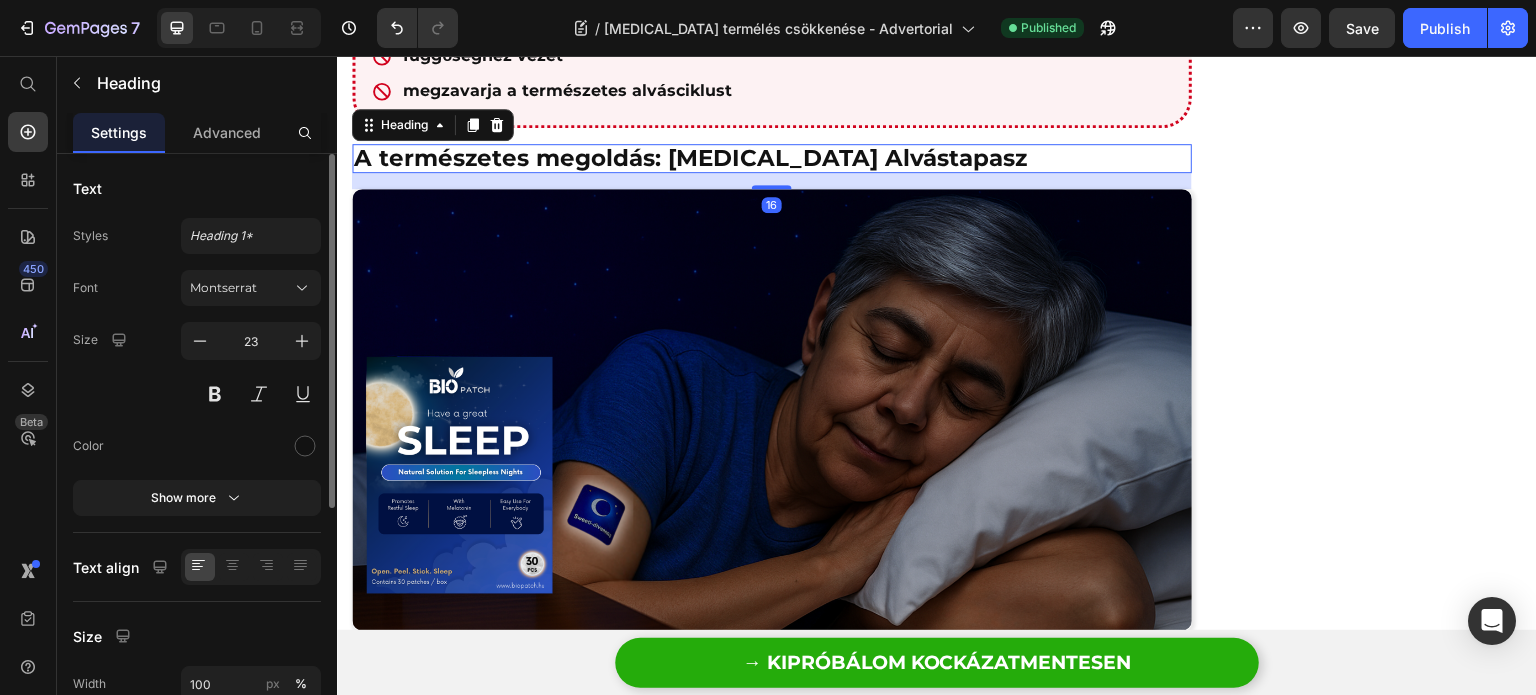 click on "16" at bounding box center [772, 181] 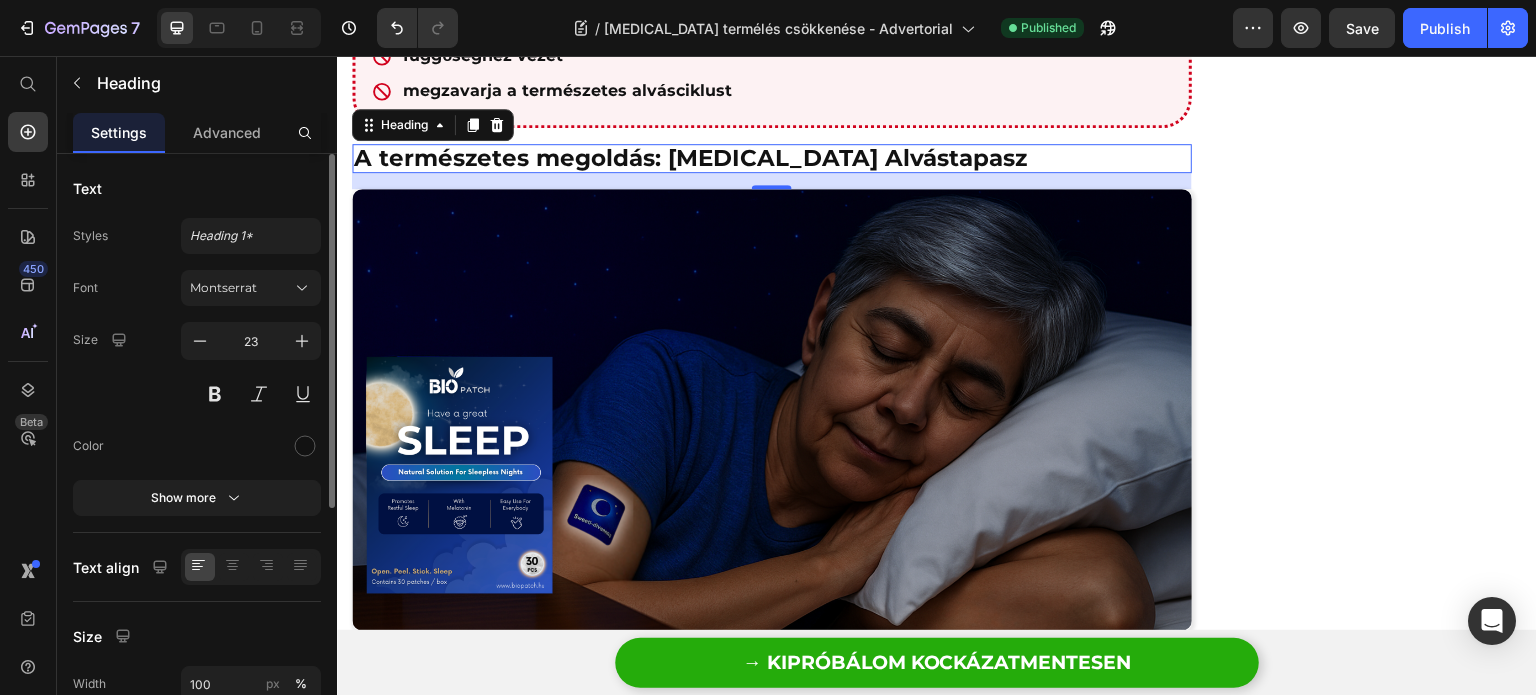 click on "A természetes megoldás: [MEDICAL_DATA] Alvástapasz" at bounding box center [772, 158] 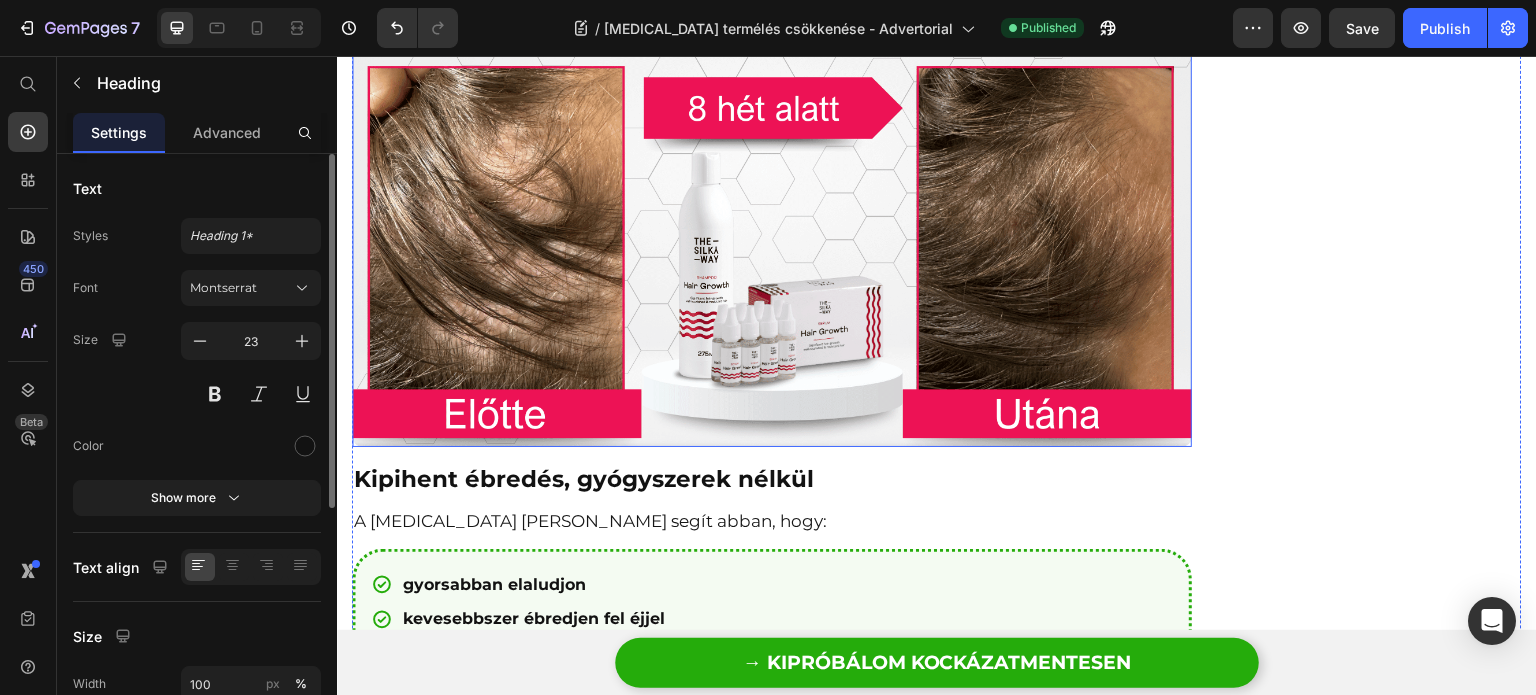 scroll, scrollTop: 3765, scrollLeft: 0, axis: vertical 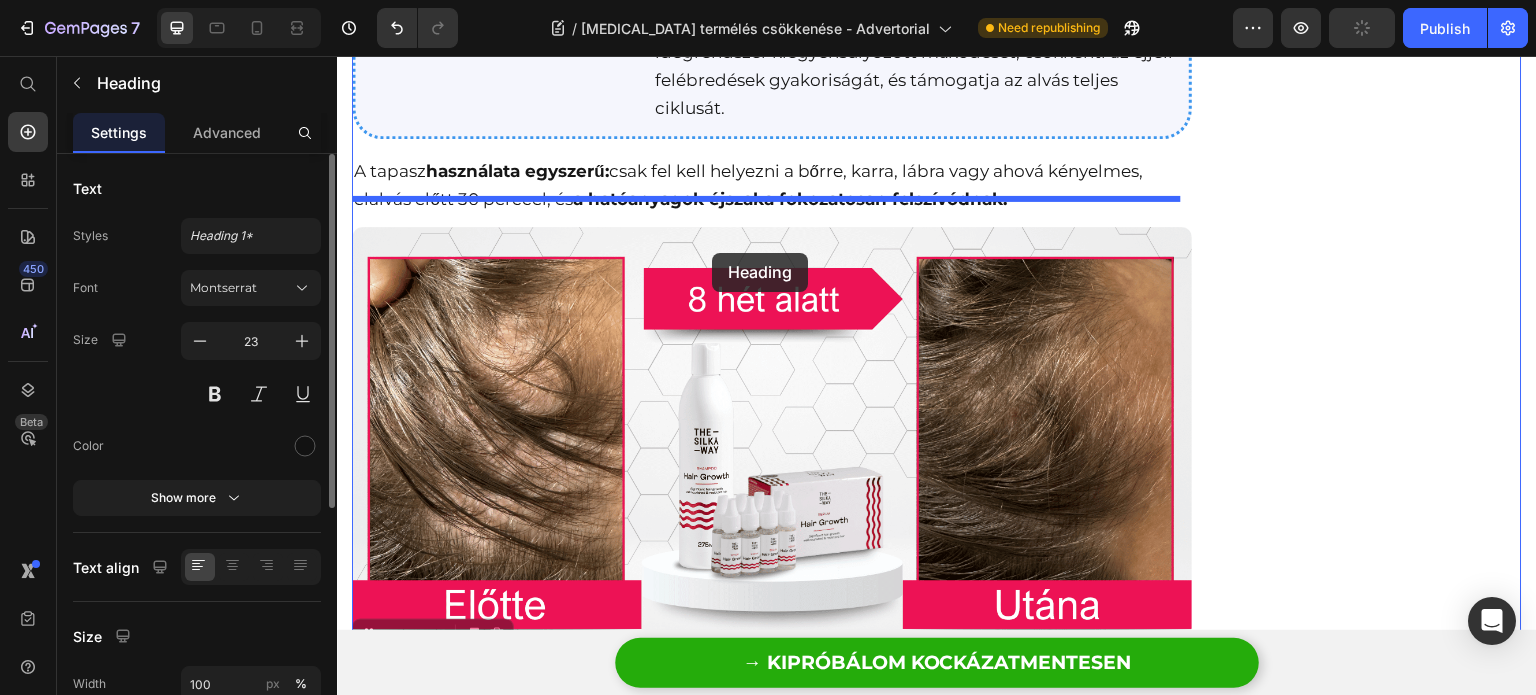 drag, startPoint x: 633, startPoint y: 441, endPoint x: 712, endPoint y: 253, distance: 203.92401 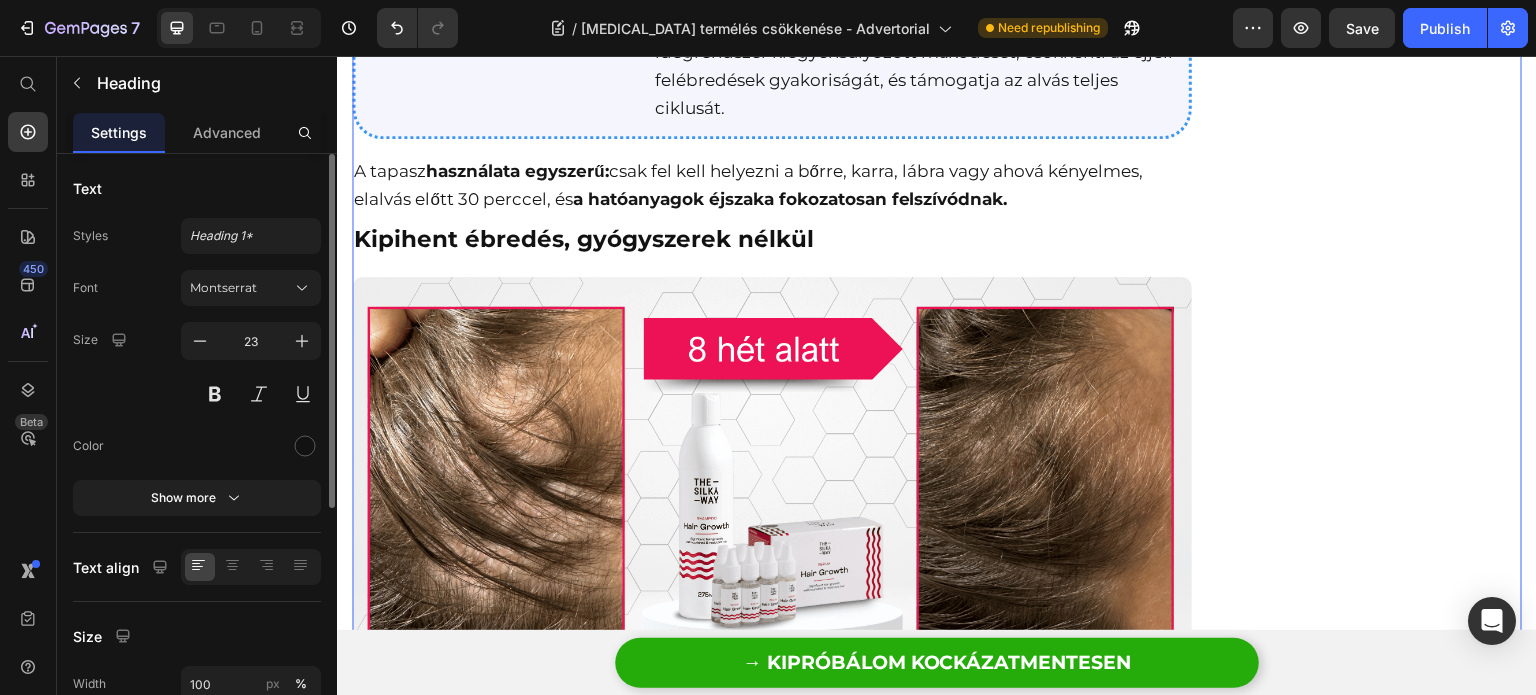 click on "Nem tud elaludni éjszaka, és nem is alszik olyan mélyen?  Idősebb korban a melatonintermelés csökken, ami gyakran okoz alvásproblémákat. Heading
Icon
Icon
Icon
Icon
Icon Row 3000+ Elégedett vásárló Text block Row Image Image Írta: [PERSON_NAME] Text block [DATE] Text block Row Az évek múlásával egyre [PERSON_NAME] tapasztalják, hogy az  alvásuk minősége romlik.  Korábban elég volt lefeküdni, és perceken belül mély álomba merültek.   Most viszont  órákig forgolódnak,  gyakran  felébrednek éjszaka,  vagy  túl korán kelnek fel,  és hiába töltöttek 7-8 órát ágyban, mégis fáradtan indul a nap.   Ez nem véletlen. 50 éves kor fölött a szervezet természetes  melatonintermelése jelentősen csökken.  A [MEDICAL_DATA] az a hormon, amely szabályozza az alvás és ébrenlét ritmusát.   Ha ebből nincs elég, a test nem kapja meg a "jelet", hogy itt az ideje a pihenésnek.   Text block Row" at bounding box center (937, -514) 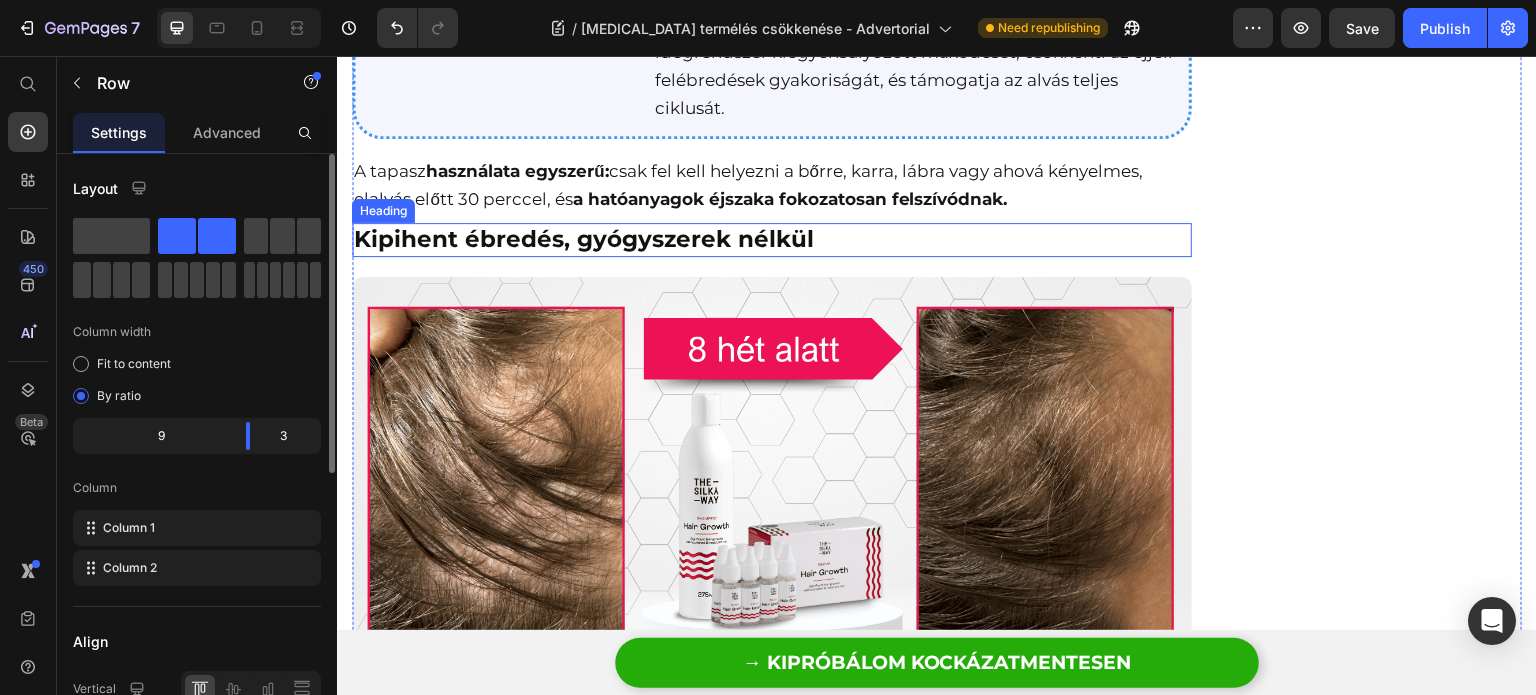 click on "Kipihent ébredés, gyógyszerek nélkül" at bounding box center (772, 240) 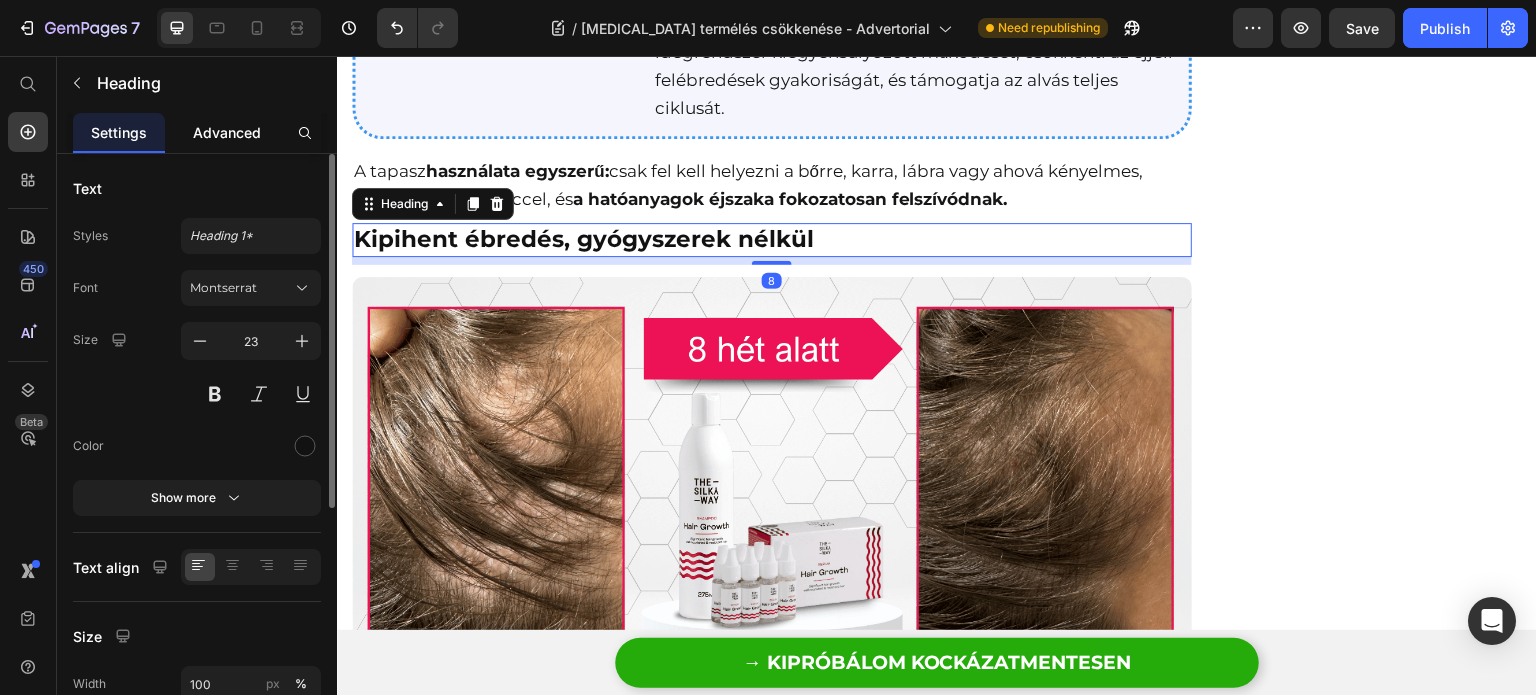 click on "Advanced" at bounding box center (227, 132) 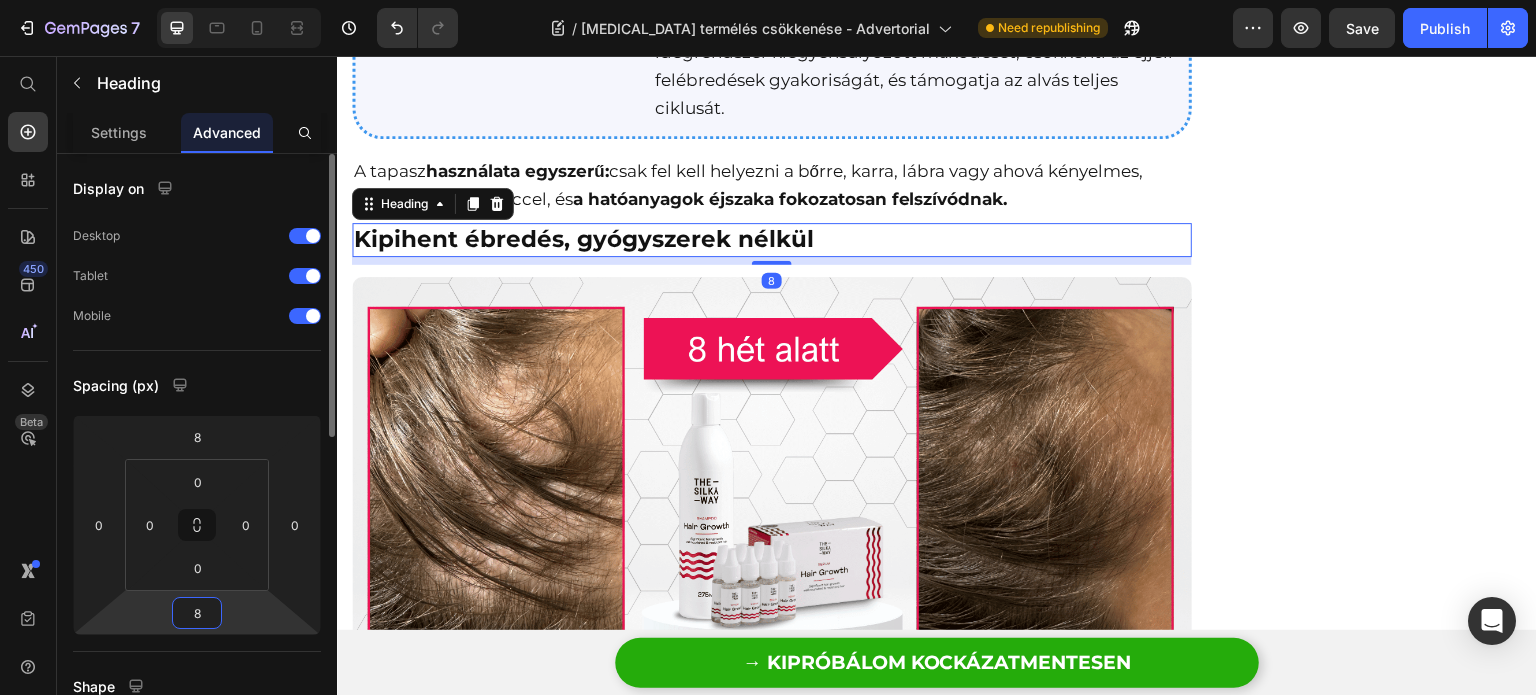 click on "8" at bounding box center (197, 613) 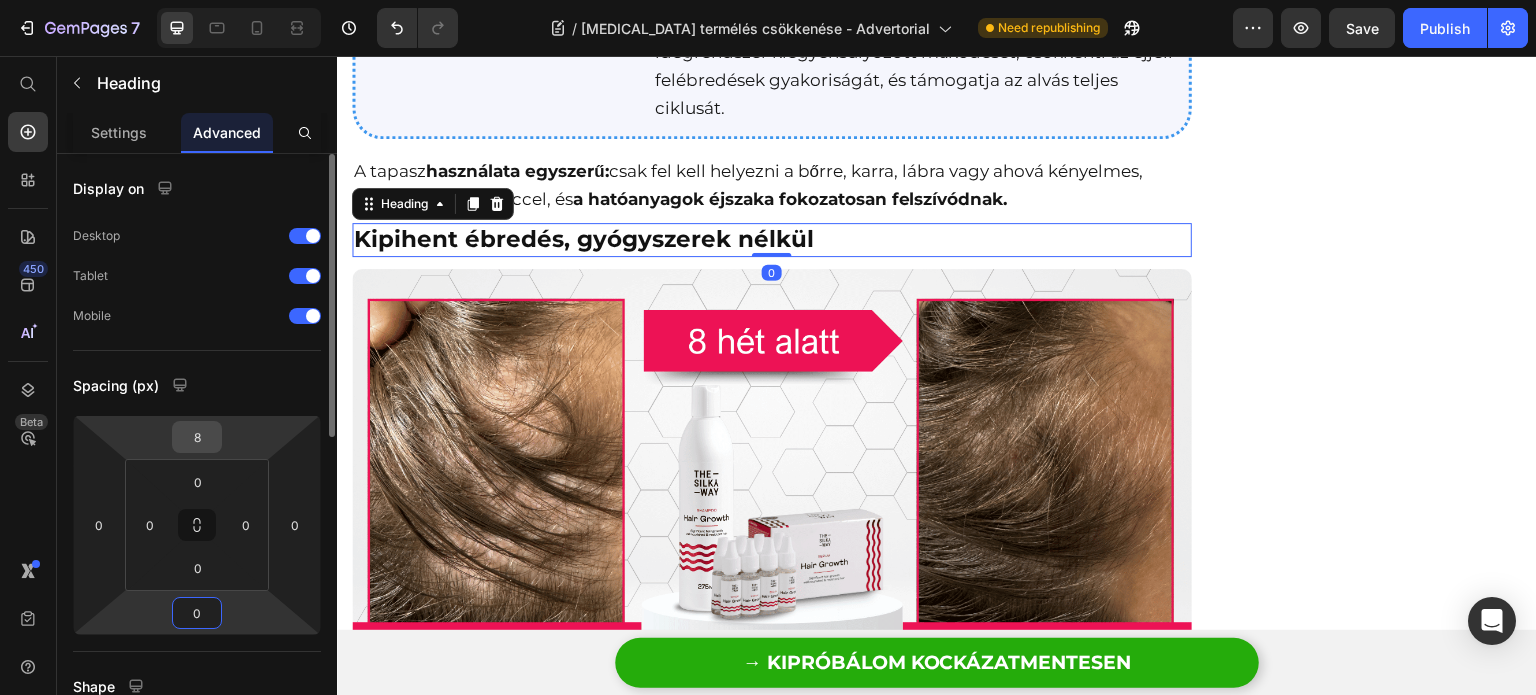 type on "0" 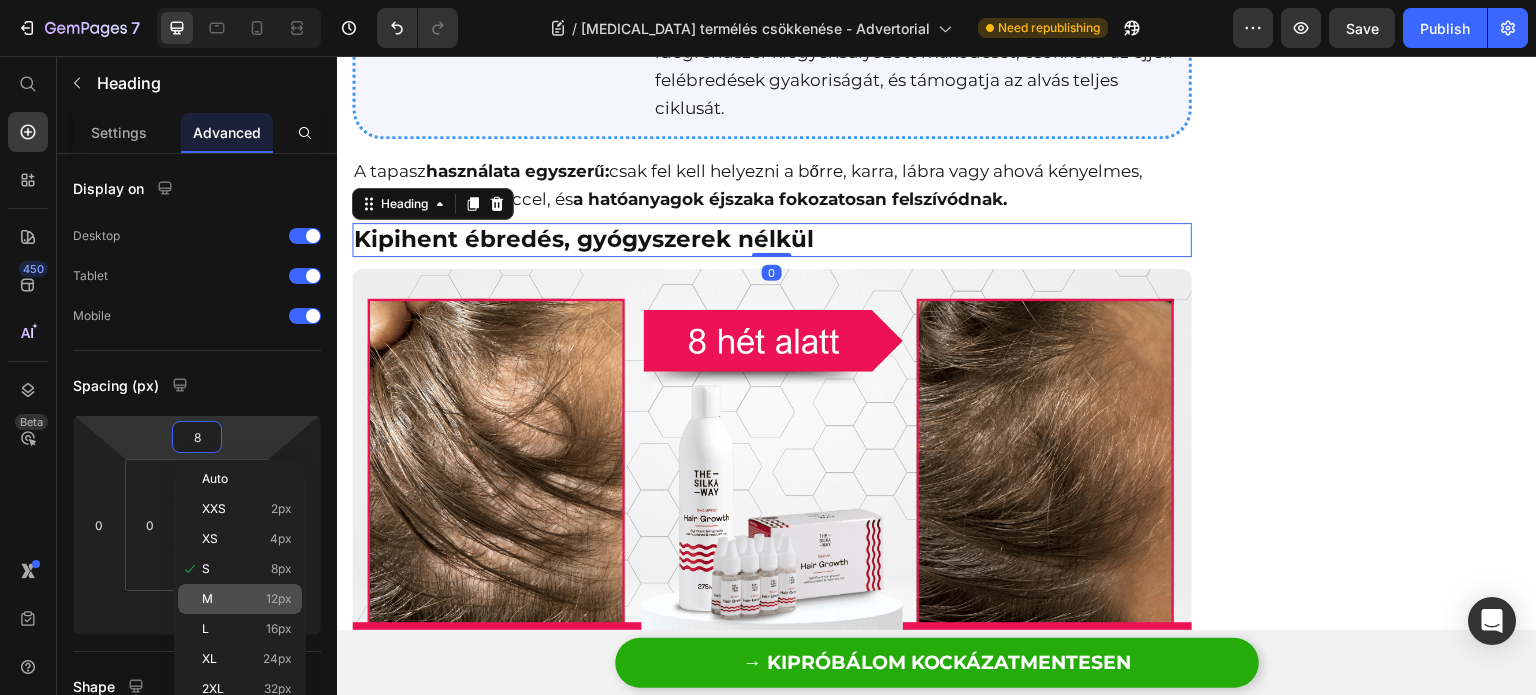 click on "M 12px" at bounding box center (247, 599) 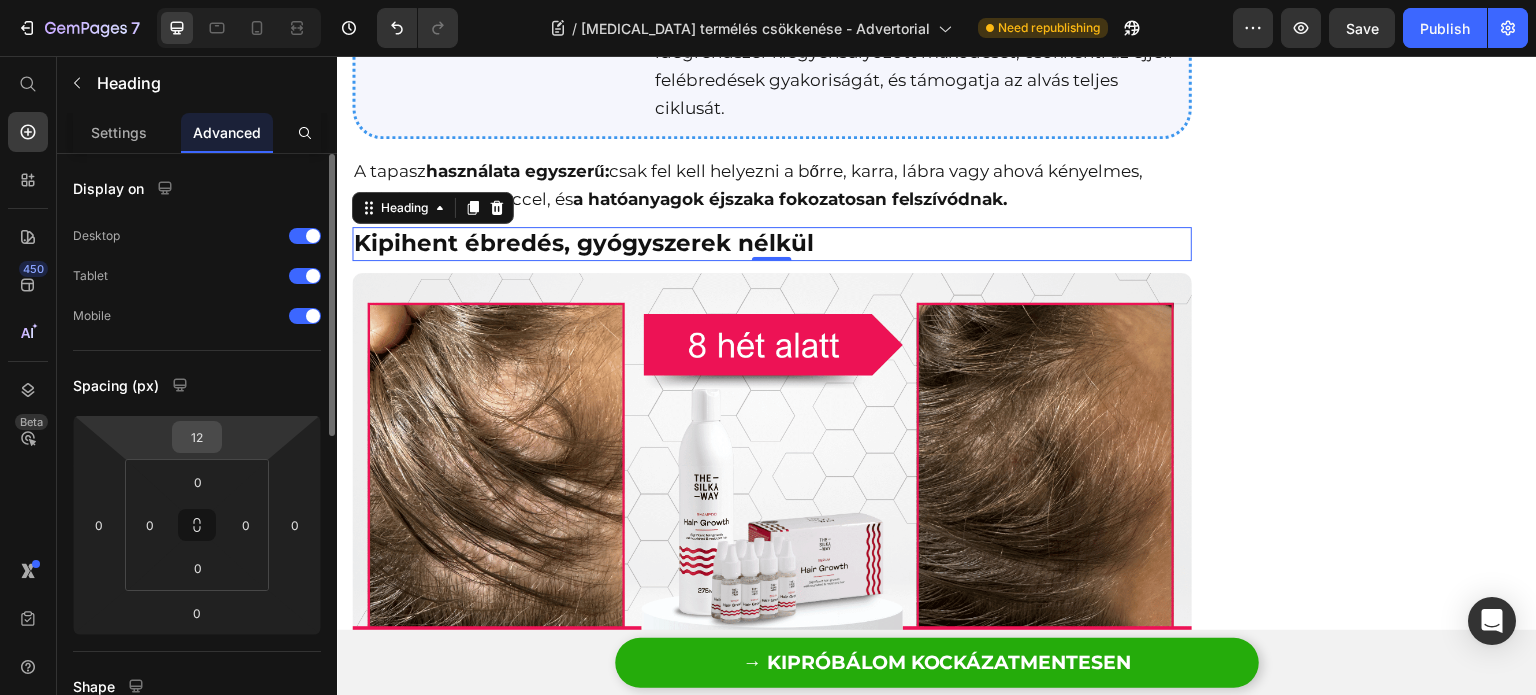 click on "12" at bounding box center [197, 437] 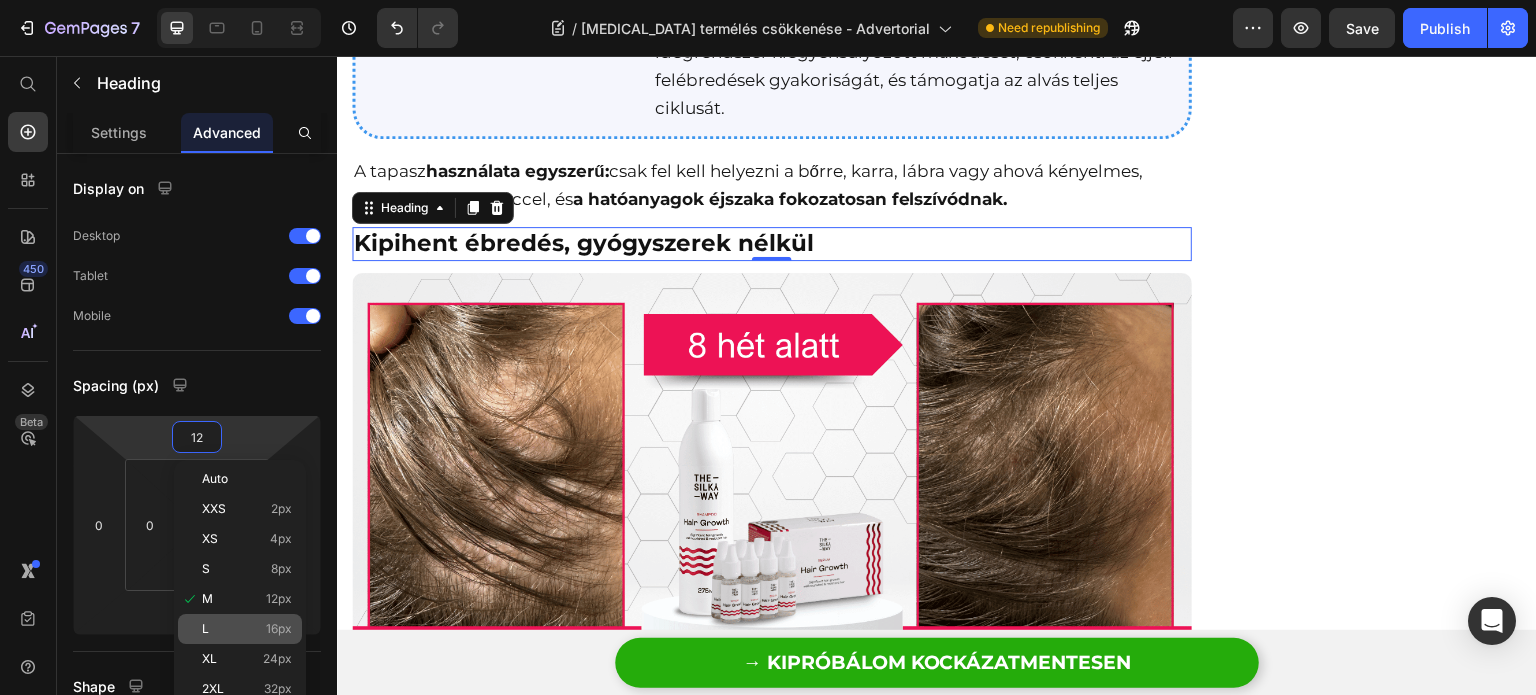 click on "L 16px" 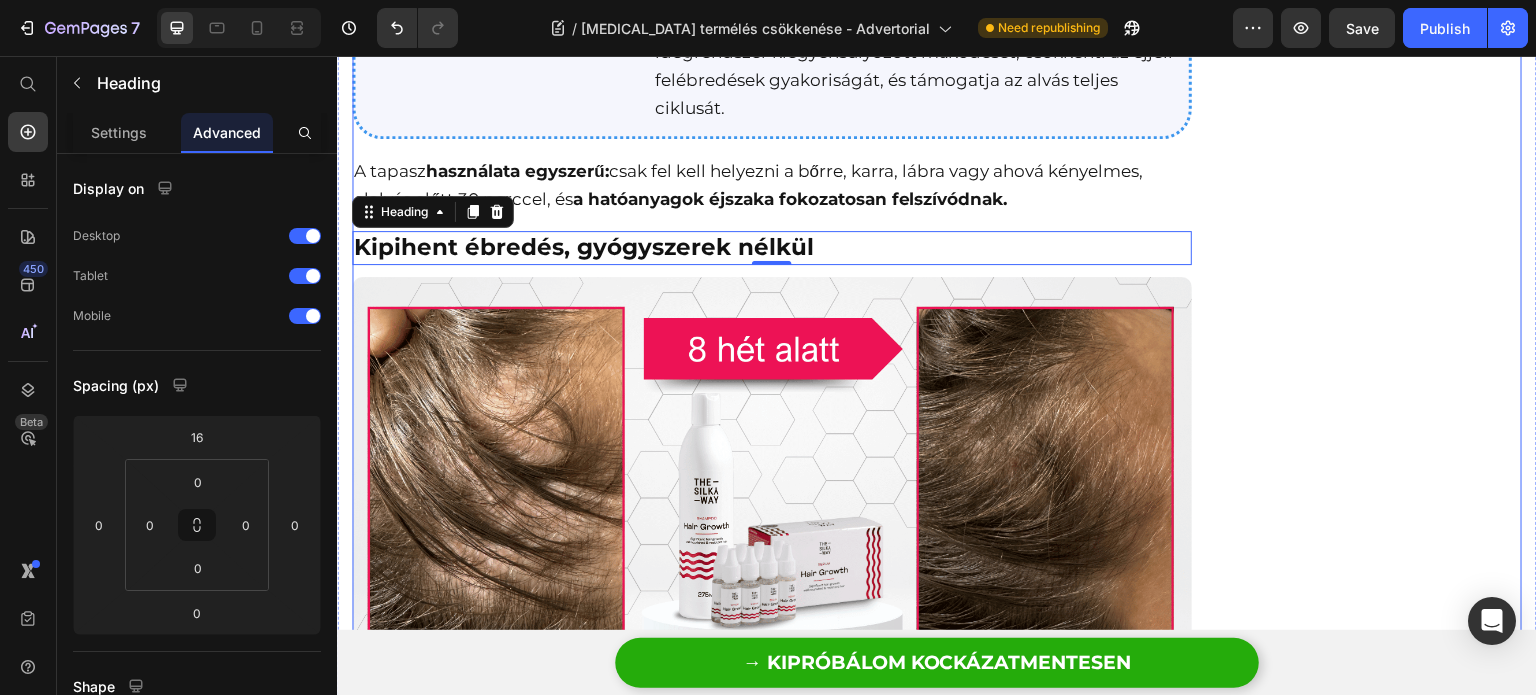 click on "Végre segítség az álmatlanság ellen, természetesen! Heading Image Row
KIPRÓBÁLOM KOCKÁZATMENTESEN Button Vásárlói értékelések Text block                Title Line Image 4,8/5 Text block Row 3000+ Elégedett vásárló Heading 5 Csillag Text Block Image 90% Text Block Row 4 Csillag Text Block Image 7% Text Block Row 3 Csillag Text Block Image 2% Text Block Row 2 Csillag Text Block Image 0% Text Block Row 1 Csillag Text Block Image 1% Text Block Row Row Row" at bounding box center [1382, -514] 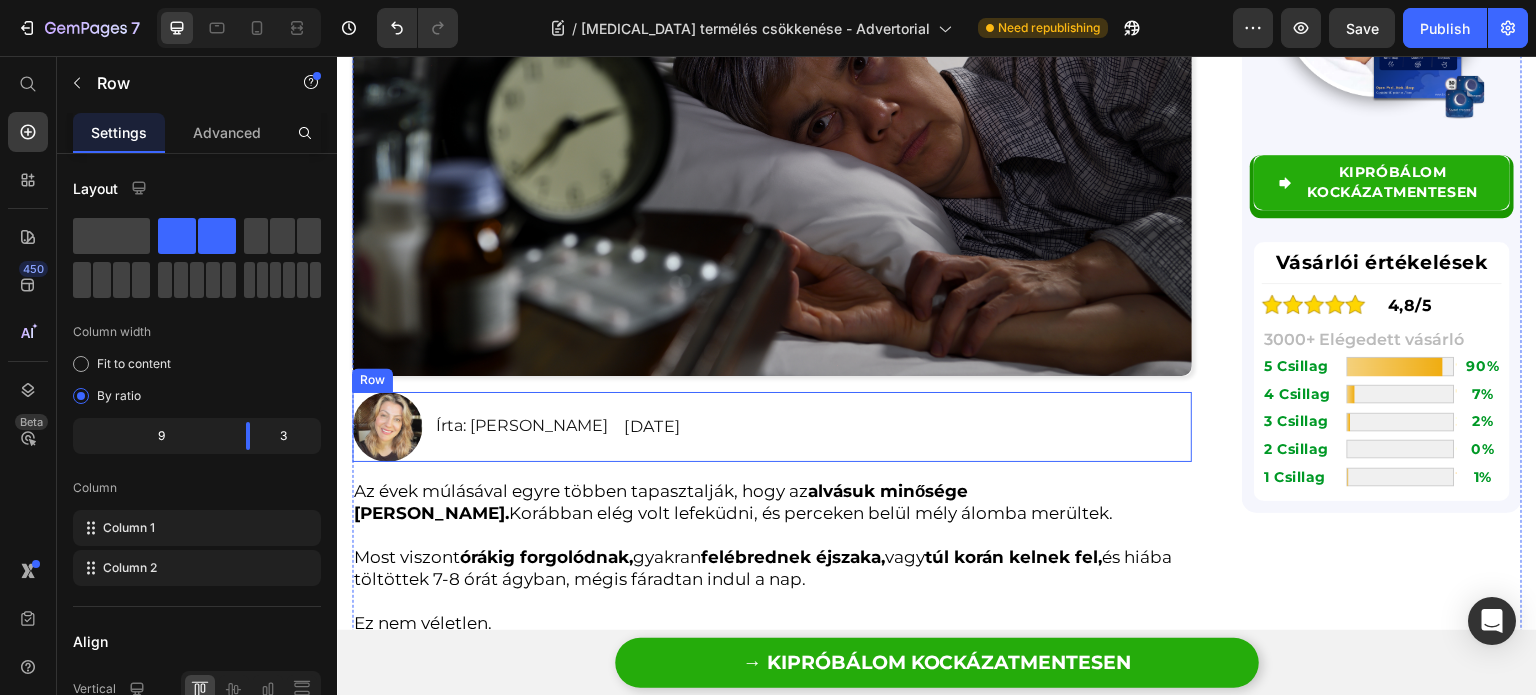 scroll, scrollTop: 0, scrollLeft: 0, axis: both 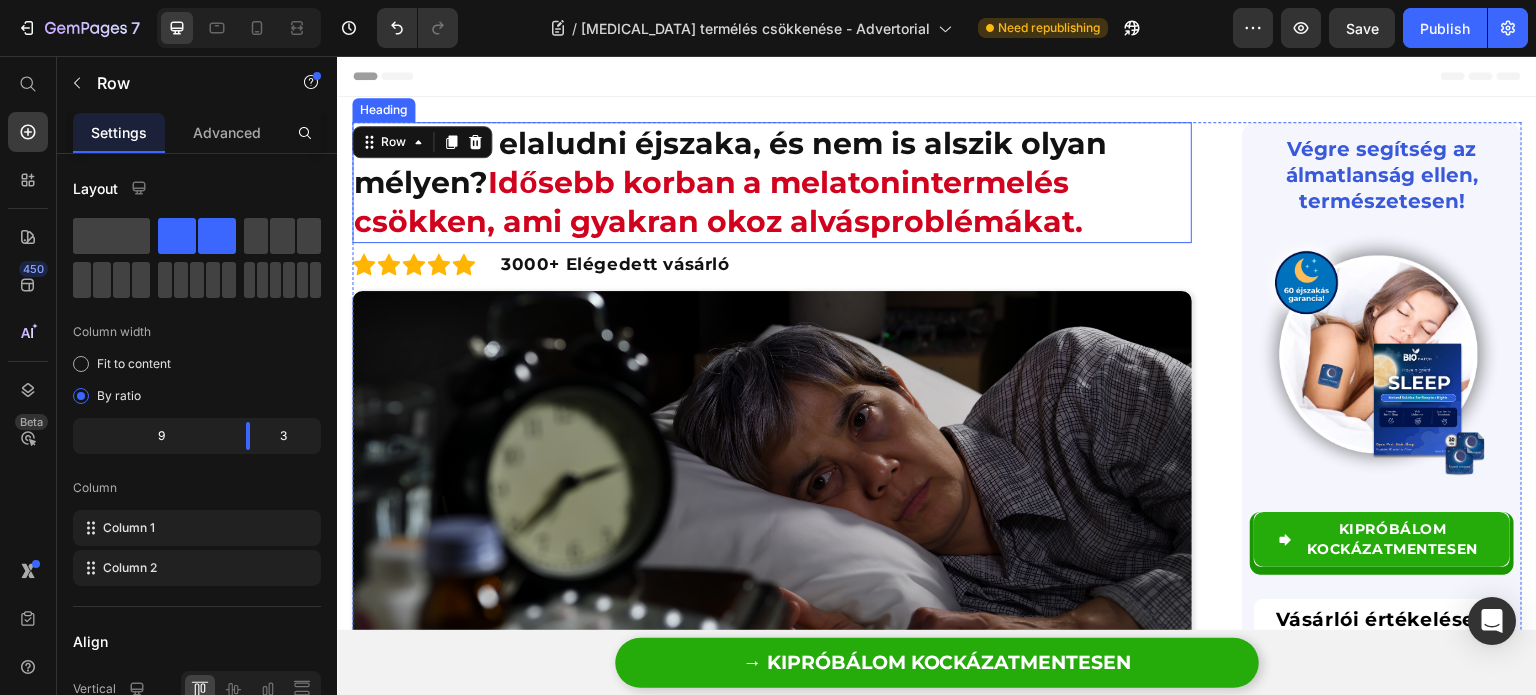 click on "Idősebb korban a melatonintermelés csökken, ami gyakran okoz alvásproblémákat." at bounding box center (718, 202) 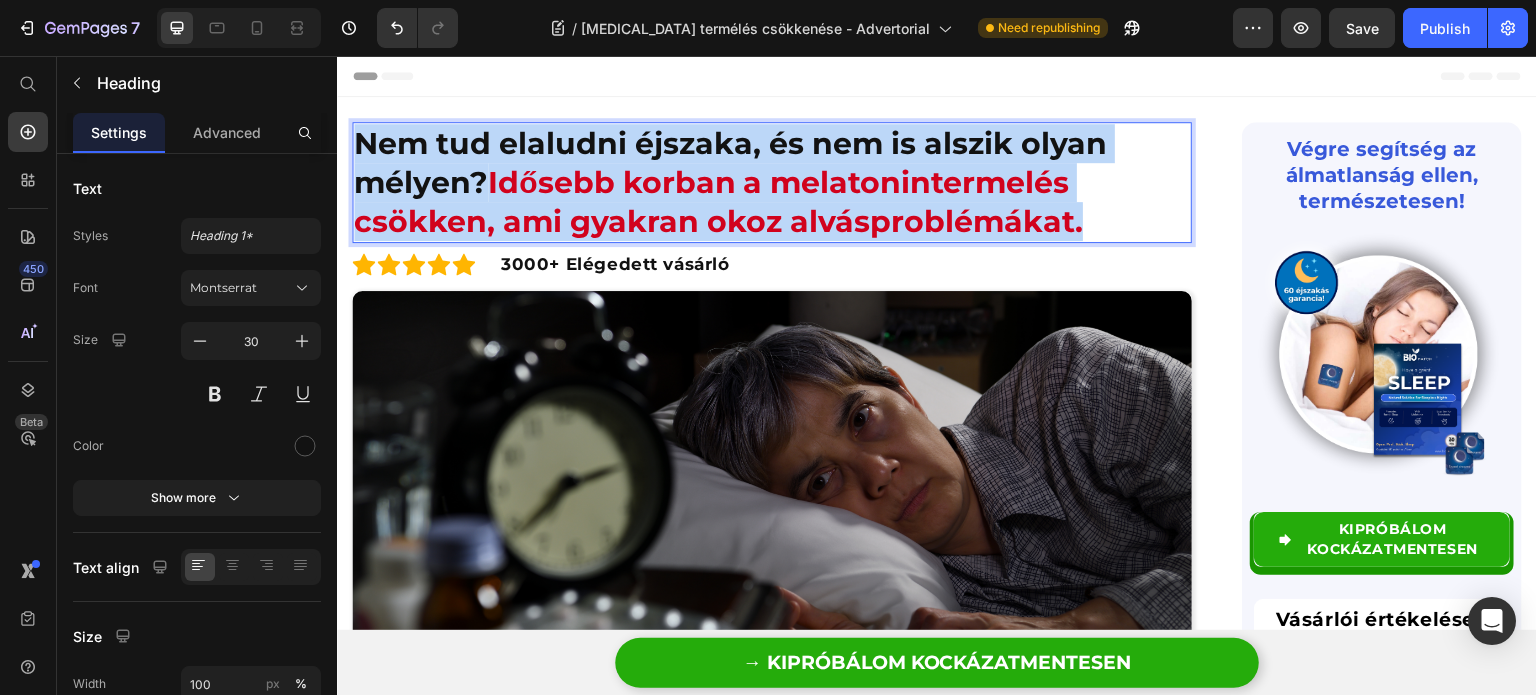 click on "Idősebb korban a melatonintermelés csökken, ami gyakran okoz alvásproblémákat." at bounding box center [718, 202] 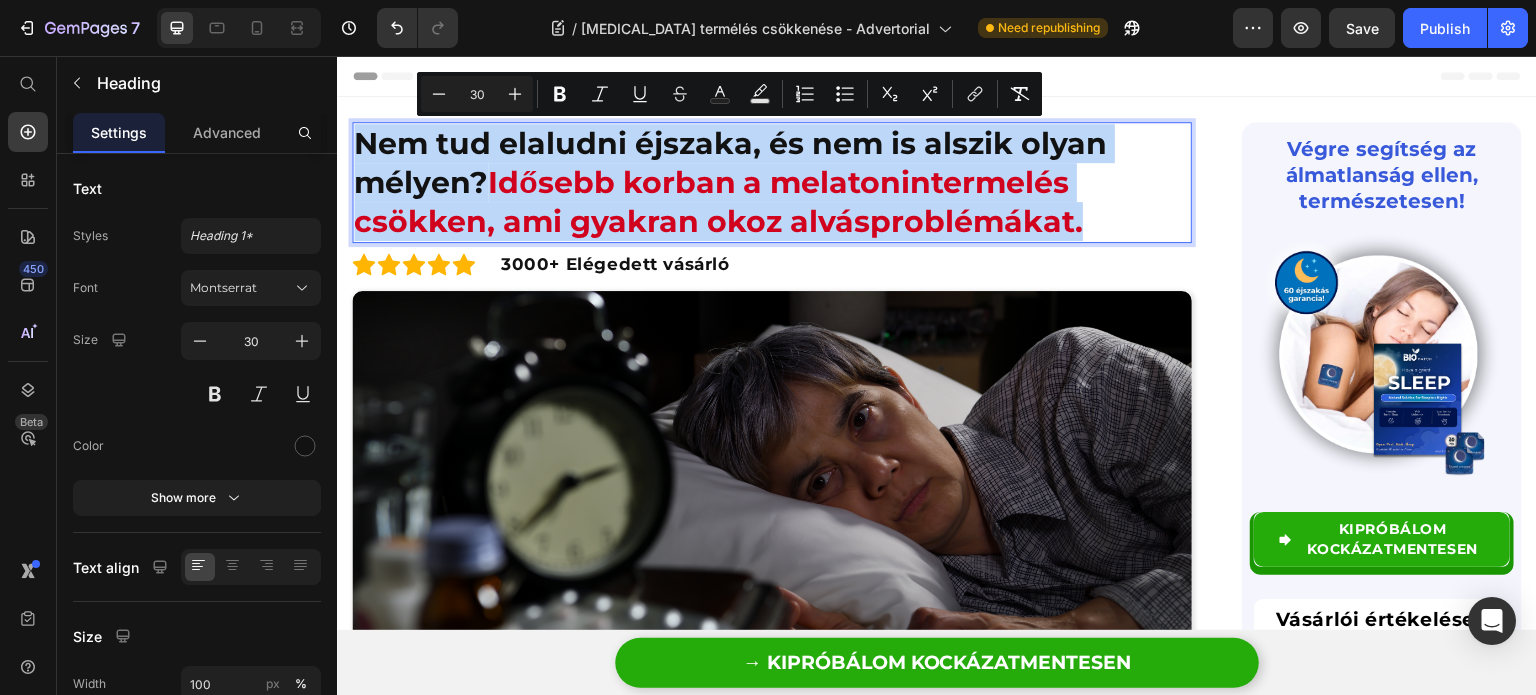 click on "Idősebb korban a melatonintermelés csökken, ami gyakran okoz alvásproblémákat." at bounding box center [718, 202] 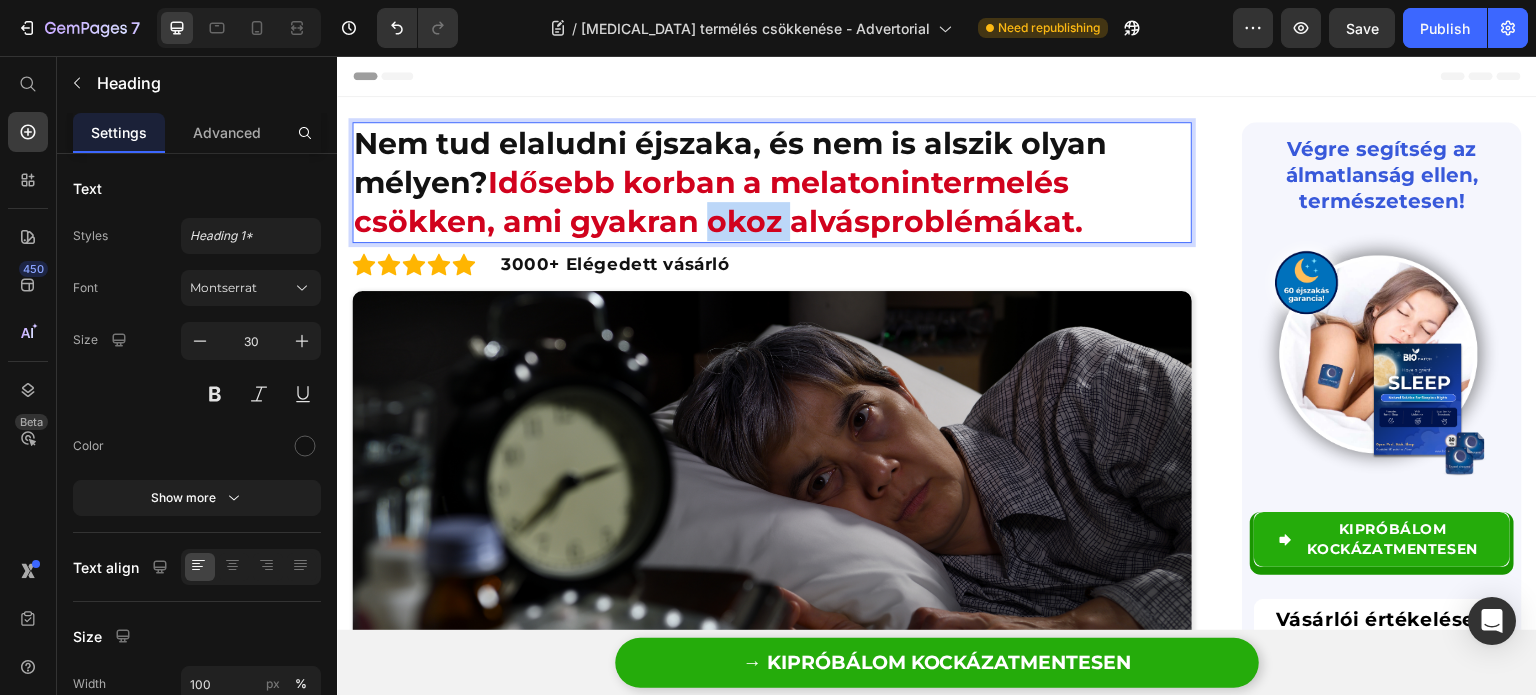 click on "Idősebb korban a melatonintermelés csökken, ami gyakran okoz alvásproblémákat." at bounding box center [718, 202] 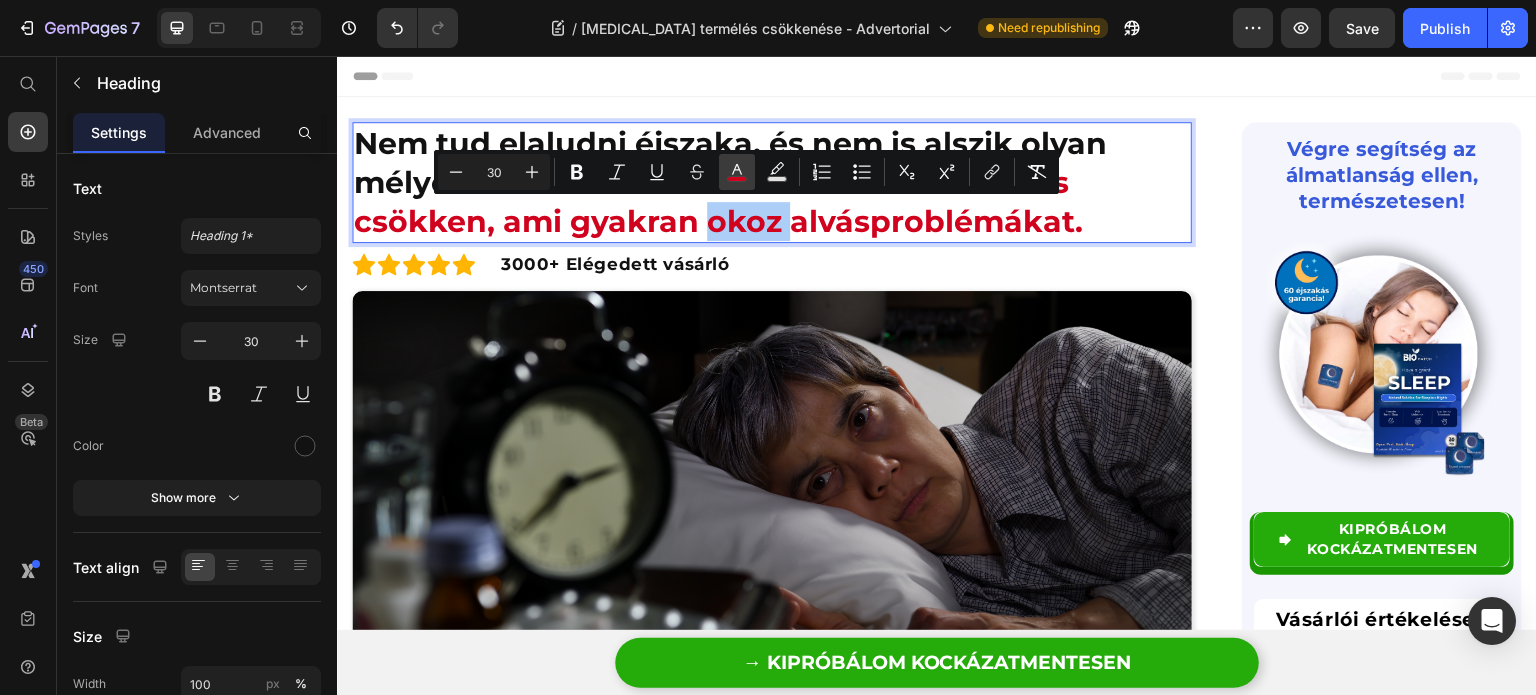 click 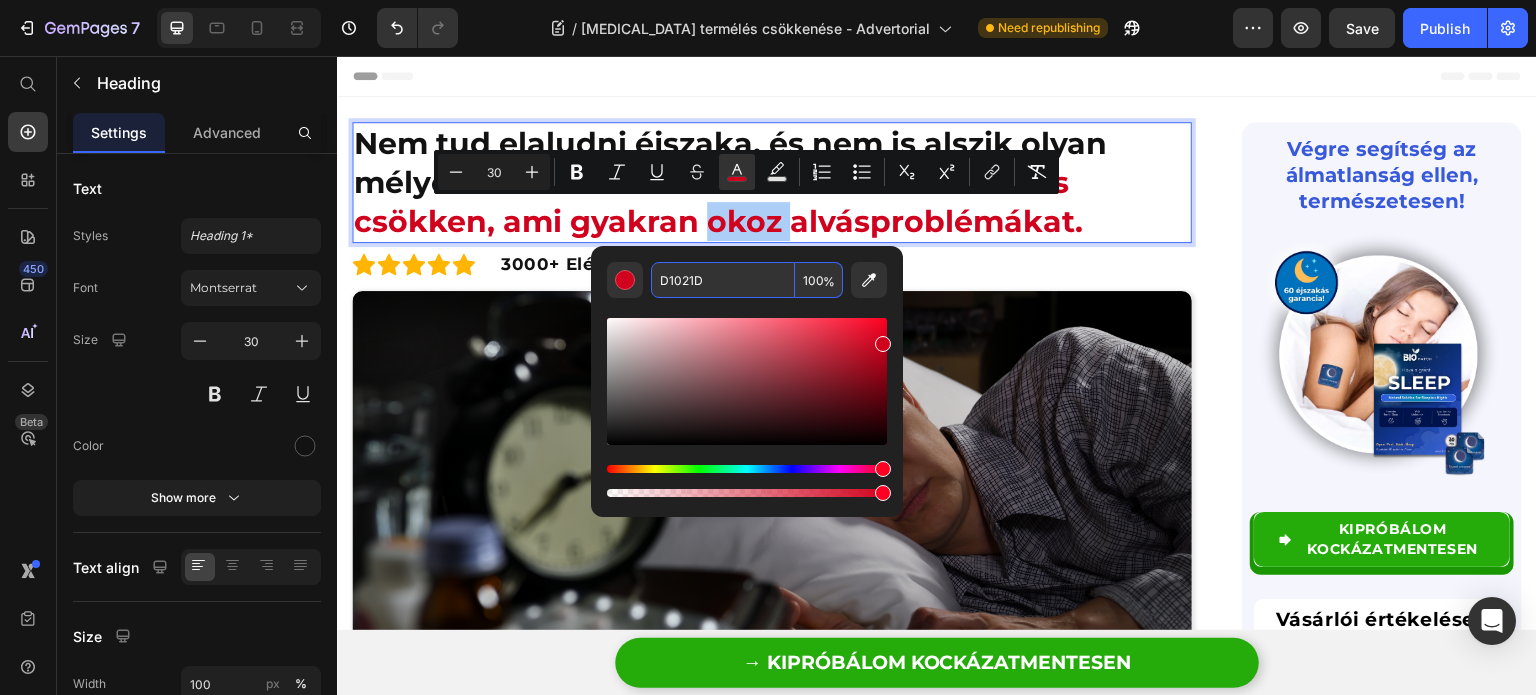 click on "D1021D" at bounding box center (723, 280) 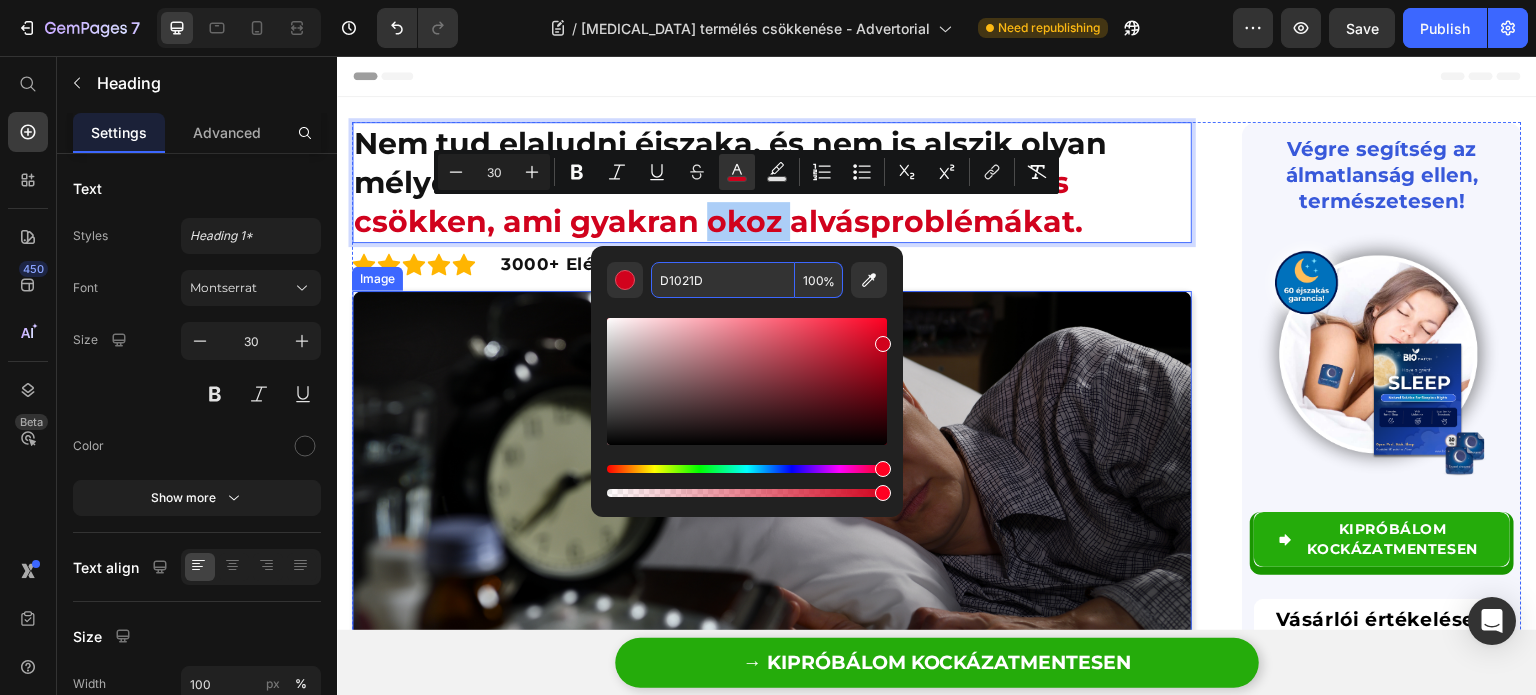 click at bounding box center [772, 512] 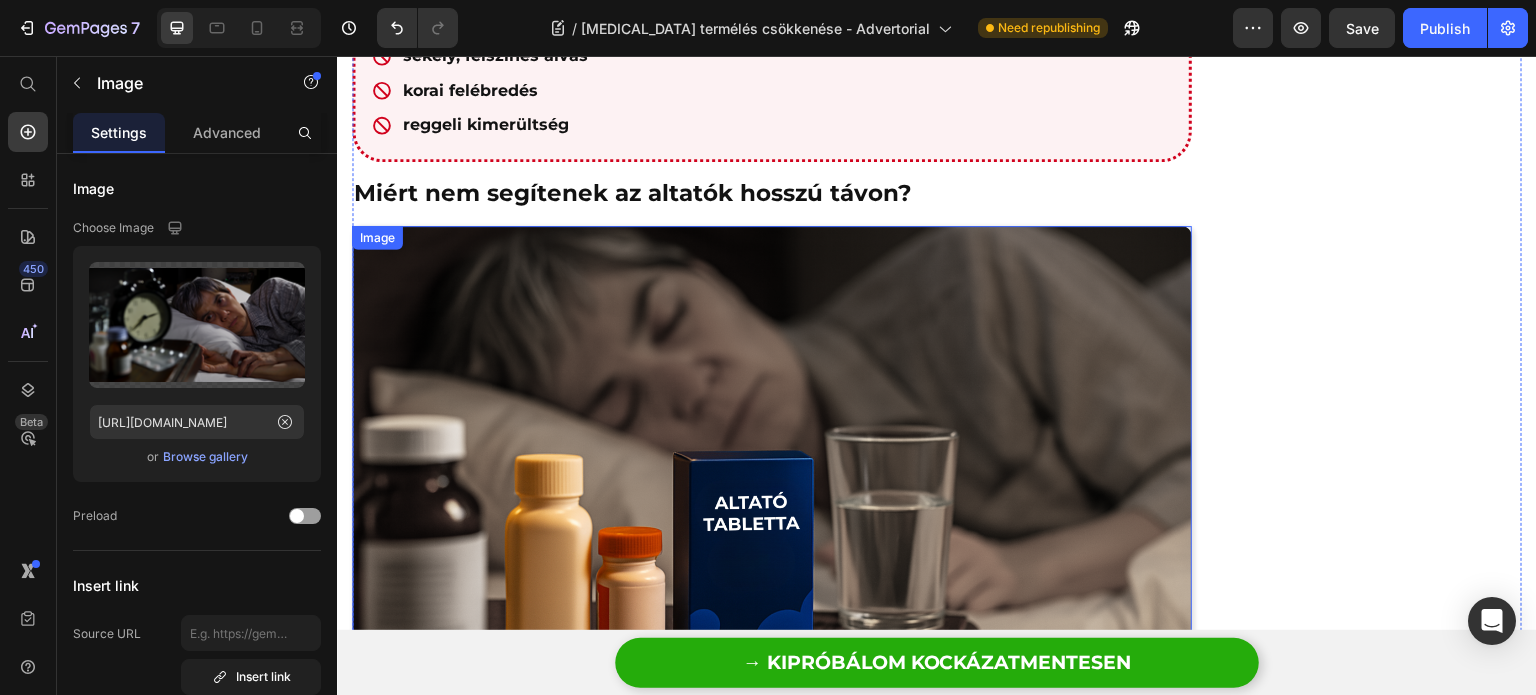 scroll, scrollTop: 1200, scrollLeft: 0, axis: vertical 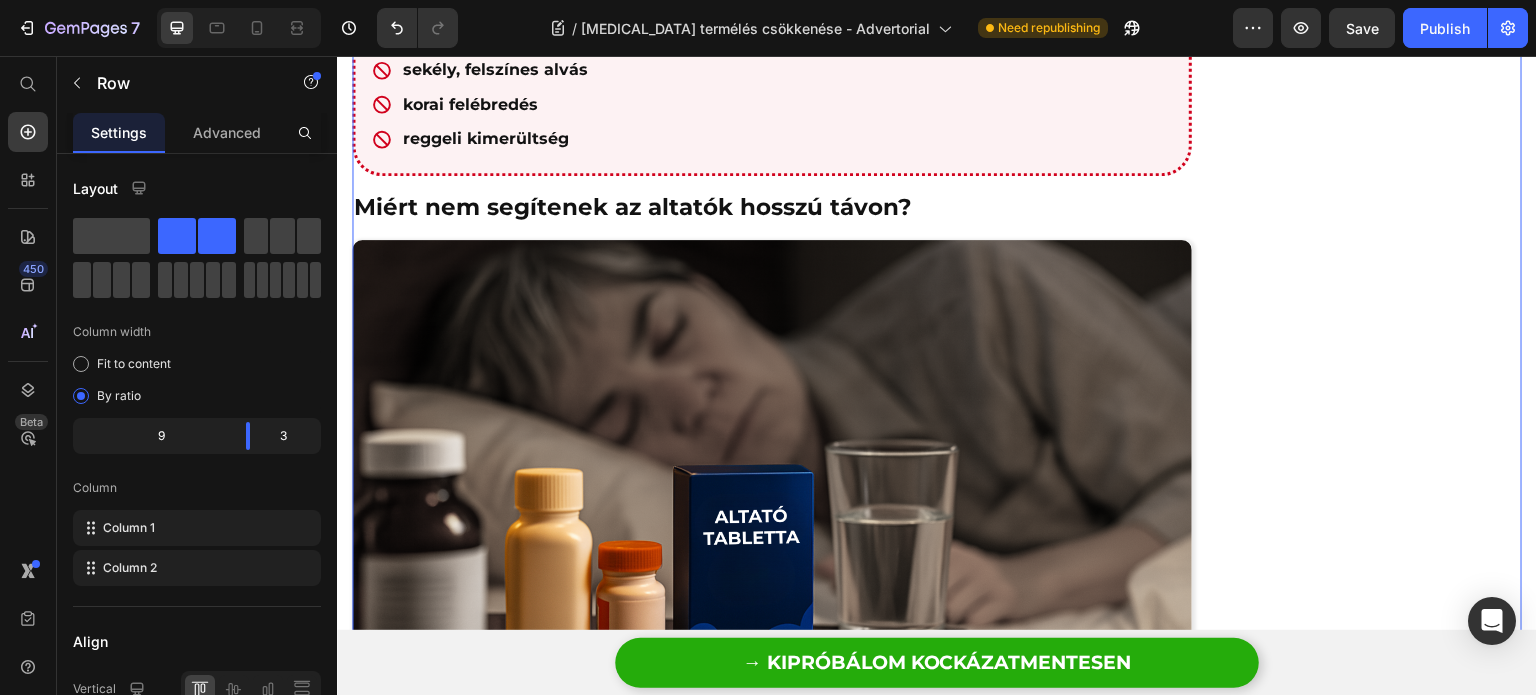 click on "Nem tud elaludni éjszaka, és nem is alszik olyan mélyen?  Idősebb korban a melatonintermelés csökken, ami gyakran okoz alvásproblémákat. Heading
Icon
Icon
Icon
Icon
Icon Row 3000+ Elégedett vásárló Text block Row Image Image Írta: [PERSON_NAME] Text block [DATE] Text block Row Az évek múlásával egyre [PERSON_NAME] tapasztalják, hogy az  alvásuk minősége romlik.  Korábban elég volt lefeküdni, és perceken belül mély álomba merültek.   Most viszont  órákig forgolódnak,  gyakran  felébrednek éjszaka,  vagy  túl korán kelnek fel,  és hiába töltöttek 7-8 órát ágyban, mégis fáradtan indul a nap.   Ez nem véletlen. 50 éves kor fölött a szervezet természetes  melatonintermelése jelentősen csökken.  A [MEDICAL_DATA] az a hormon, amely szabályozza az alvás és ébrenlét ritmusát.   Ha ebből nincs elég, a test nem kapja meg a "jelet", hogy itt az ideje a pihenésnek.   Text block Row" at bounding box center [772, 1851] 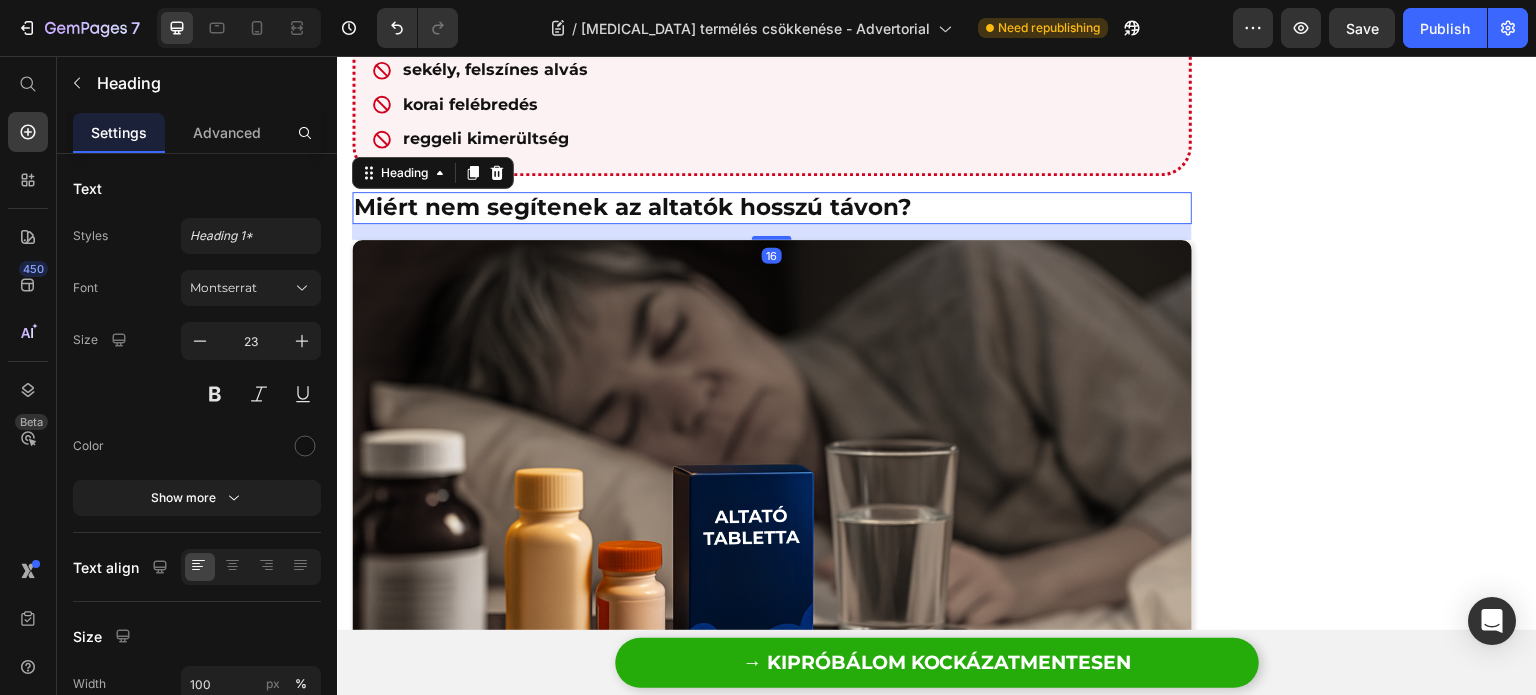 click on "Miért nem segítenek az altatók hosszú távon?" at bounding box center [772, 208] 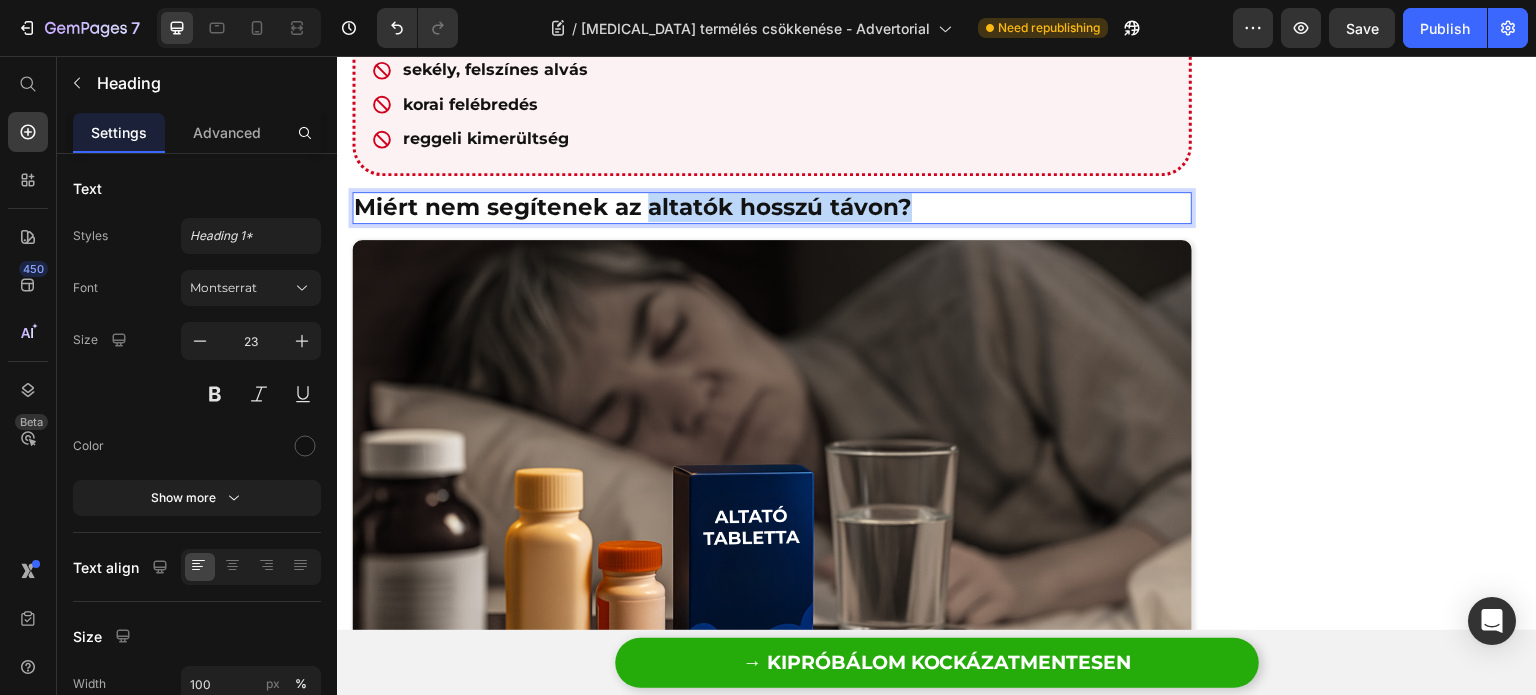 drag, startPoint x: 641, startPoint y: 200, endPoint x: 902, endPoint y: 202, distance: 261.00766 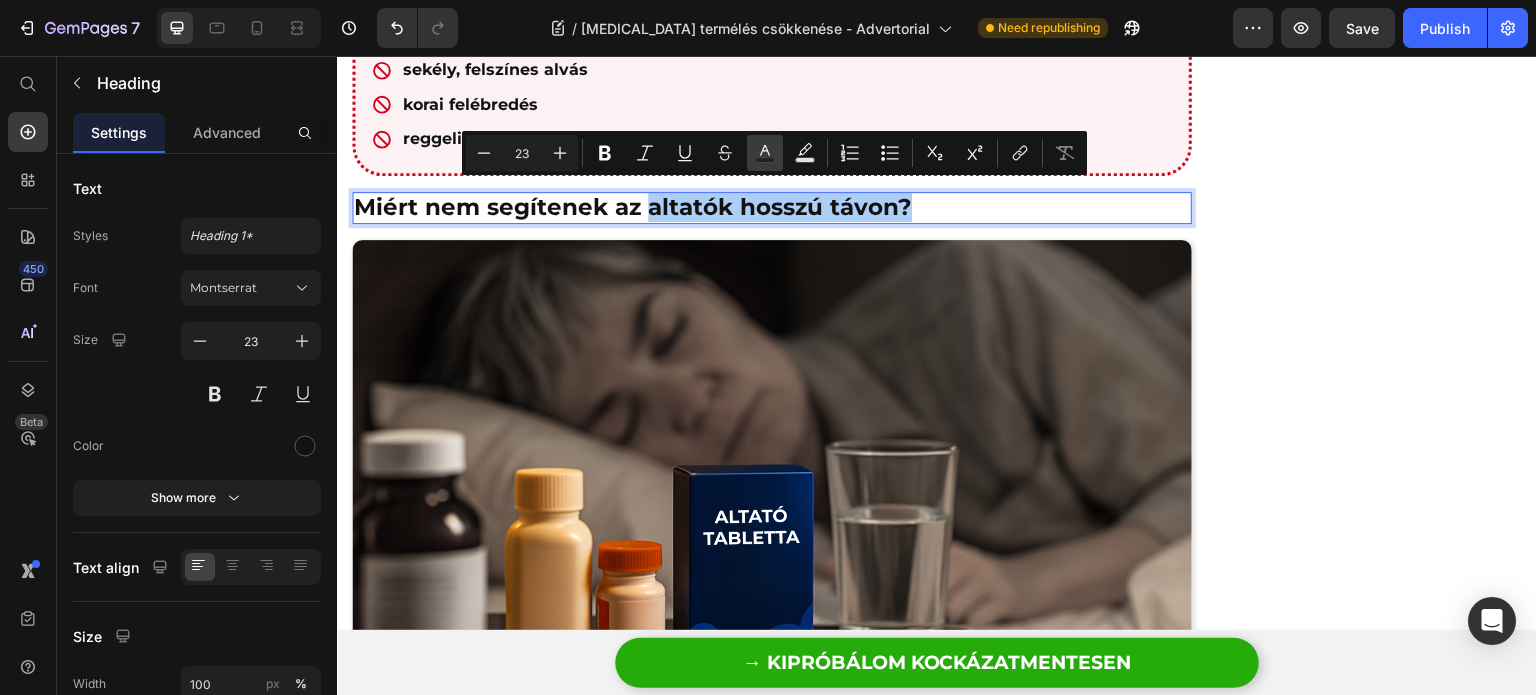 click 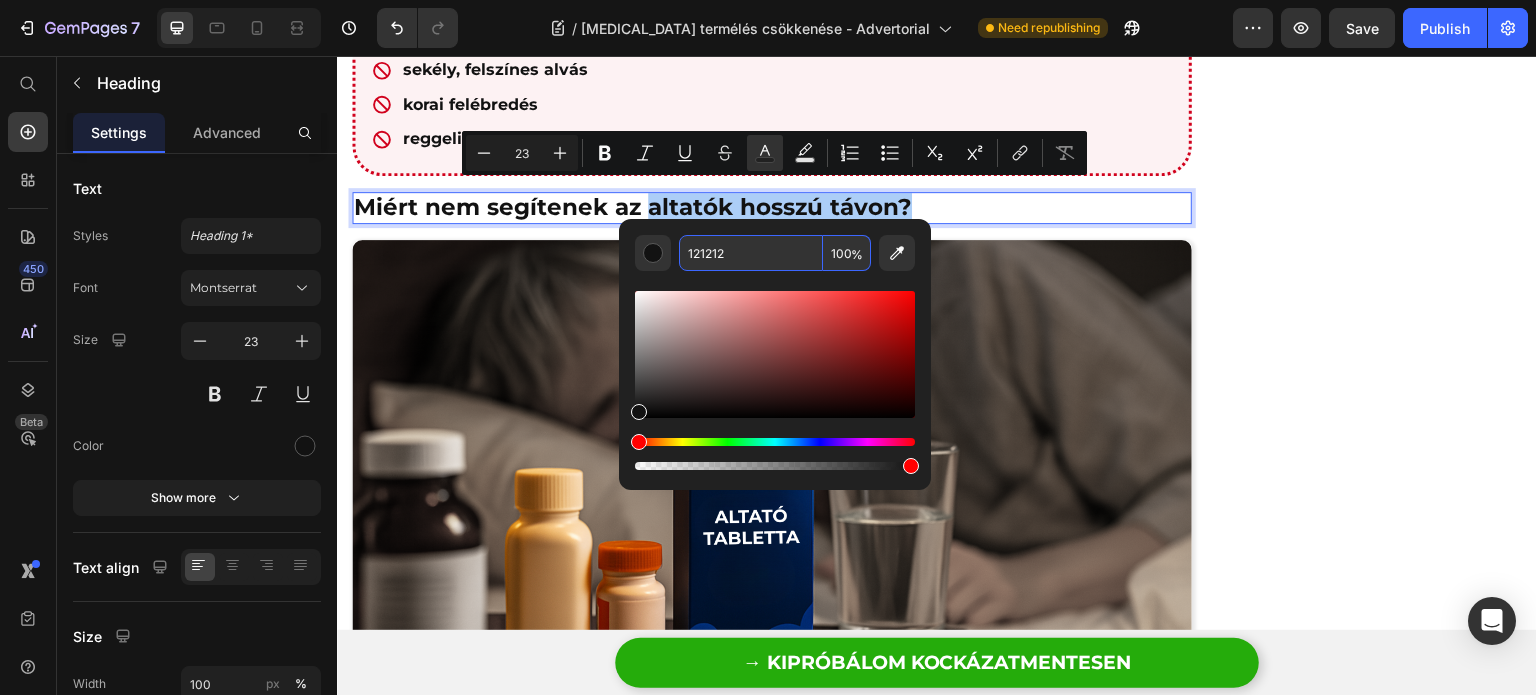 click on "121212" at bounding box center [751, 253] 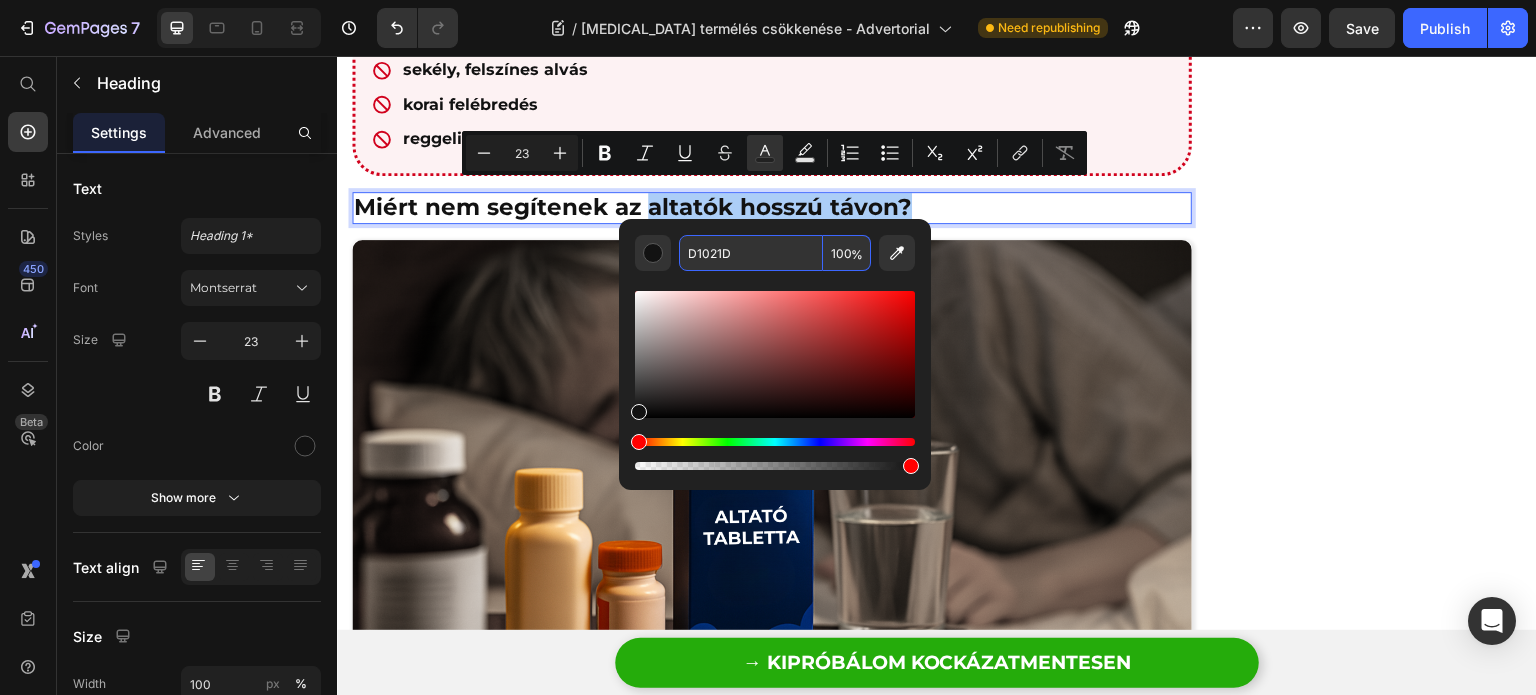 type on "D1021D" 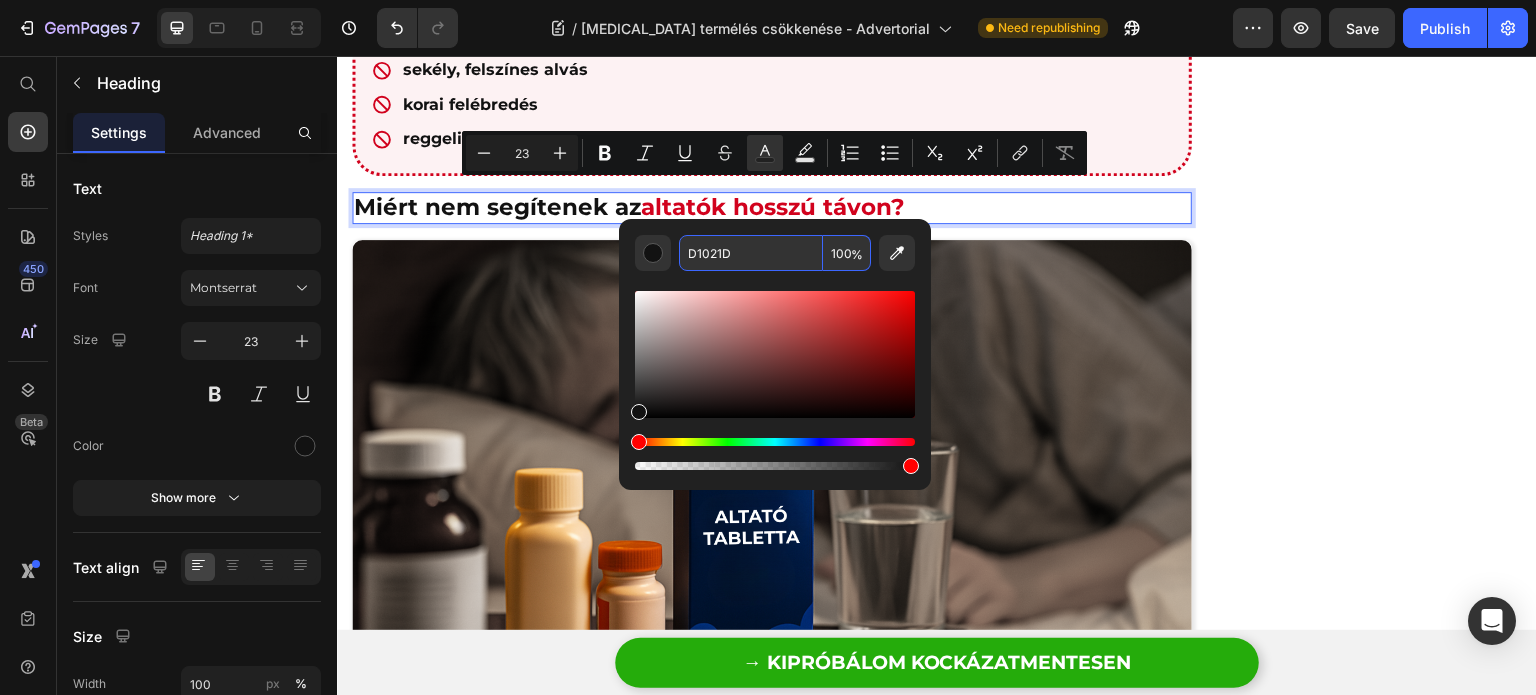 type on "16" 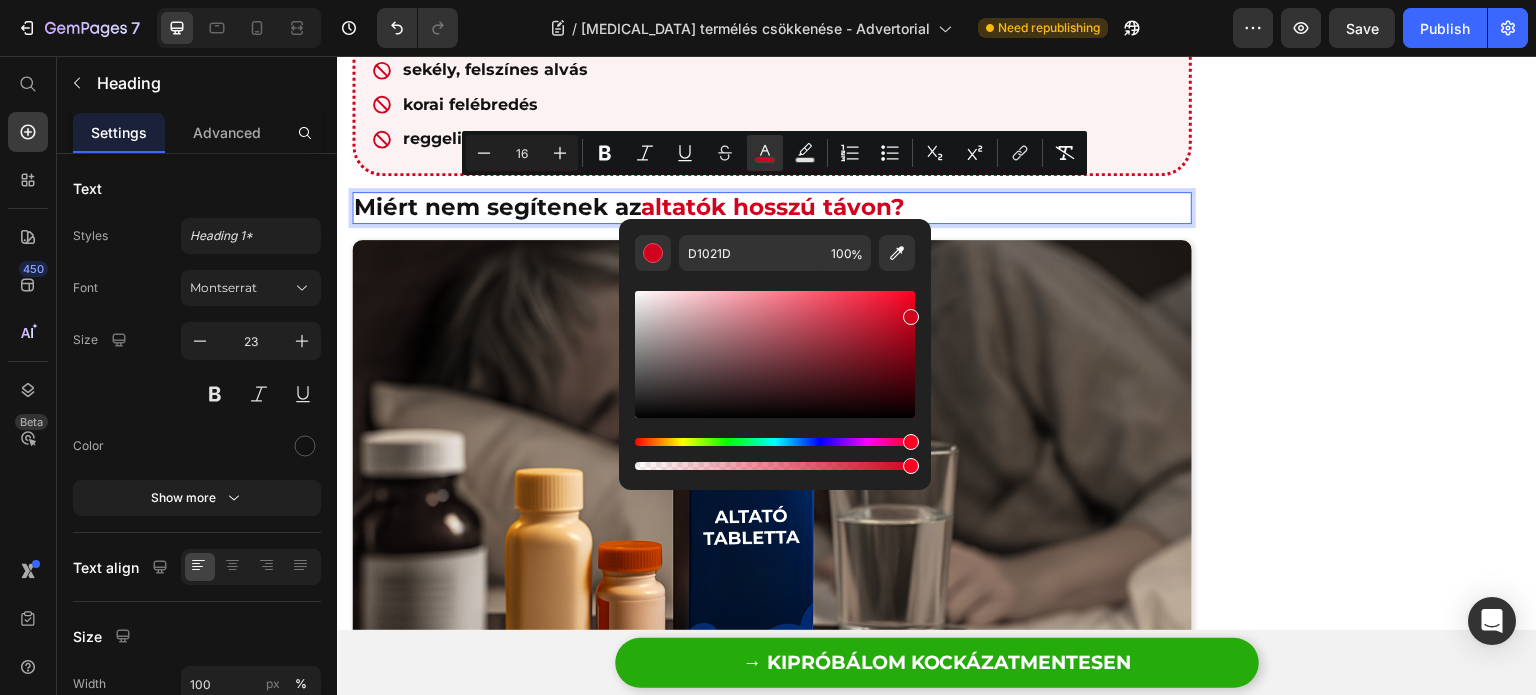 click at bounding box center (775, 380) 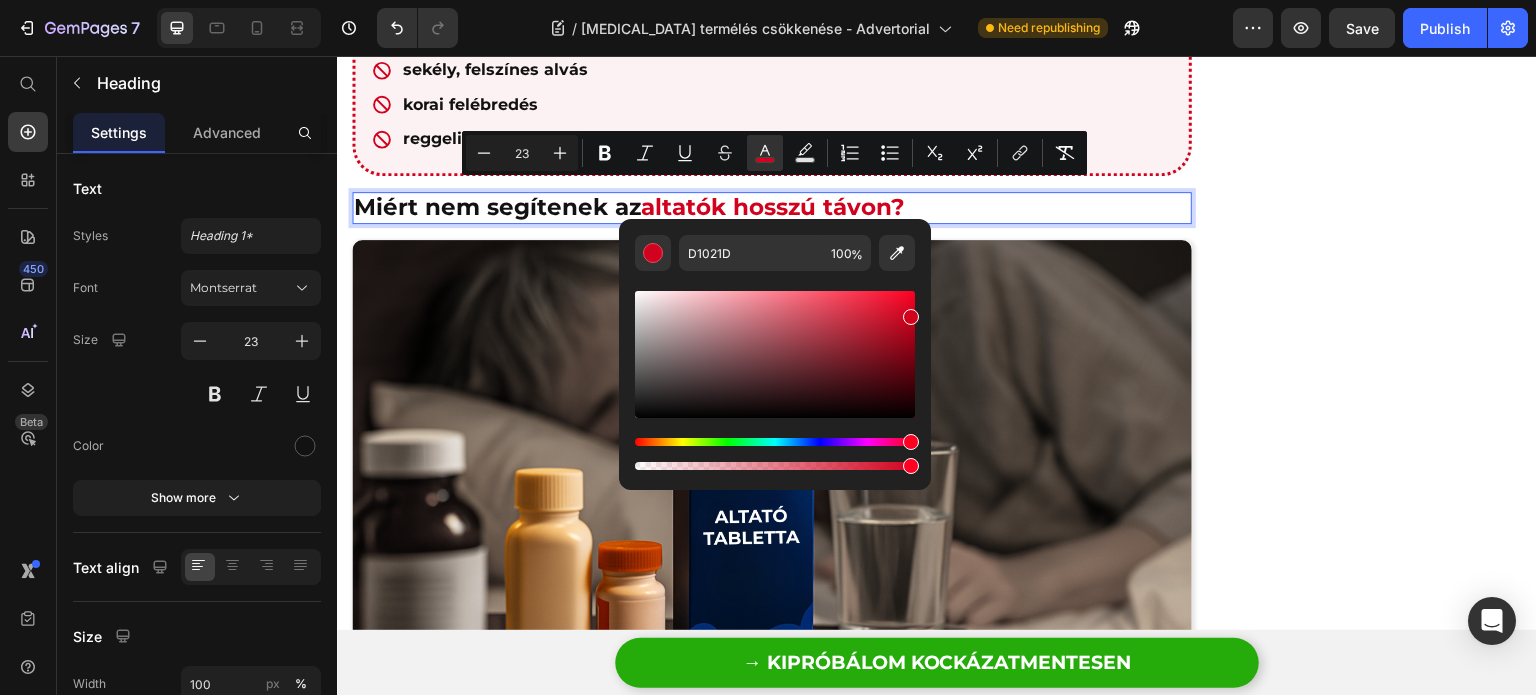click on "Miért nem segítenek az  altatók hosszú távon?" at bounding box center [772, 208] 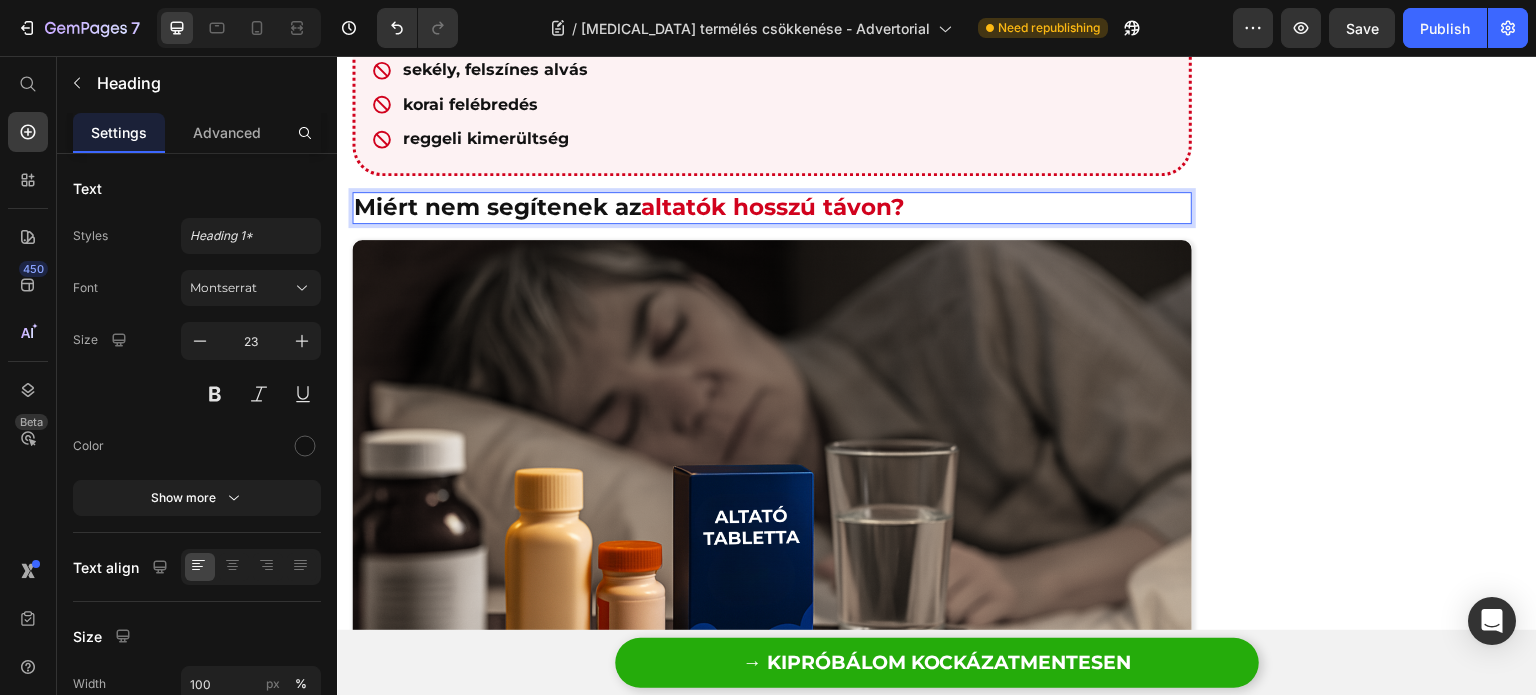 click on "Miért nem segítenek az  altatók hosszú távon?" at bounding box center [772, 208] 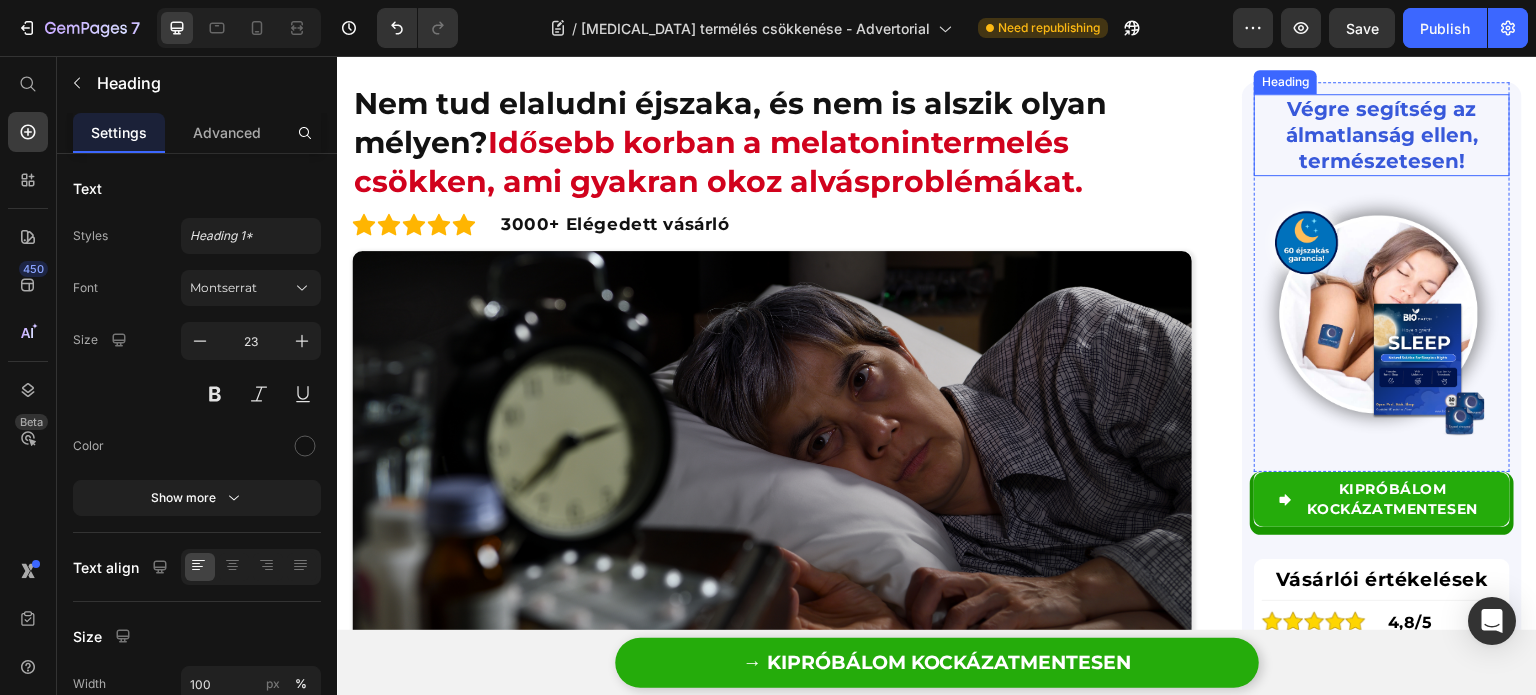 scroll, scrollTop: 0, scrollLeft: 0, axis: both 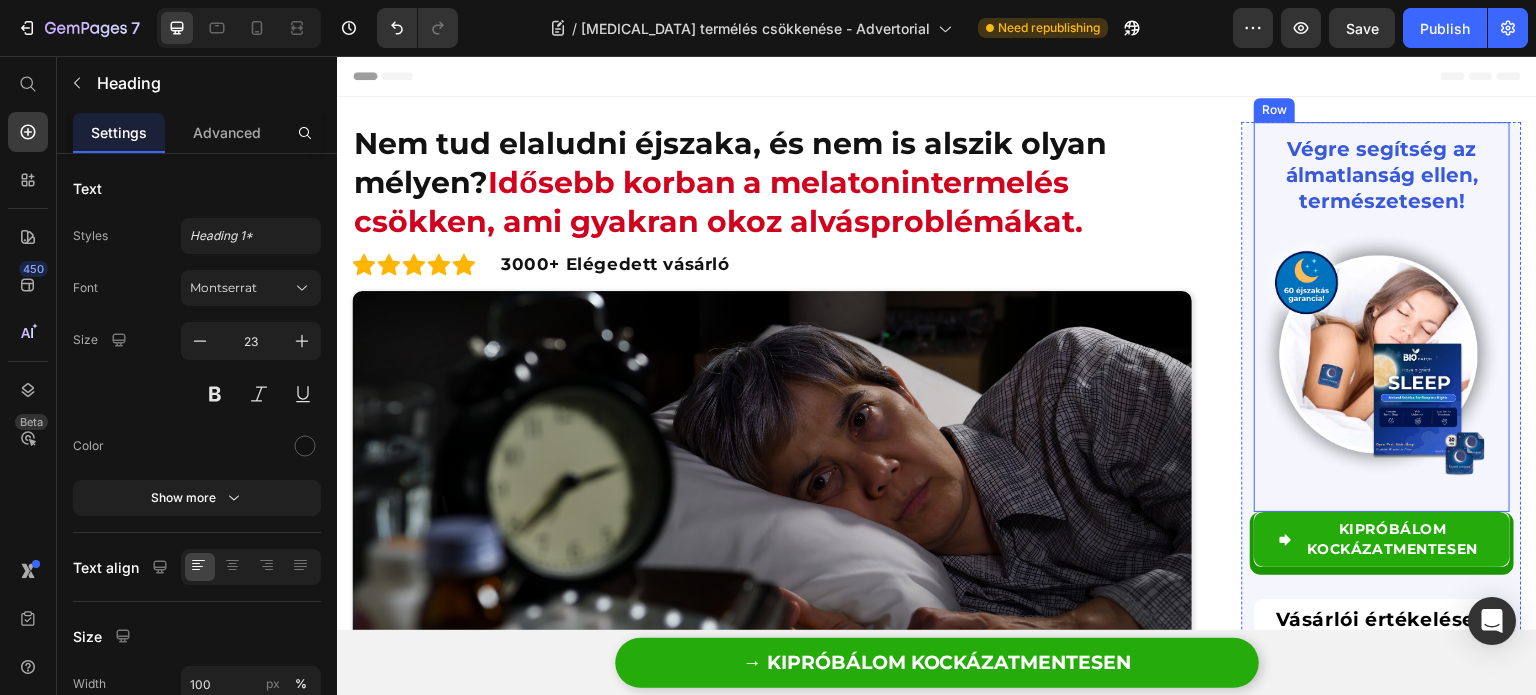 click on "Végre segítség az álmatlanság ellen, természetesen!" at bounding box center [1382, 175] 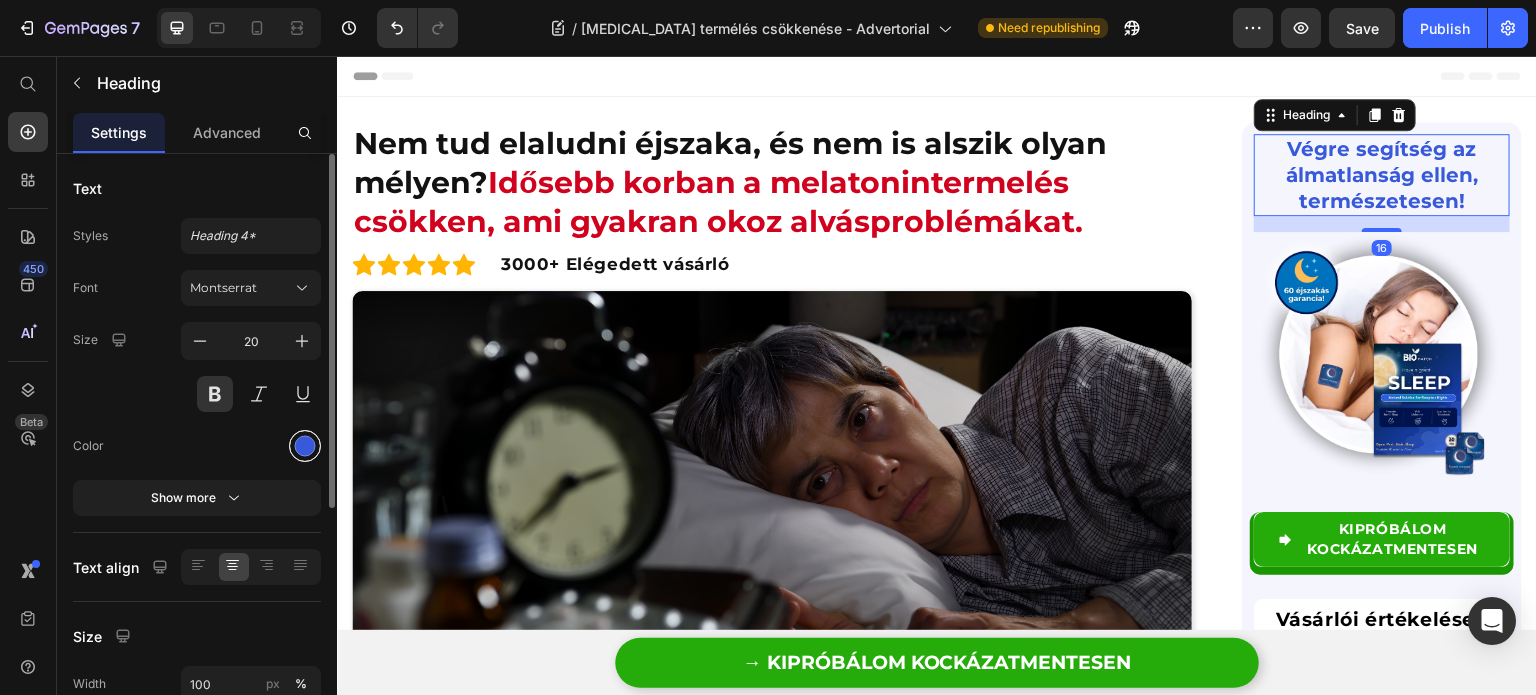 click at bounding box center [305, 446] 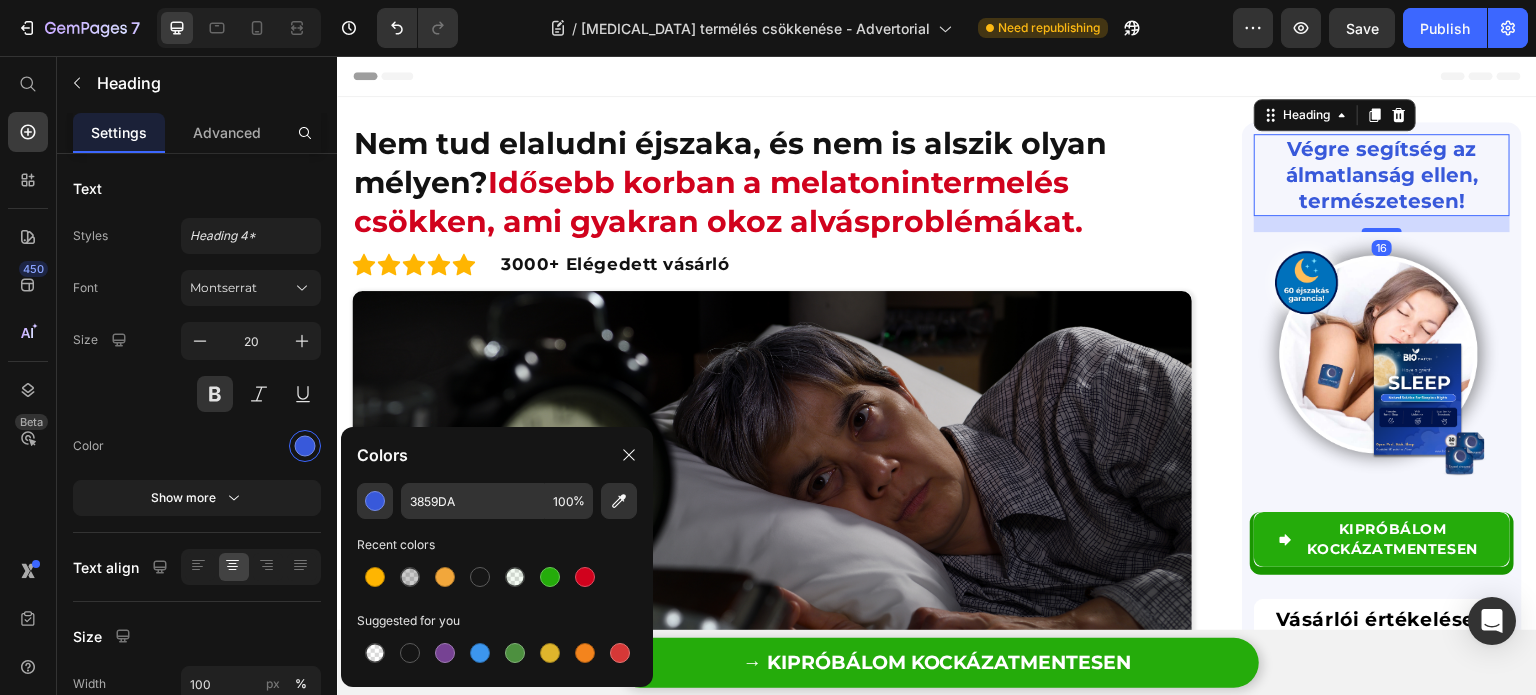click on "Colors" 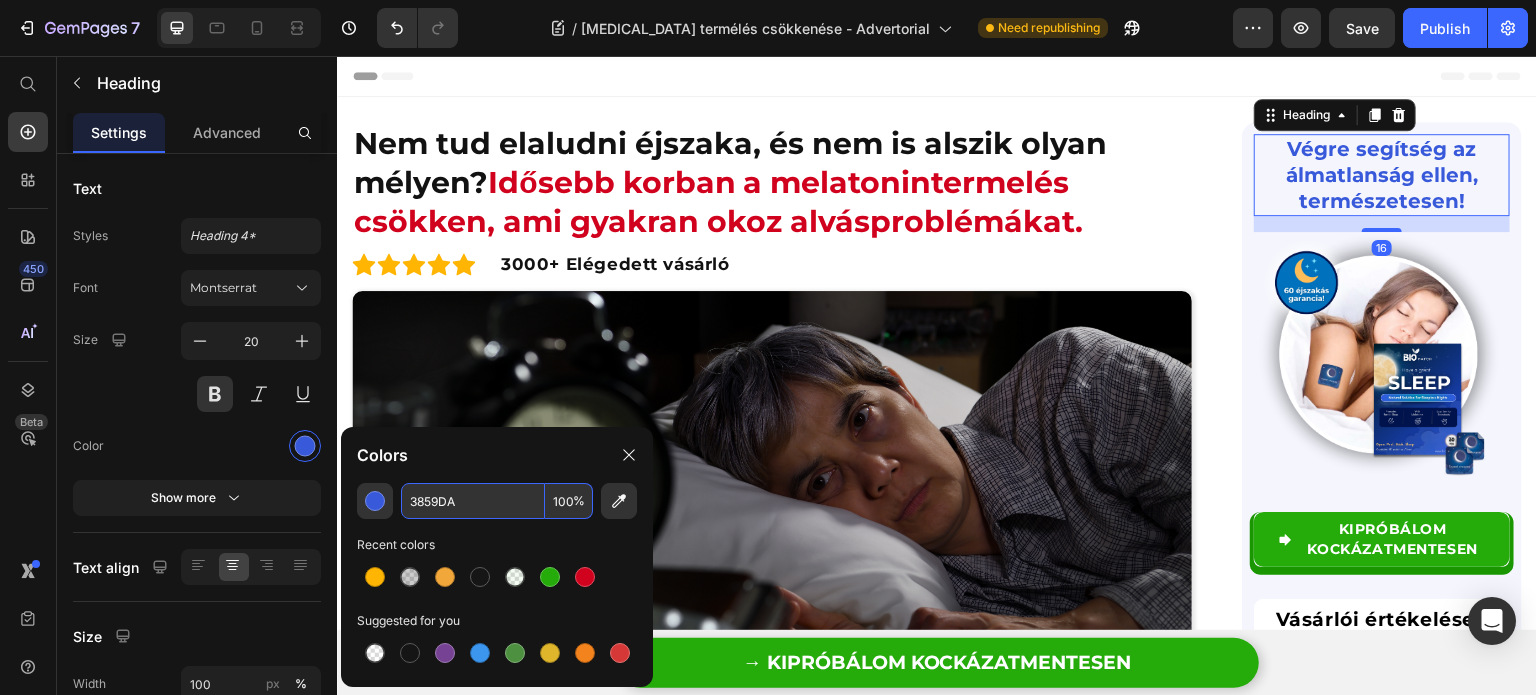 click on "3859DA" at bounding box center (473, 501) 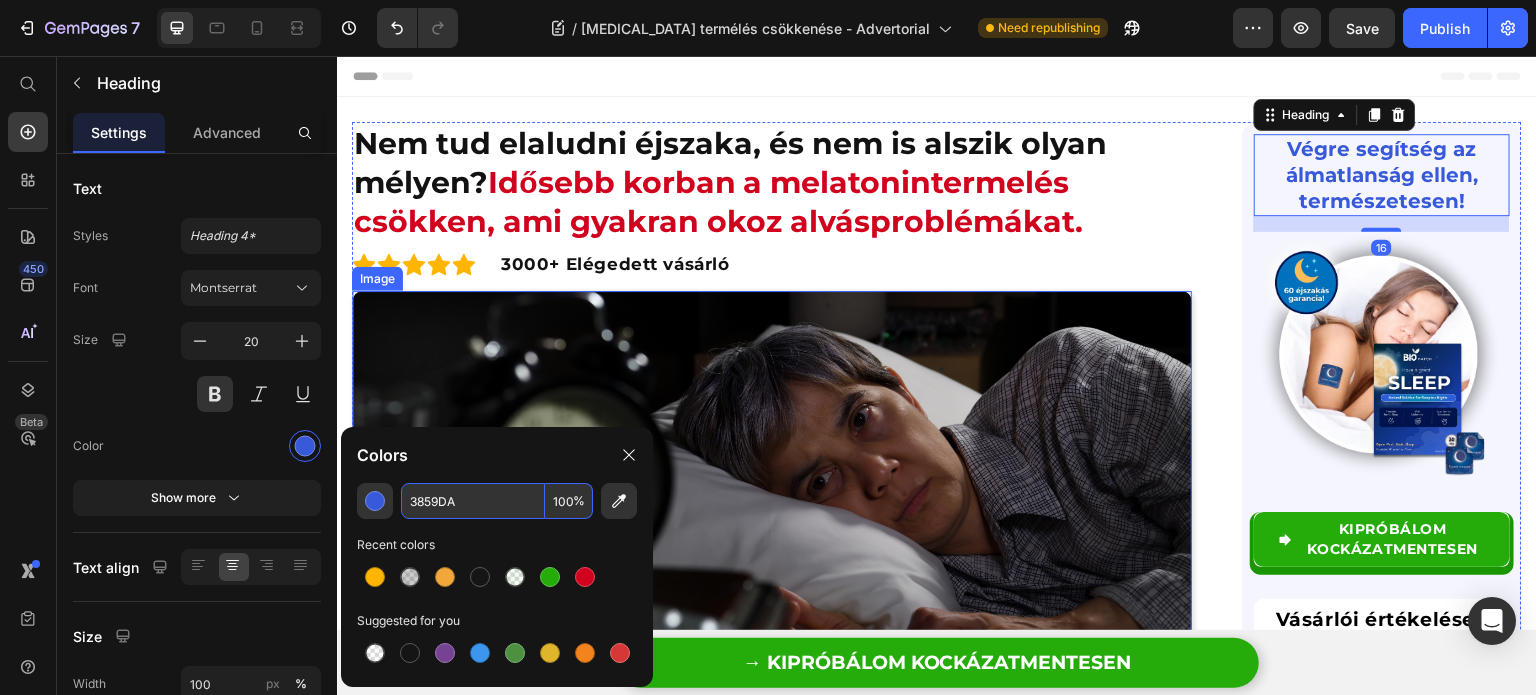 drag, startPoint x: 744, startPoint y: 416, endPoint x: 780, endPoint y: 399, distance: 39.812057 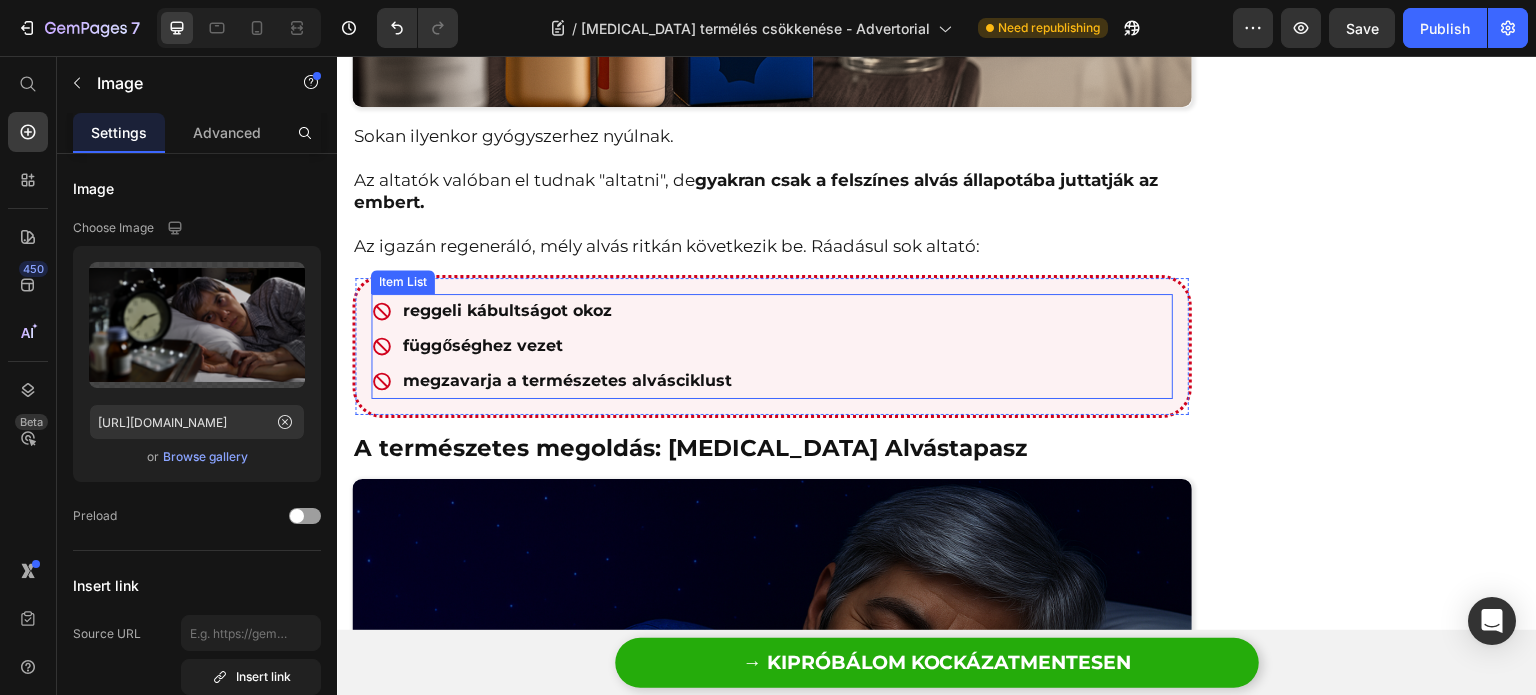 scroll, scrollTop: 2000, scrollLeft: 0, axis: vertical 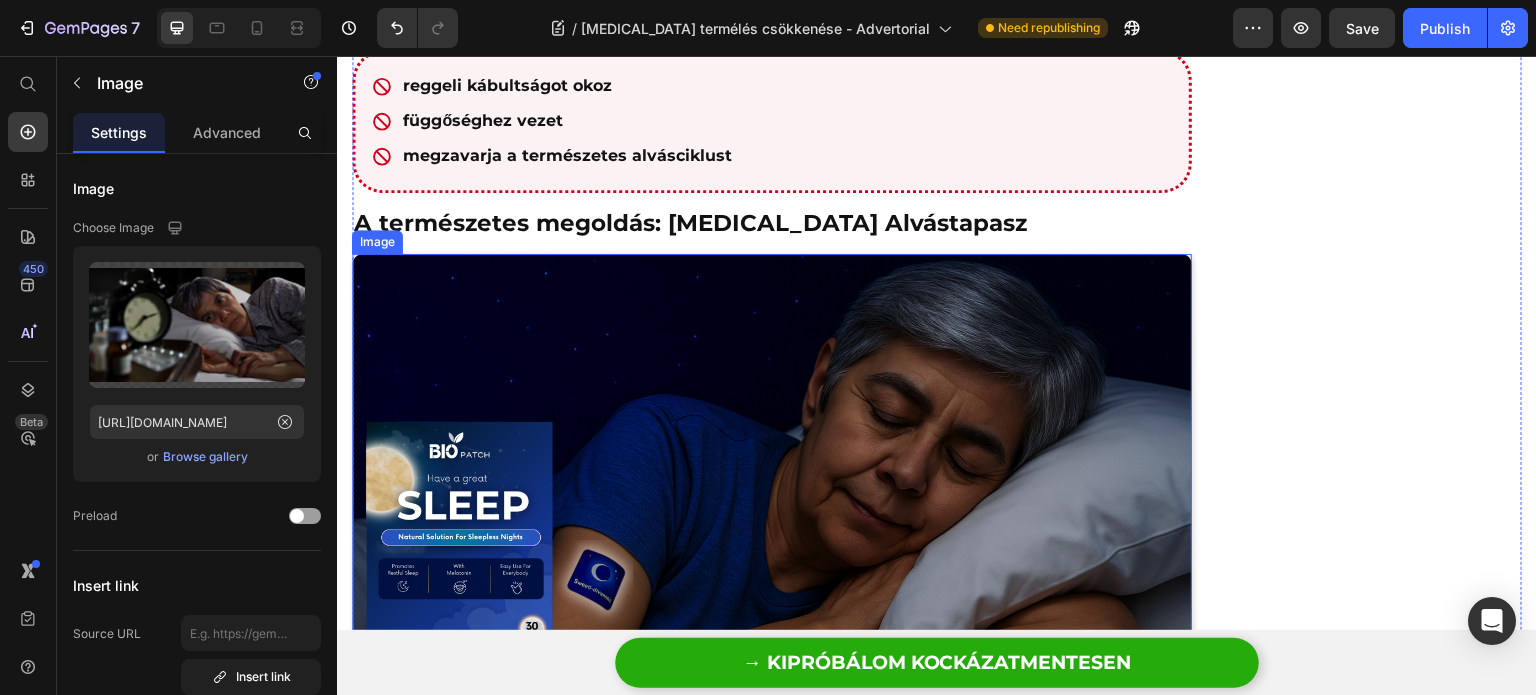 click on "A természetes megoldás: [MEDICAL_DATA] Alvástapasz" at bounding box center [772, 223] 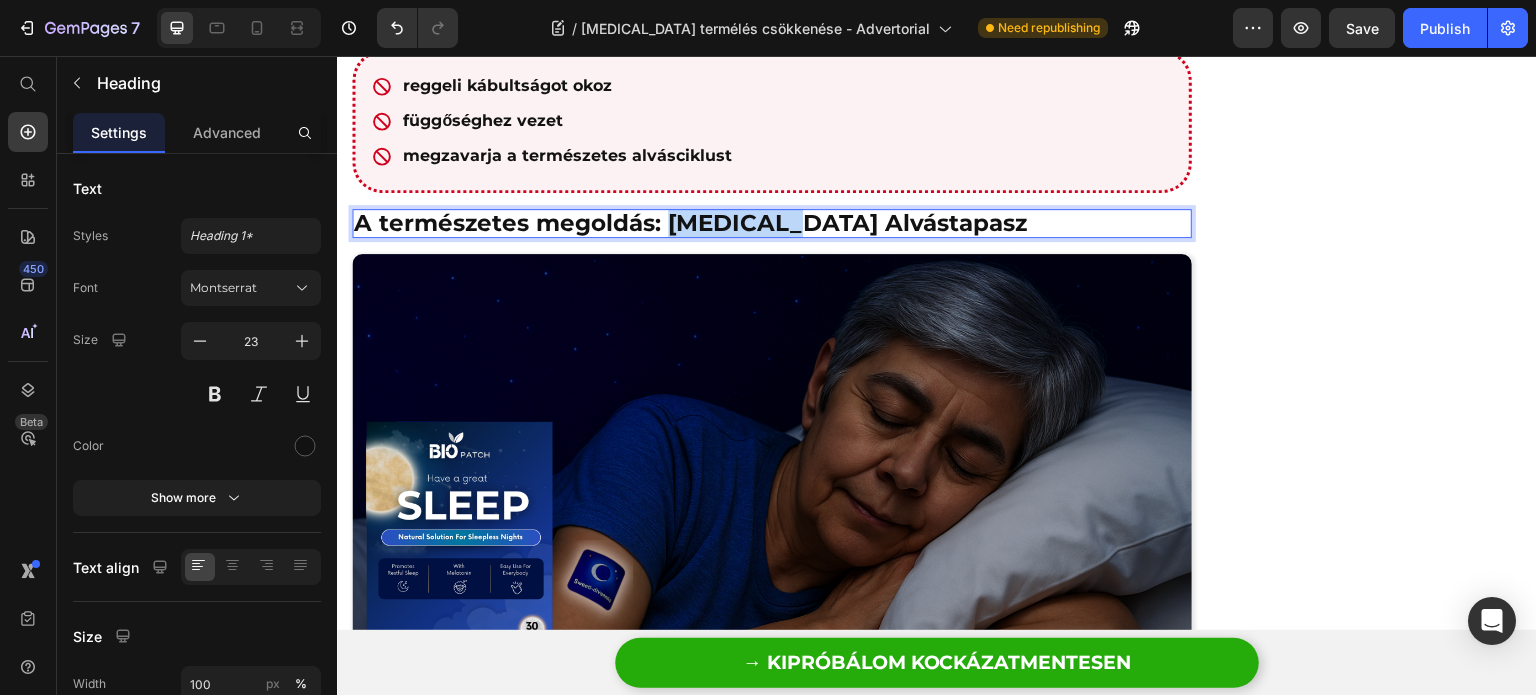click on "A természetes megoldás: [MEDICAL_DATA] Alvástapasz" at bounding box center [772, 223] 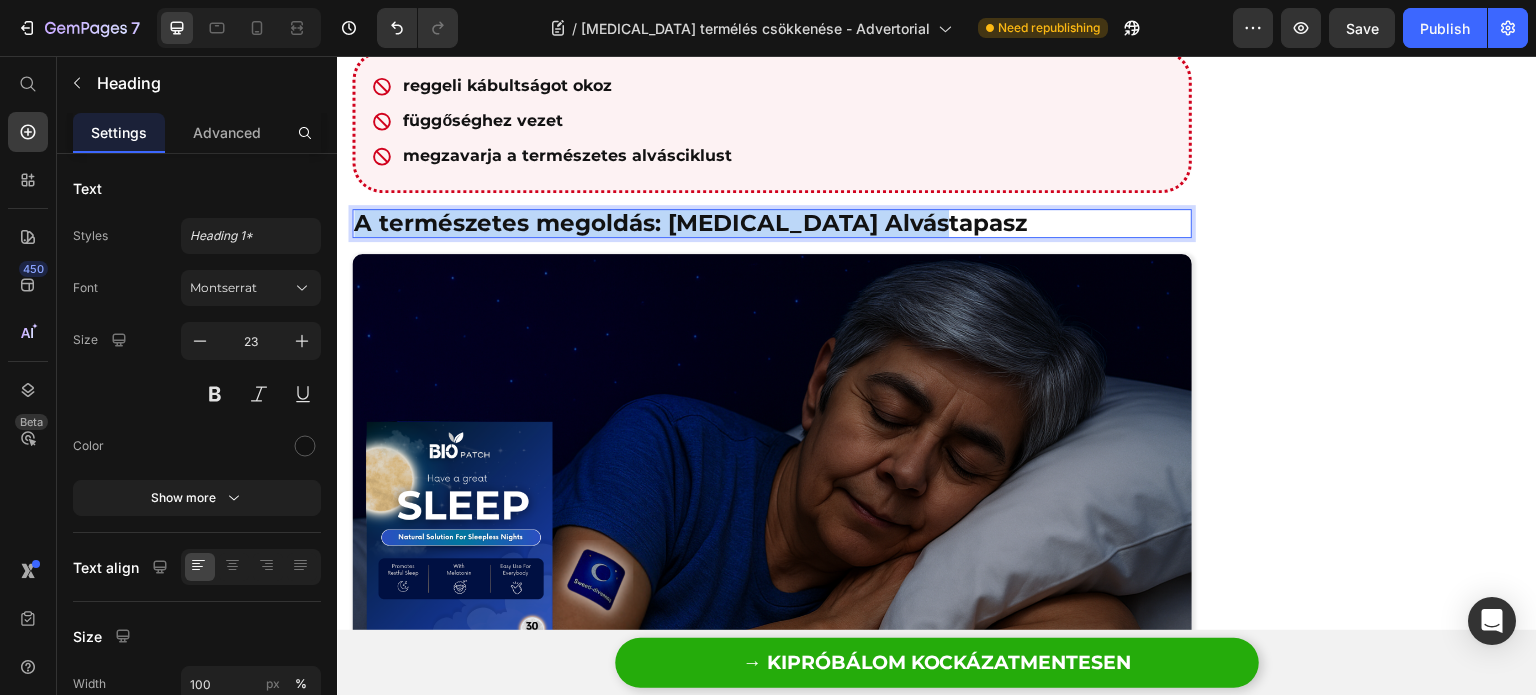 click on "A természetes megoldás: [MEDICAL_DATA] Alvástapasz" at bounding box center (772, 223) 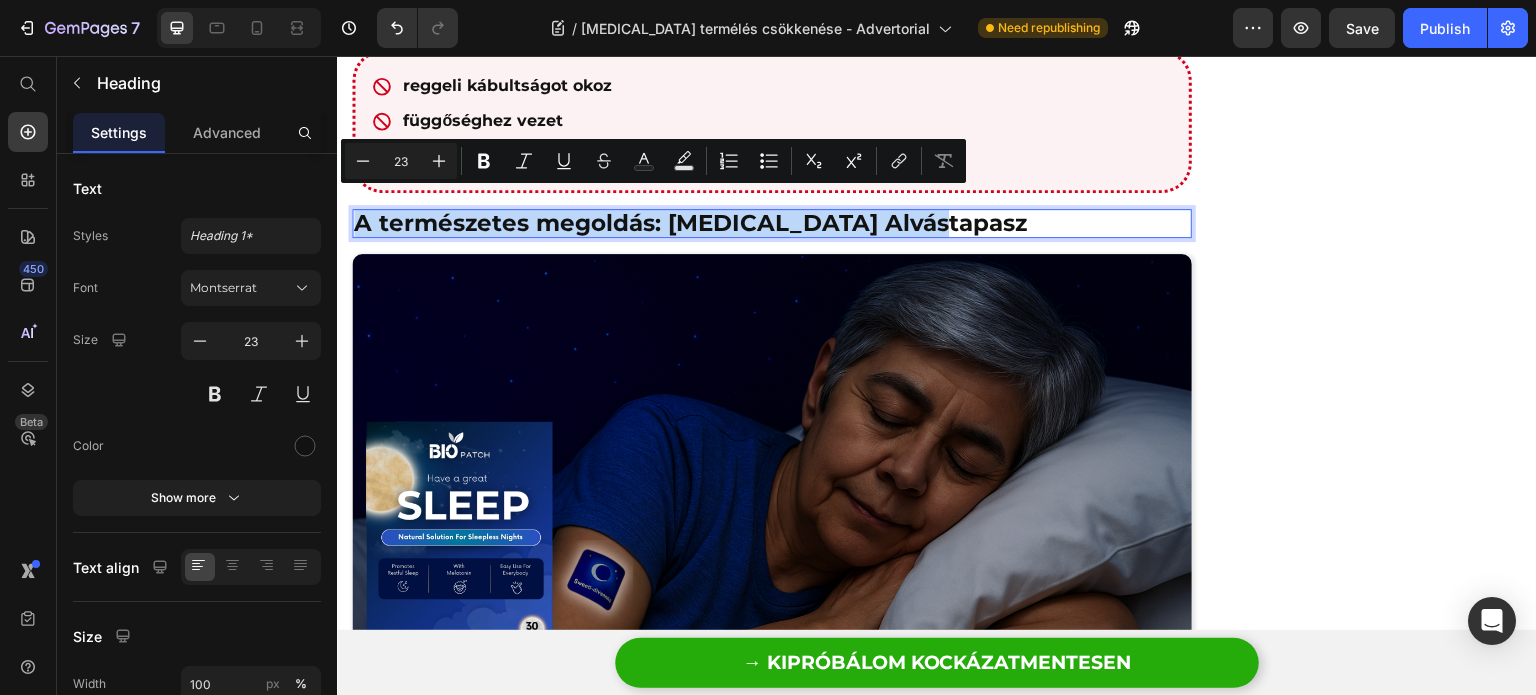 click on "A természetes megoldás: [MEDICAL_DATA] Alvástapasz" at bounding box center (772, 223) 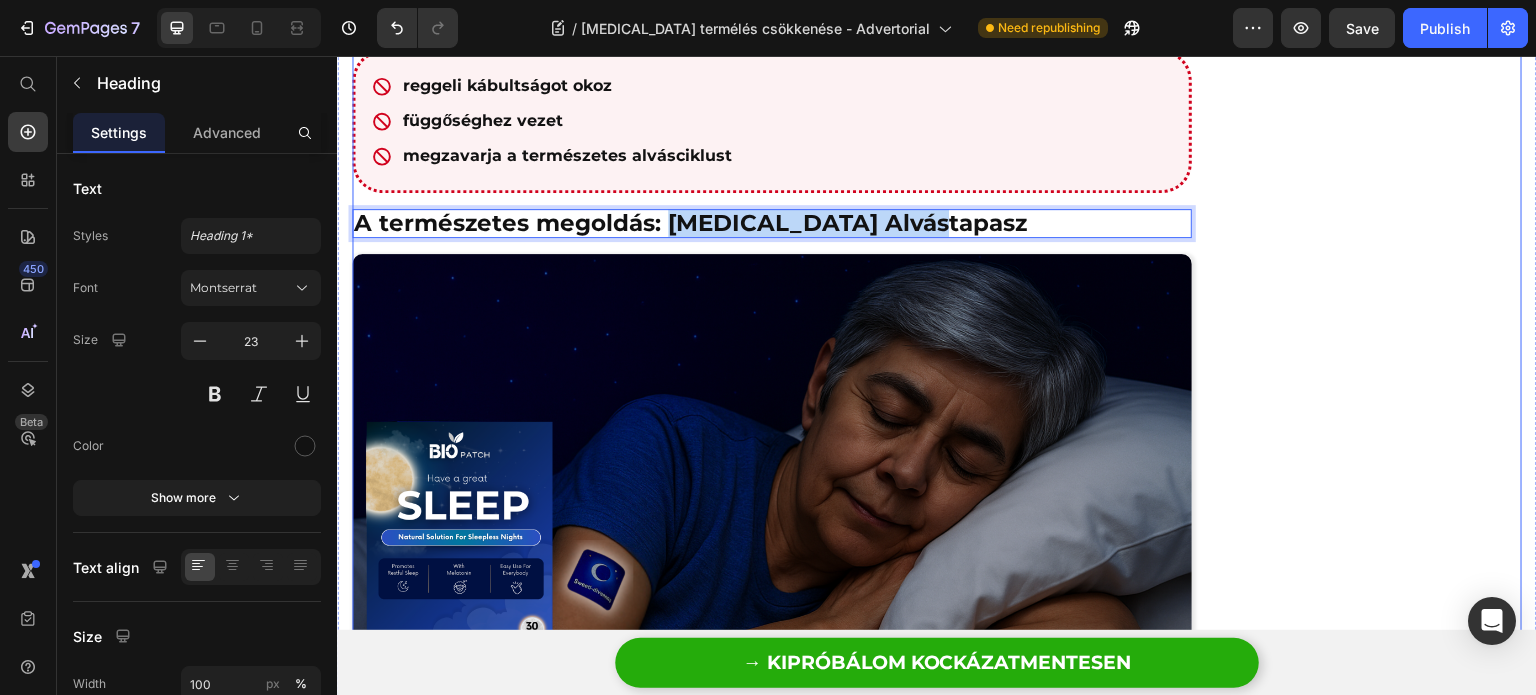 drag, startPoint x: 666, startPoint y: 207, endPoint x: 927, endPoint y: 221, distance: 261.3752 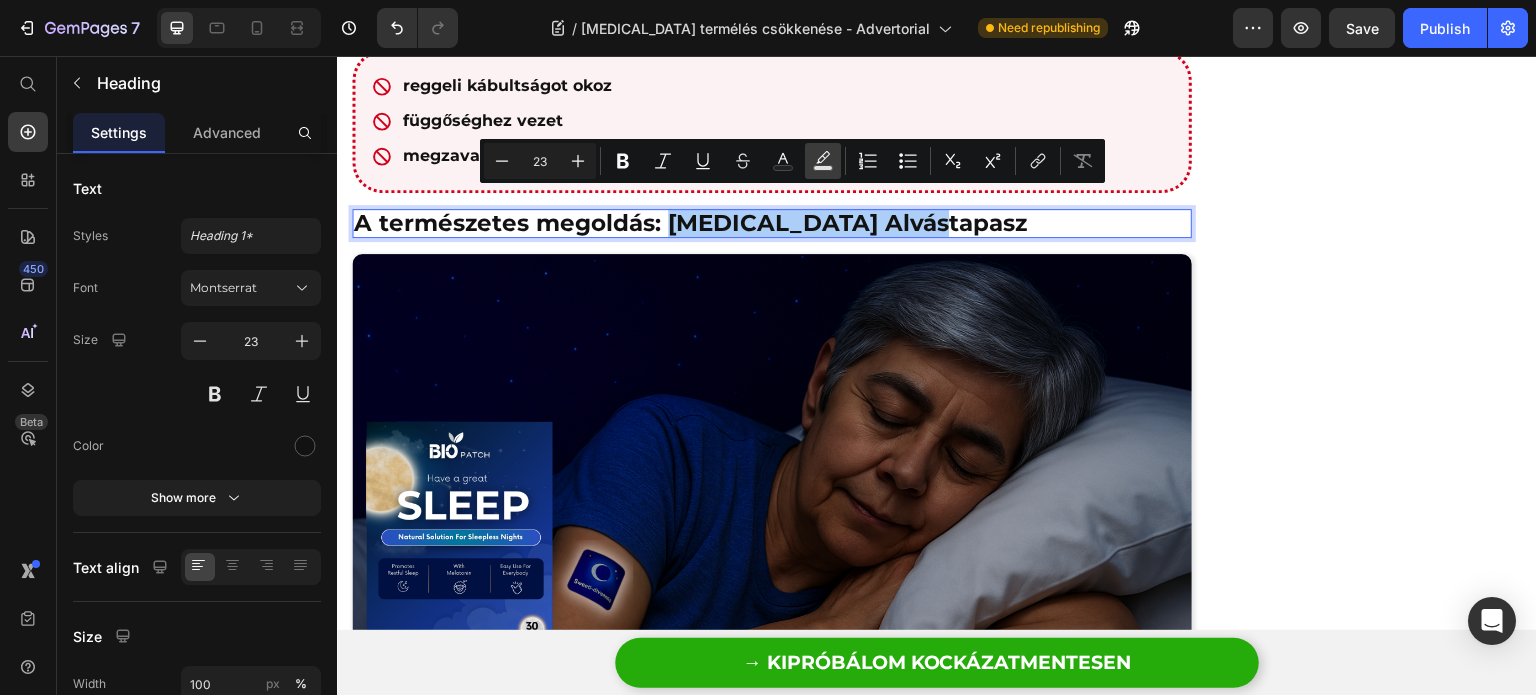 click 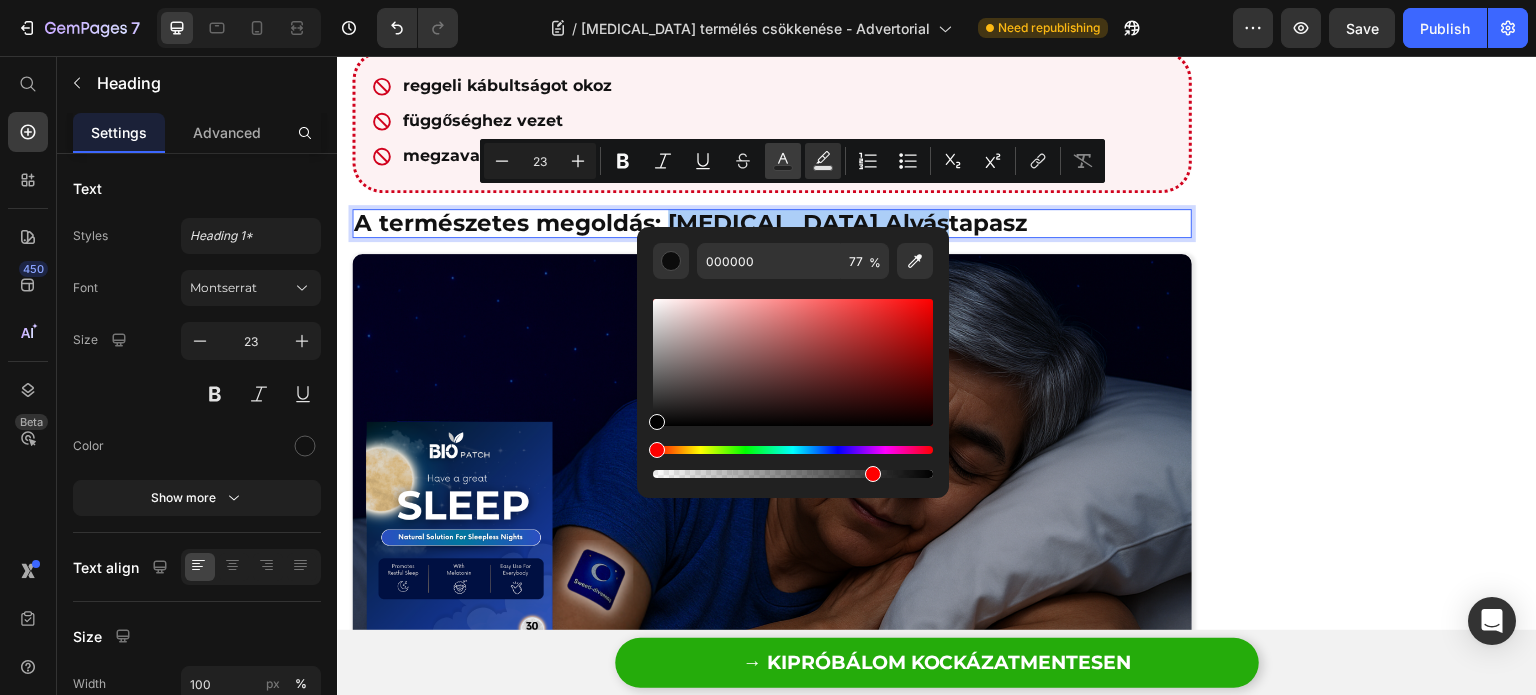 click 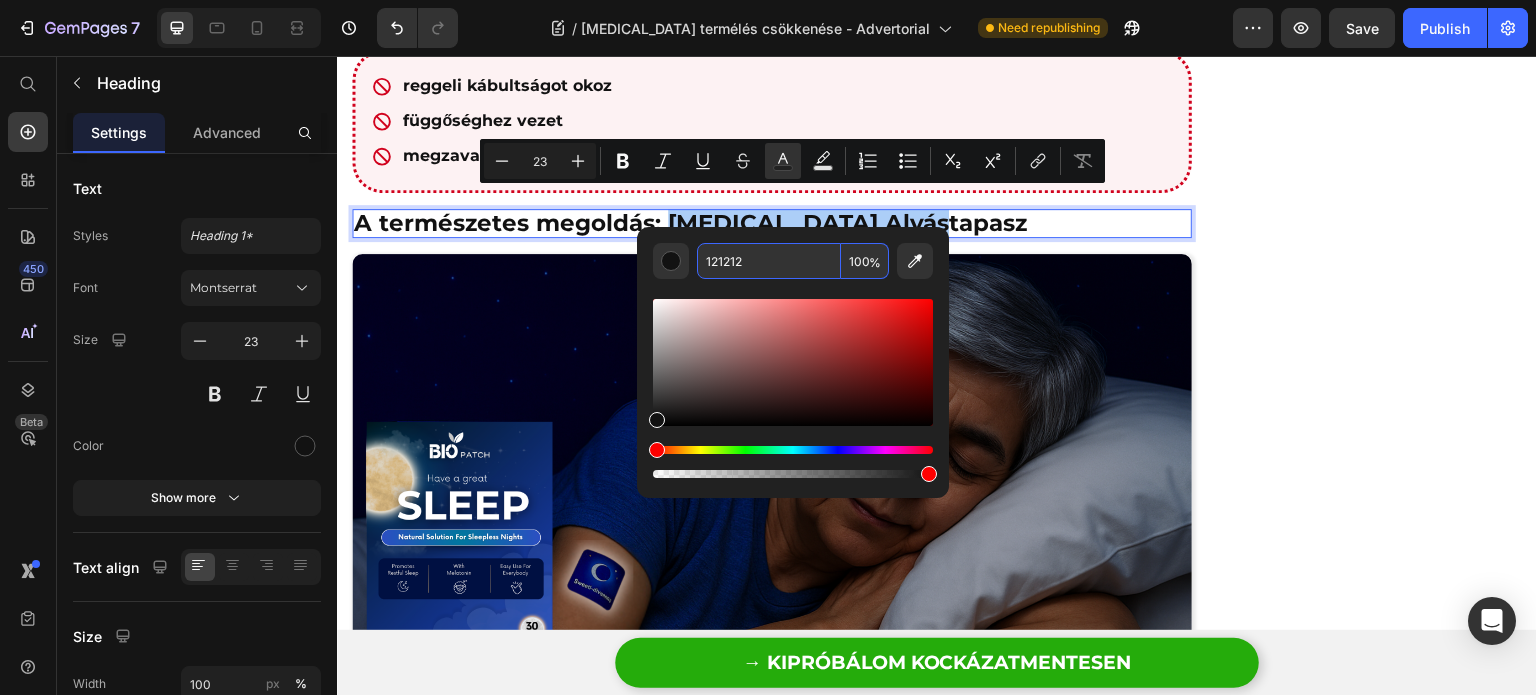 click on "121212" at bounding box center [769, 261] 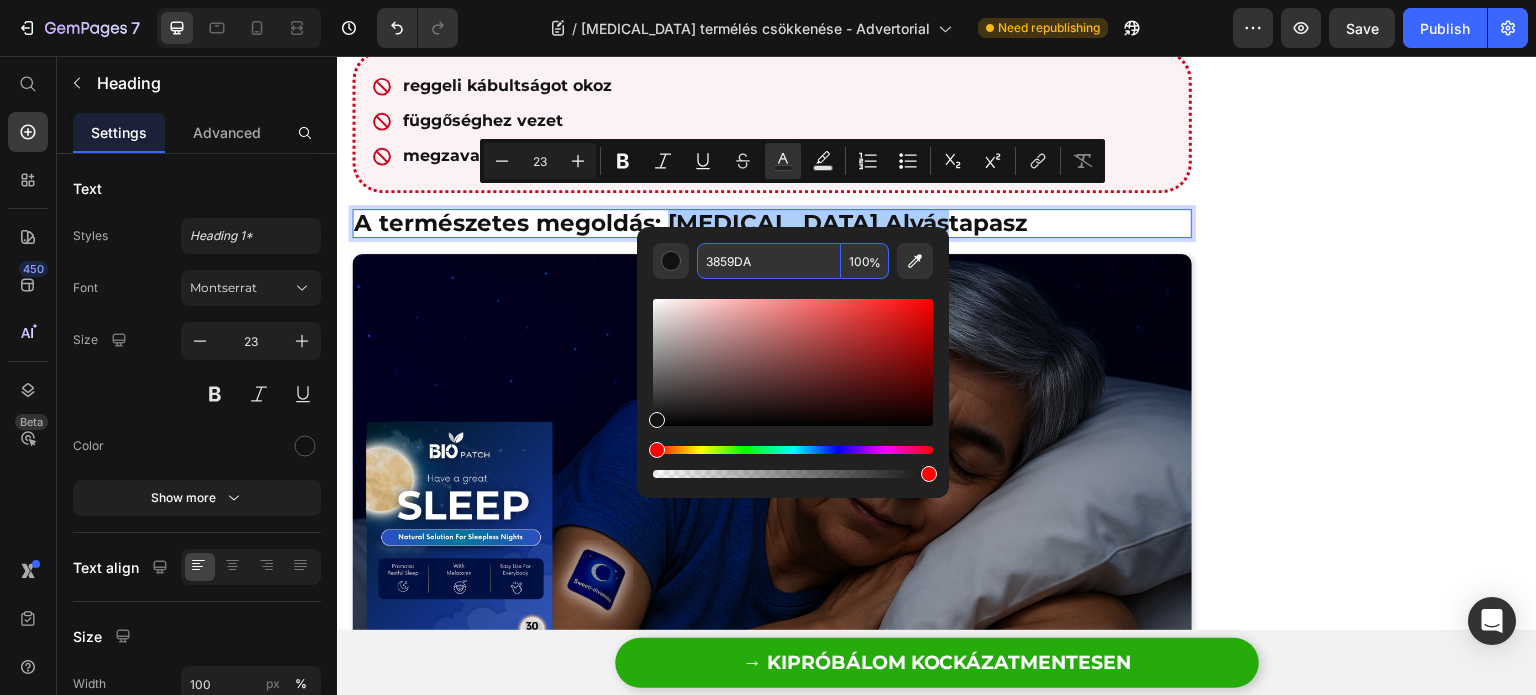 type on "3859DA" 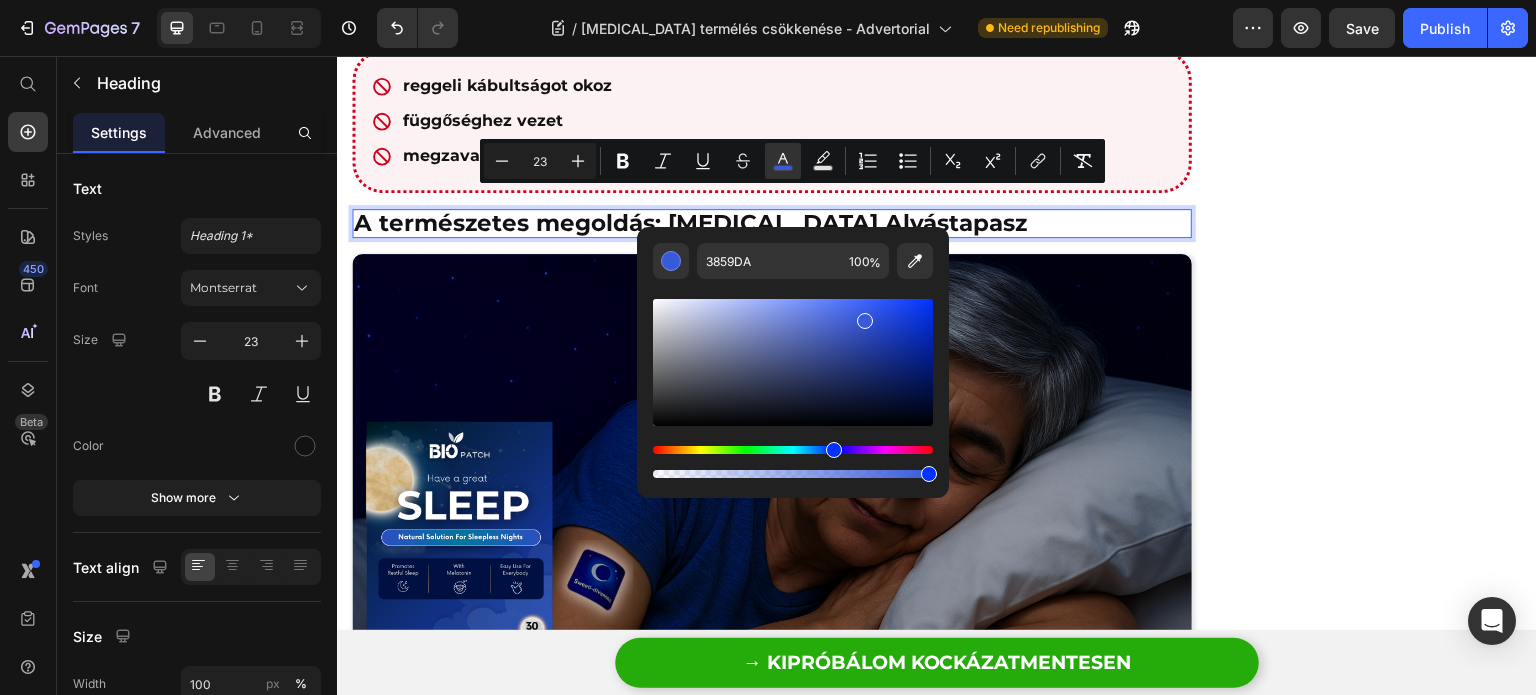 click at bounding box center (793, 380) 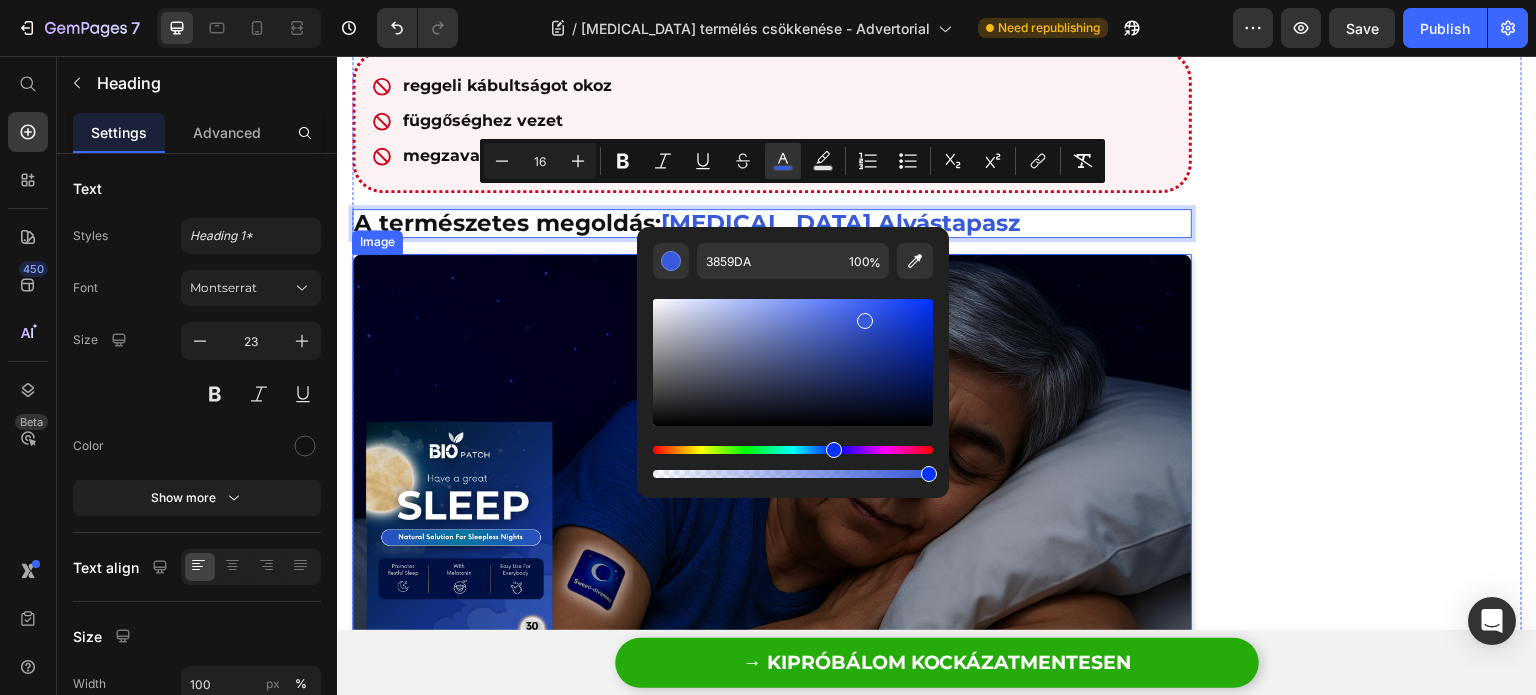 click at bounding box center [772, 475] 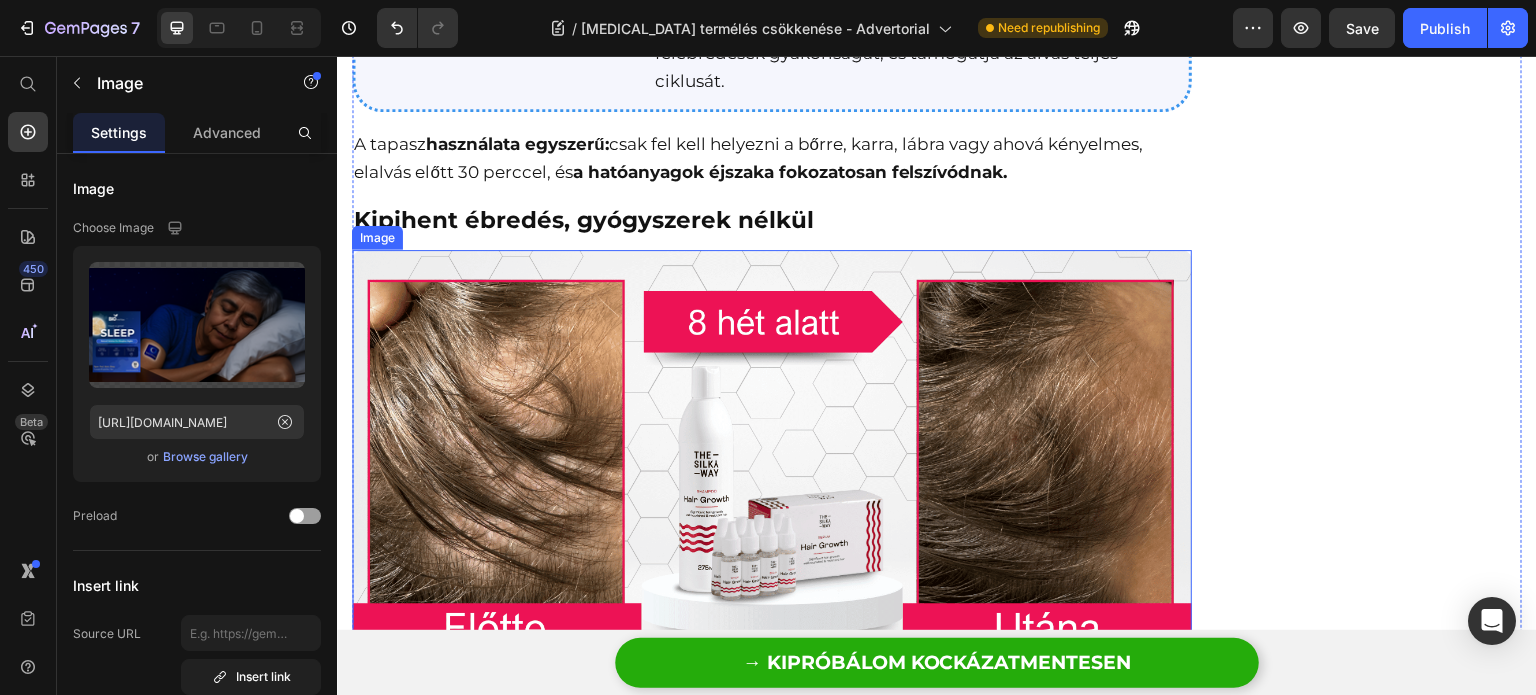scroll, scrollTop: 3600, scrollLeft: 0, axis: vertical 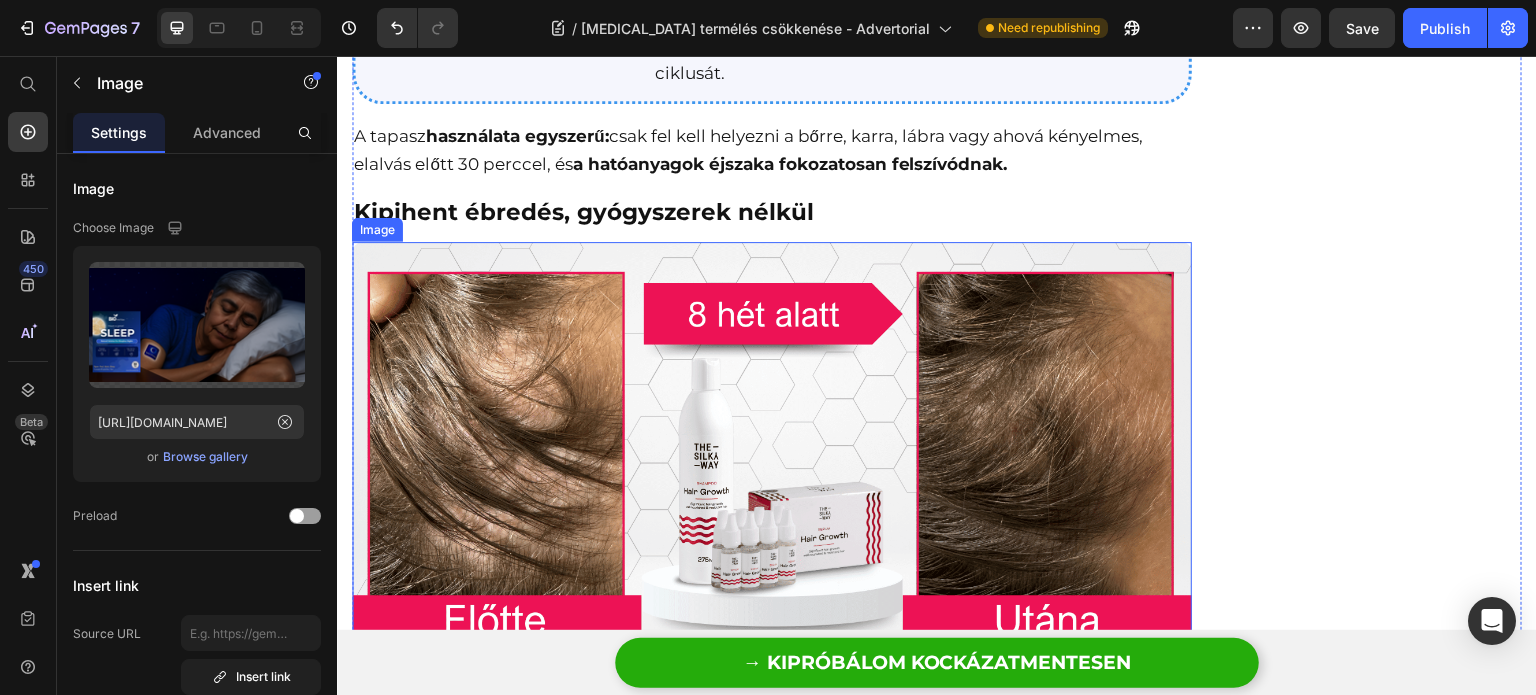 click on "Kipihent ébredés, gyógyszerek nélkül" at bounding box center (772, 213) 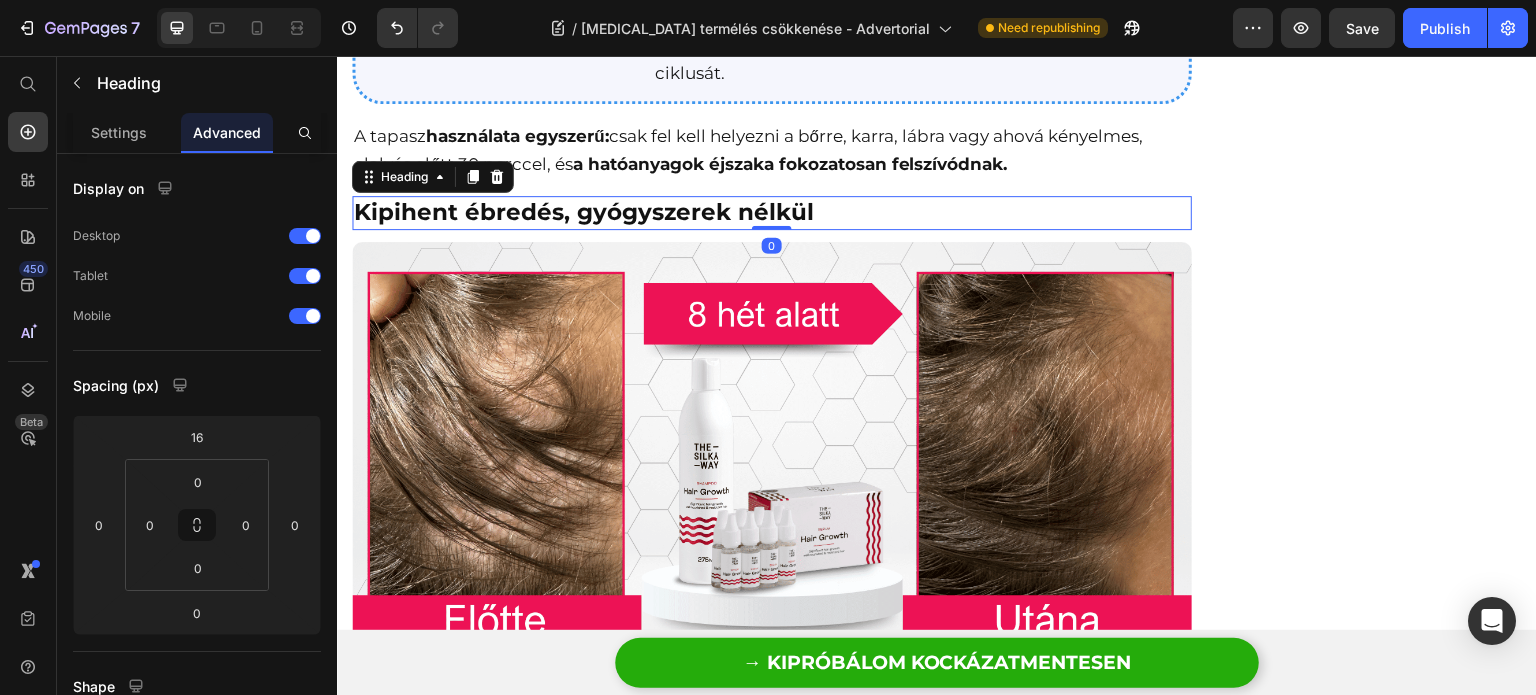 click on "Kipihent ébredés, gyógyszerek nélkül" at bounding box center (772, 213) 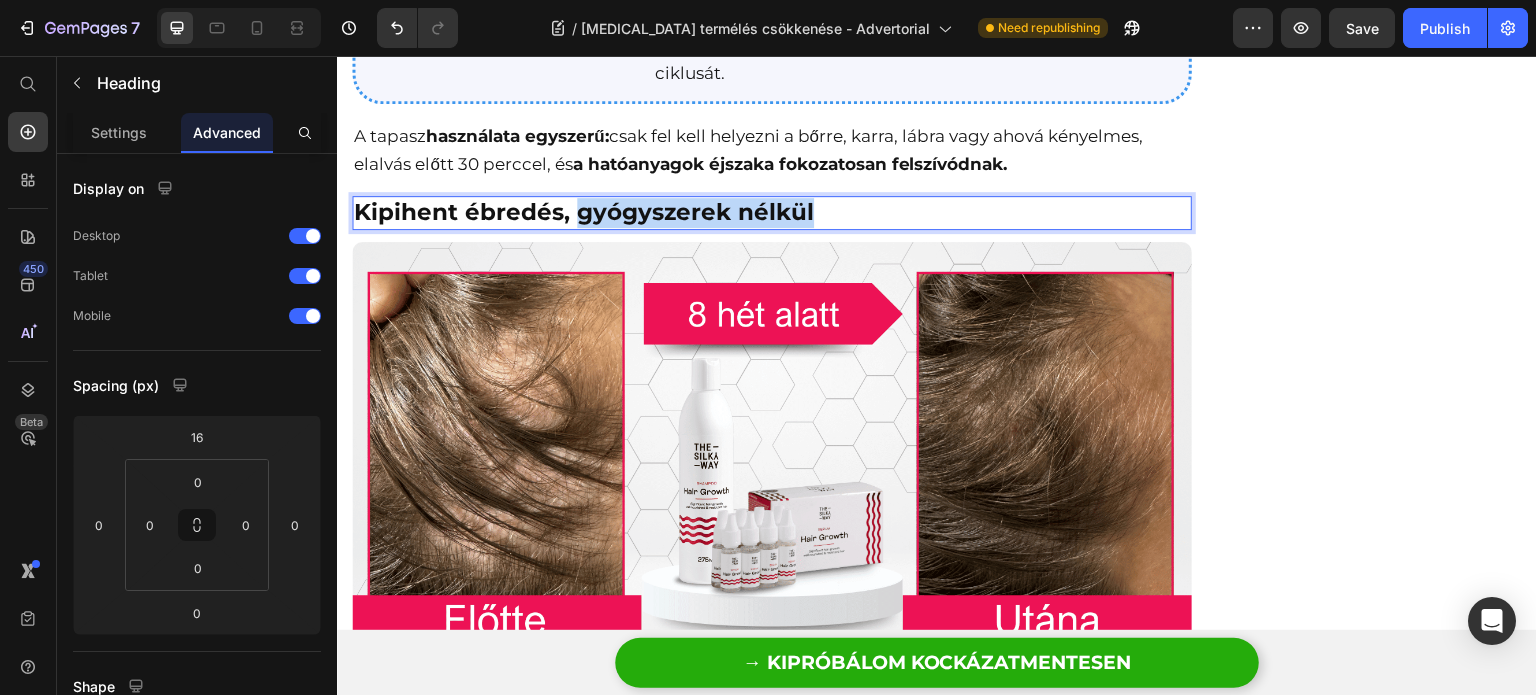 drag, startPoint x: 576, startPoint y: 190, endPoint x: 891, endPoint y: 196, distance: 315.05713 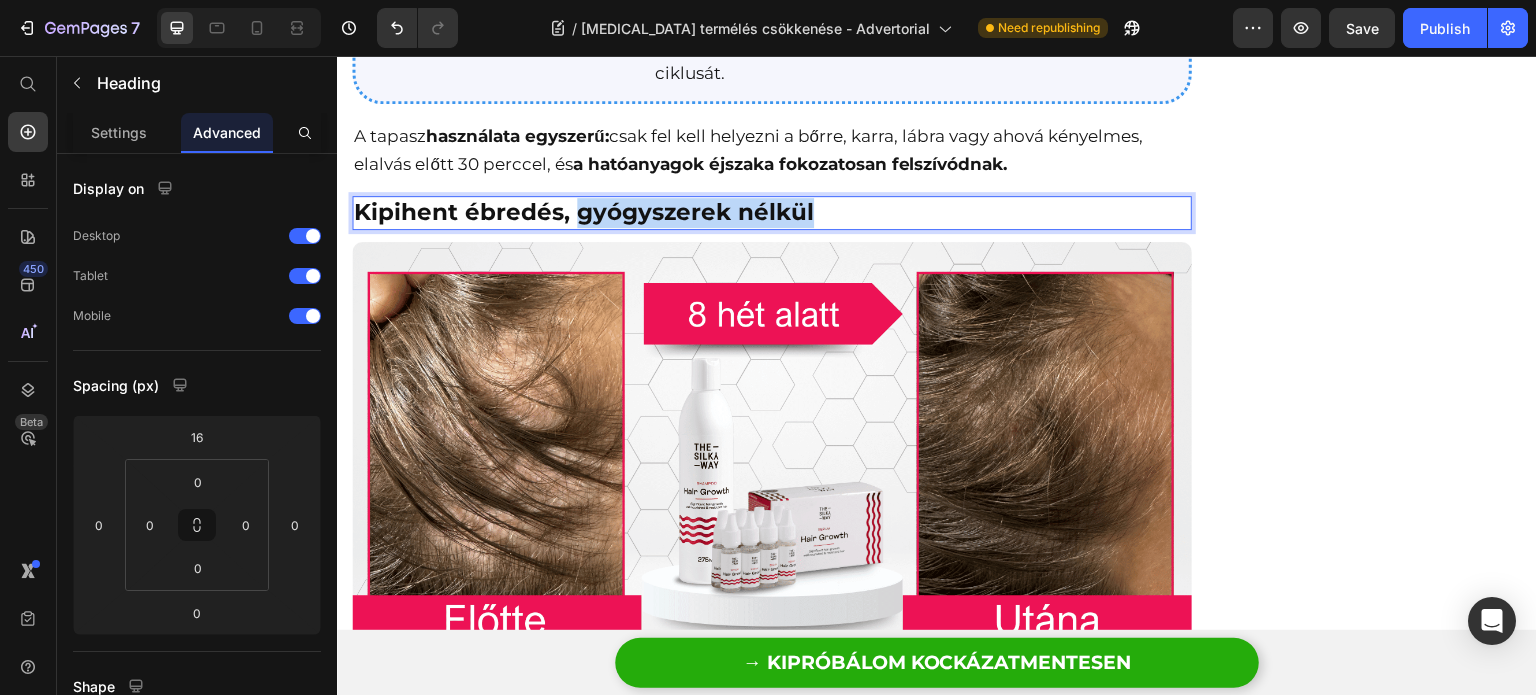 click on "Kipihent ébredés, gyógyszerek nélkül" at bounding box center [772, 213] 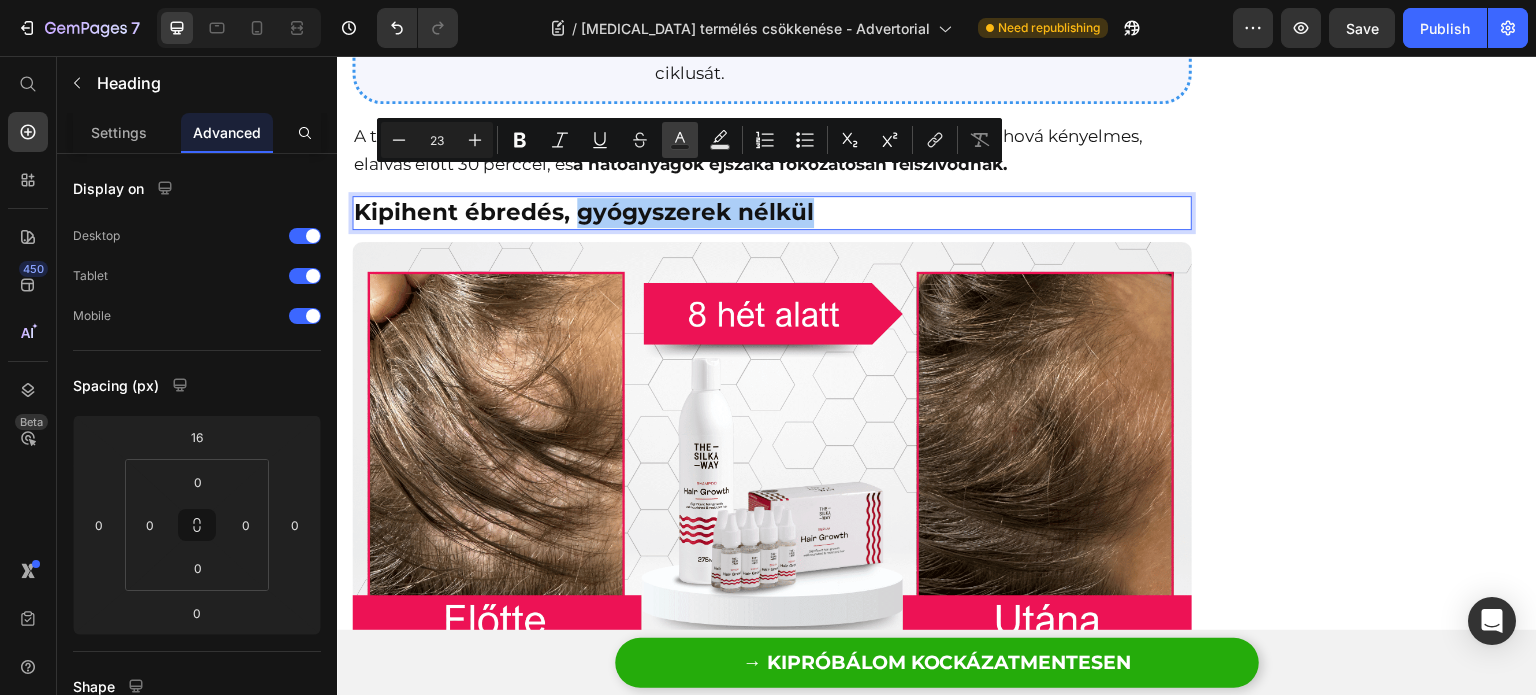 click 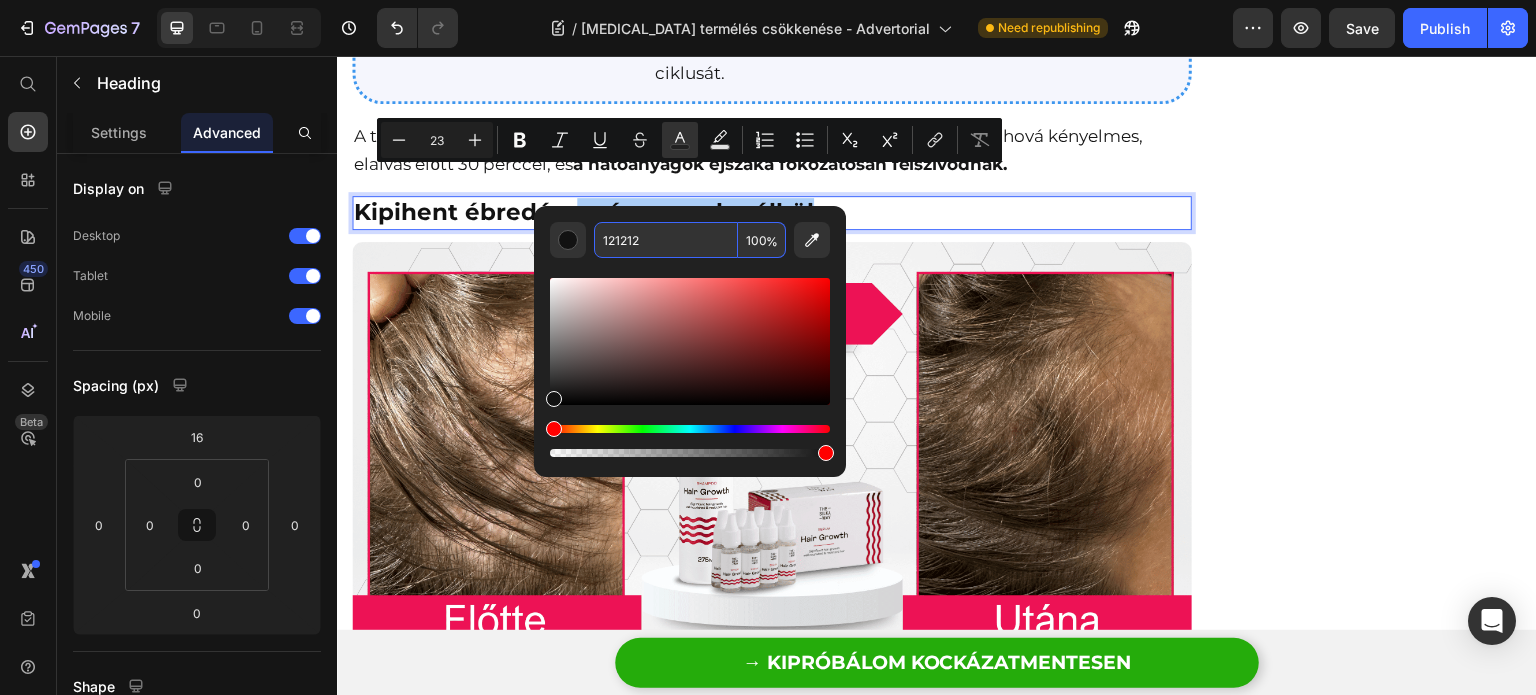 click on "121212" at bounding box center [666, 240] 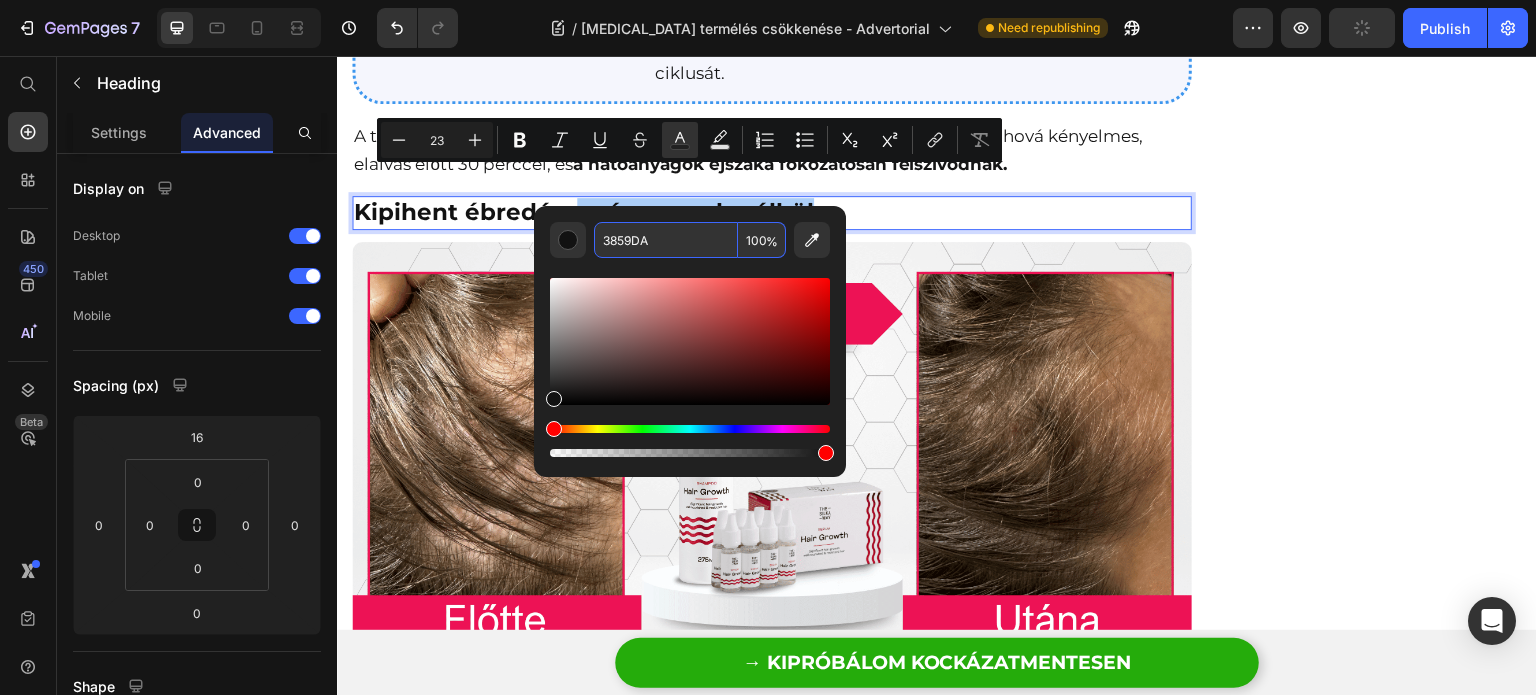 type on "3859DA" 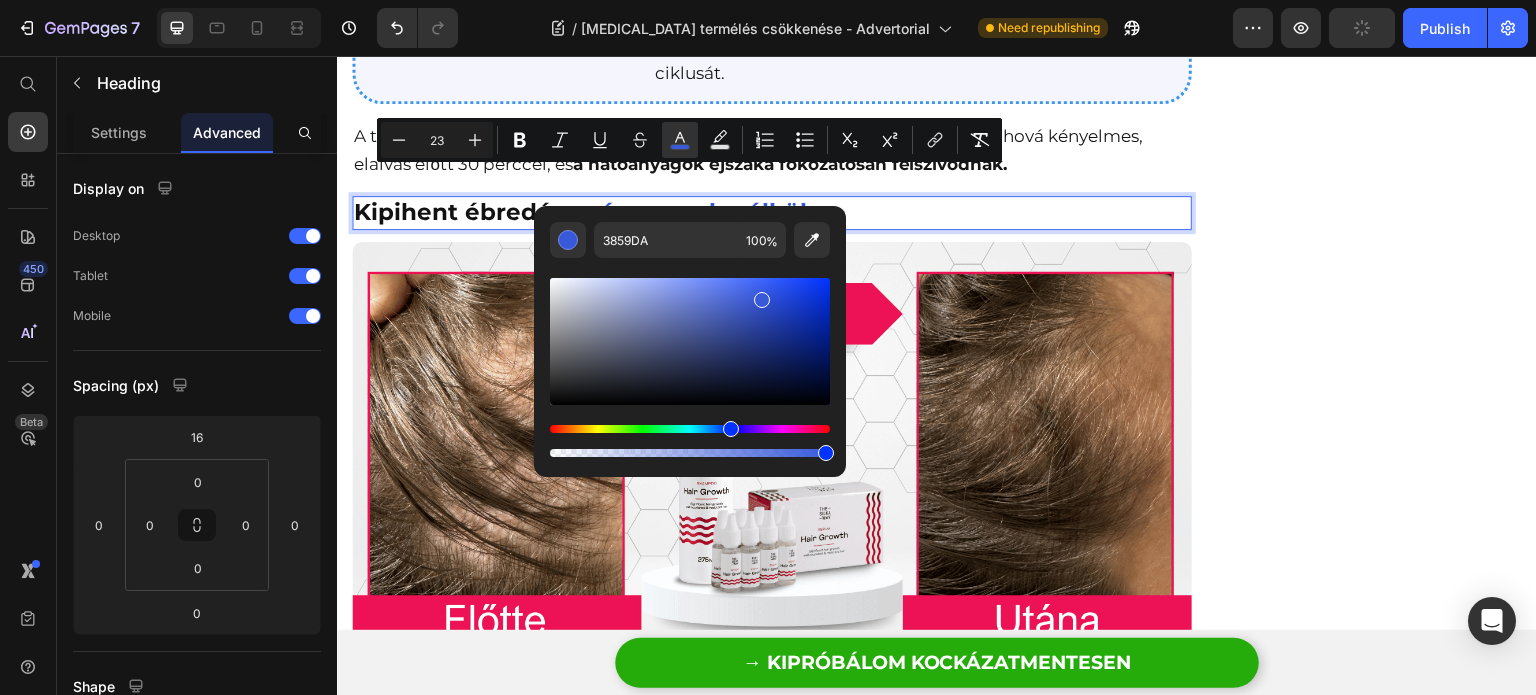 click at bounding box center (690, 359) 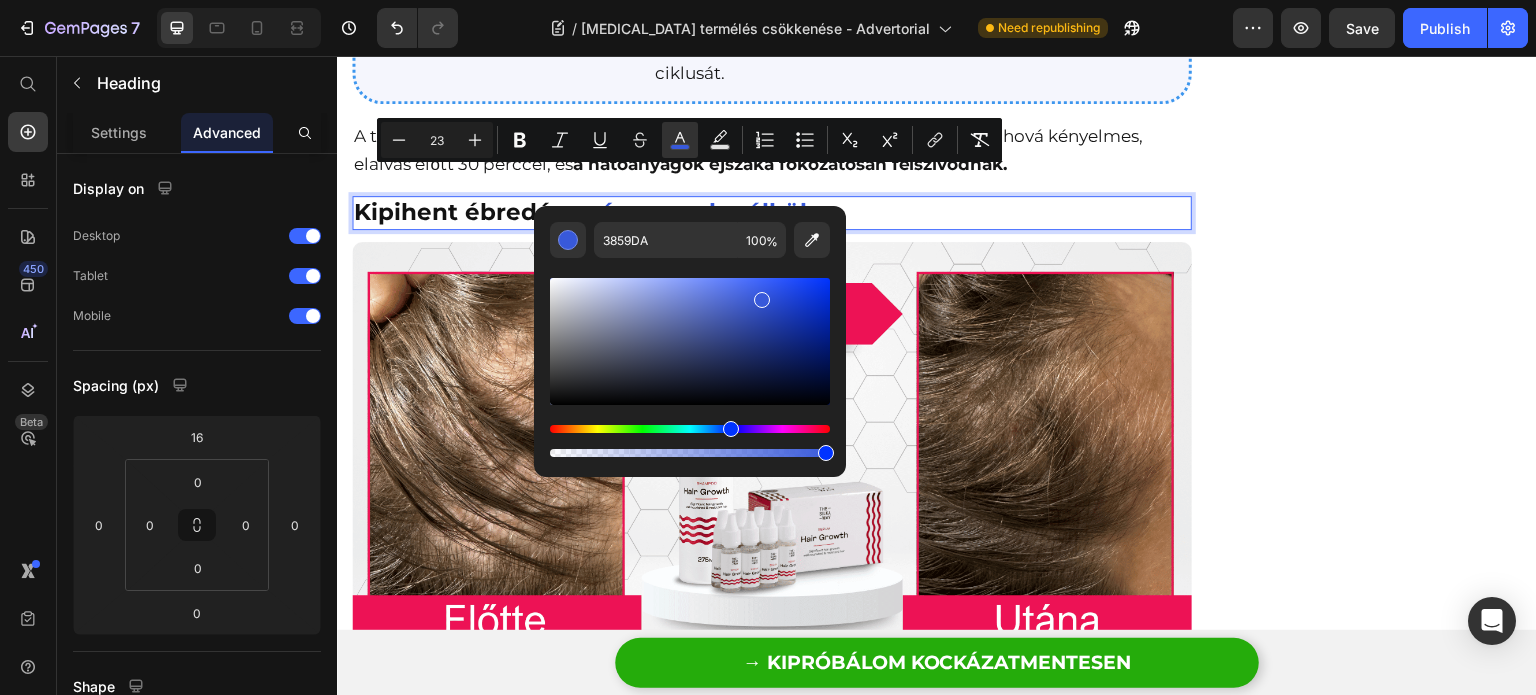 click on "Kipihent ébredés,  gyógyszerek nélkül" at bounding box center (772, 213) 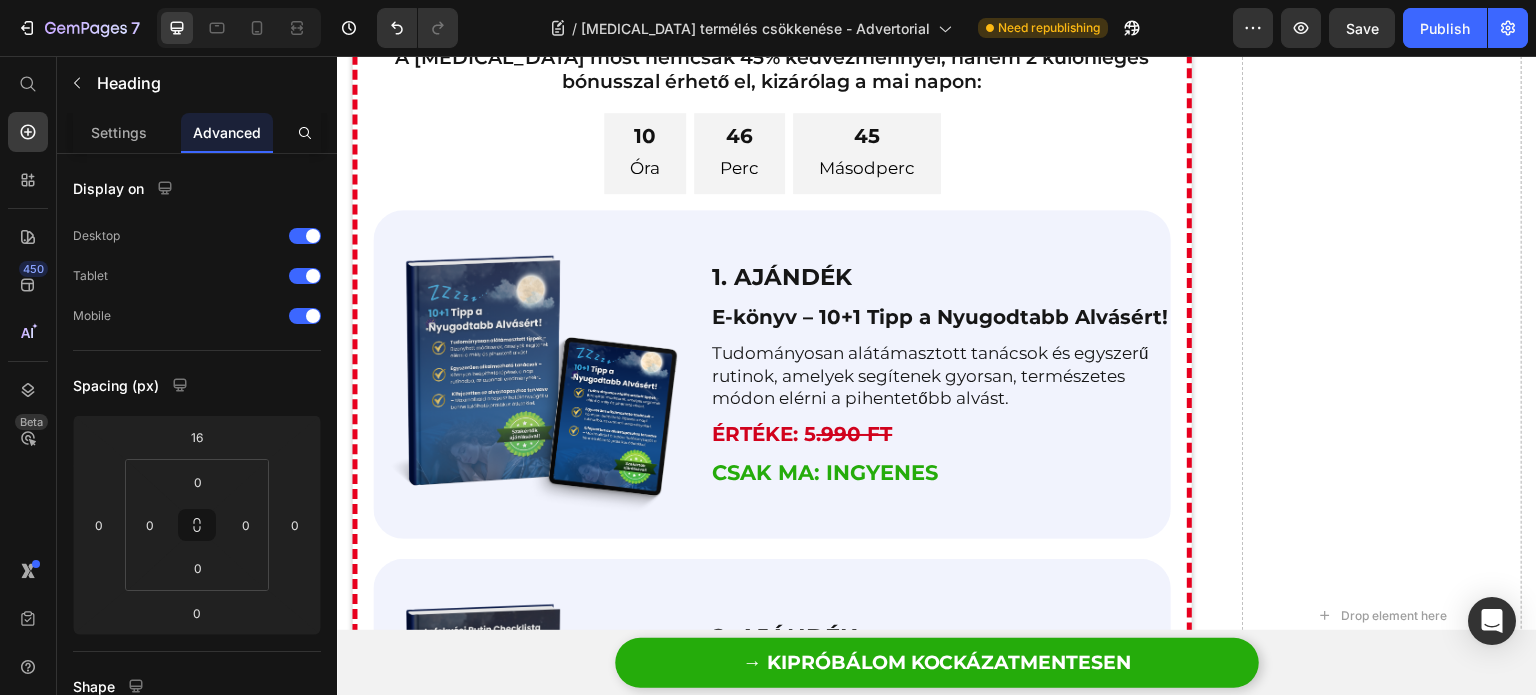 scroll, scrollTop: 6000, scrollLeft: 0, axis: vertical 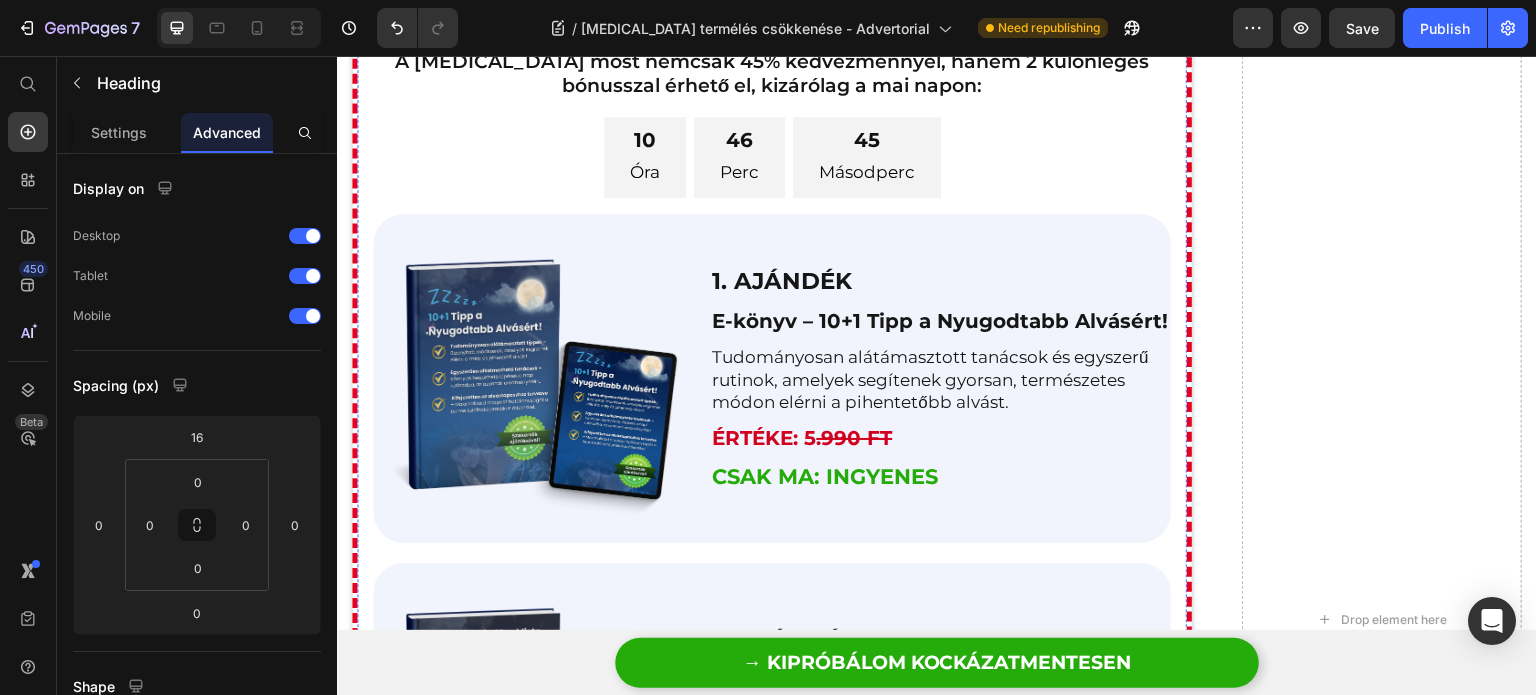 click on "🎁 Ma a rendelése mellé 2 AJÁNDÉK is jár!" at bounding box center (772, 20) 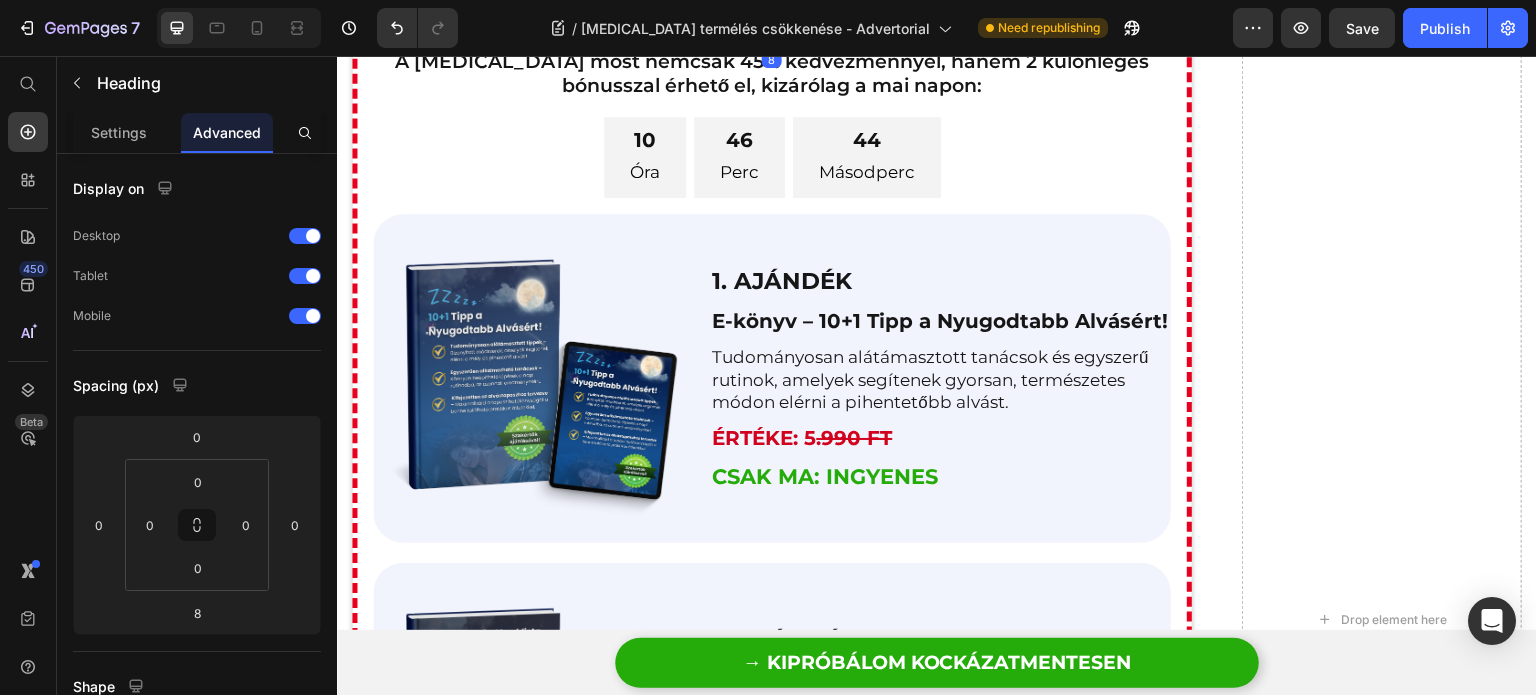 click on "8" at bounding box center [772, 40] 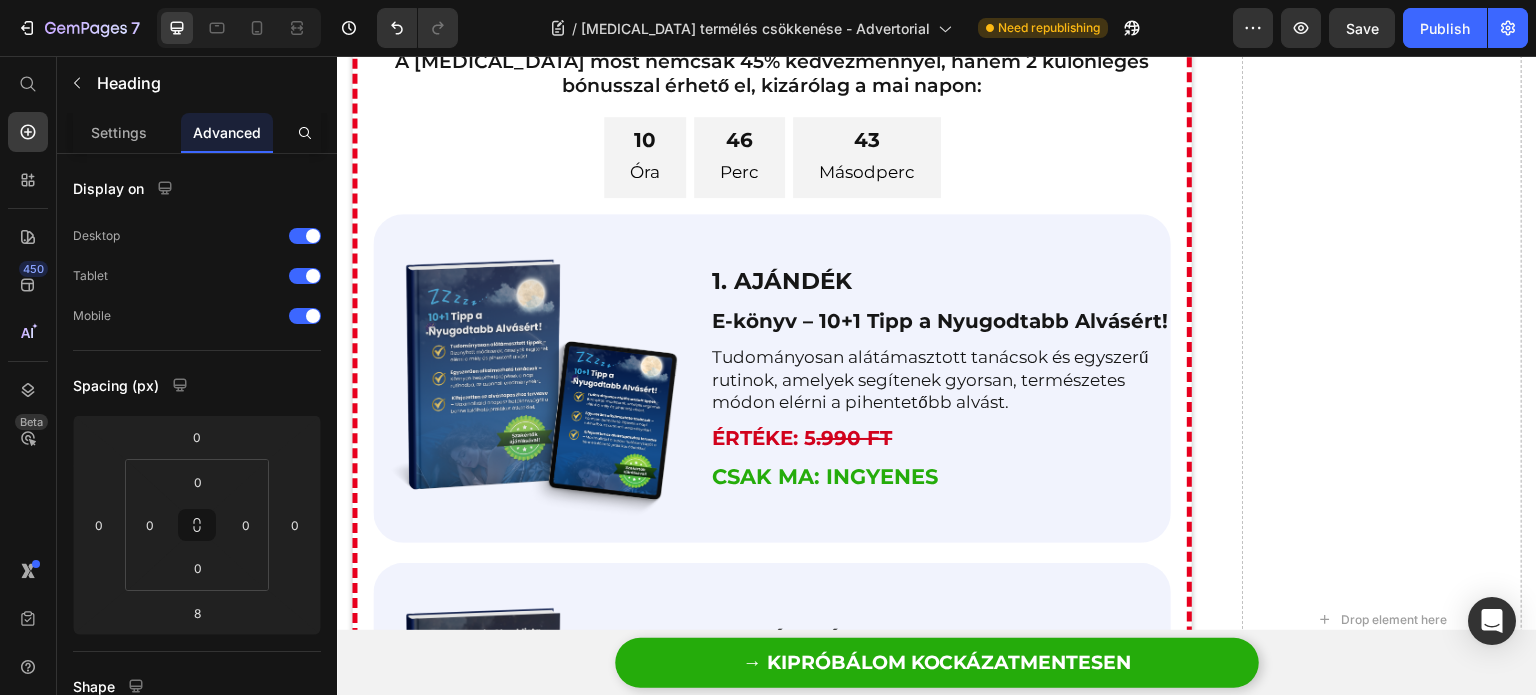 click on "🎁 Ma a rendelése mellé 2 AJÁNDÉK is jár!" at bounding box center (772, 20) 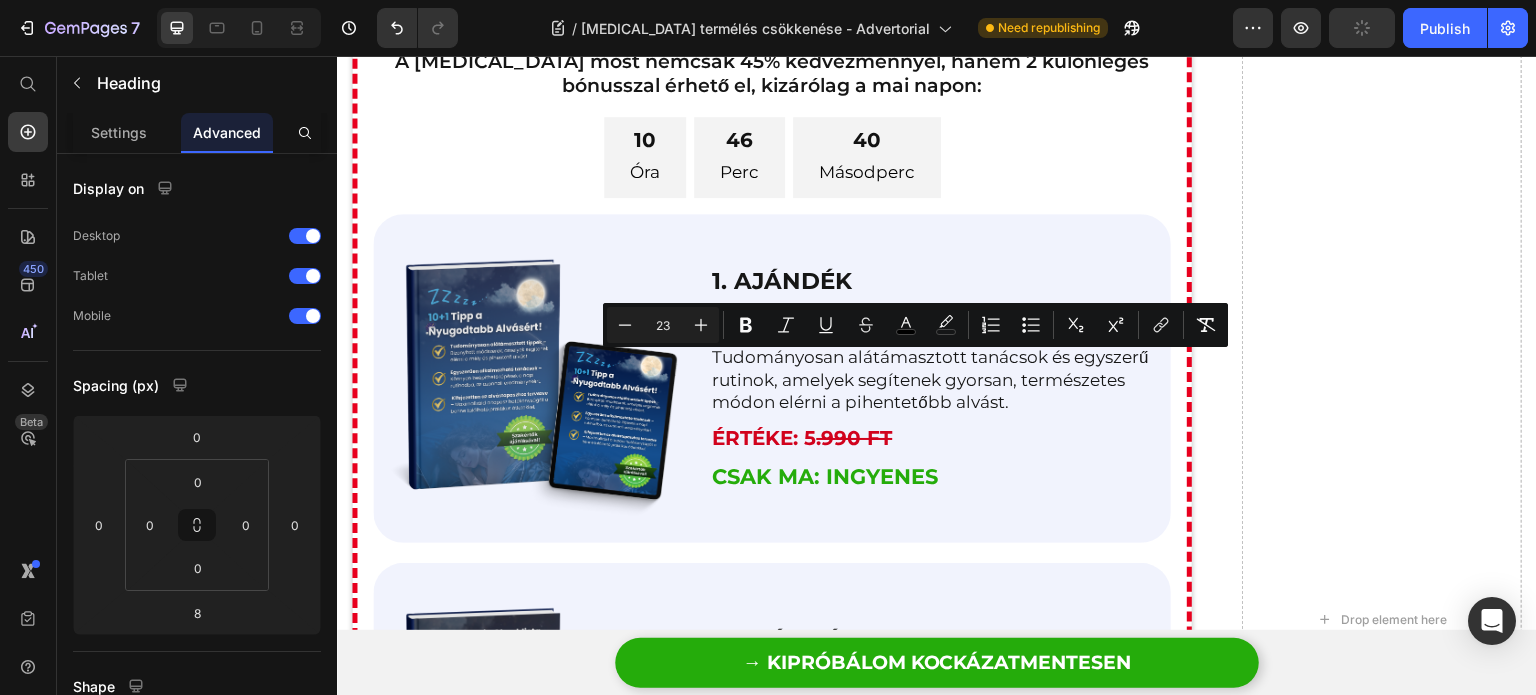 drag, startPoint x: 816, startPoint y: 377, endPoint x: 1020, endPoint y: 376, distance: 204.00246 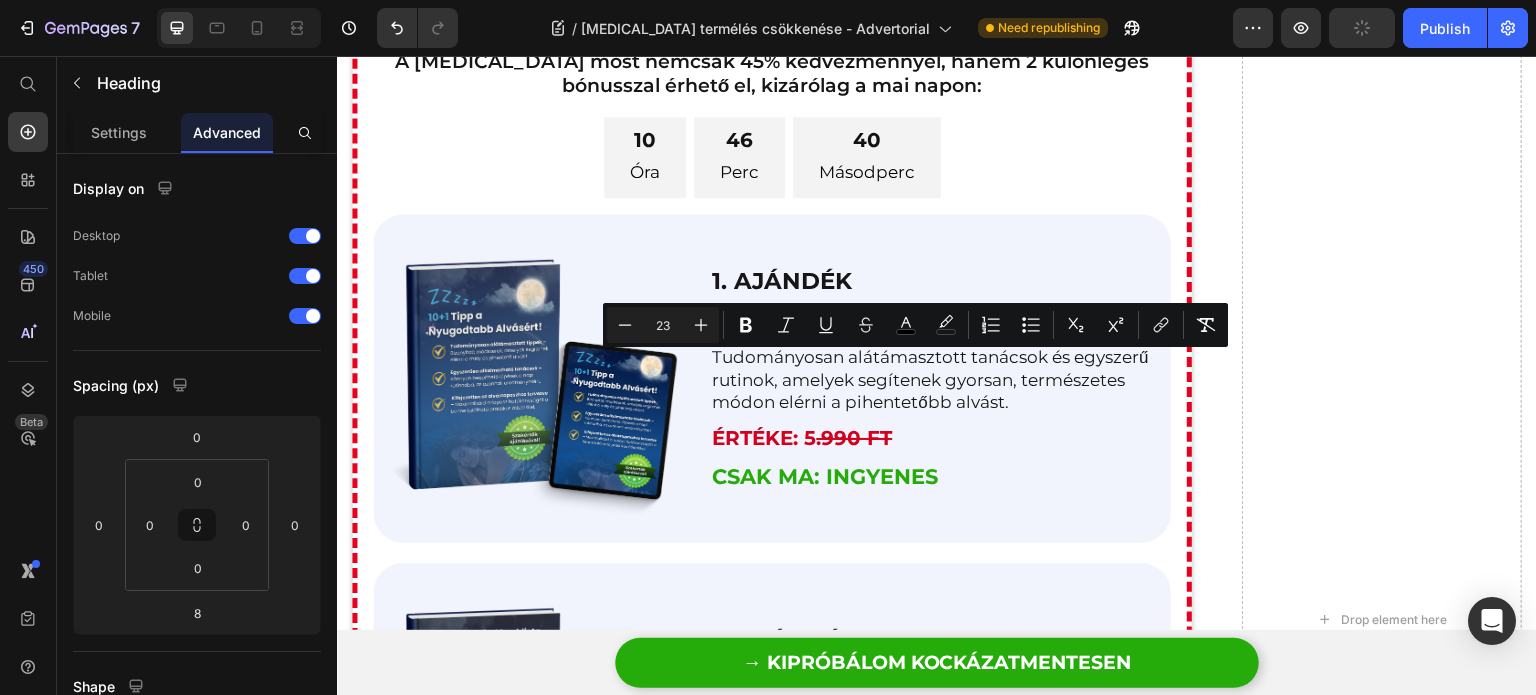 click on "🎁 Ma a rendelése mellé 2 AJÁNDÉK is jár!" at bounding box center [772, 18] 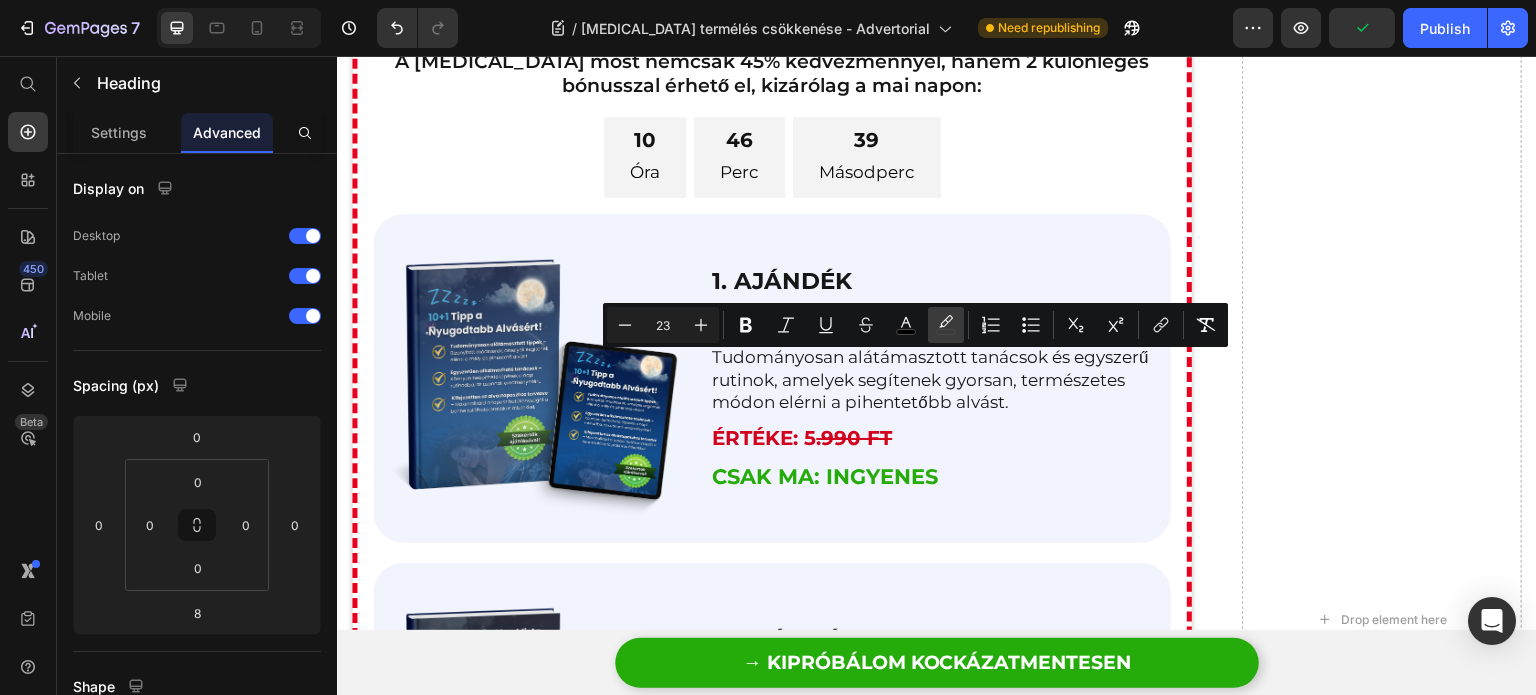 click 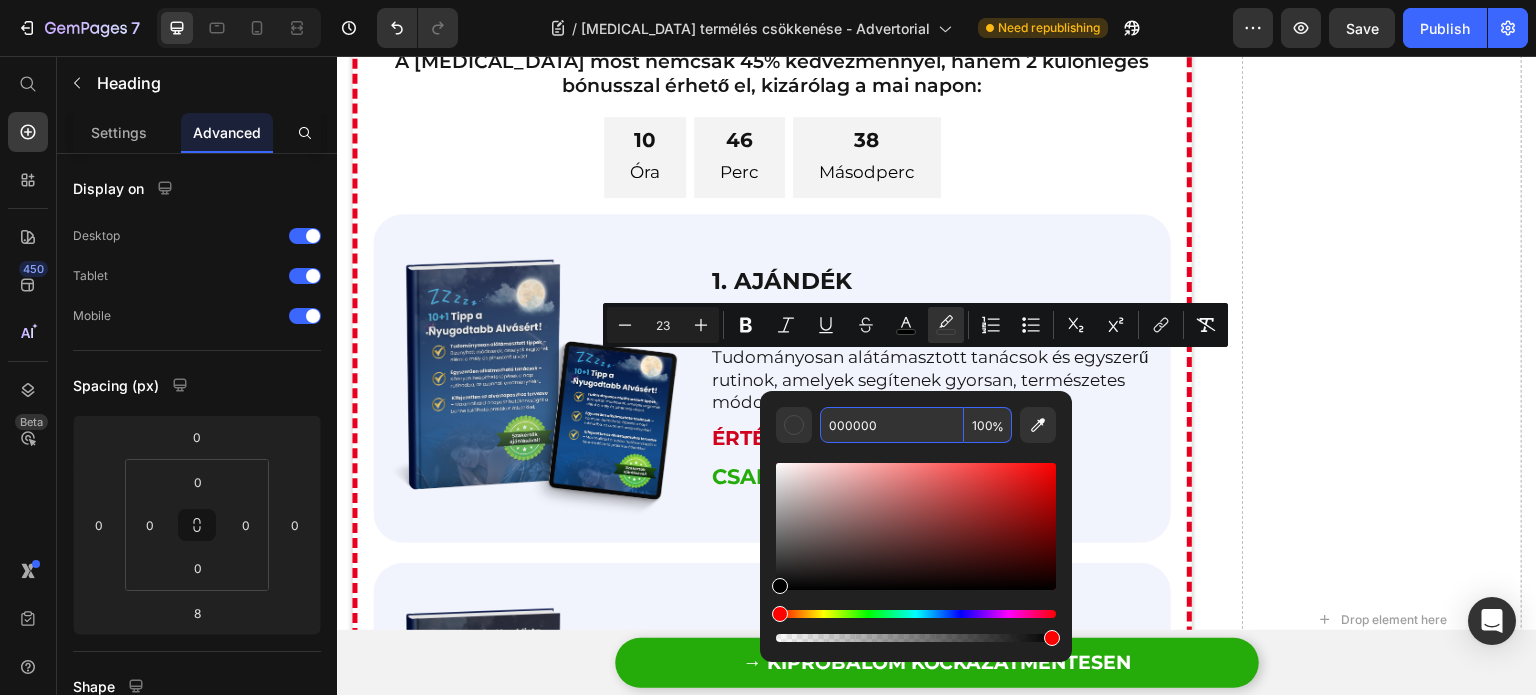 click on "000000" at bounding box center (892, 425) 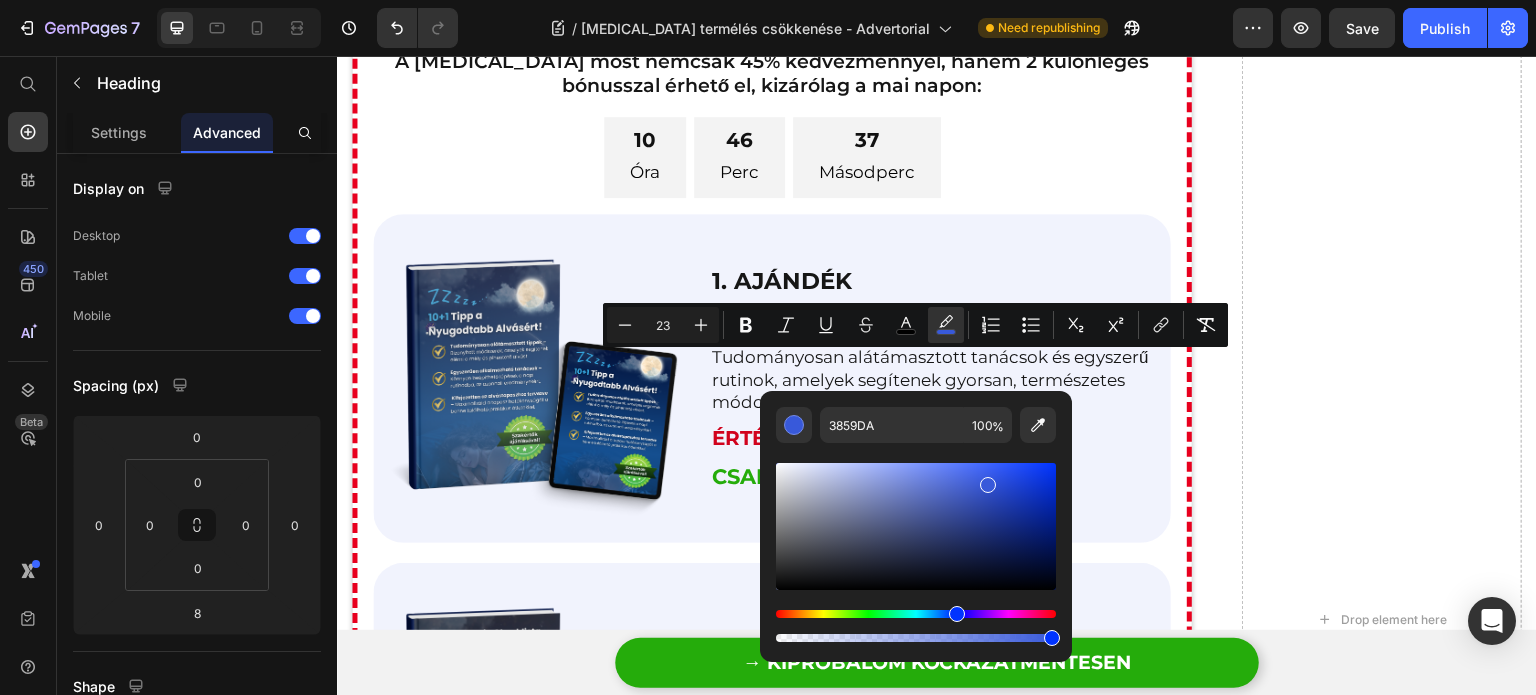 click at bounding box center (916, 544) 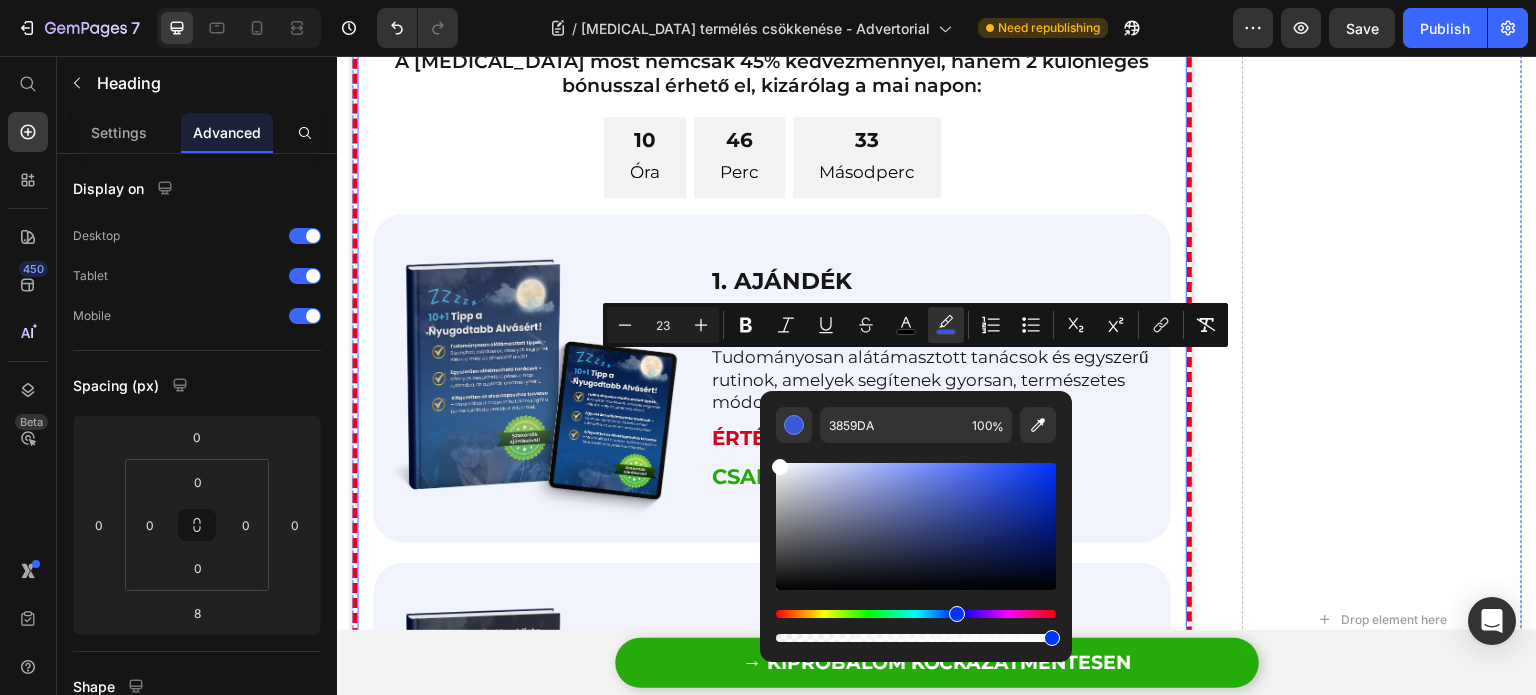 type on "FFFFFF" 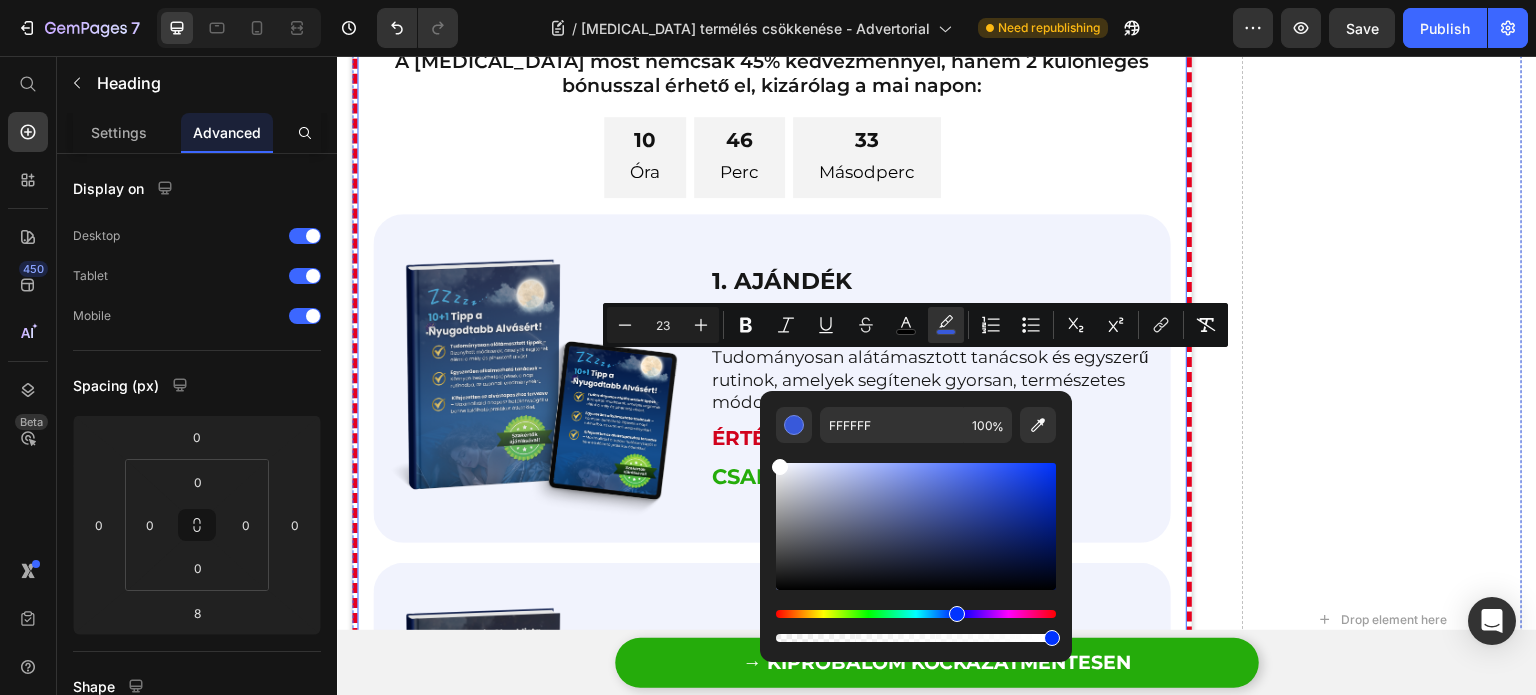drag, startPoint x: 1200, startPoint y: 542, endPoint x: 725, endPoint y: 456, distance: 482.72247 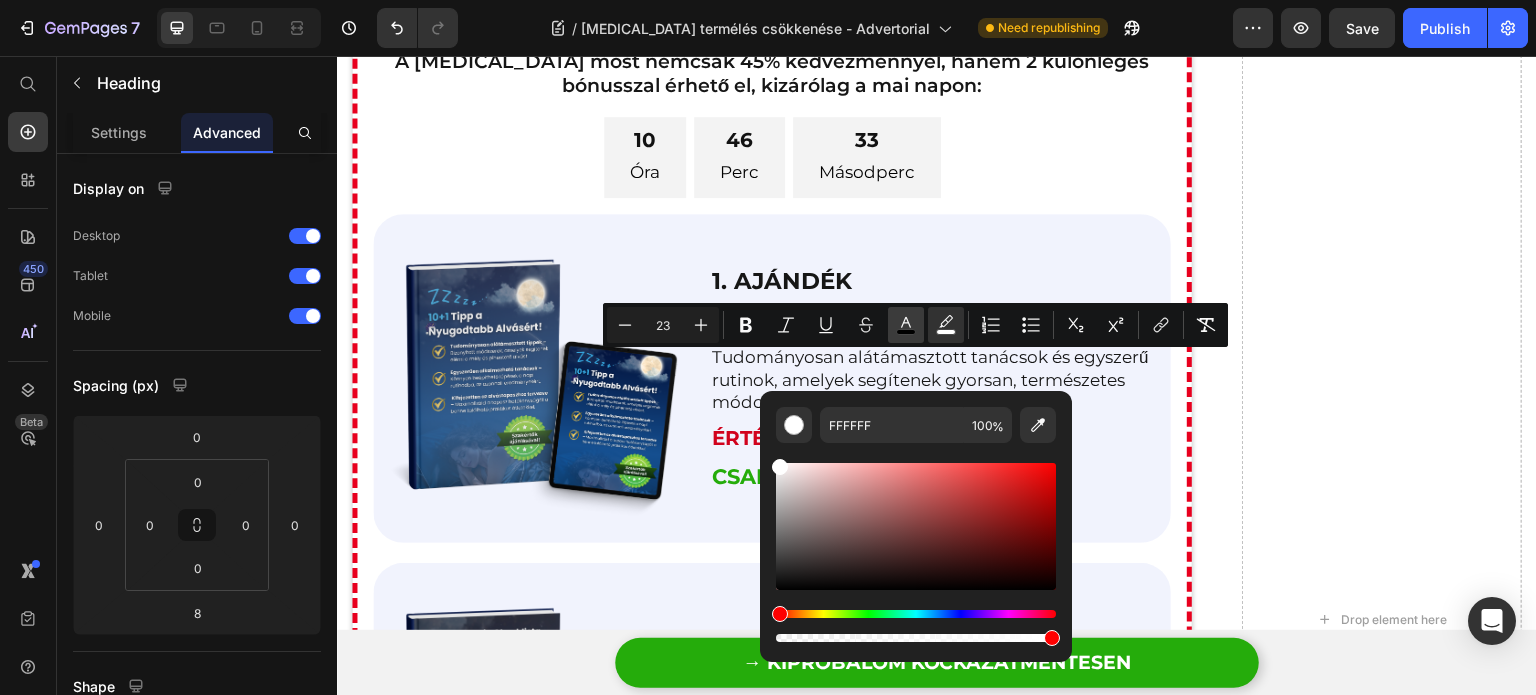 click 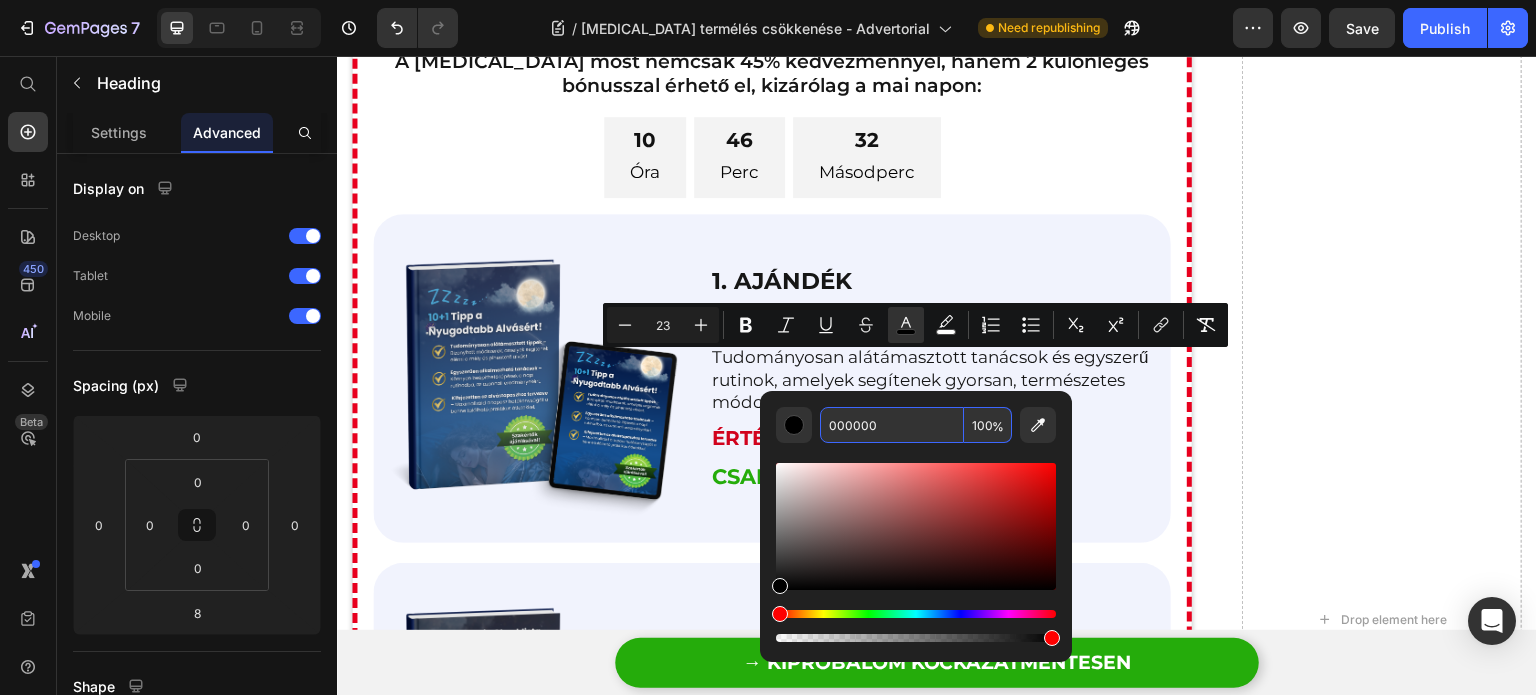 click on "000000" at bounding box center [892, 425] 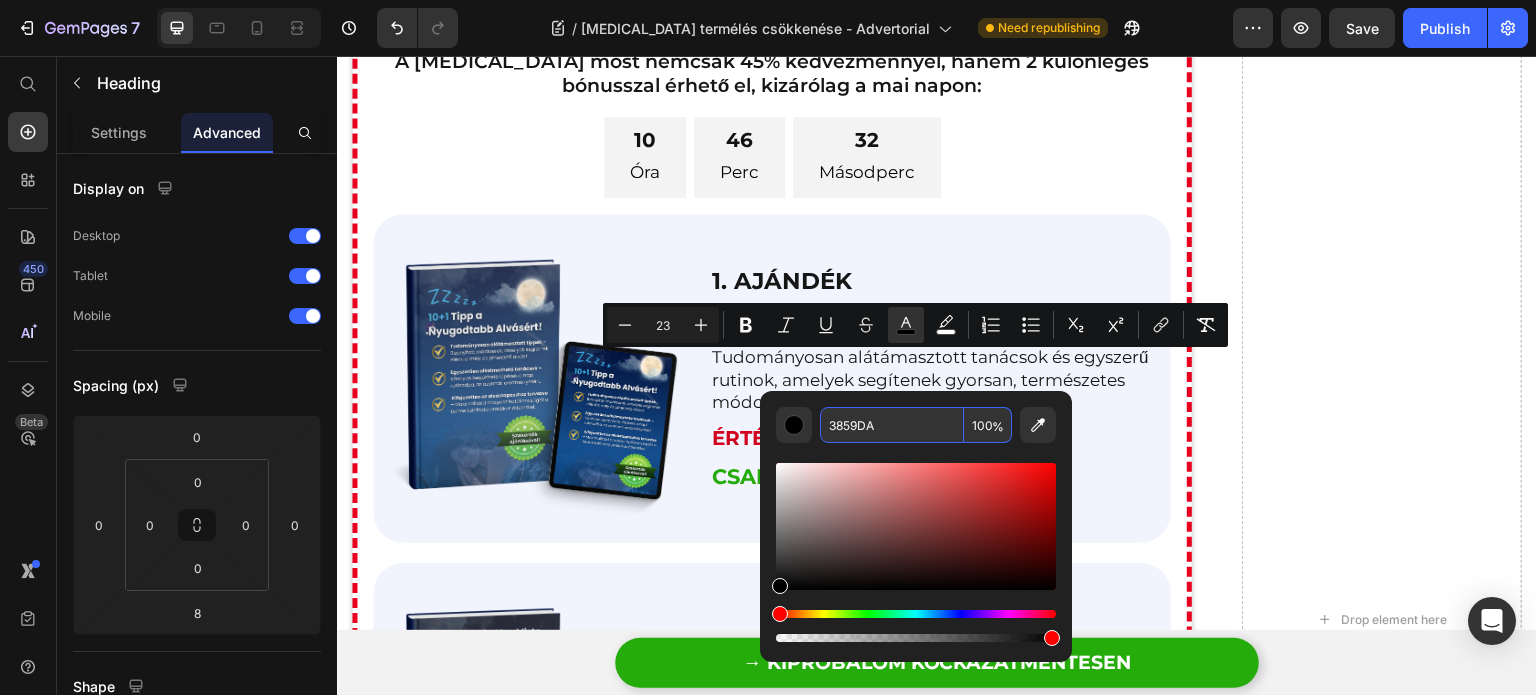type on "3859DA" 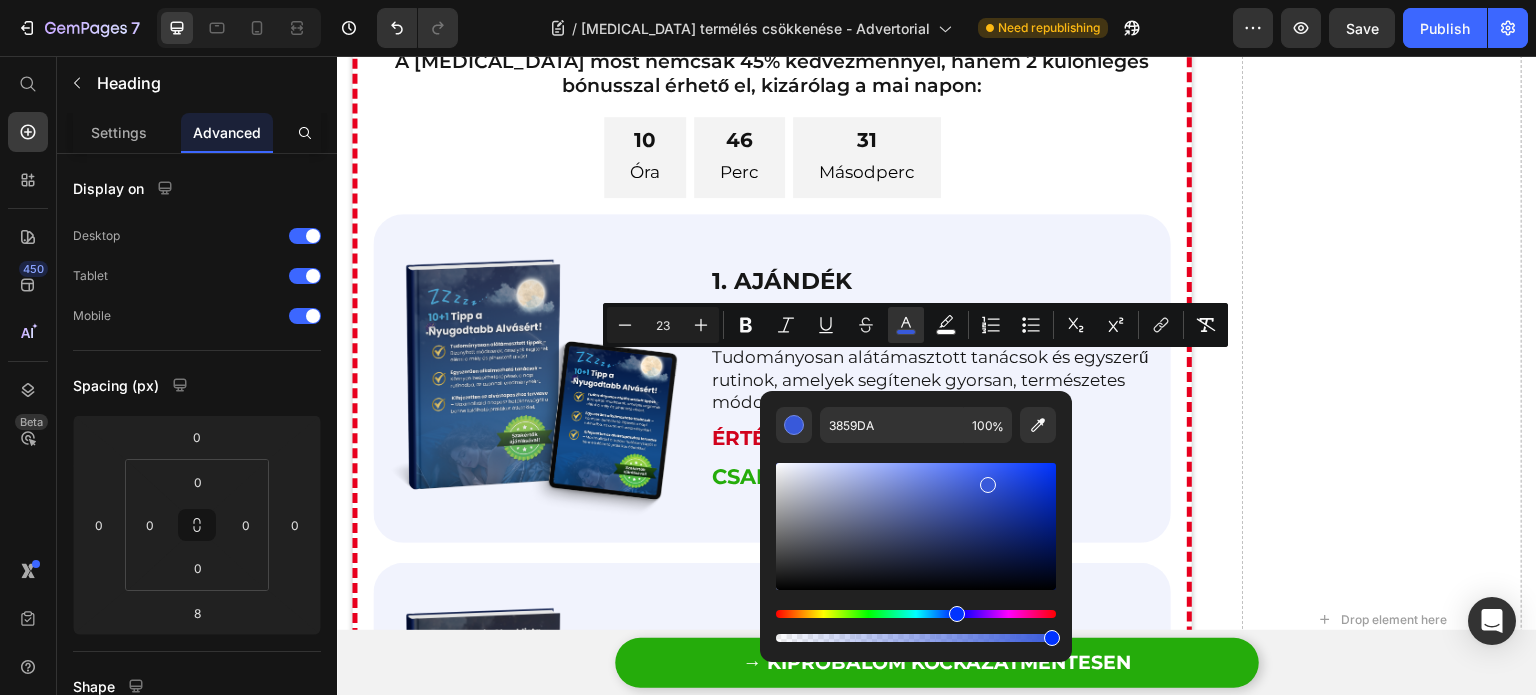 drag, startPoint x: 876, startPoint y: 448, endPoint x: 1004, endPoint y: 454, distance: 128.14055 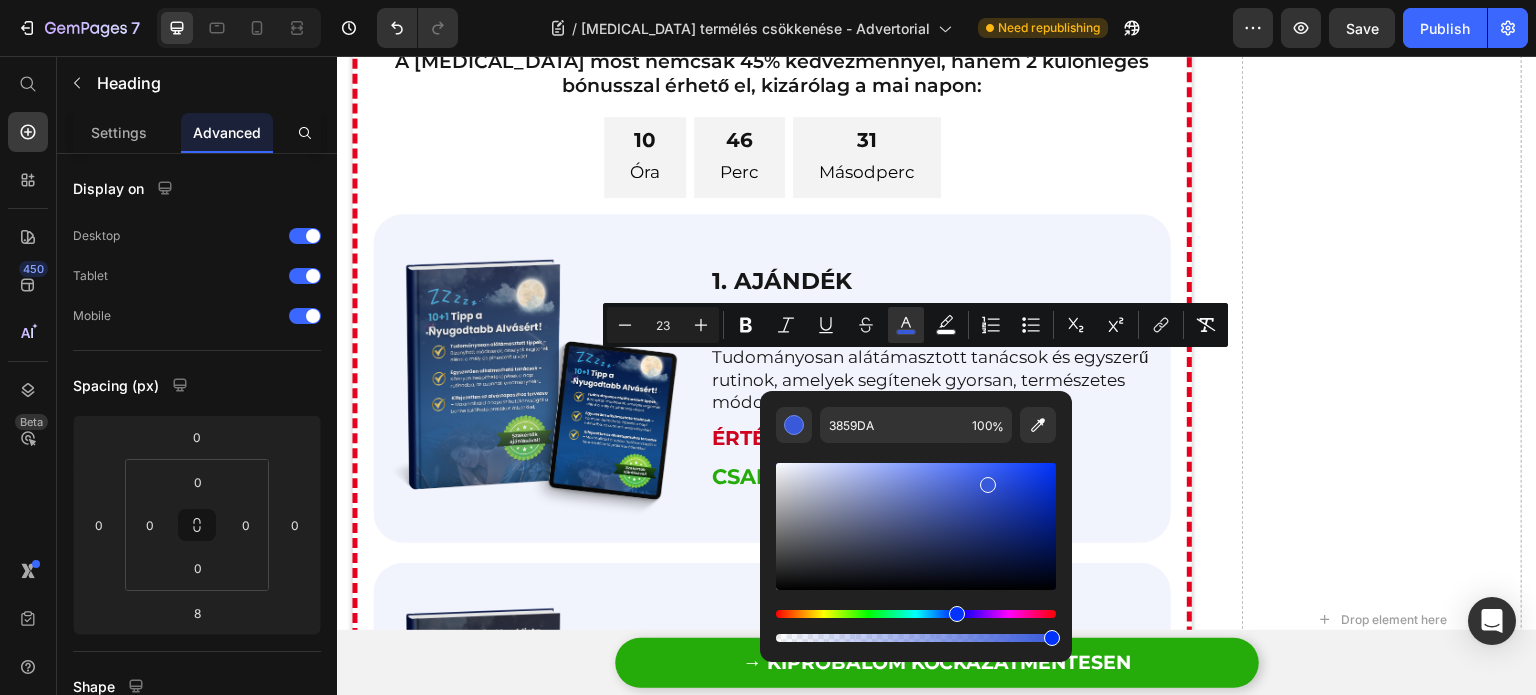 click at bounding box center (916, 544) 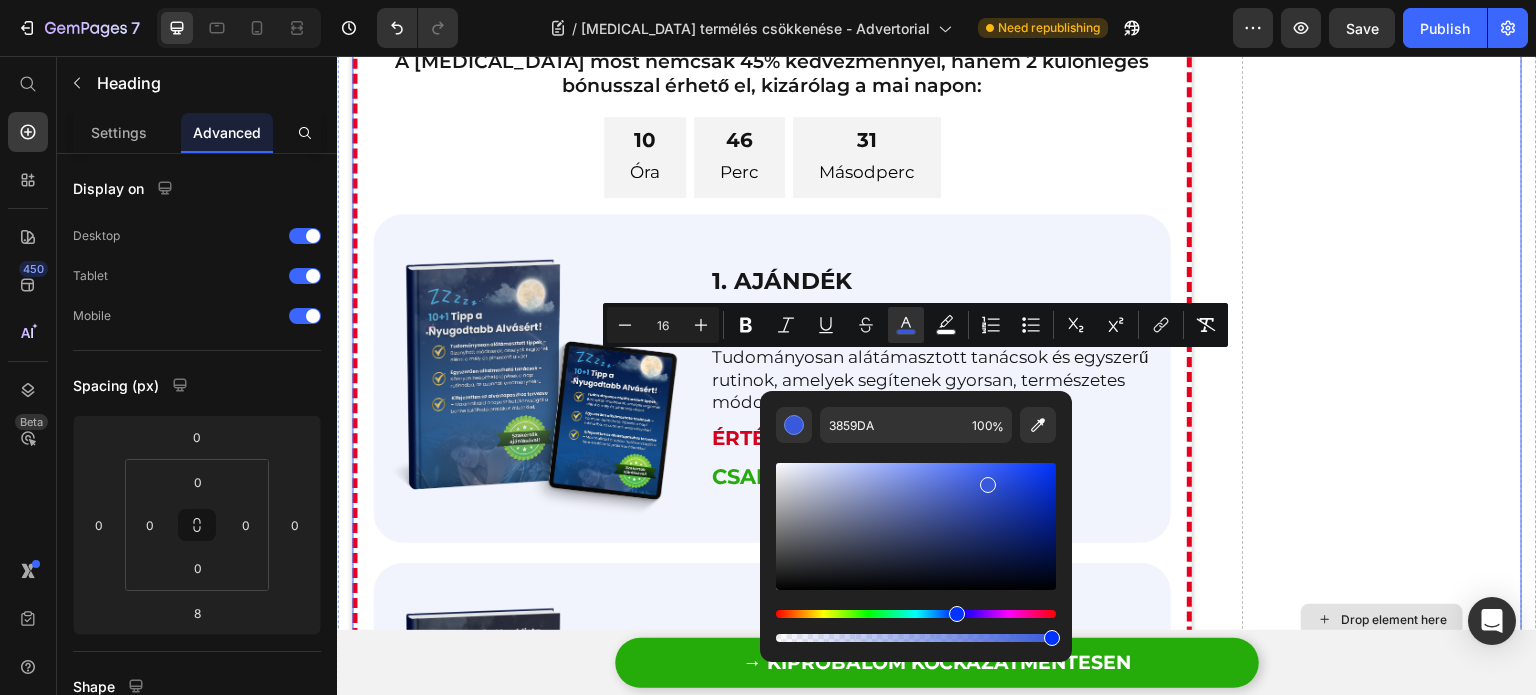 click on "Drop element here" at bounding box center [1382, 619] 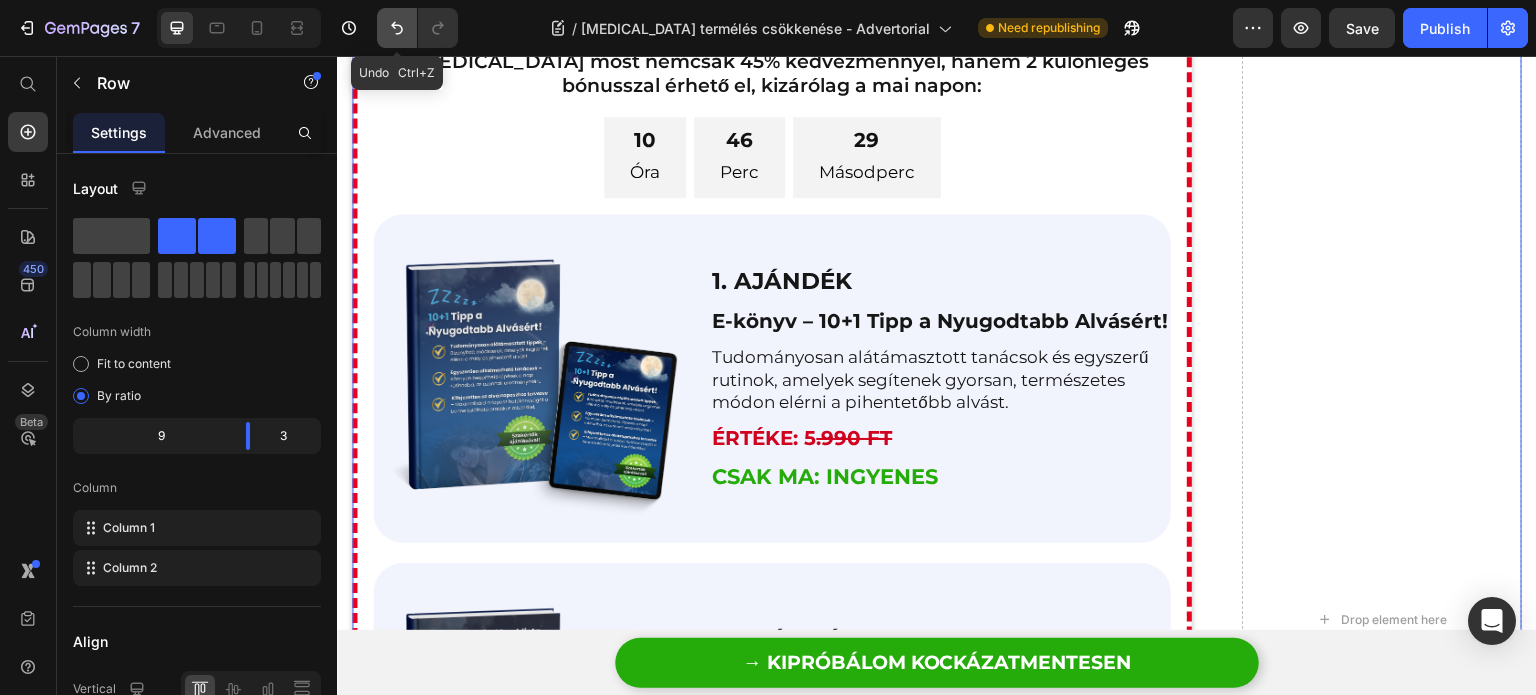 drag, startPoint x: 392, startPoint y: 34, endPoint x: 90, endPoint y: 11, distance: 302.87457 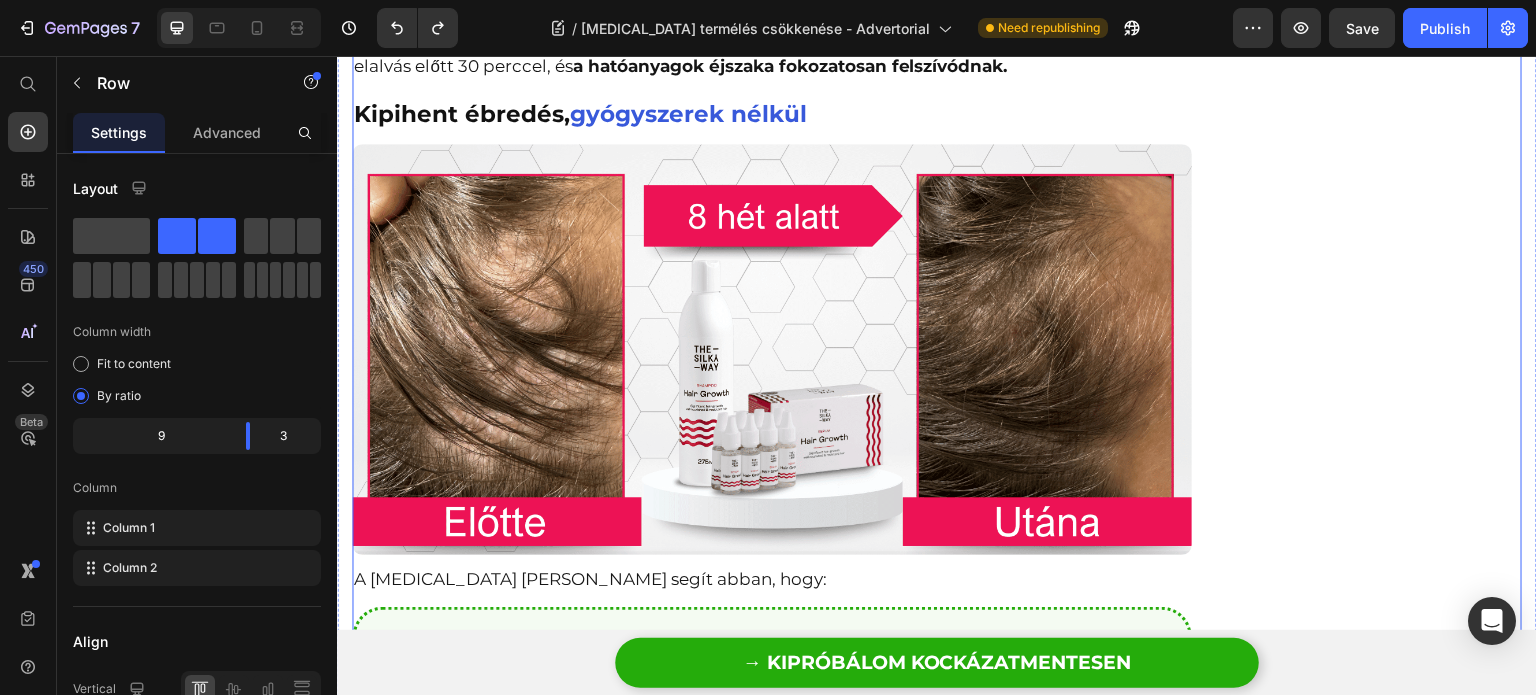 scroll, scrollTop: 3675, scrollLeft: 0, axis: vertical 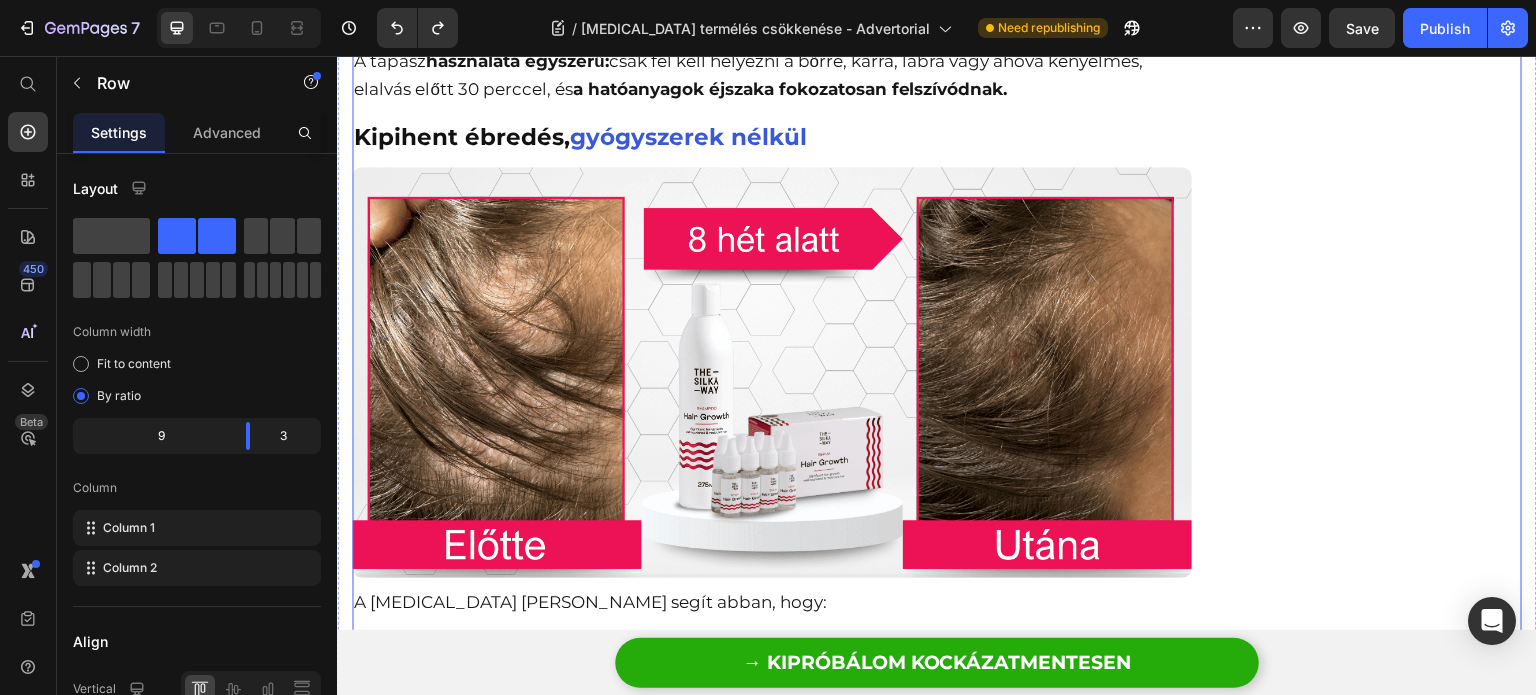 type 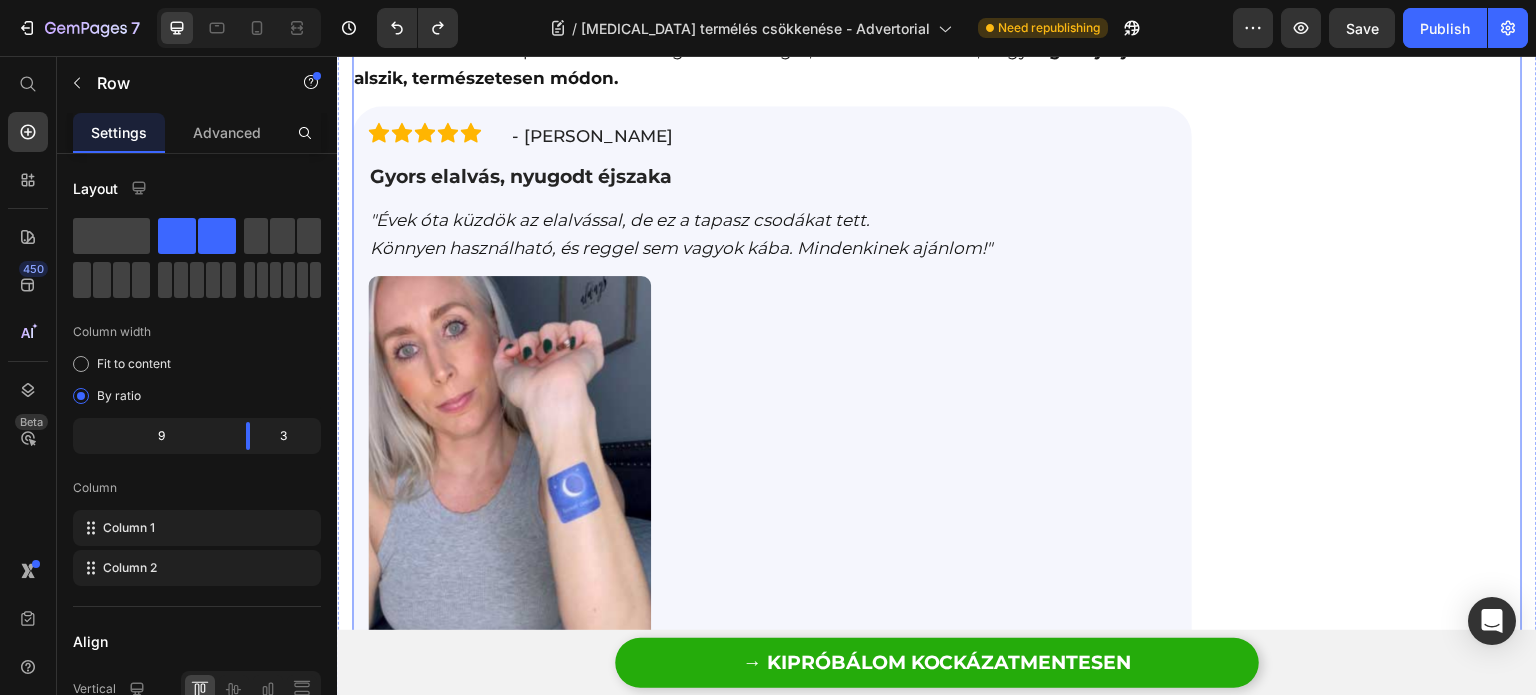 scroll, scrollTop: 4475, scrollLeft: 0, axis: vertical 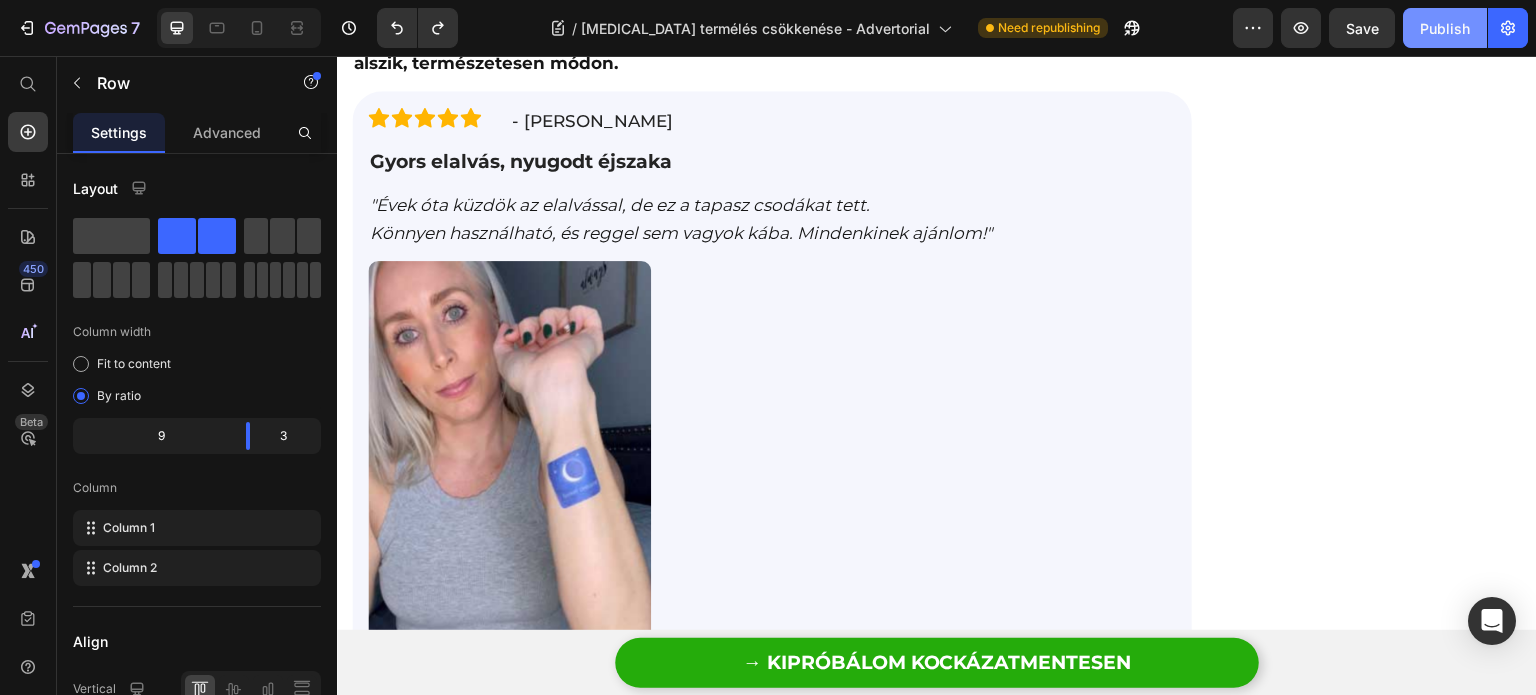 click on "Publish" at bounding box center (1445, 28) 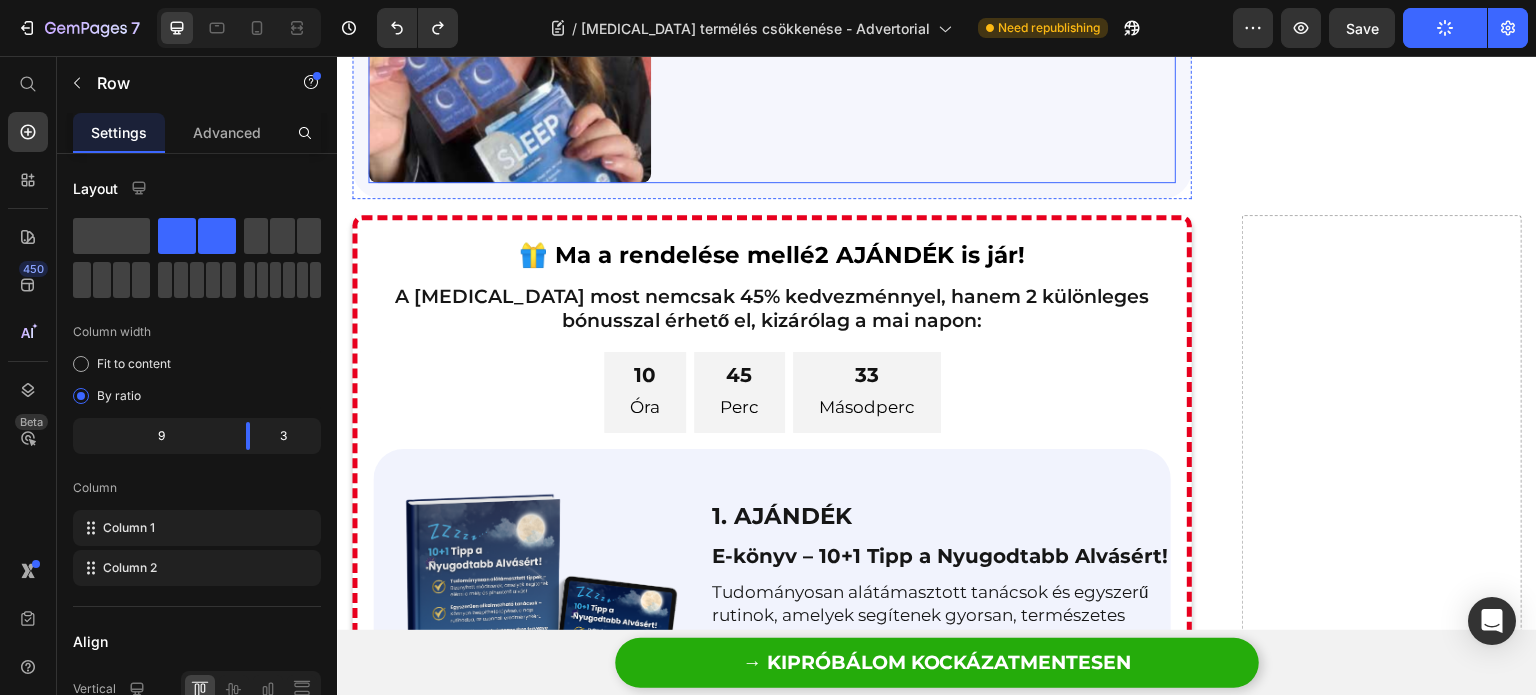 scroll, scrollTop: 6275, scrollLeft: 0, axis: vertical 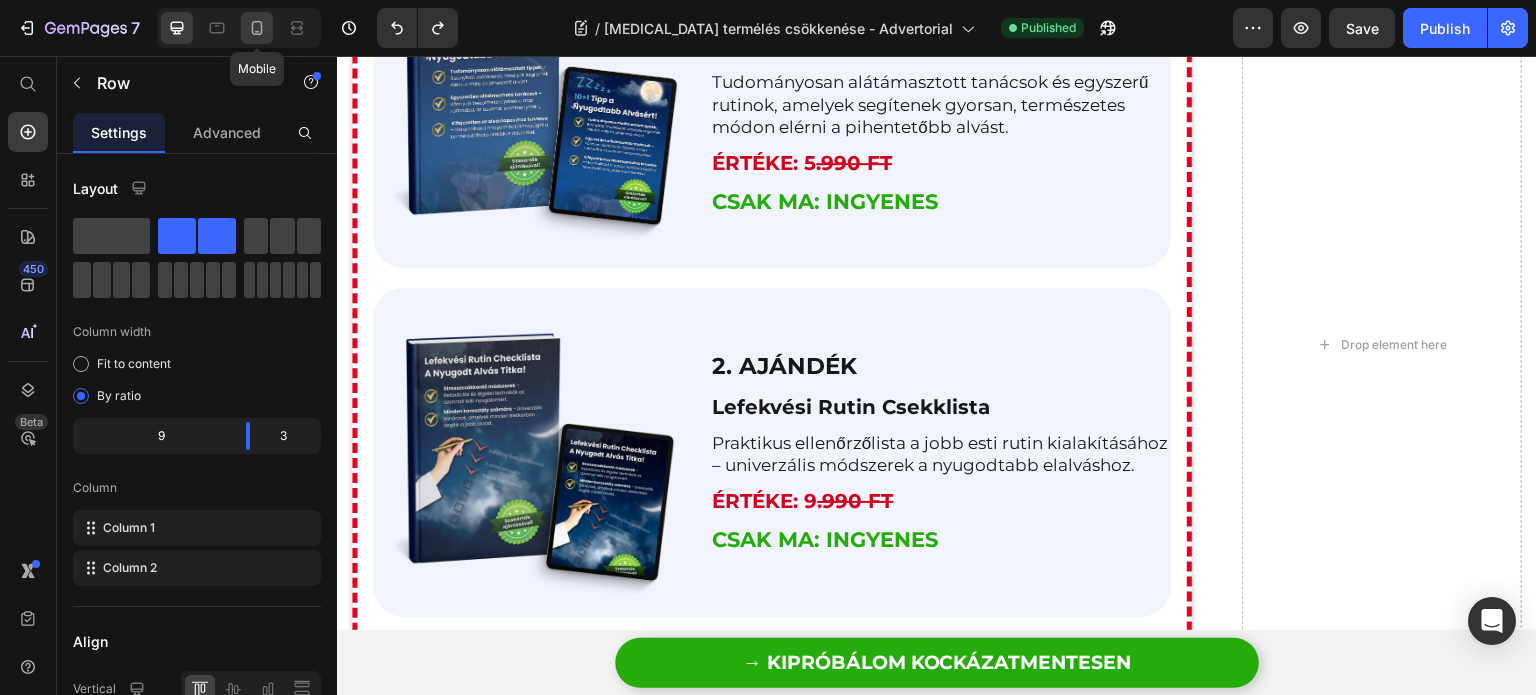 click 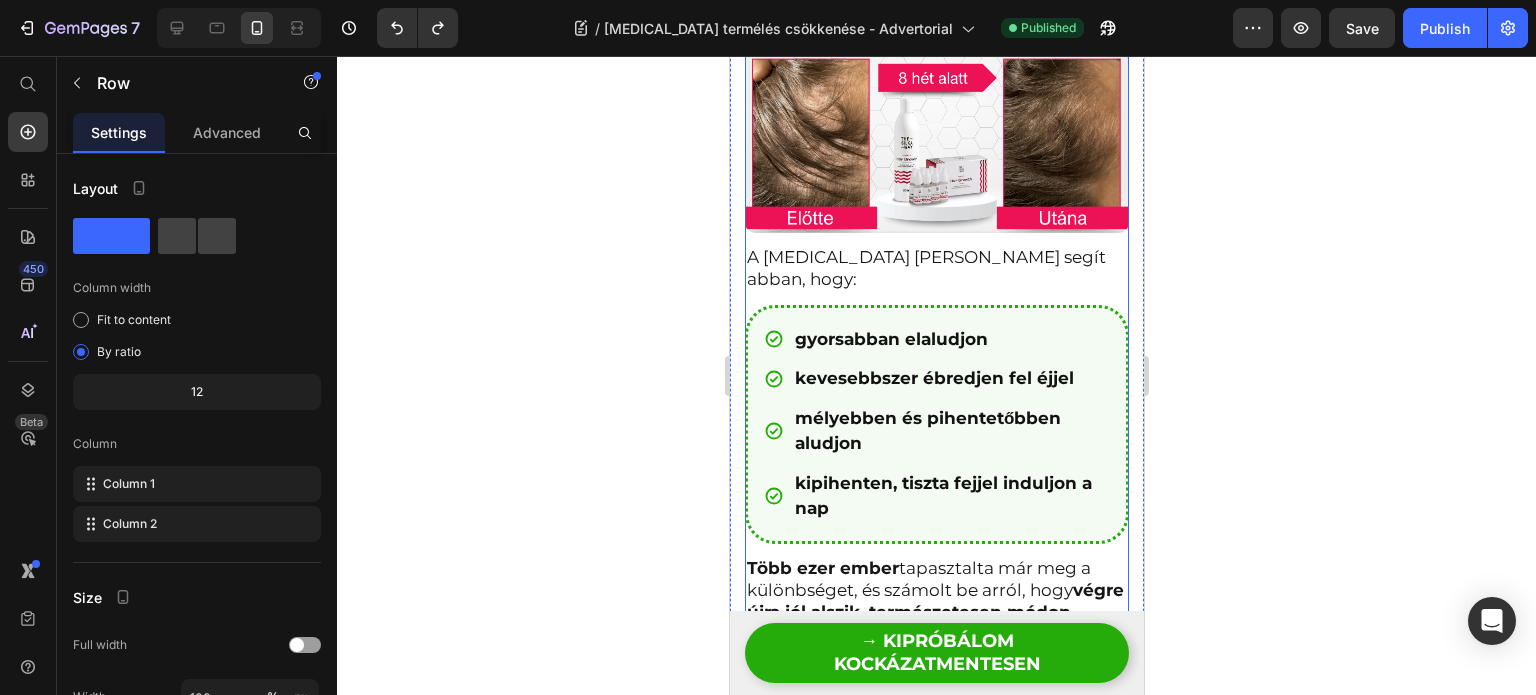 scroll, scrollTop: 4190, scrollLeft: 0, axis: vertical 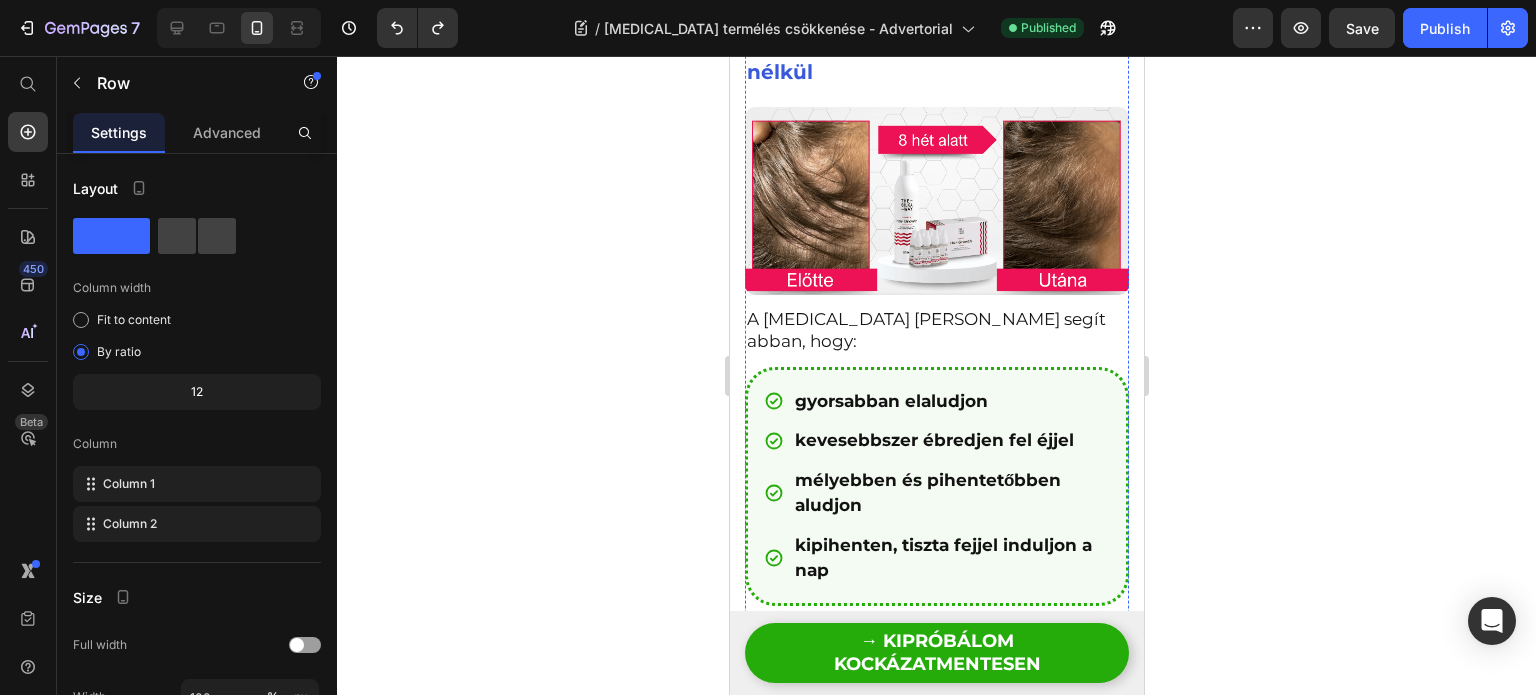 click on "A tapasz  használata egyszerű:  csak fel kell helyezni a bőrre, karra, lábra vagy ahová kényelmes, elalvás előtt 30 perccel, és  a hatóanyagok éjszaka fokozatosan felszívódnak." at bounding box center (921, -35) 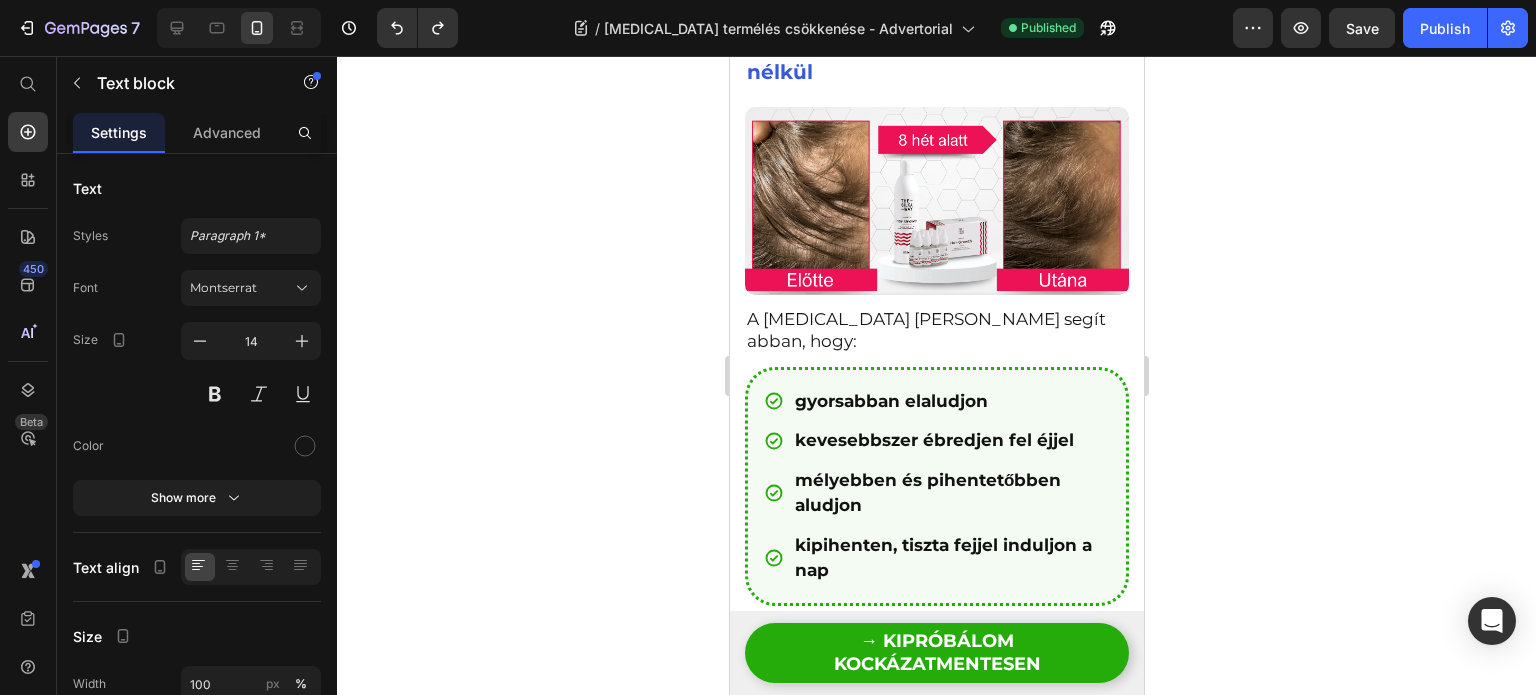click on "a hatóanyagok éjszaka fokozatosan felszívódnak." at bounding box center (909, -13) 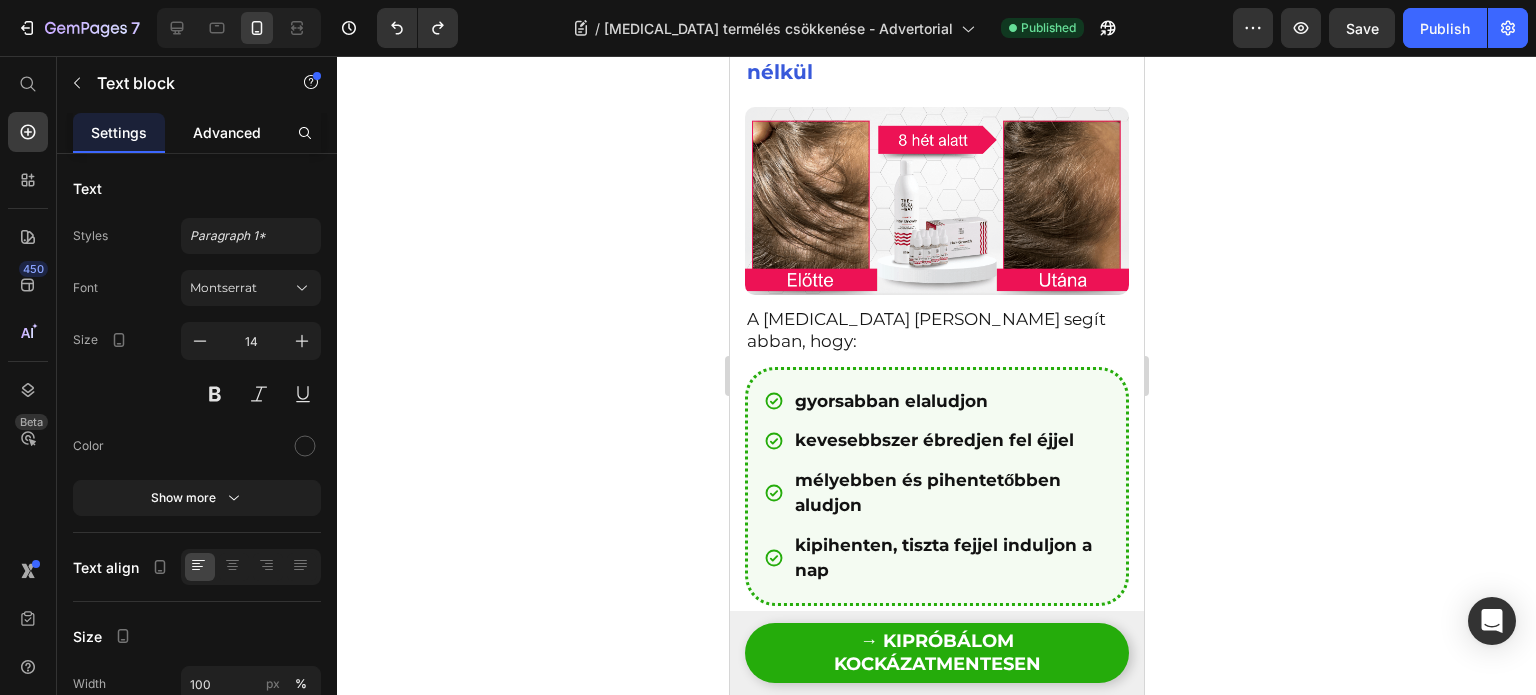 click on "Advanced" at bounding box center [227, 132] 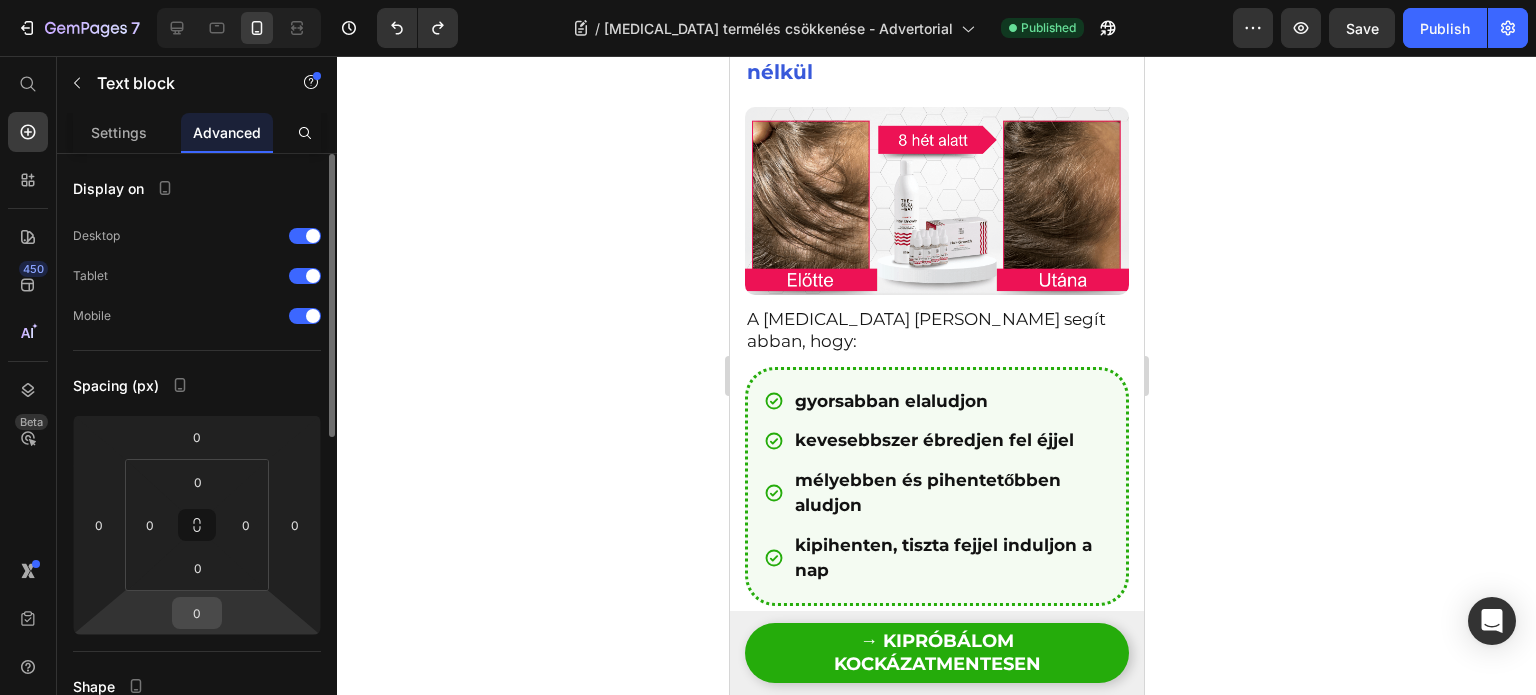 click on "0" at bounding box center (197, 613) 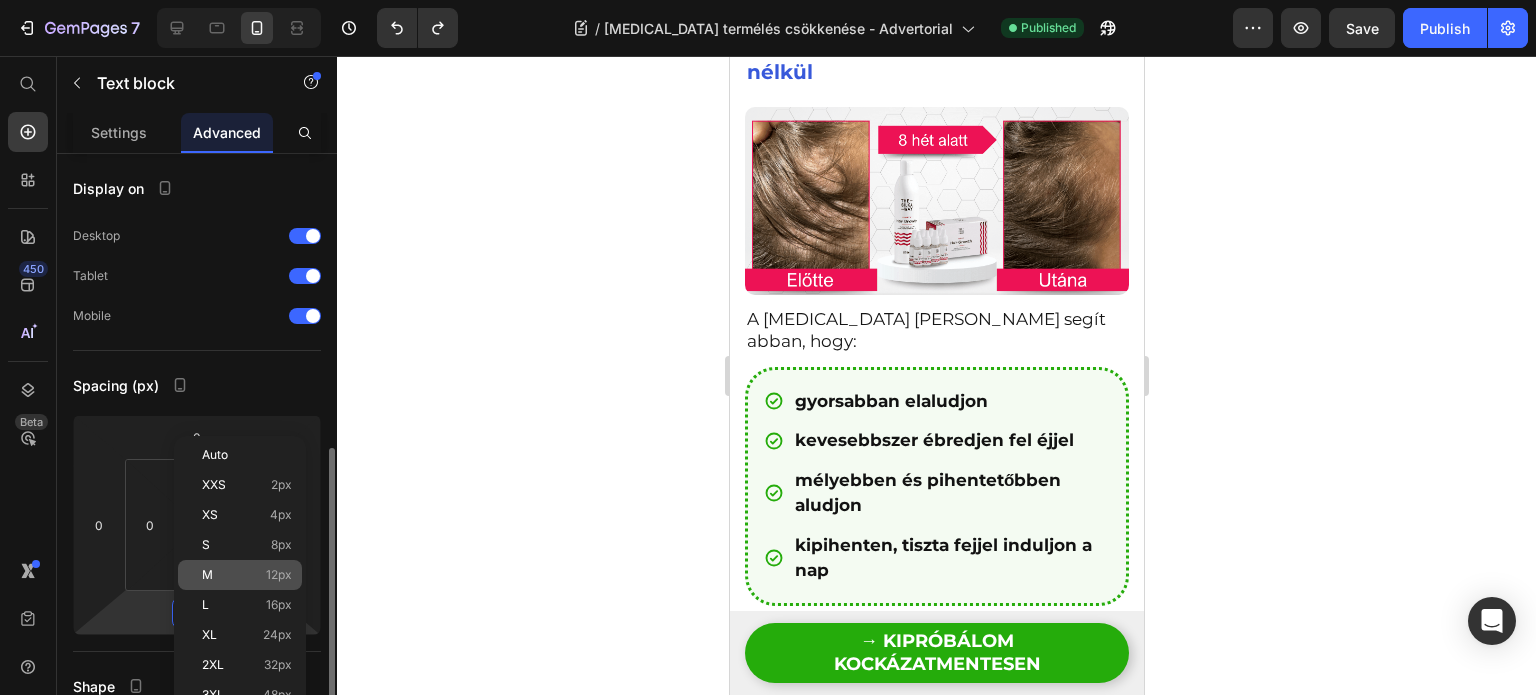 scroll, scrollTop: 200, scrollLeft: 0, axis: vertical 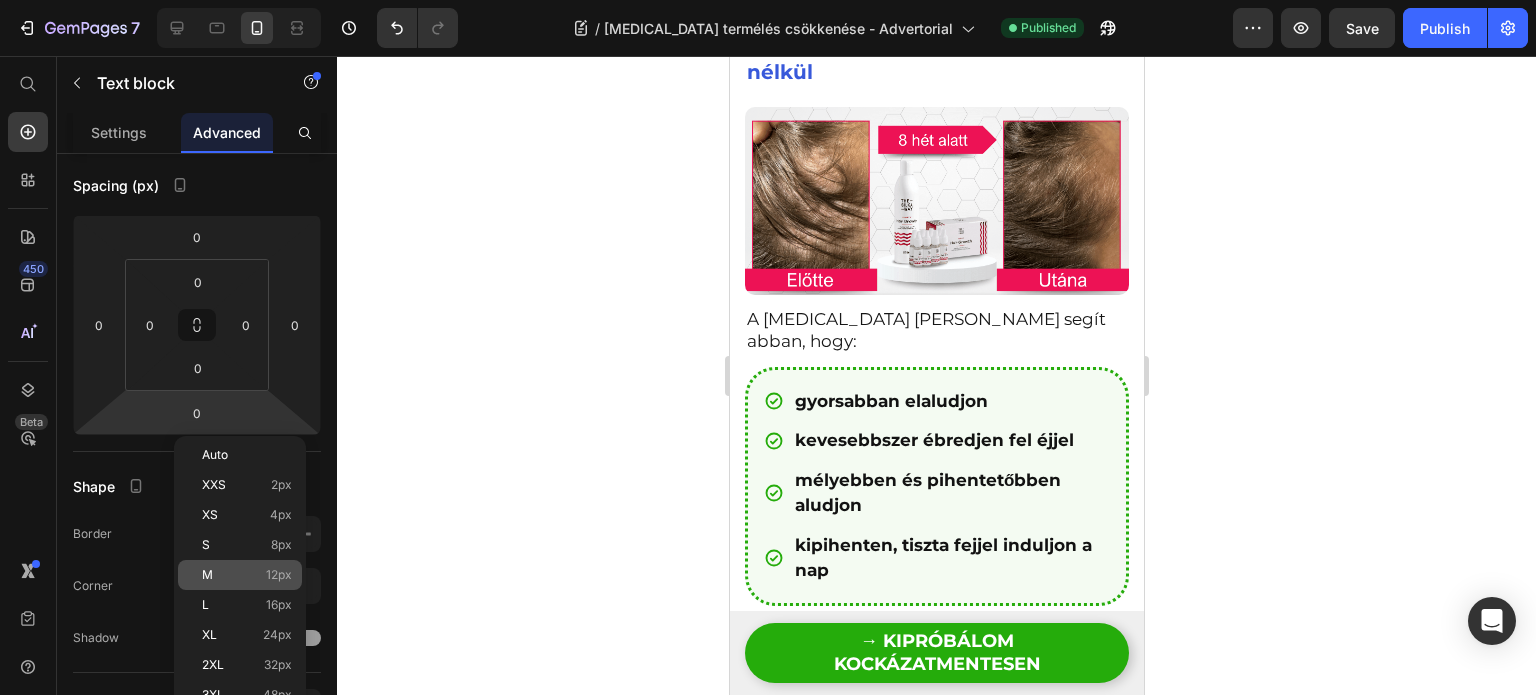 click on "M 12px" 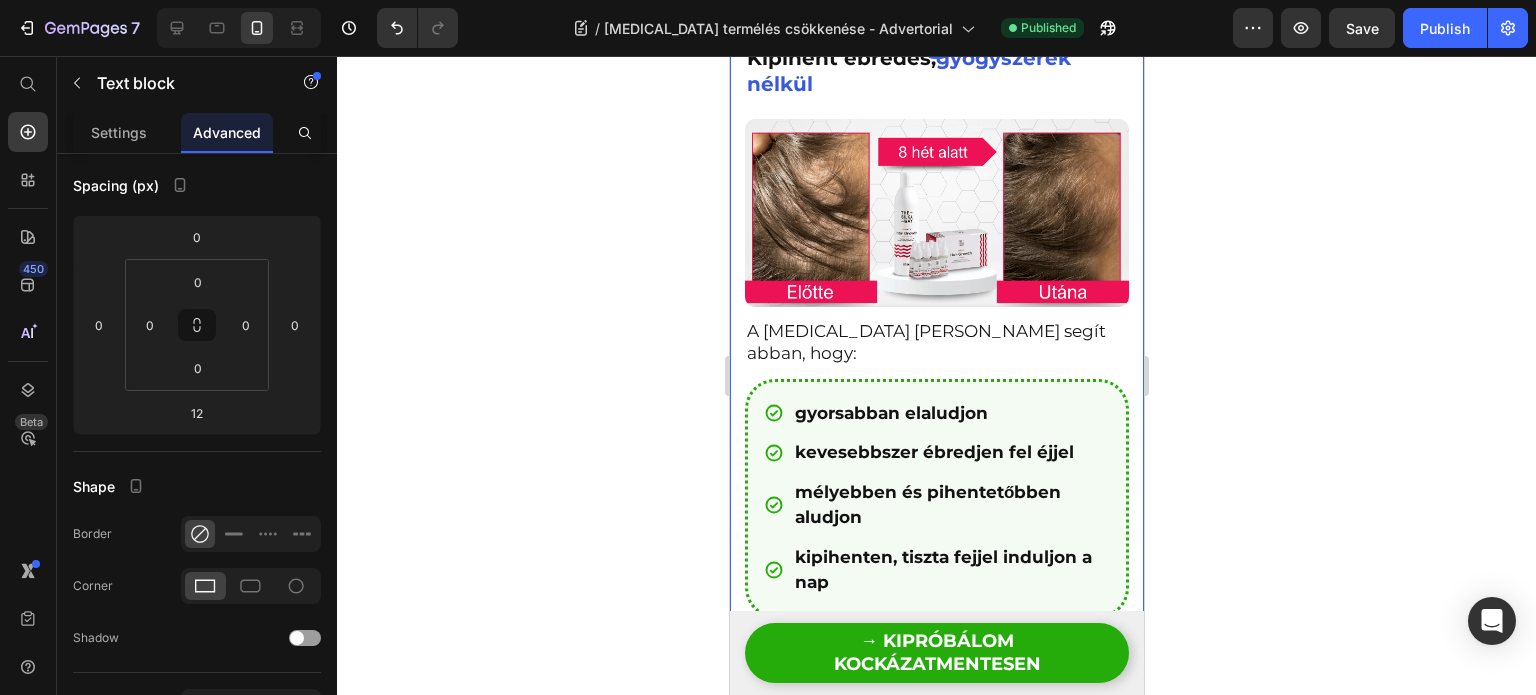 click on "Kipihent ébredés,  gyógyszerek nélkül" at bounding box center [936, 71] 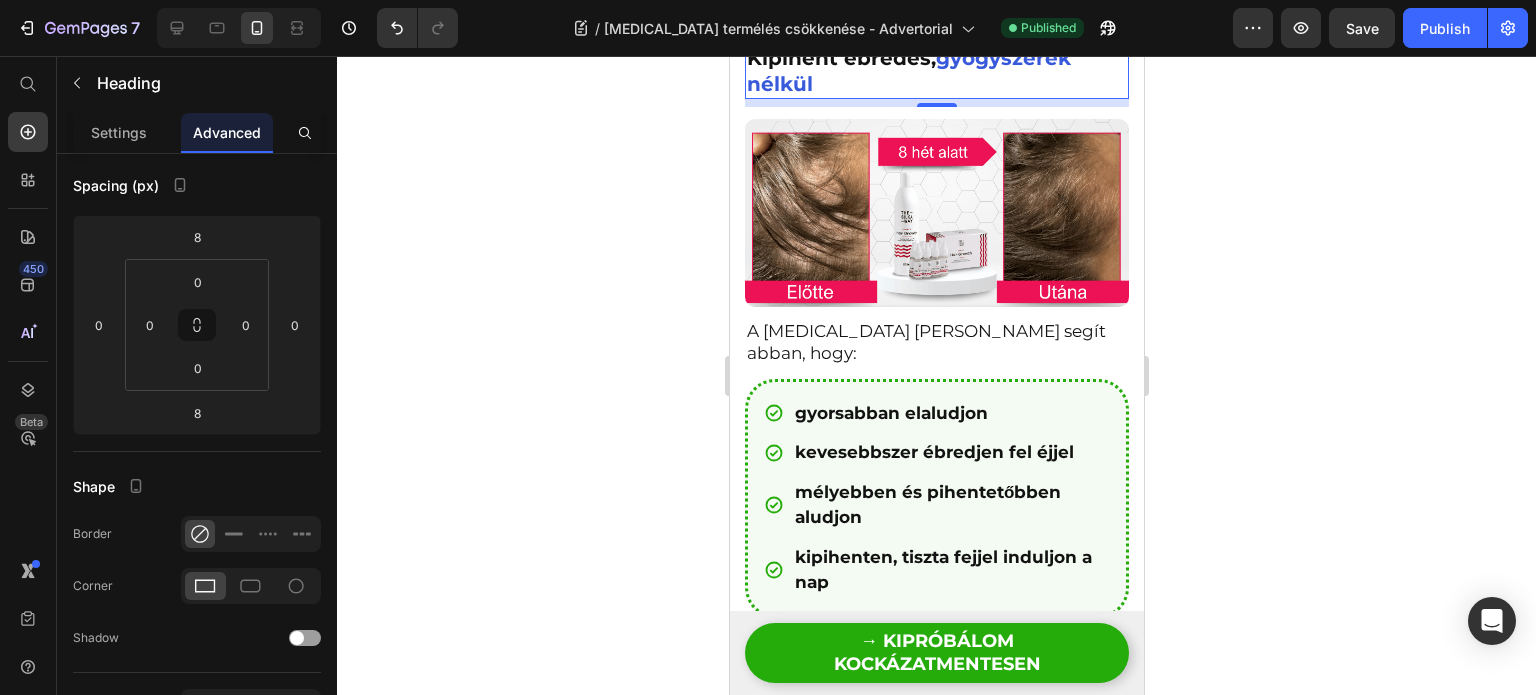scroll, scrollTop: 0, scrollLeft: 0, axis: both 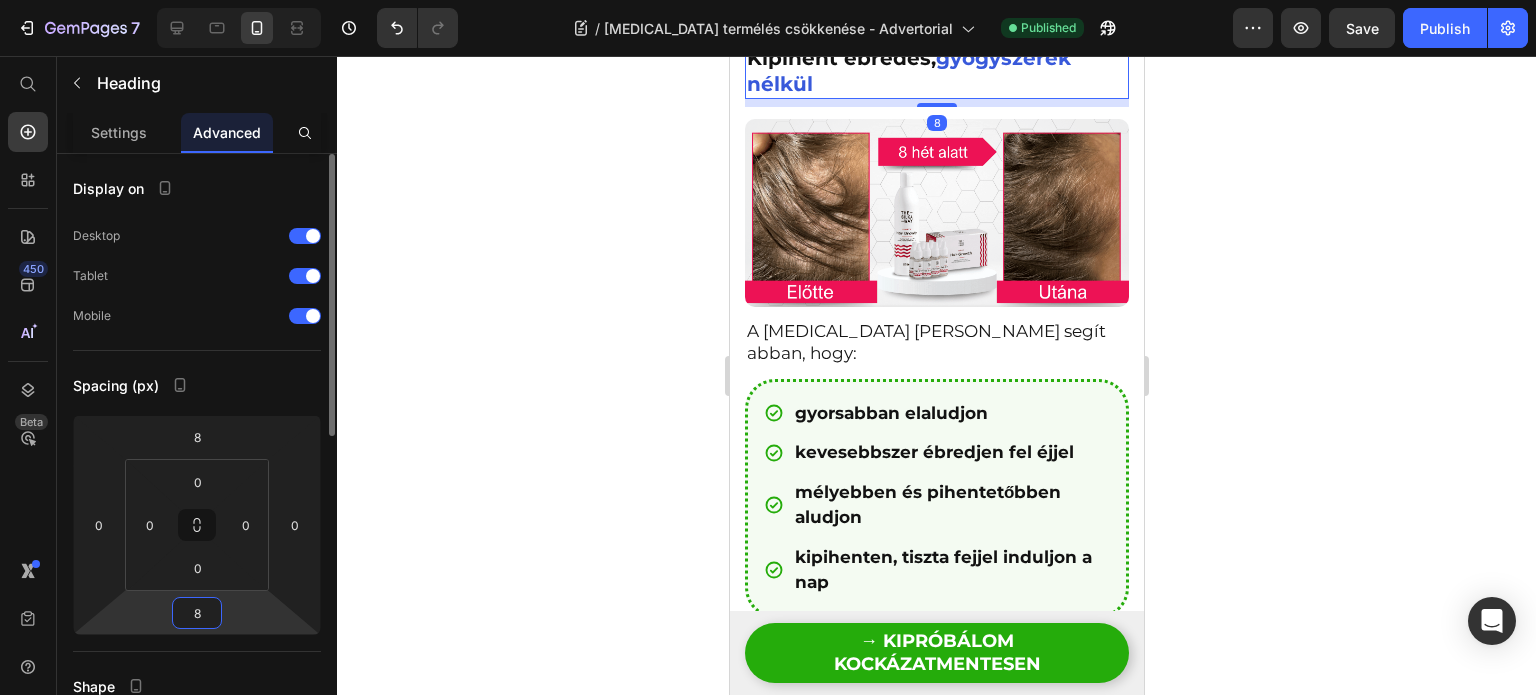 click on "8" at bounding box center [197, 613] 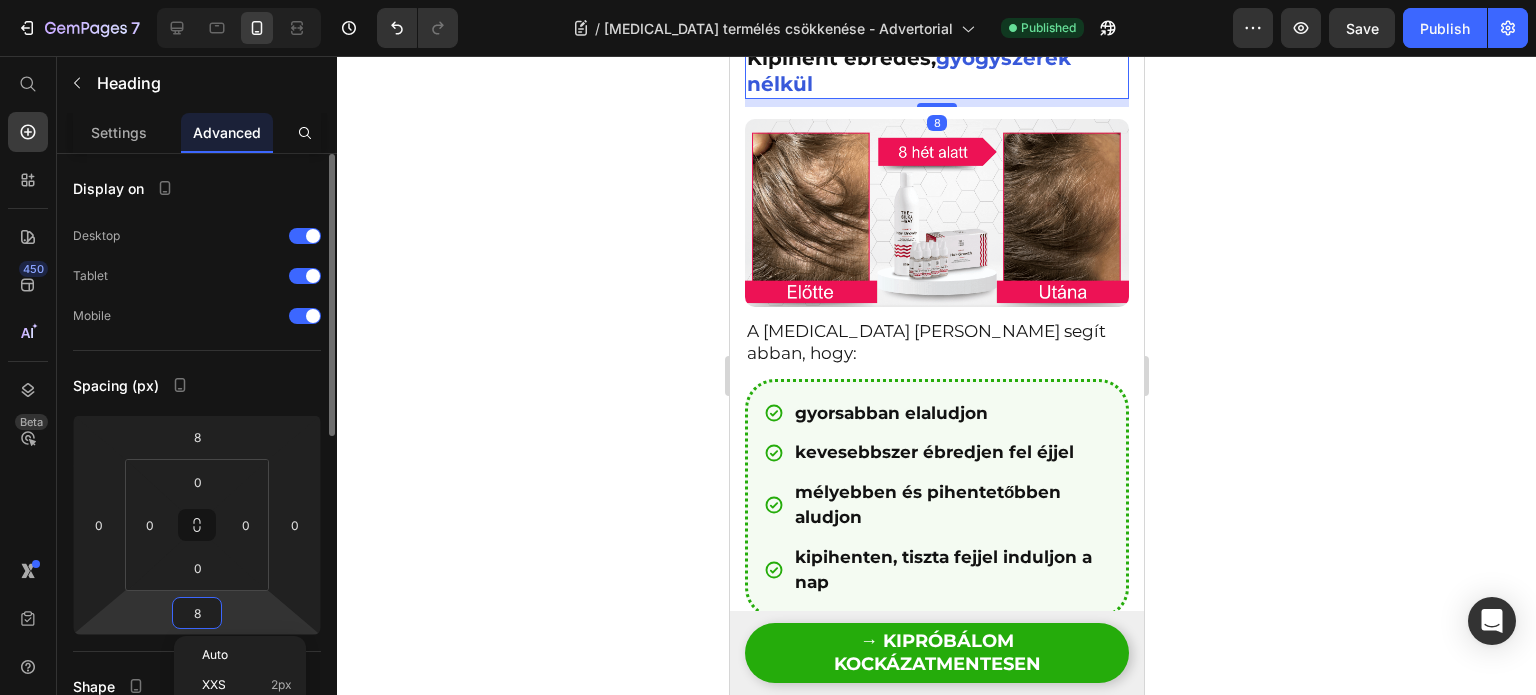 type on "0" 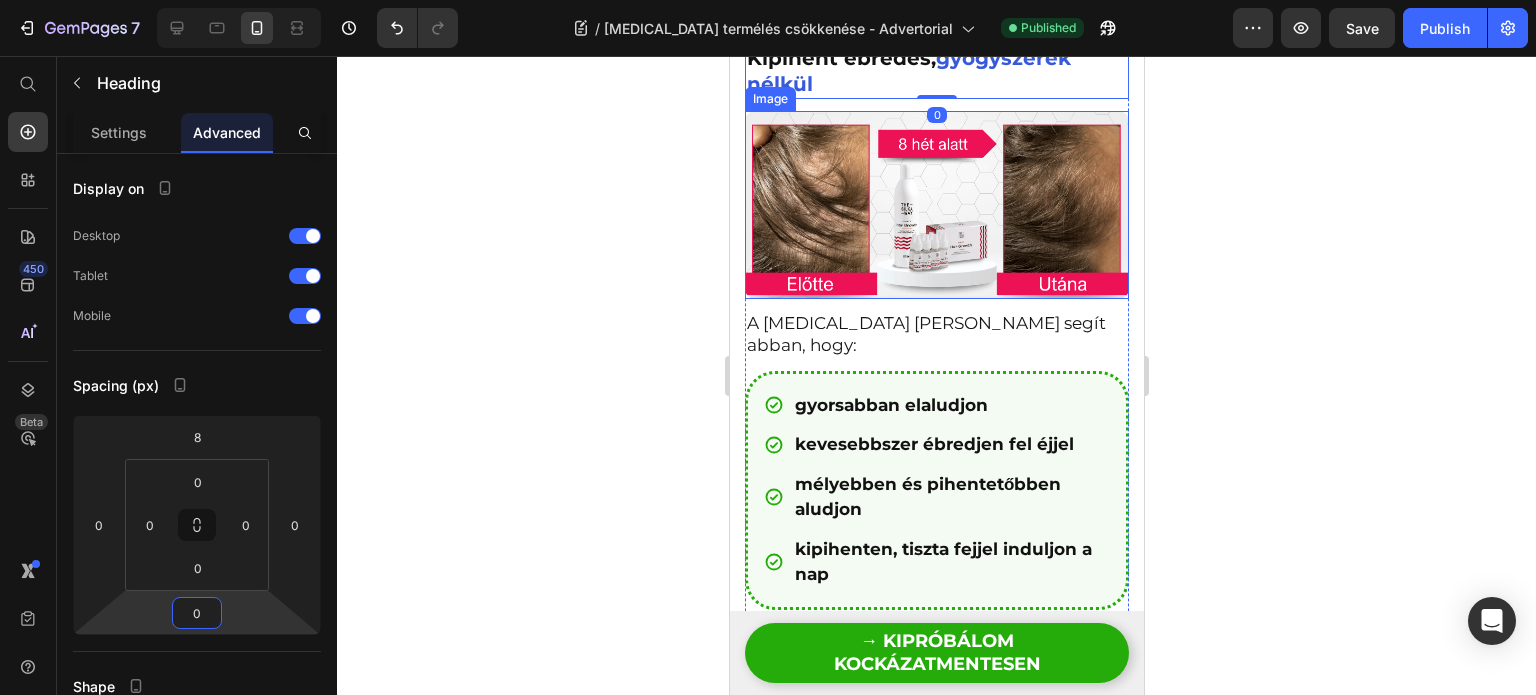 click at bounding box center [936, 205] 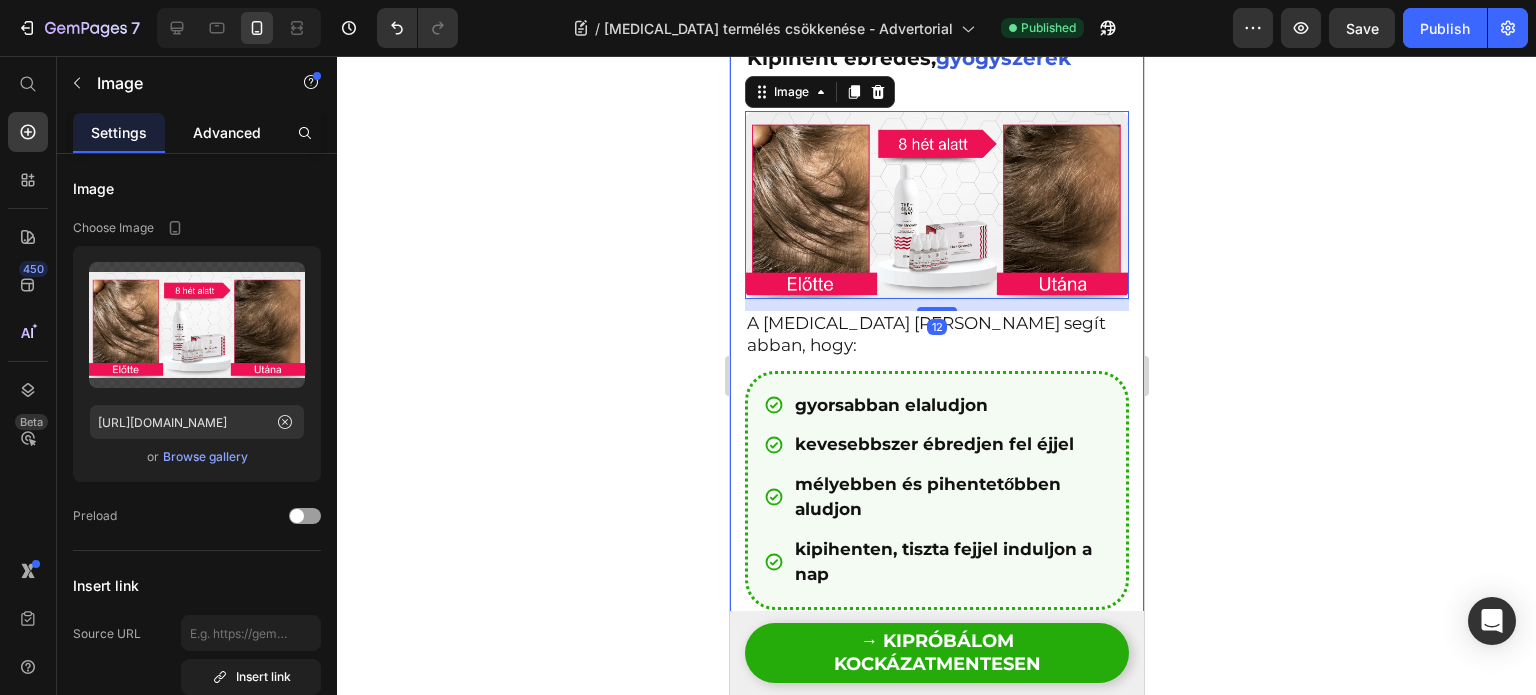 click on "Advanced" at bounding box center (227, 132) 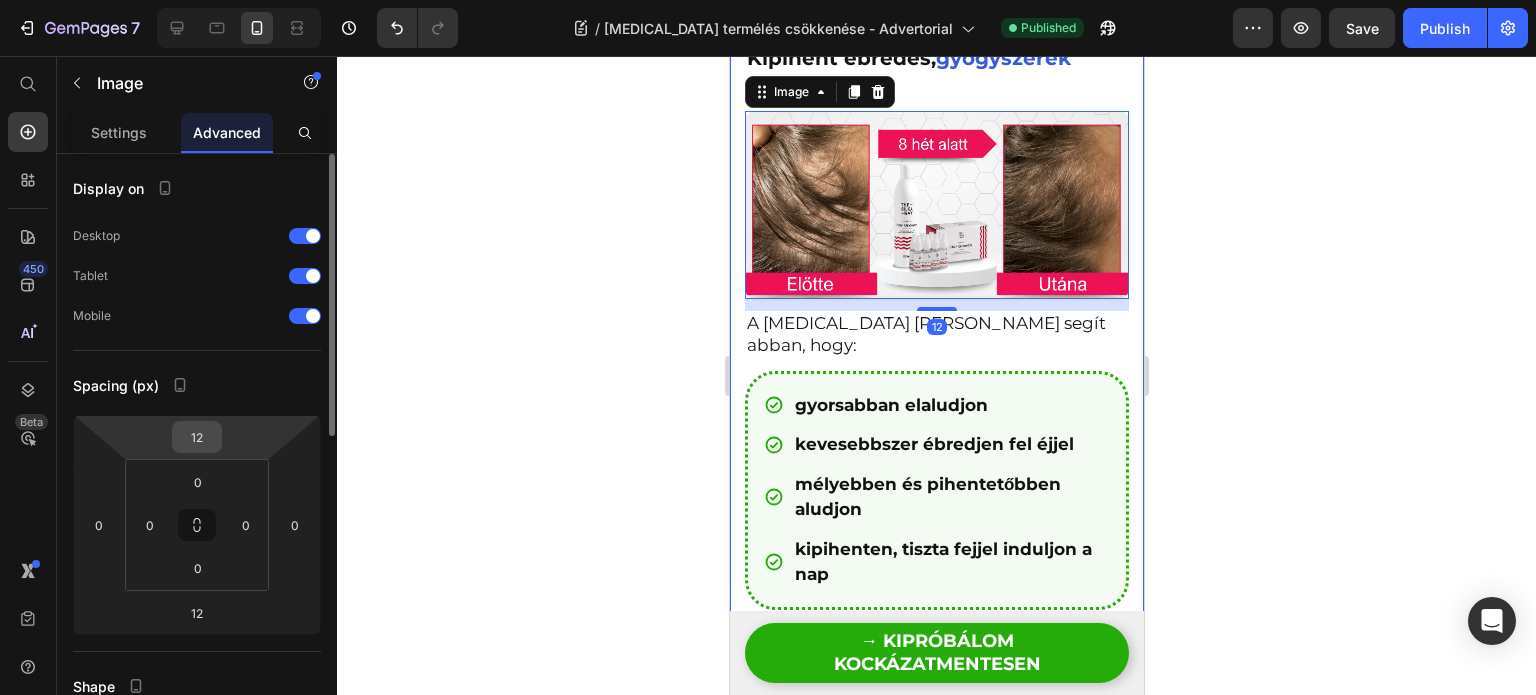 click on "12" at bounding box center (197, 437) 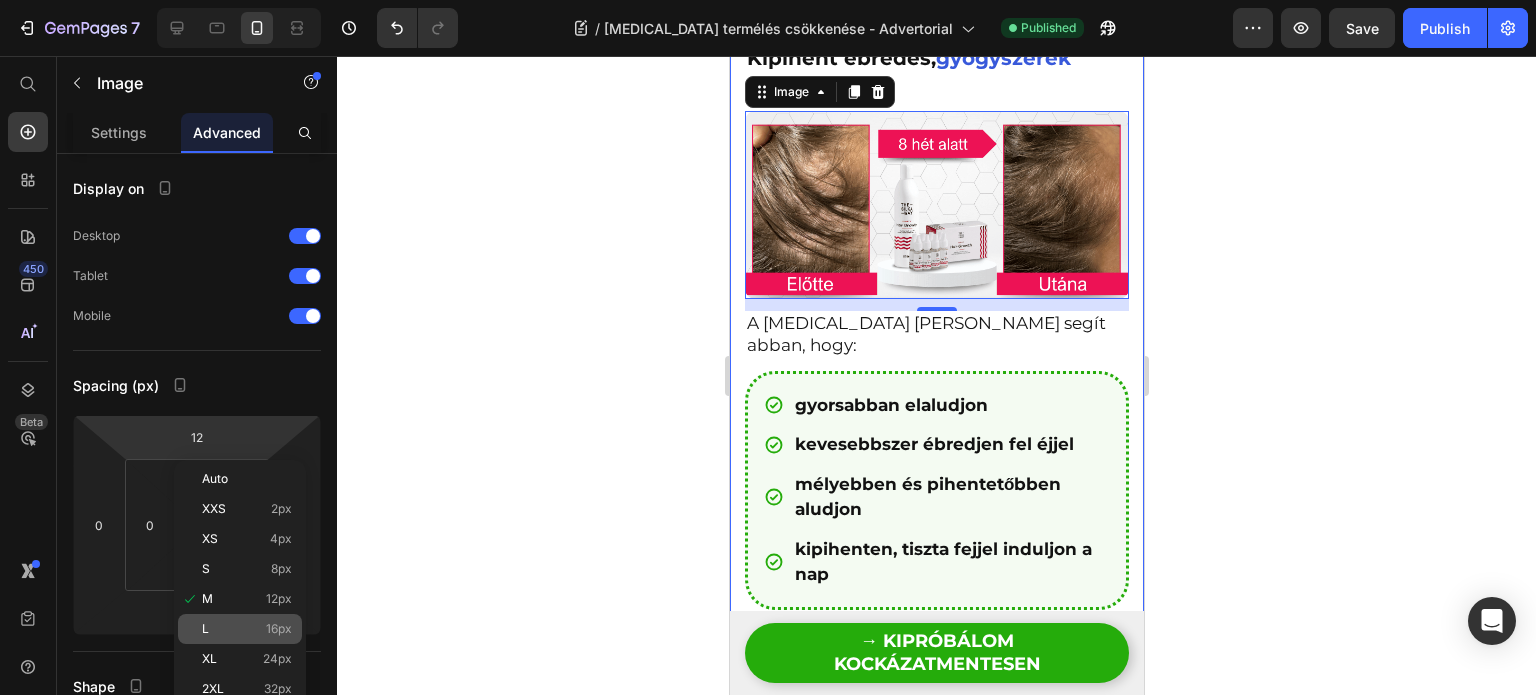 click on "L 16px" 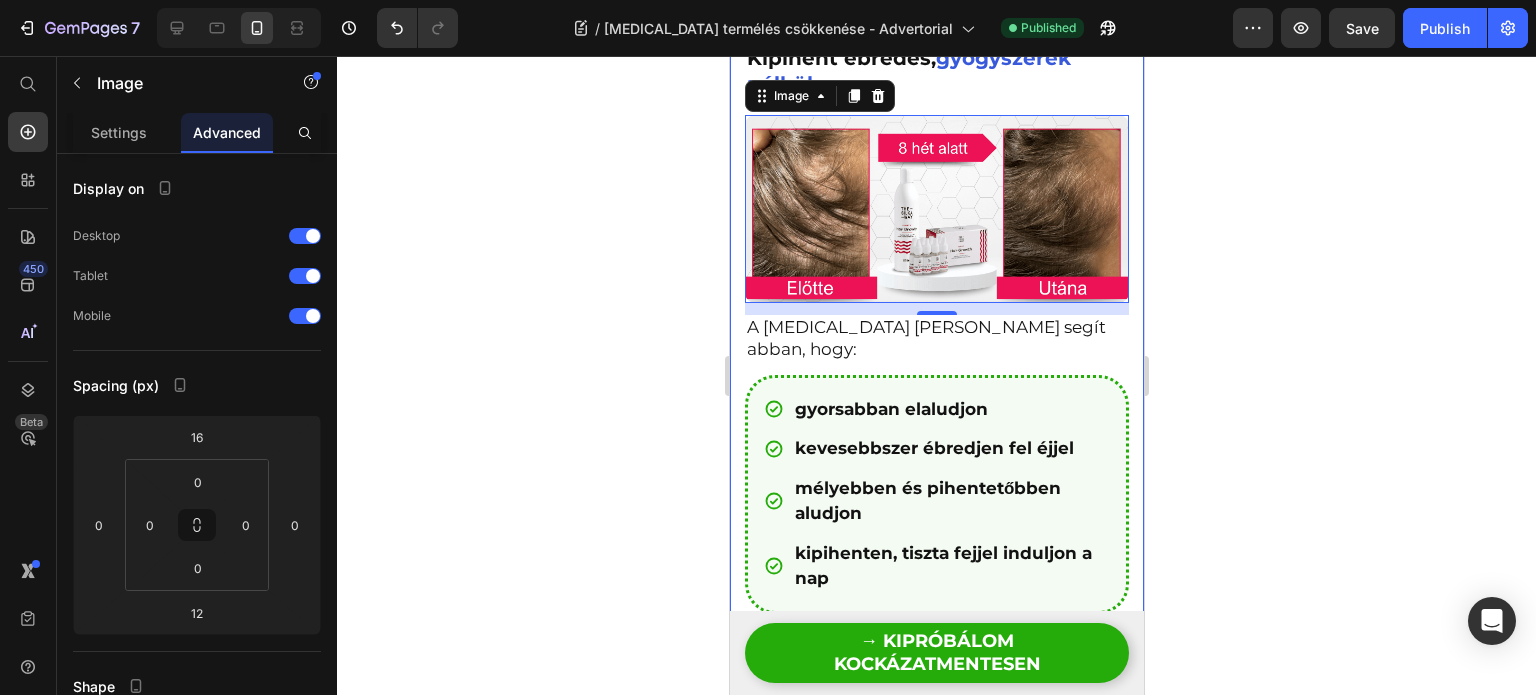 click 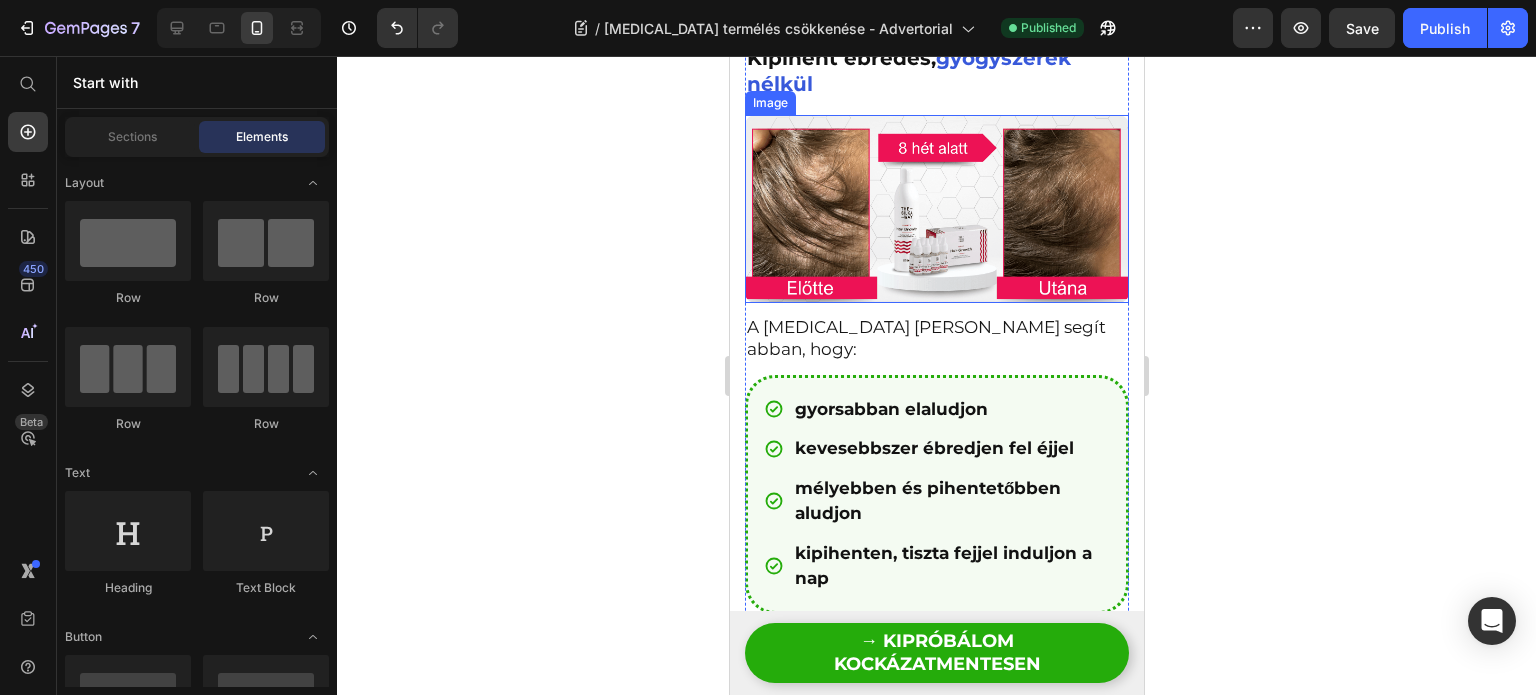 click at bounding box center [936, 209] 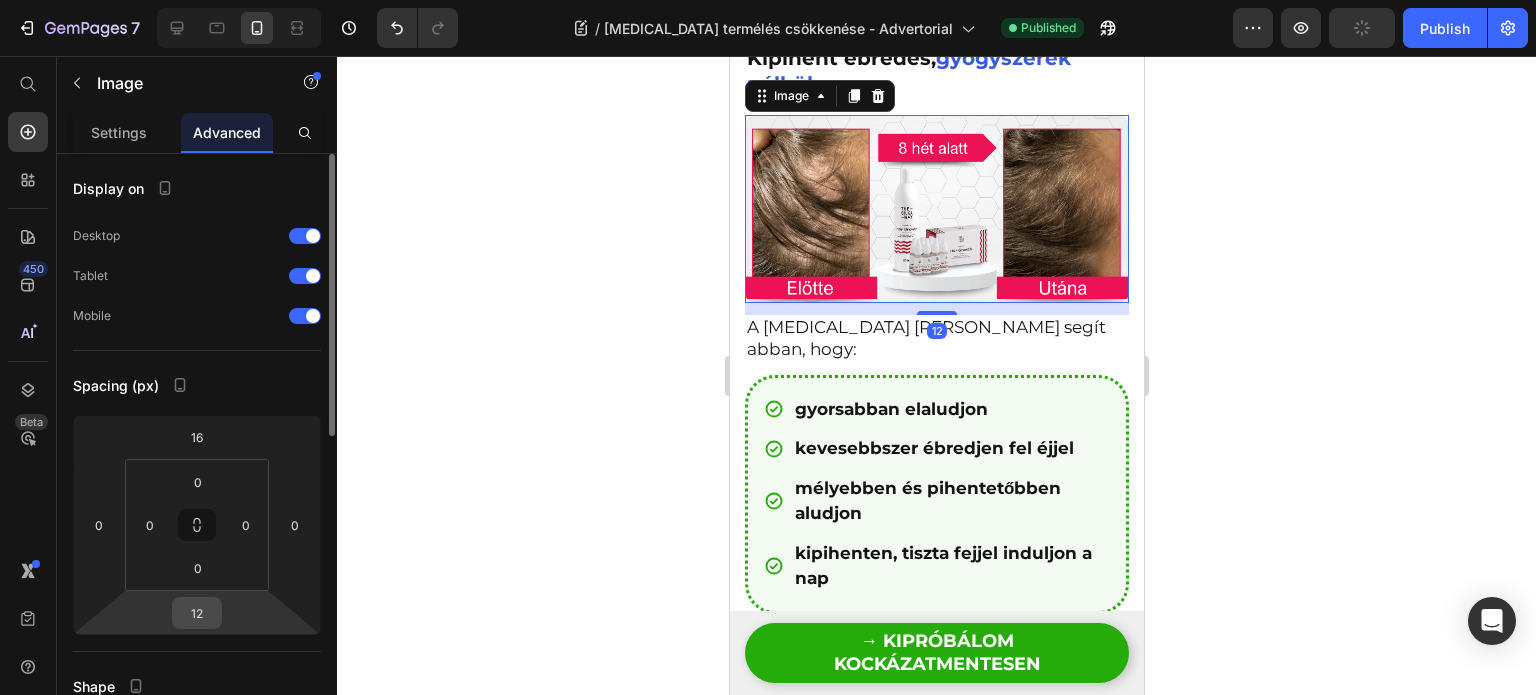 click on "12" at bounding box center [197, 613] 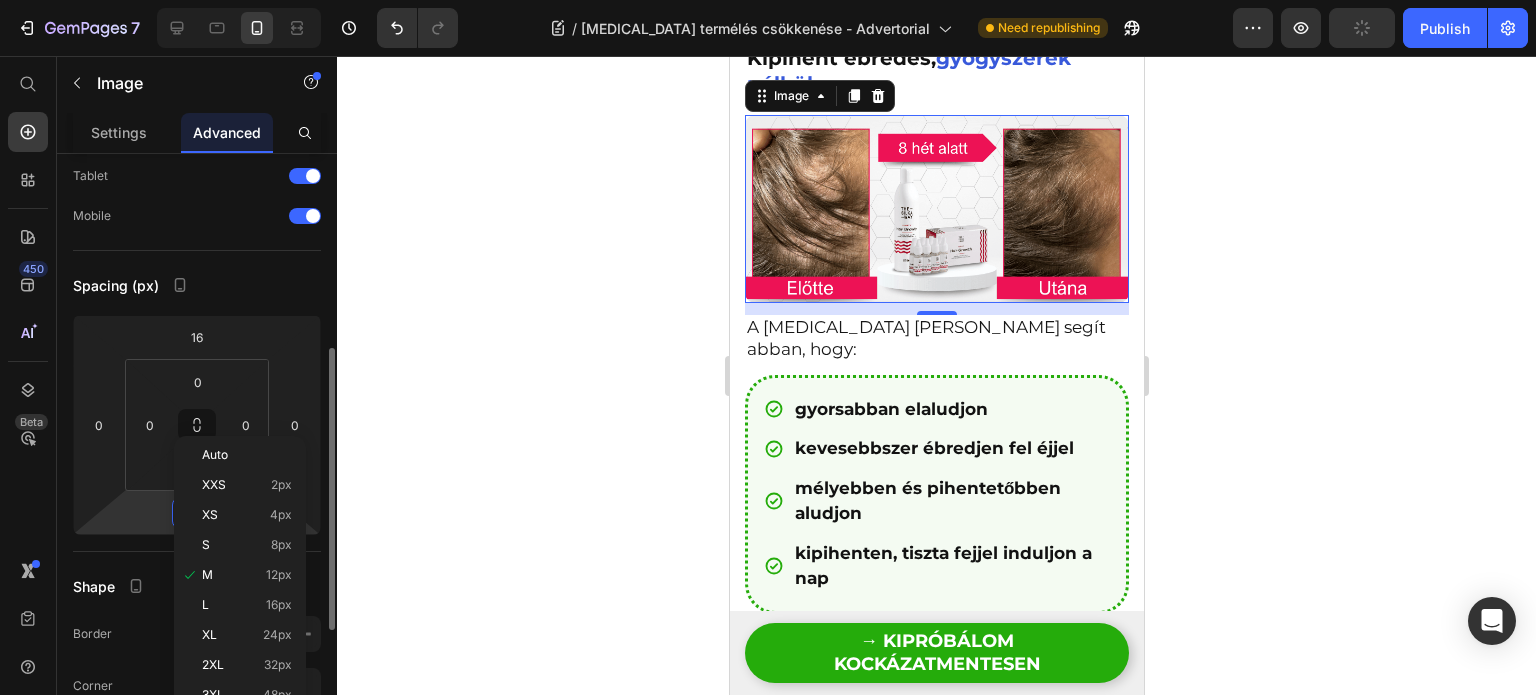 scroll, scrollTop: 200, scrollLeft: 0, axis: vertical 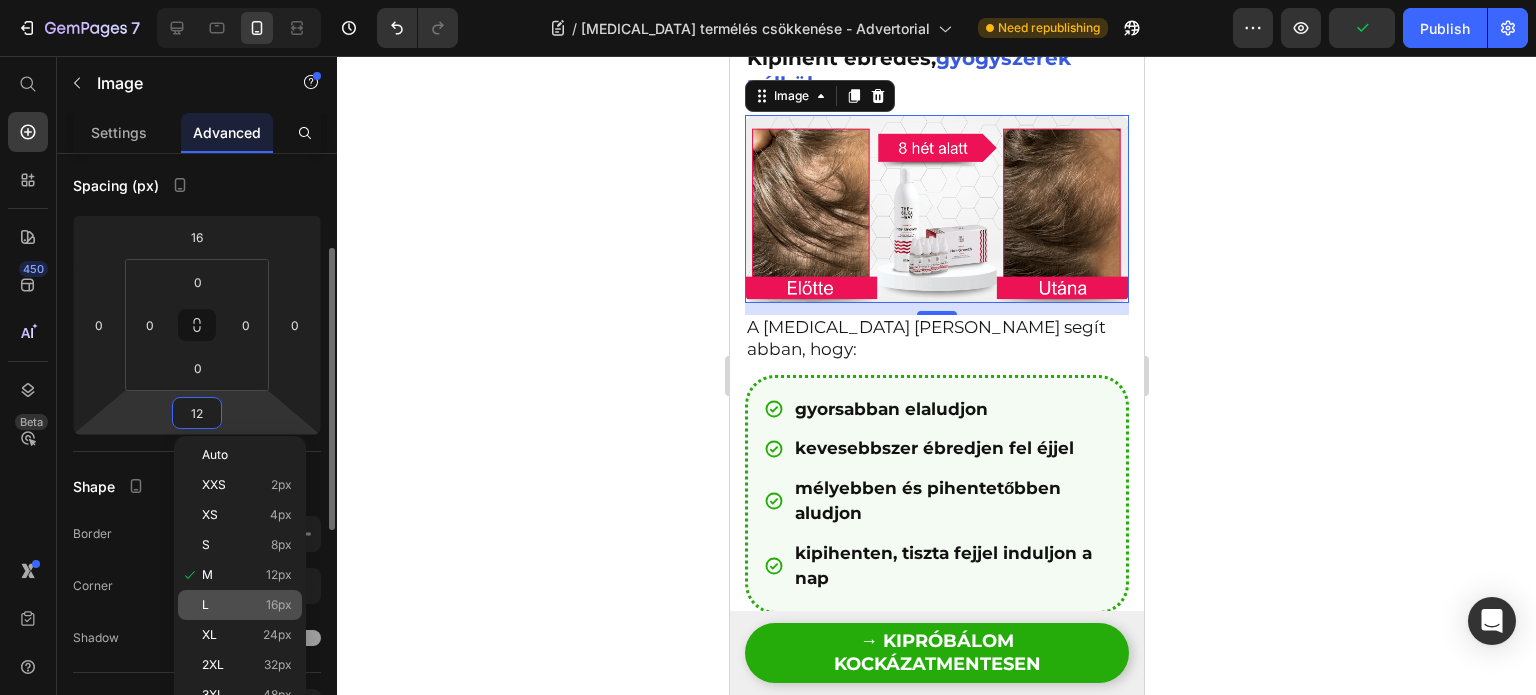 click on "L 16px" at bounding box center [247, 605] 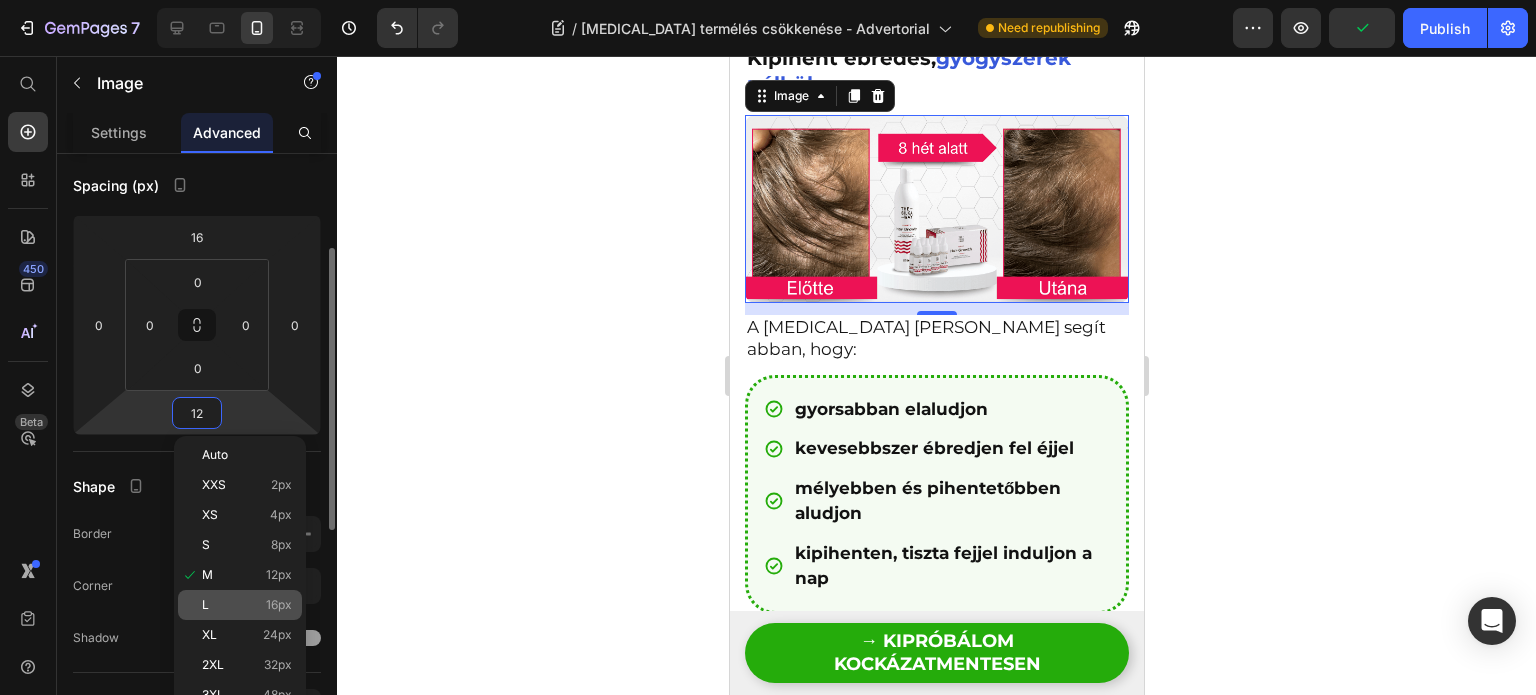 type on "16" 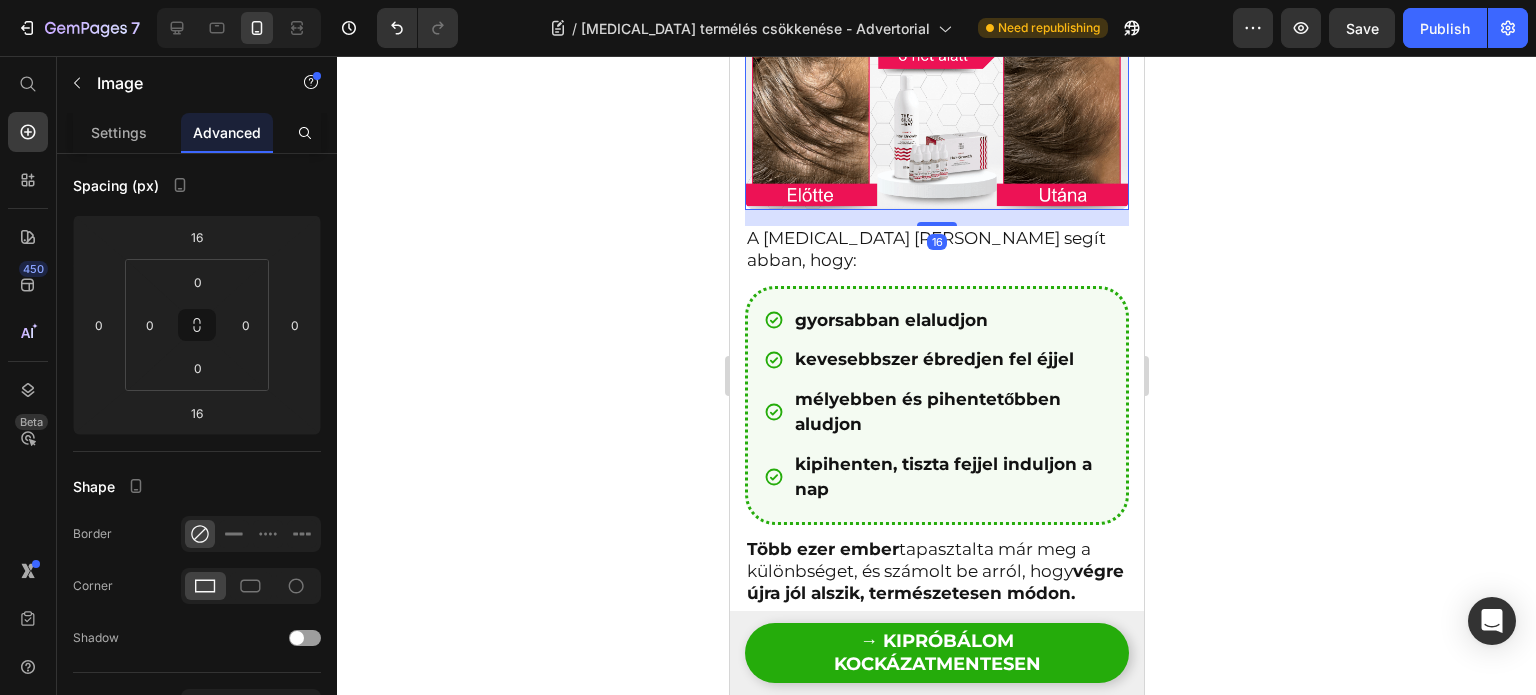 scroll, scrollTop: 4290, scrollLeft: 0, axis: vertical 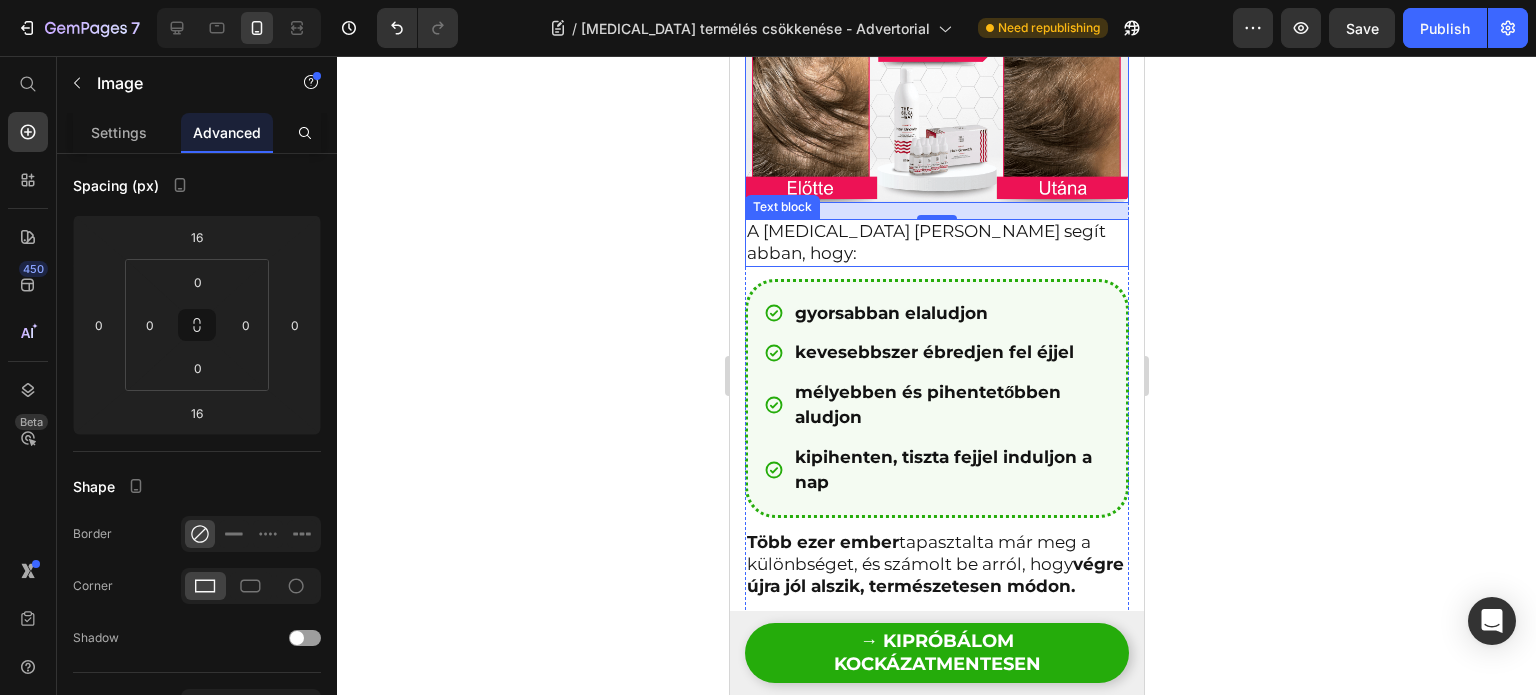 click on "A [MEDICAL_DATA] [PERSON_NAME] segít abban, hogy:" at bounding box center (925, 242) 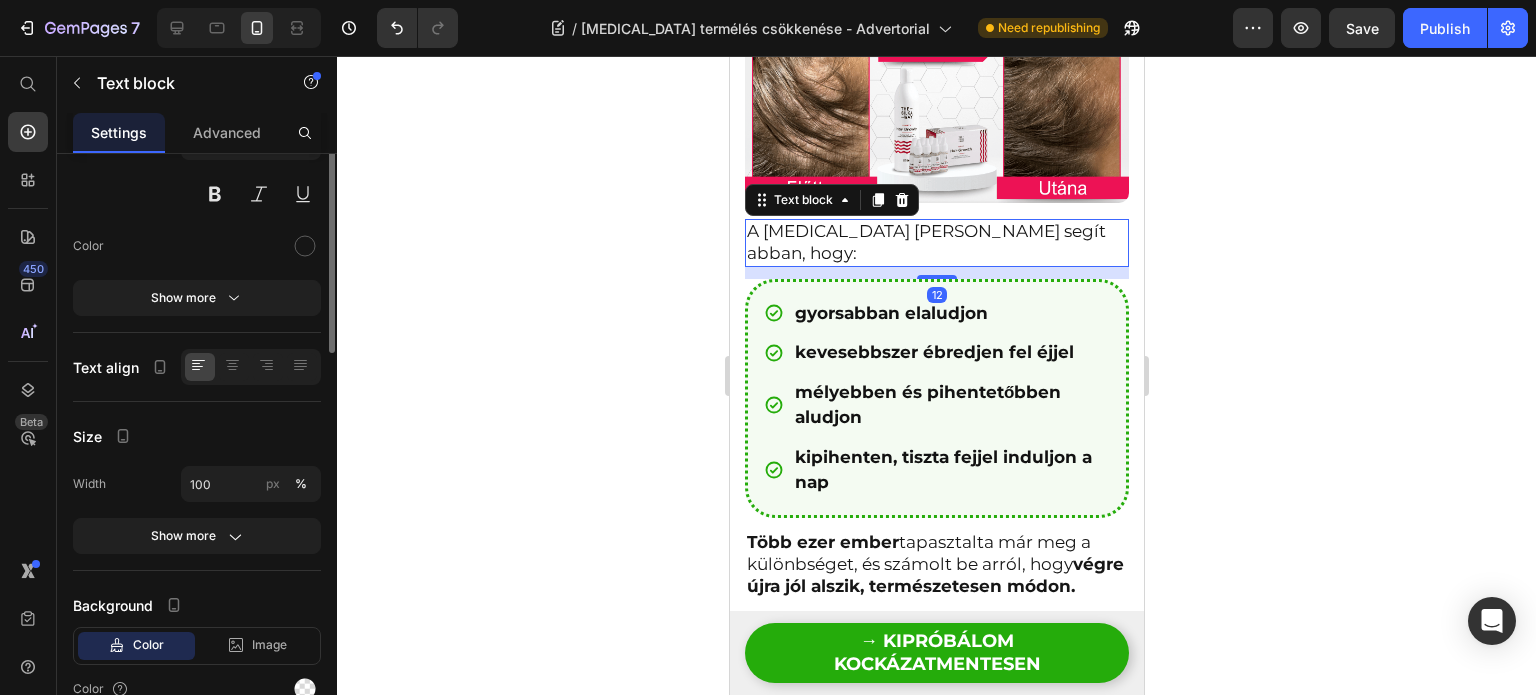 scroll, scrollTop: 0, scrollLeft: 0, axis: both 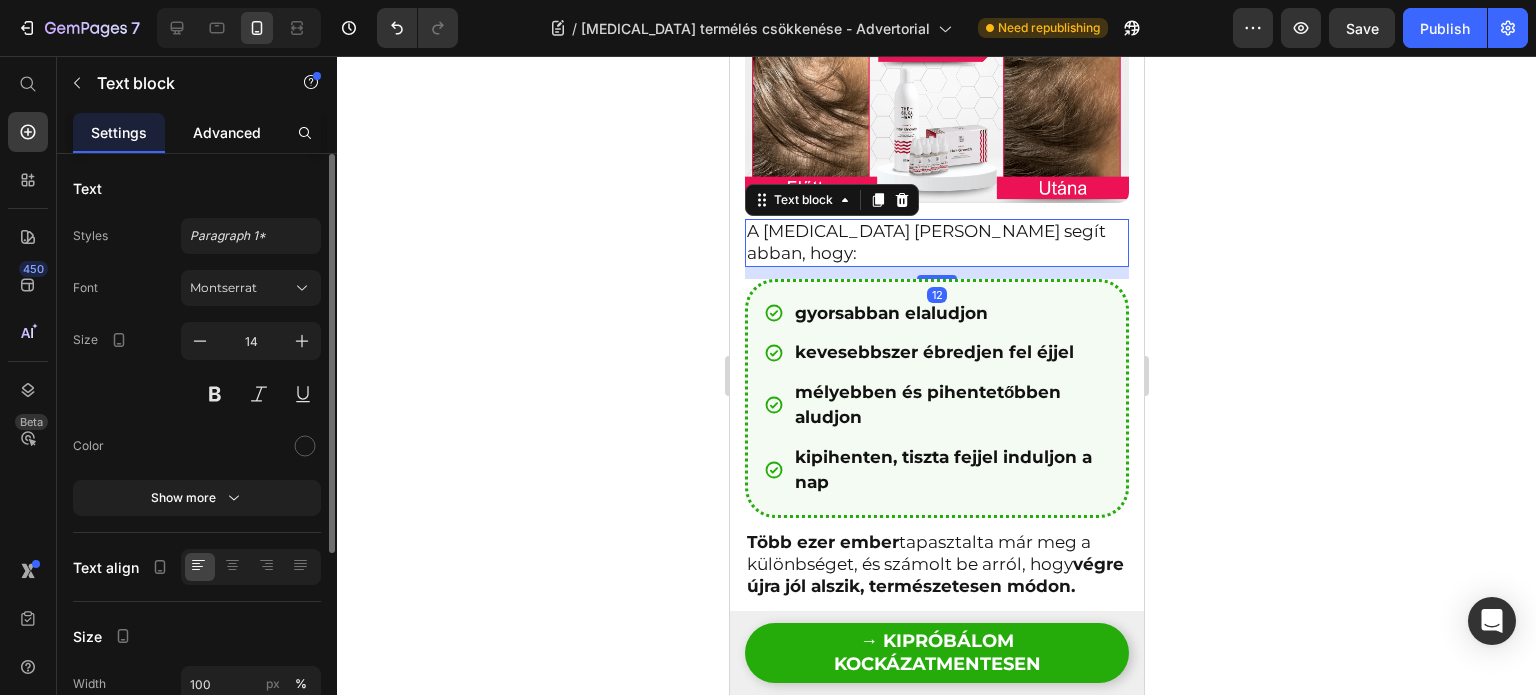 click on "Advanced" at bounding box center (227, 132) 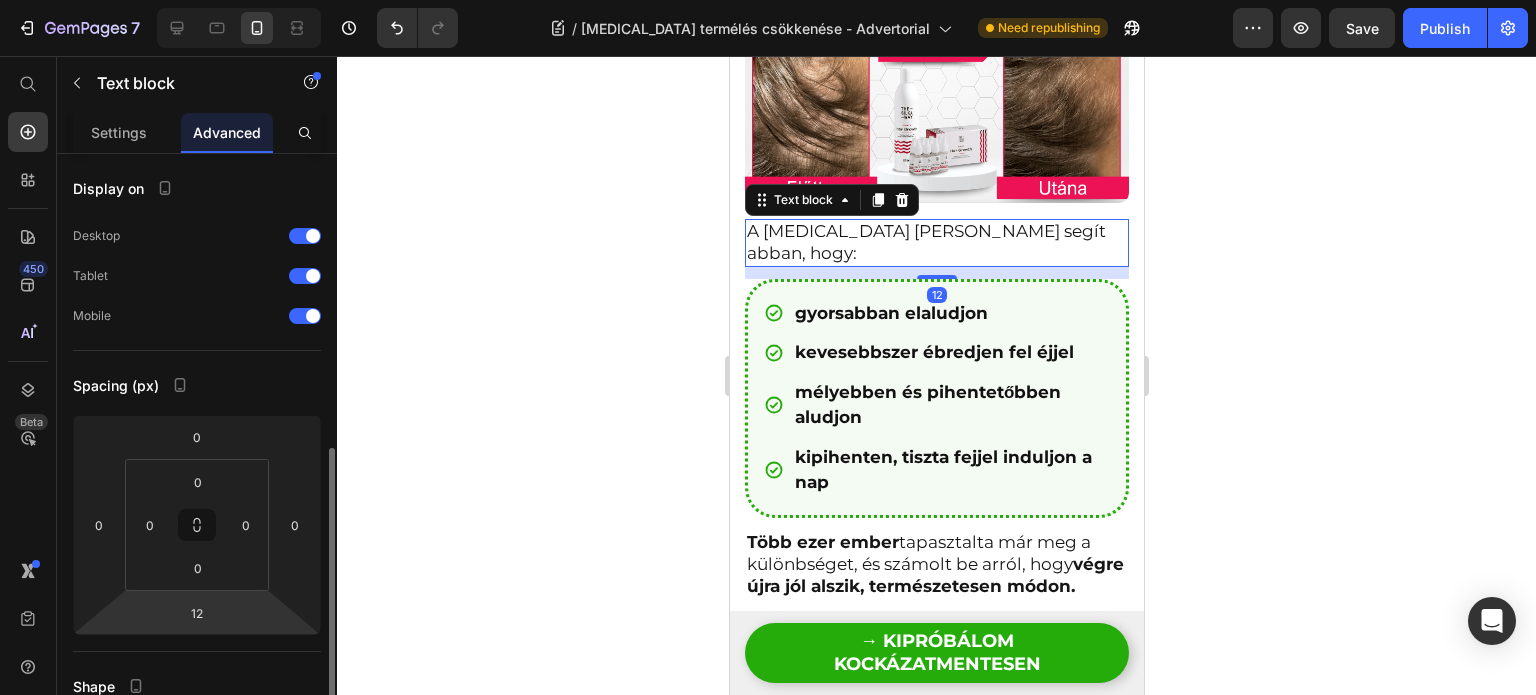 scroll, scrollTop: 200, scrollLeft: 0, axis: vertical 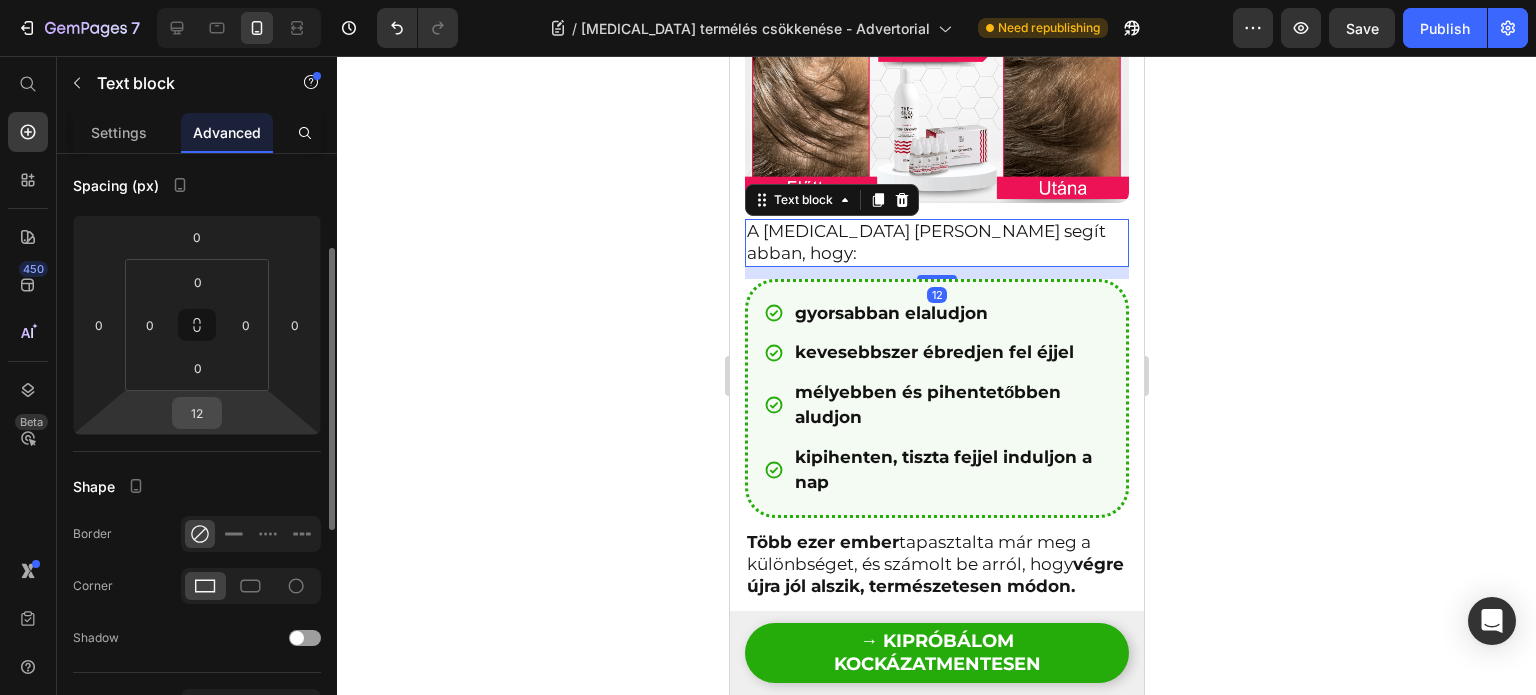 click on "12" at bounding box center (197, 413) 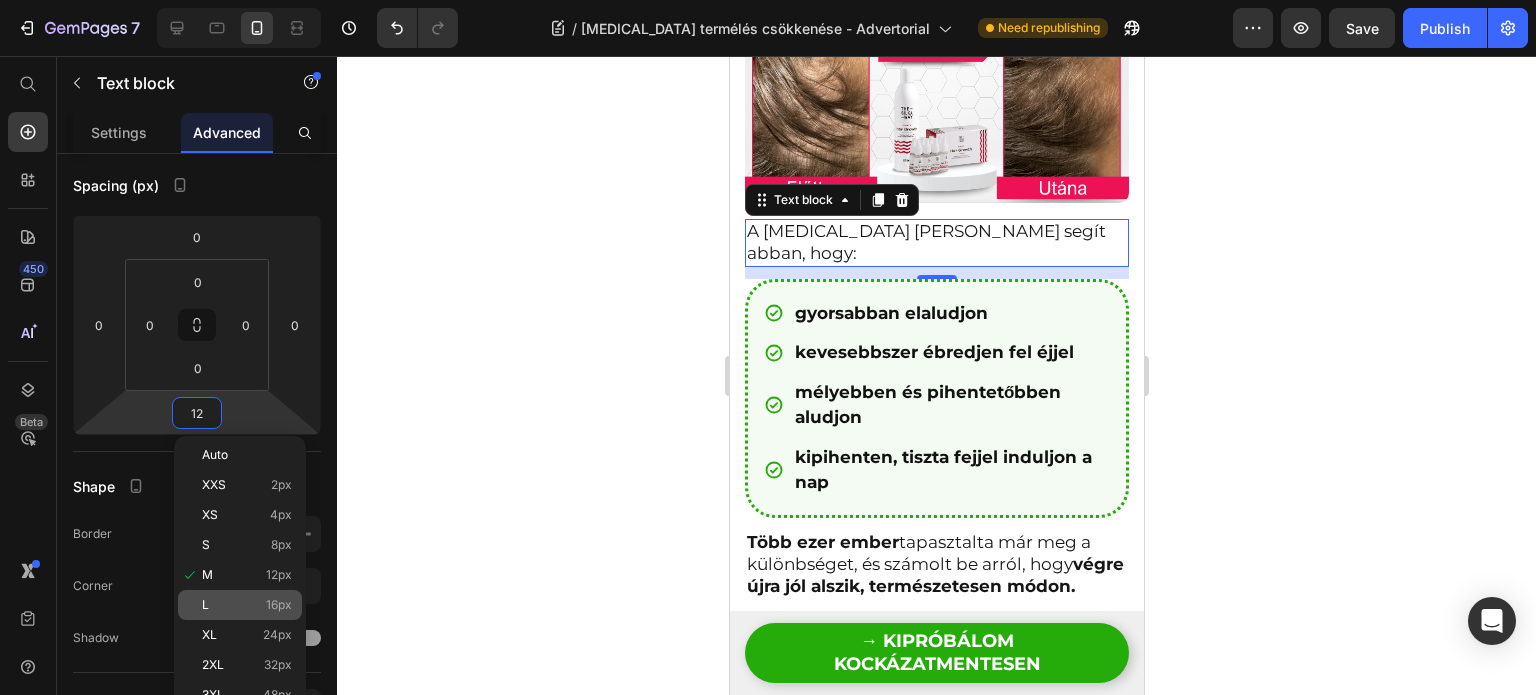 click on "L 16px" at bounding box center (247, 605) 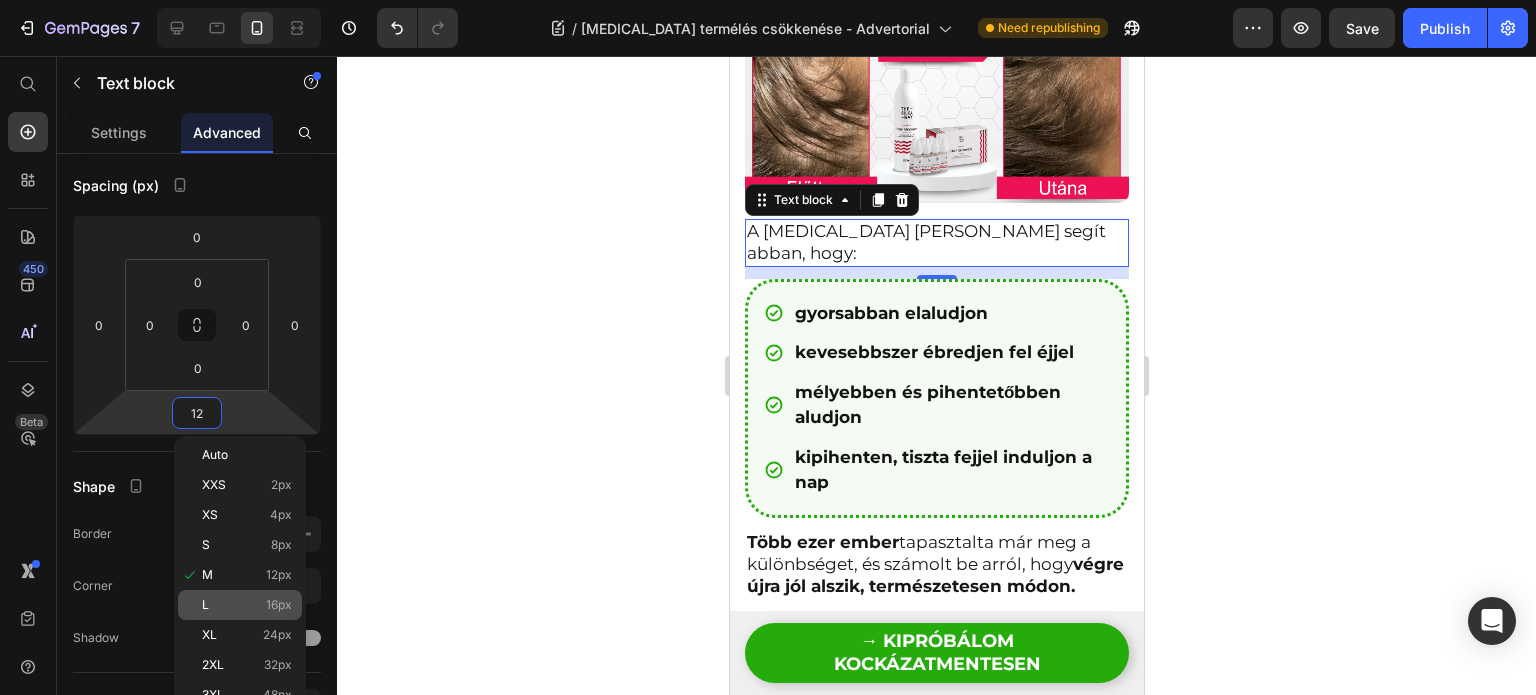 type on "16" 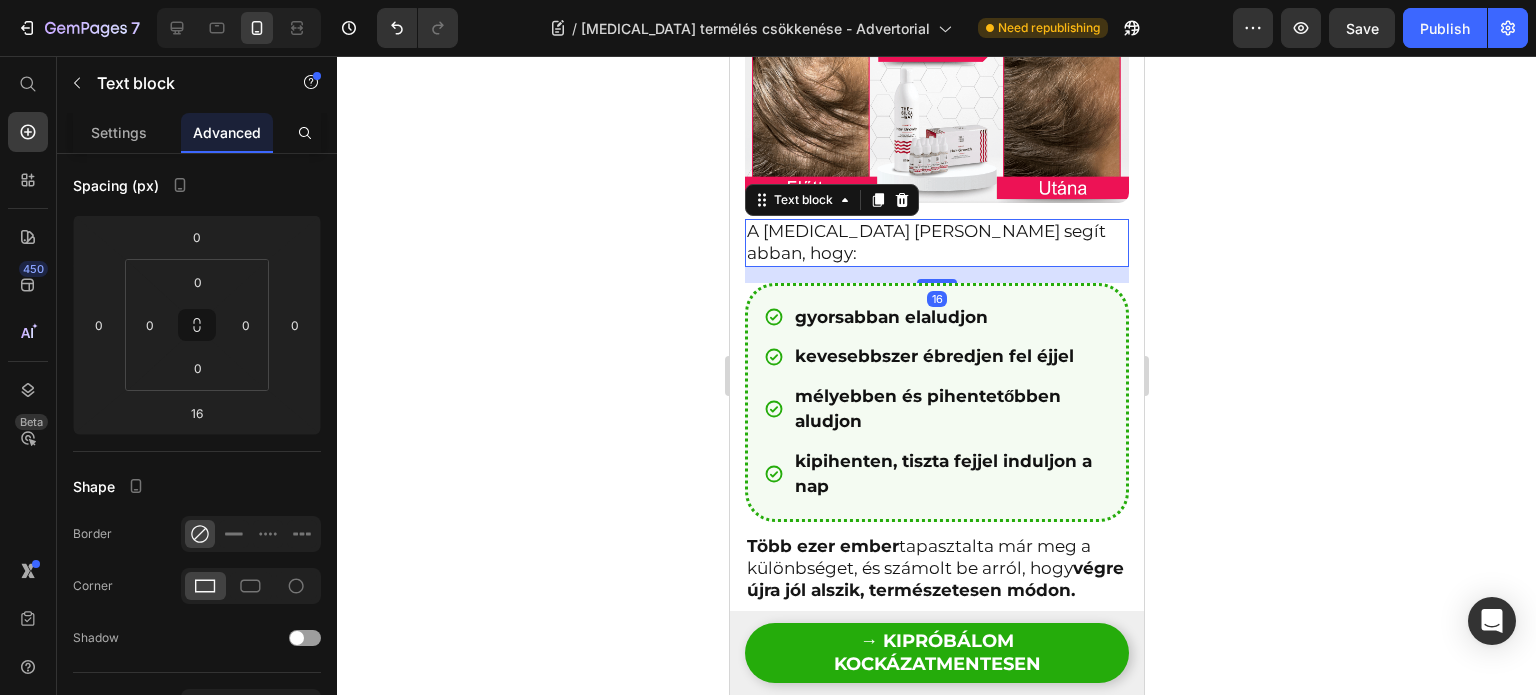 click 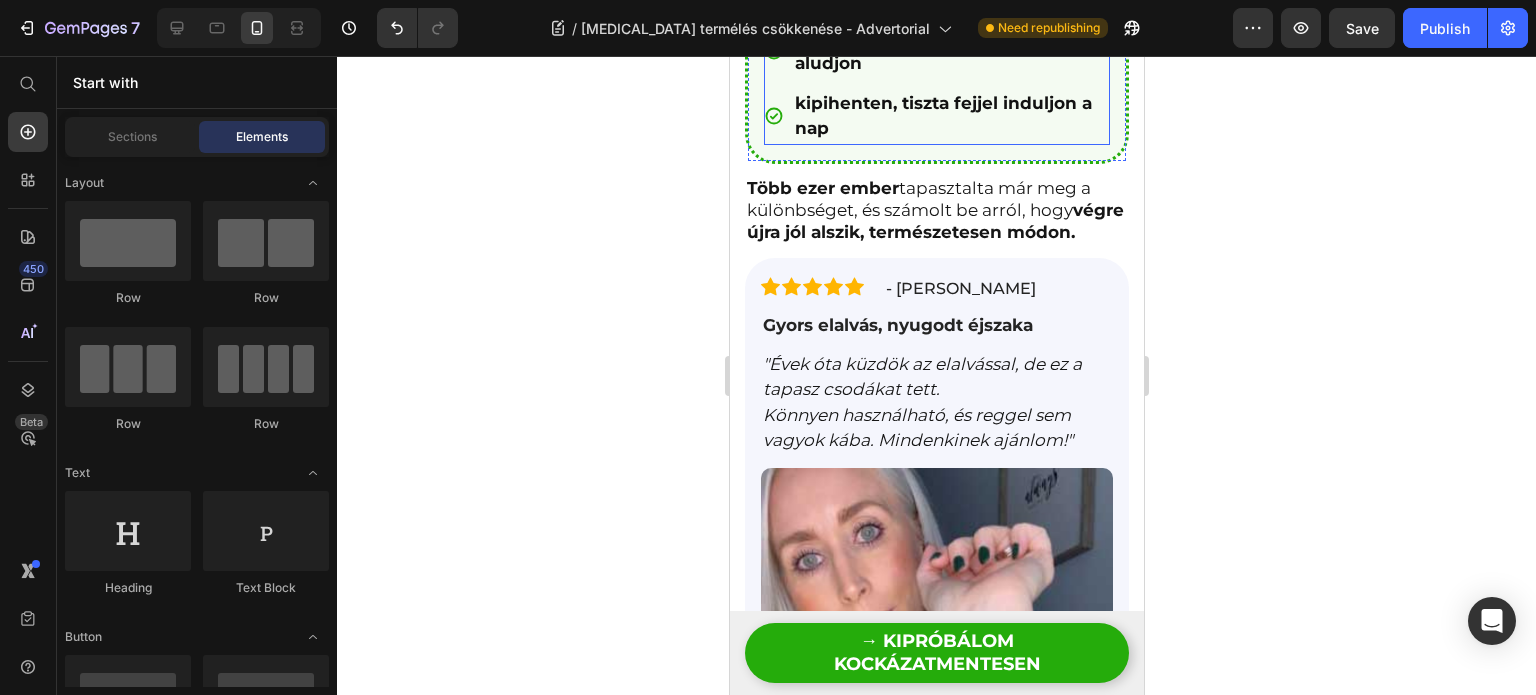 scroll, scrollTop: 4690, scrollLeft: 0, axis: vertical 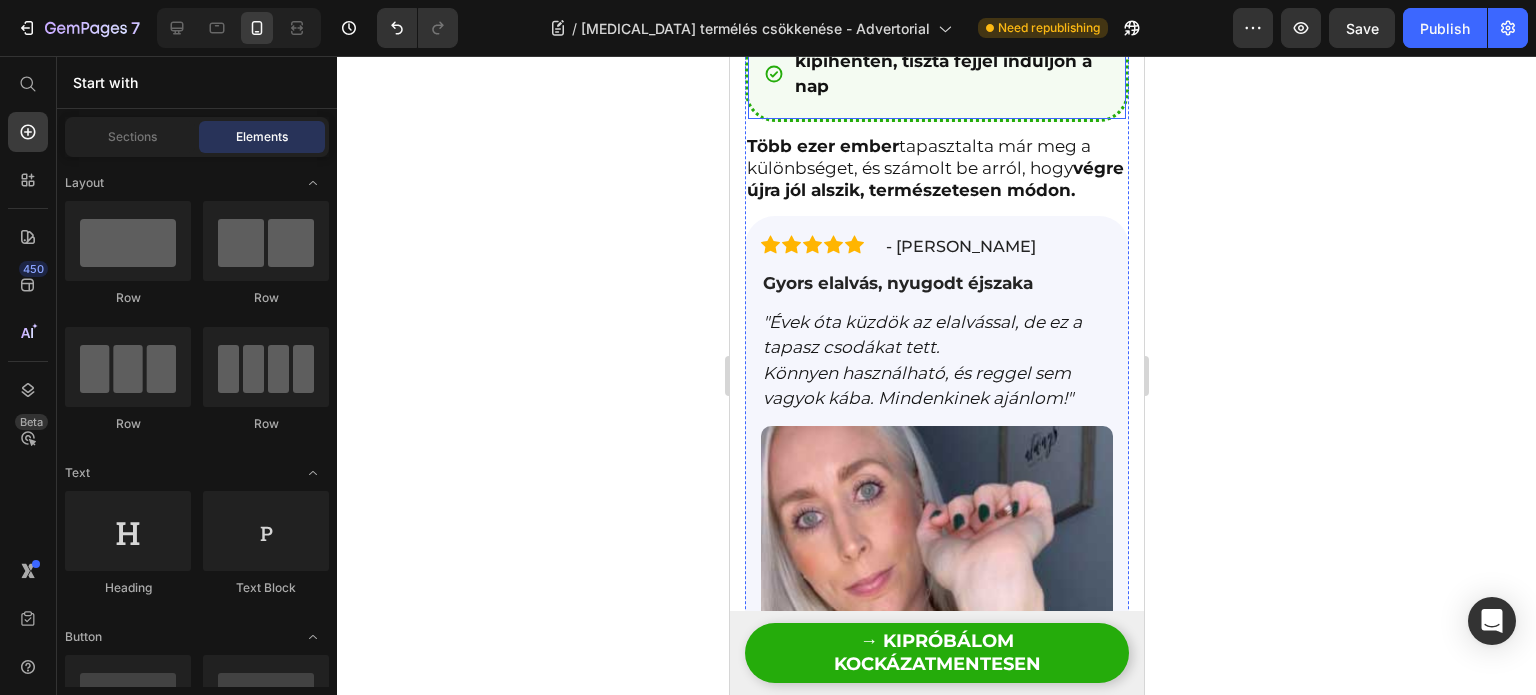 click on "gyorsabban elaludjon
kevesebbszer ébredjen fel éjjel
mélyebben és pihentetőbben aludjon
kipihenten, tiszta fejjel induljon a nap Item List Row" at bounding box center [936, 2] 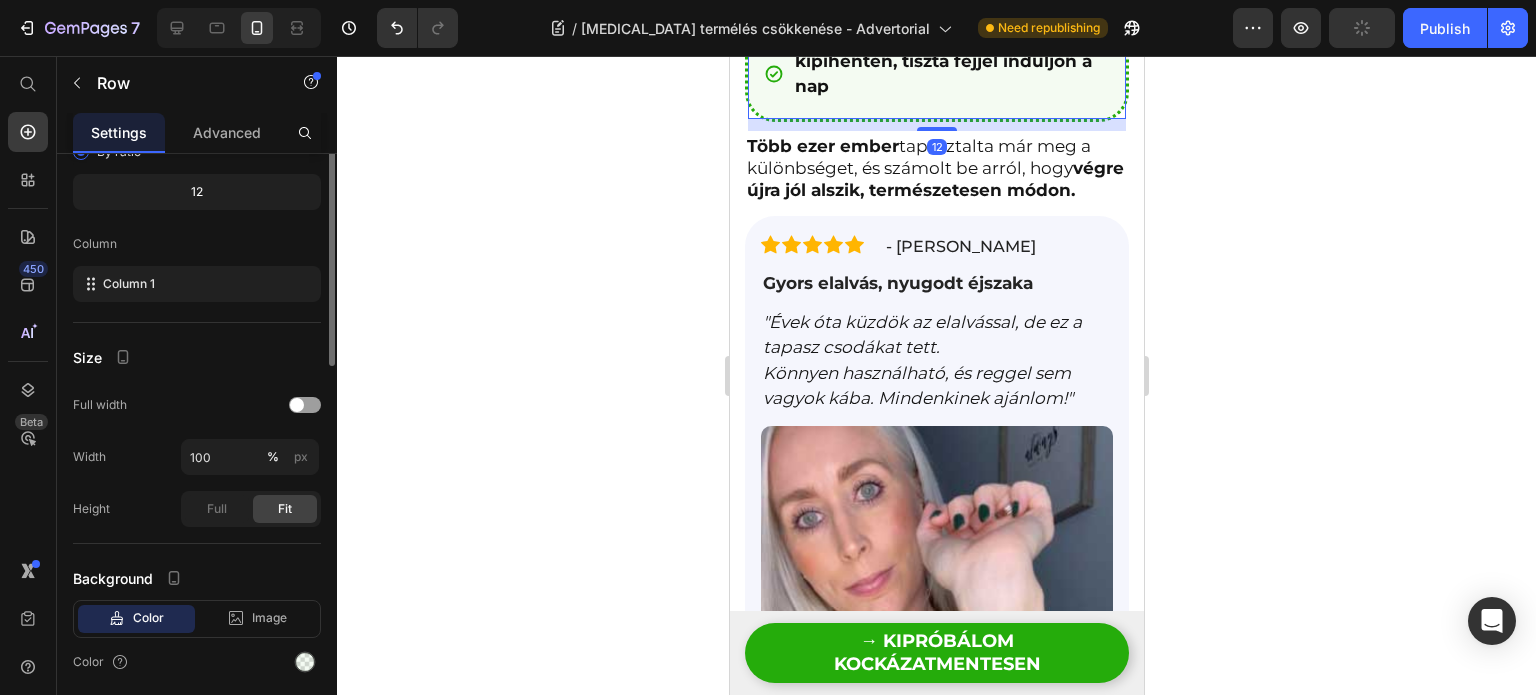 scroll, scrollTop: 0, scrollLeft: 0, axis: both 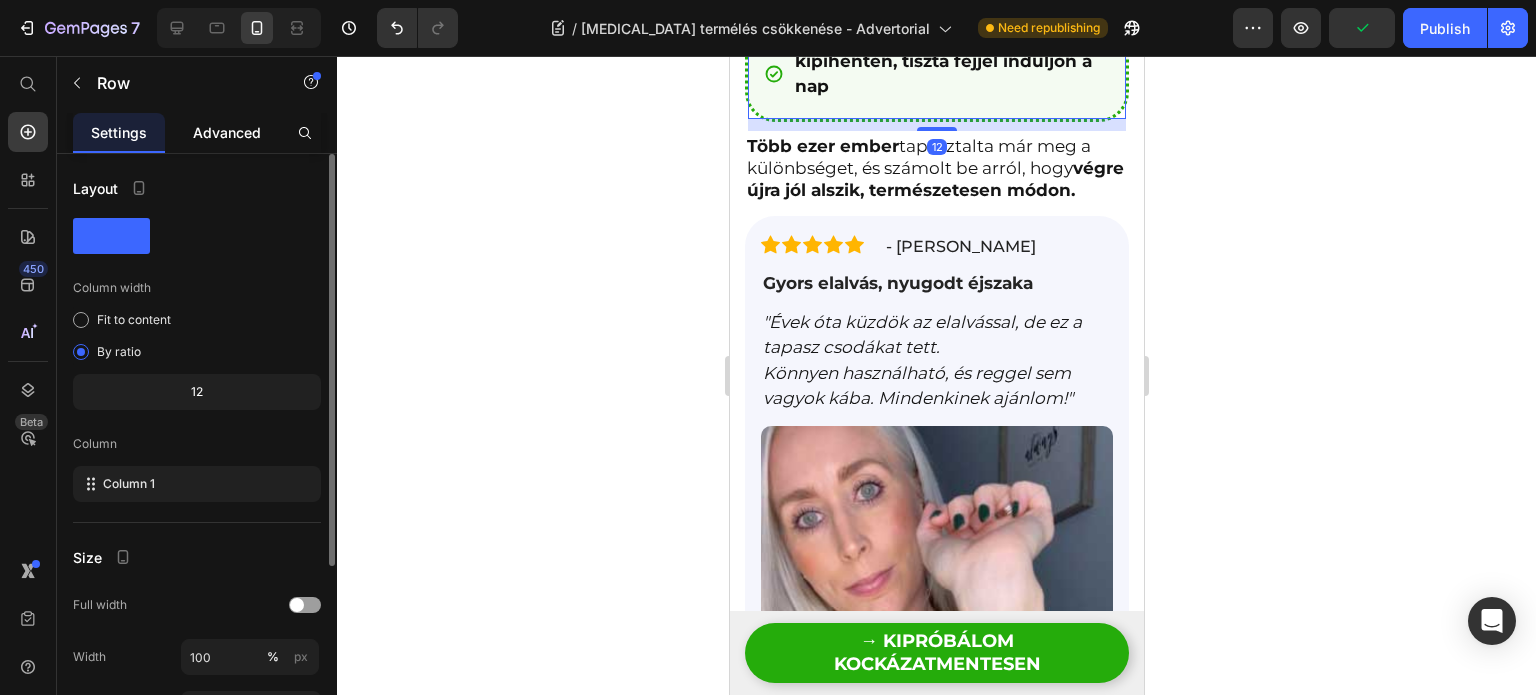 click on "Advanced" at bounding box center [227, 132] 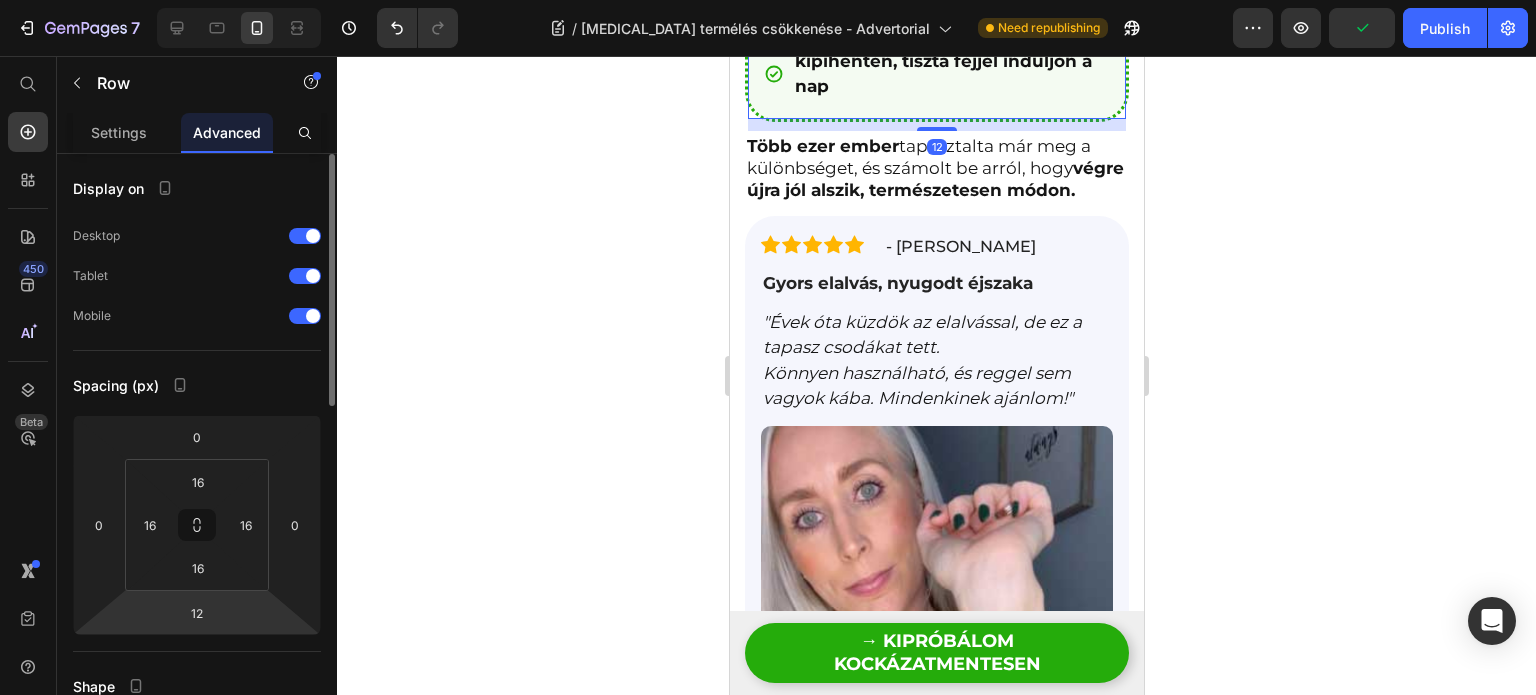 click on "7  Version history  /  [MEDICAL_DATA] termélés csökkenése - Advertorial Need republishing Preview  Publish  450 Beta Start with Sections Elements Hero Section Product Detail Brands Trusted Badges Guarantee Product Breakdown How to use Testimonials Compare Bundle FAQs Social Proof Brand Story Product List Collection Blog List Contact Sticky Add to Cart Custom Footer Browse Library 450 Layout
Row
Row
Row
Row Text
Heading
Text Block Button
Button
Button
Sticky Back to top Media" at bounding box center [768, 0] 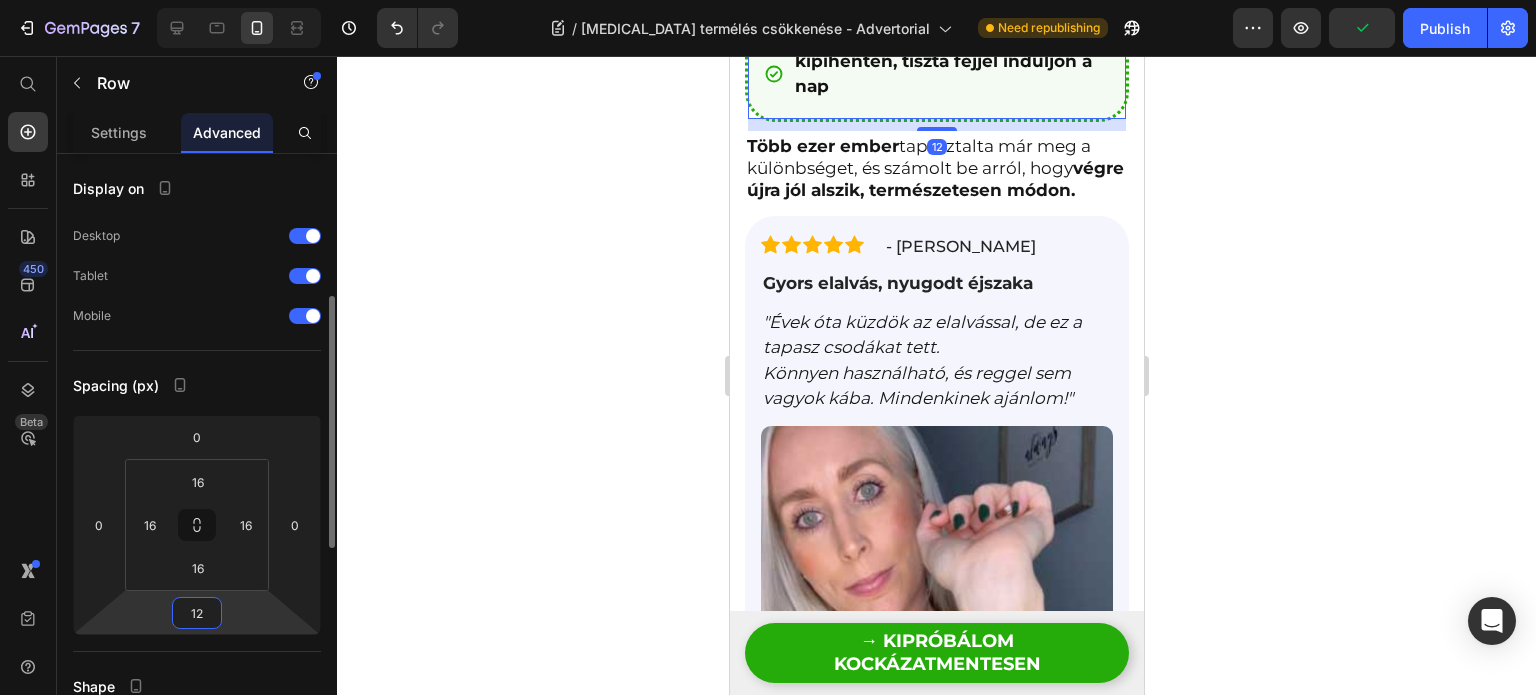 scroll, scrollTop: 100, scrollLeft: 0, axis: vertical 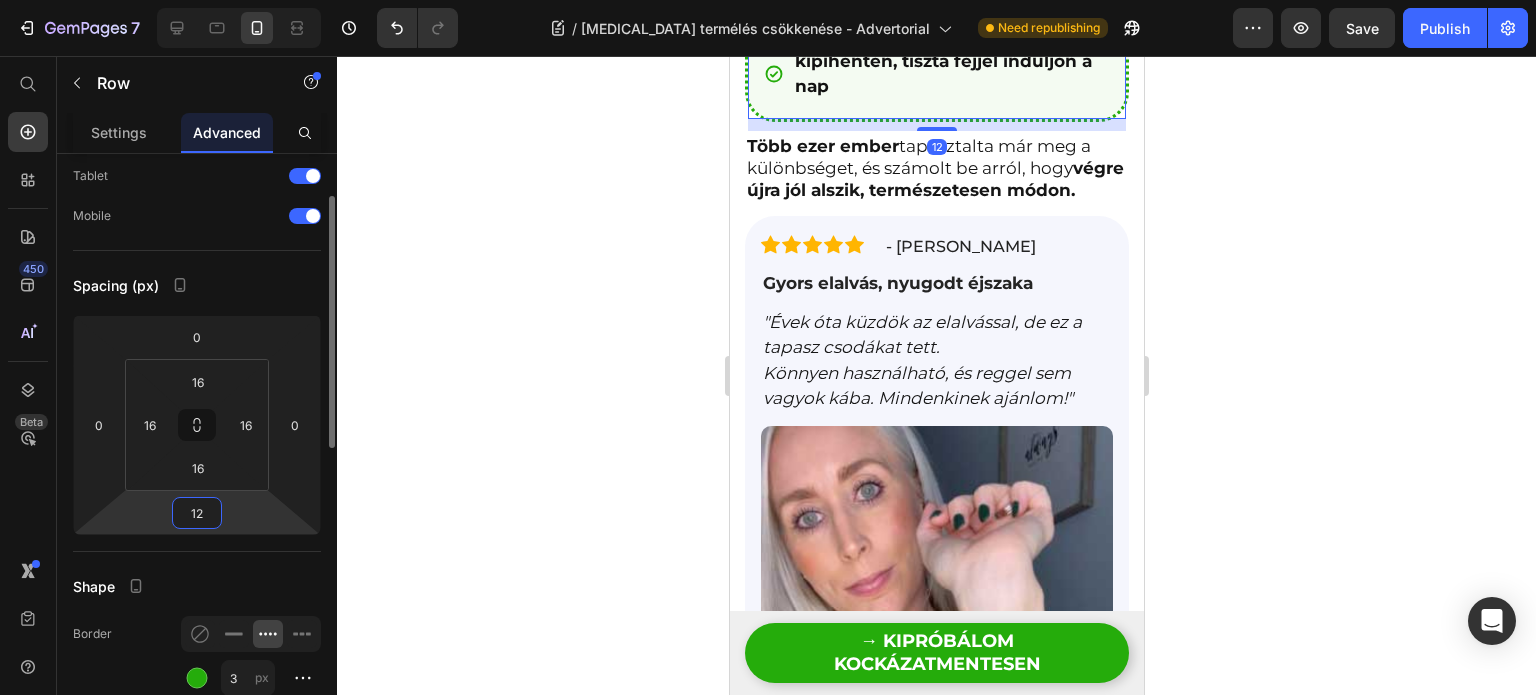 click on "12" at bounding box center (197, 513) 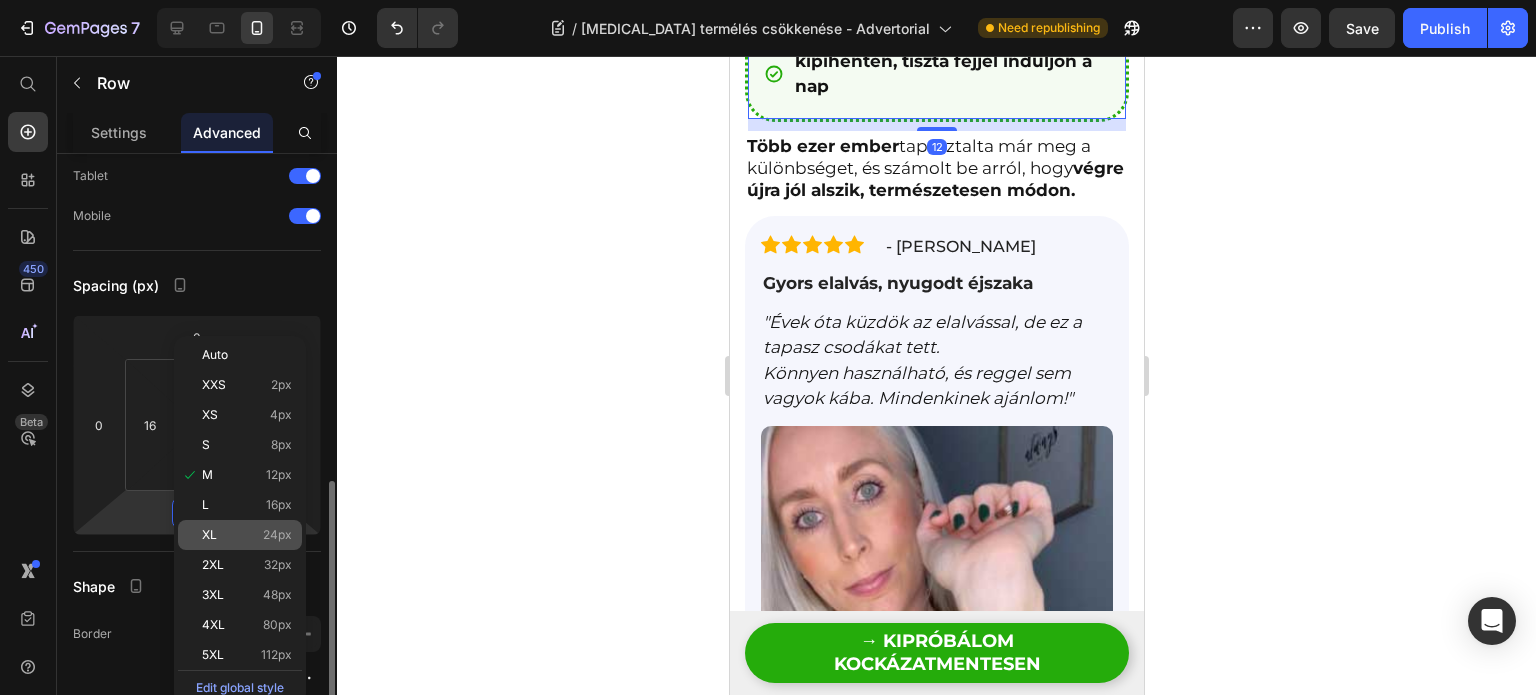 scroll, scrollTop: 300, scrollLeft: 0, axis: vertical 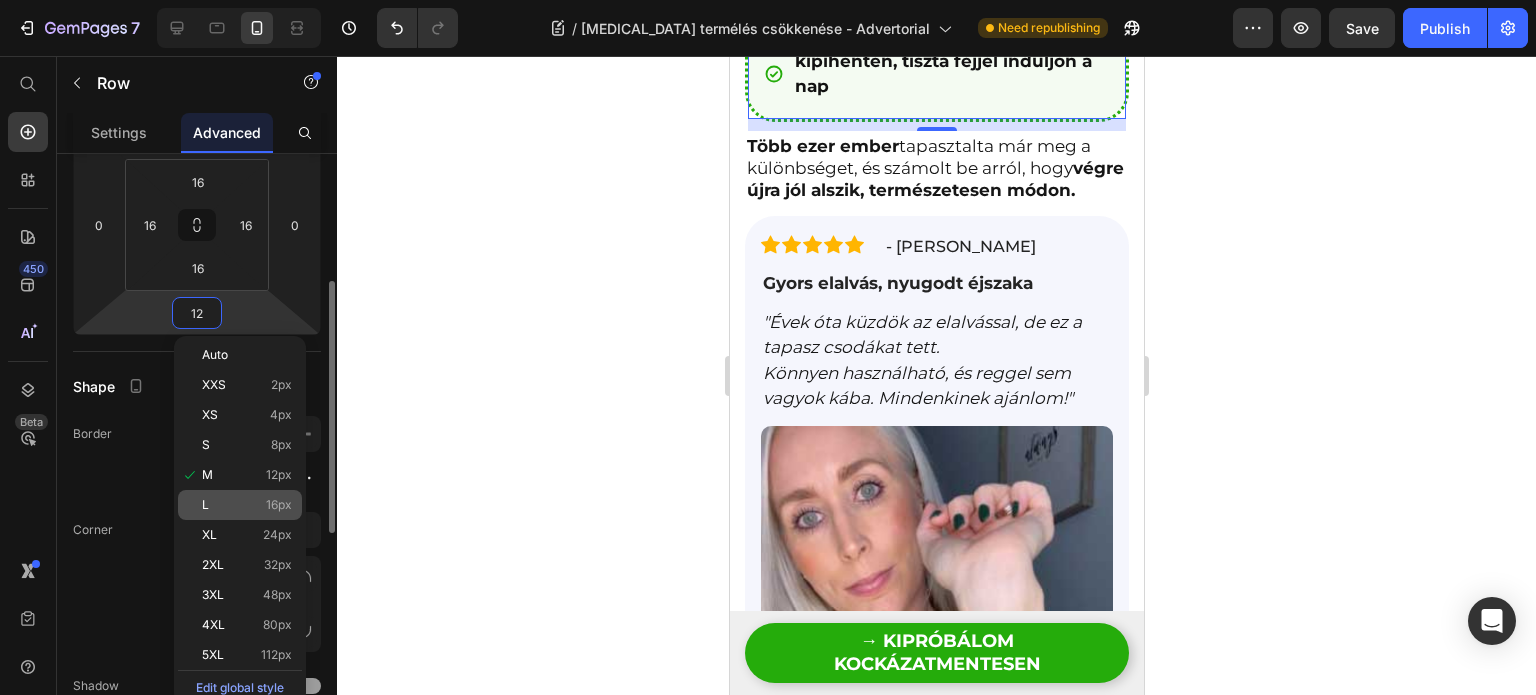 click on "L 16px" 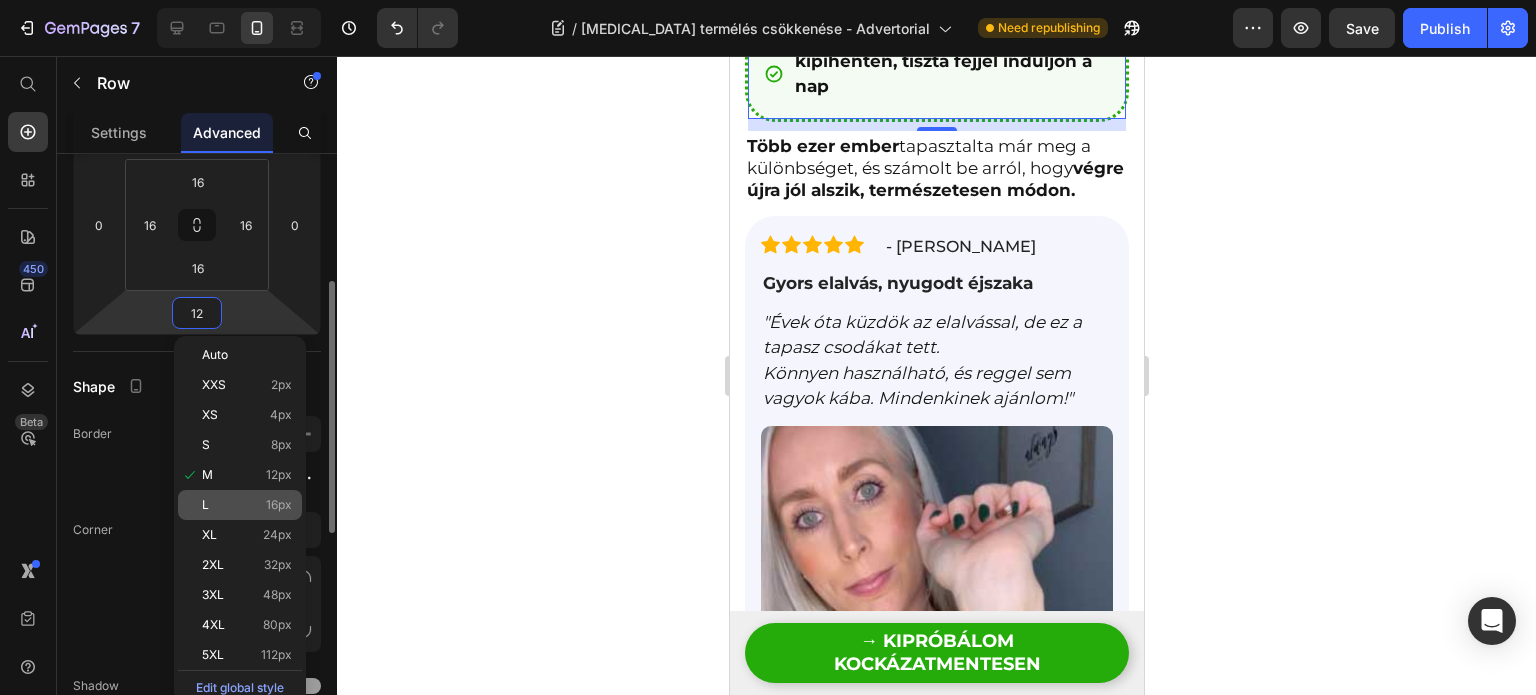 type on "16" 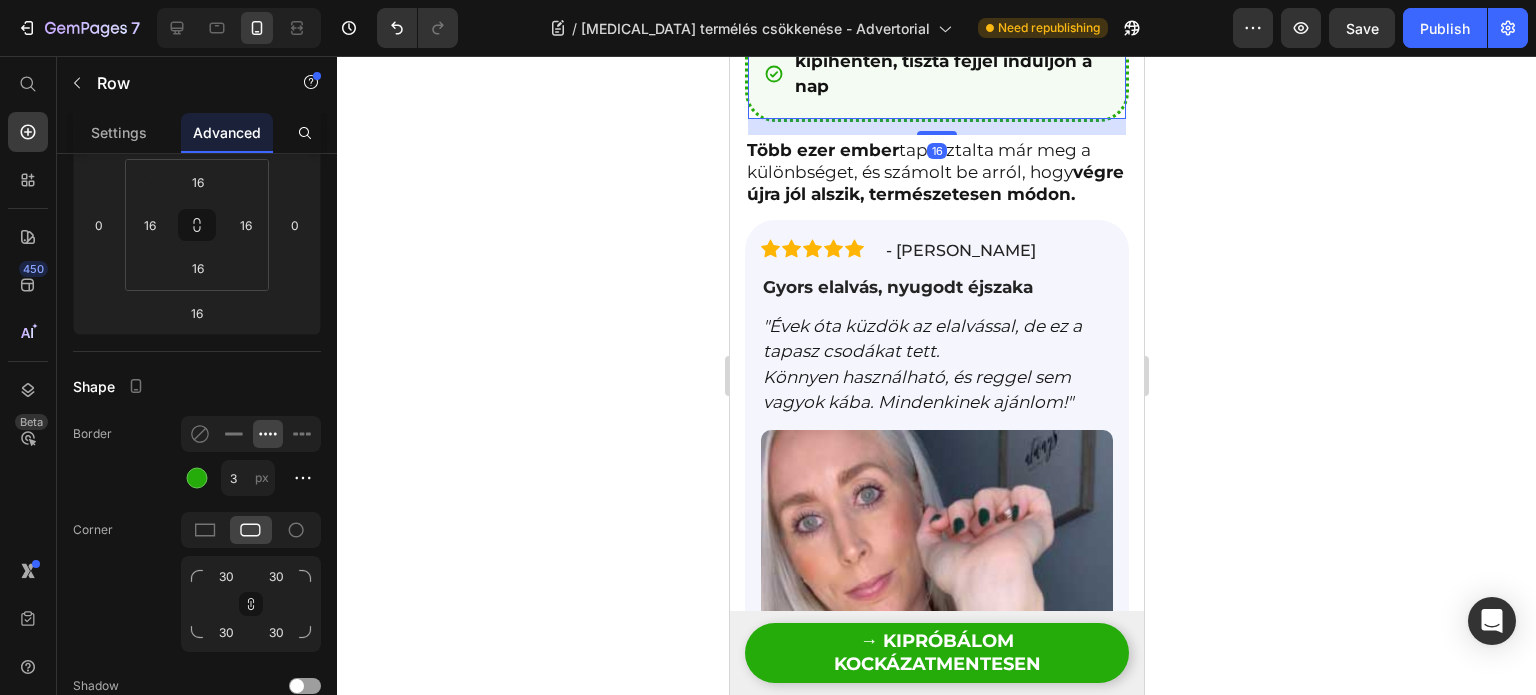 click 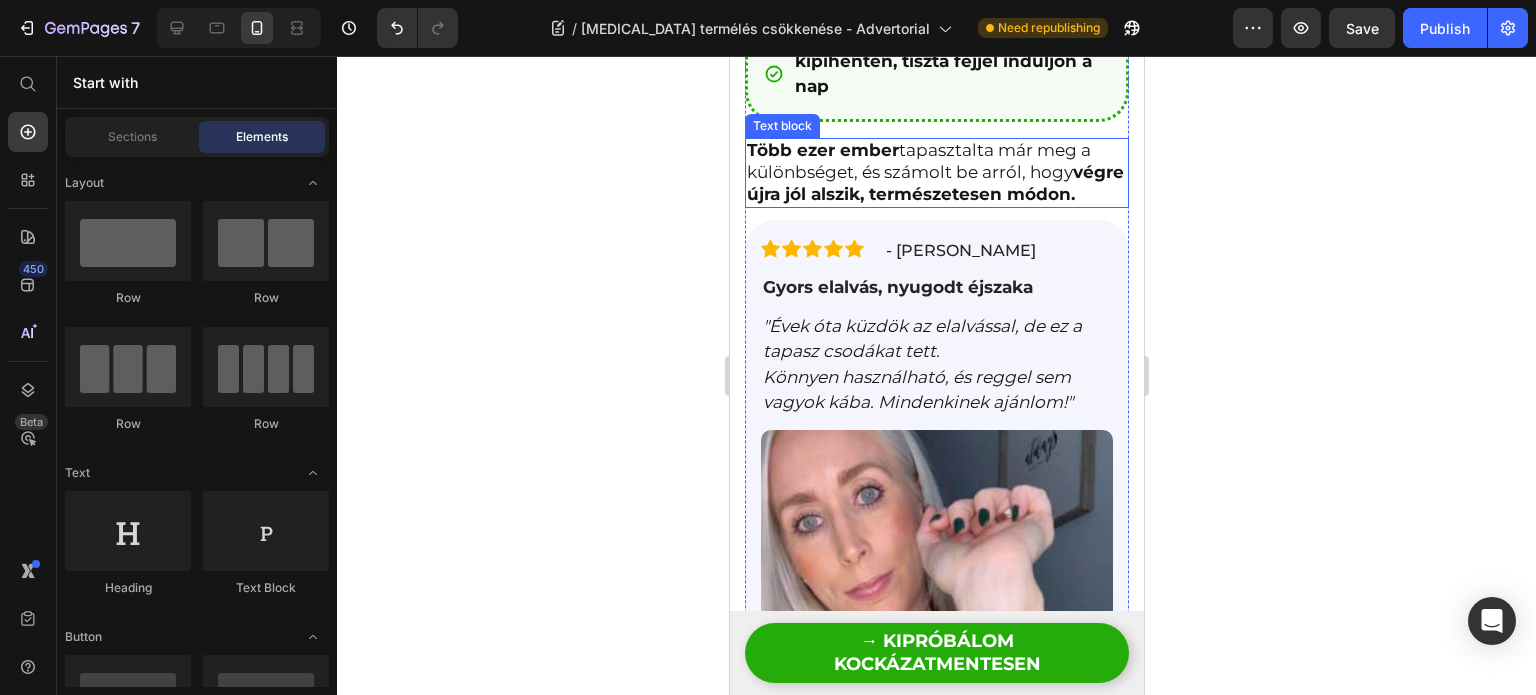 click on "Több ezer ember  tapasztalta már meg a különbséget, és számolt be arról, hogy  végre újra jól alszik, természetesen módon." at bounding box center [934, 172] 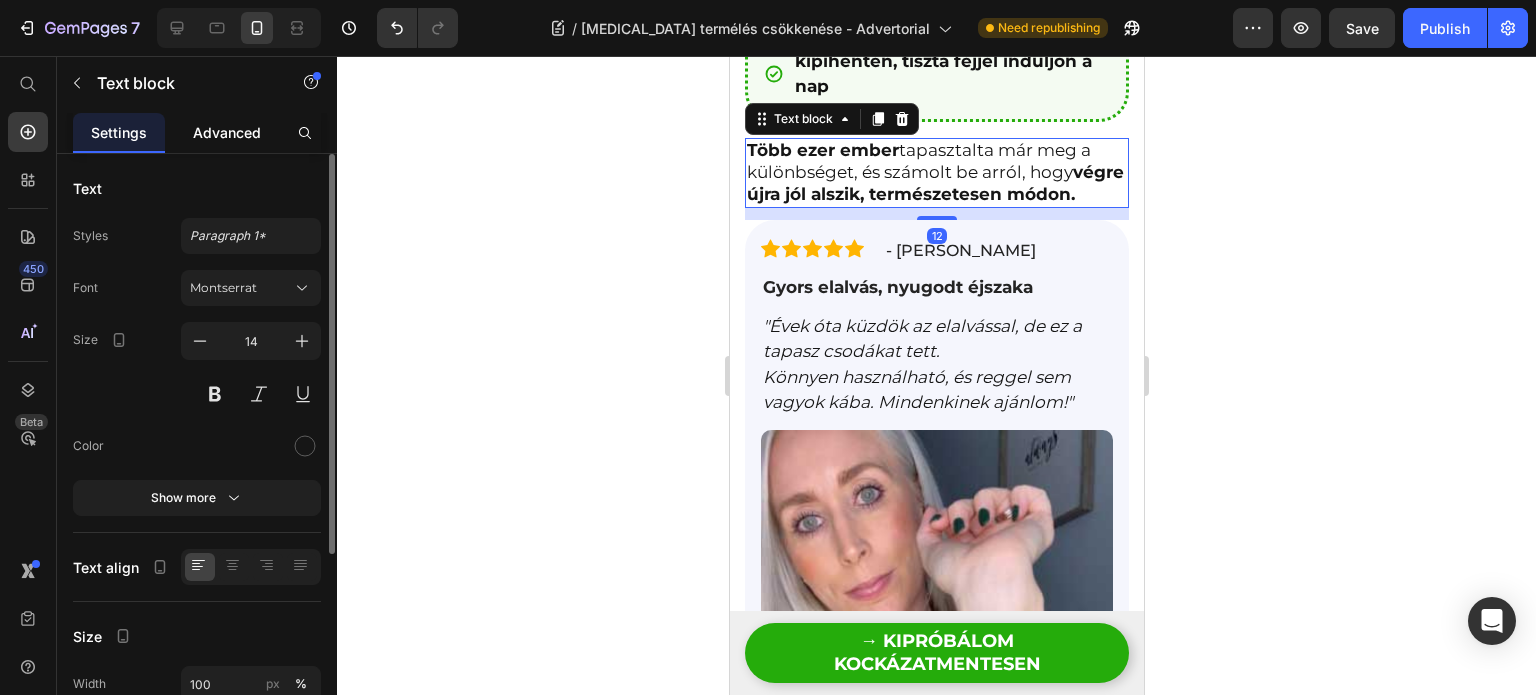 click on "Advanced" at bounding box center [227, 132] 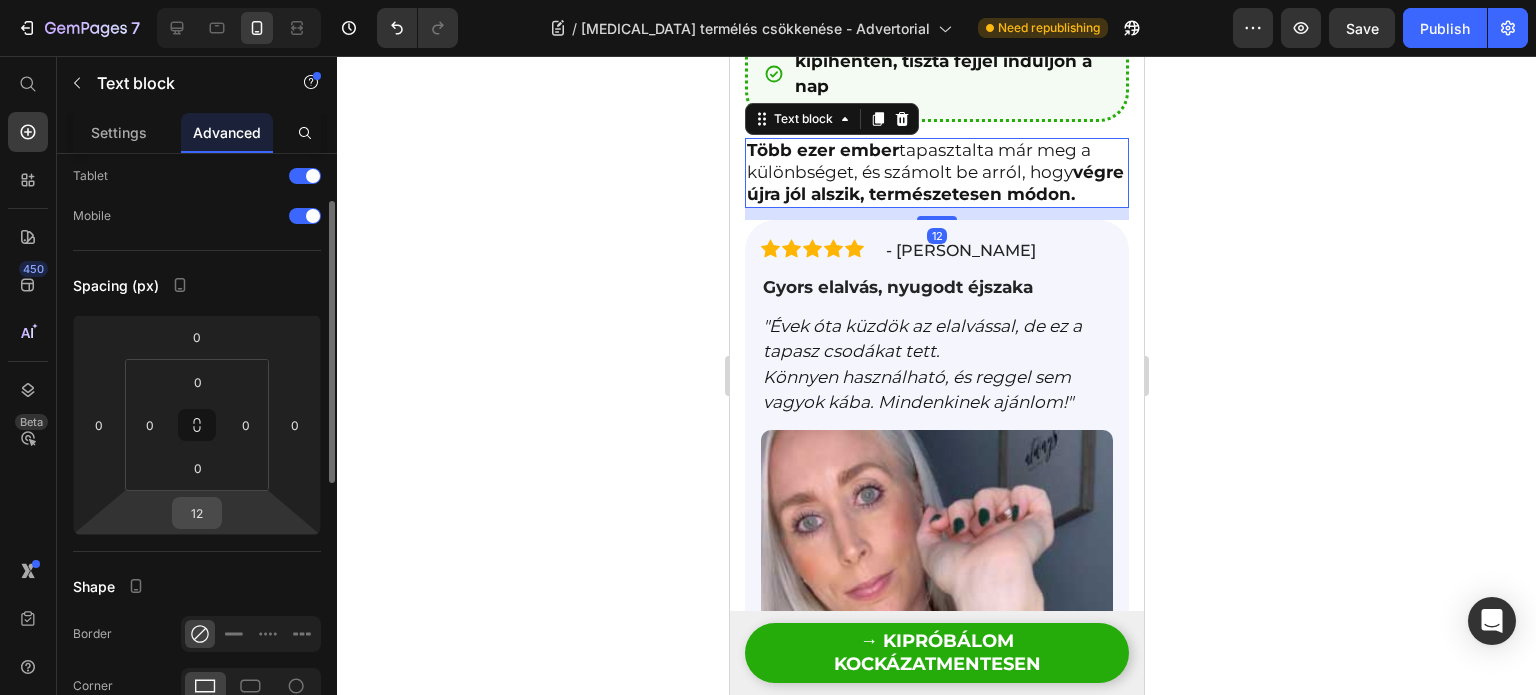 click on "12" at bounding box center [197, 513] 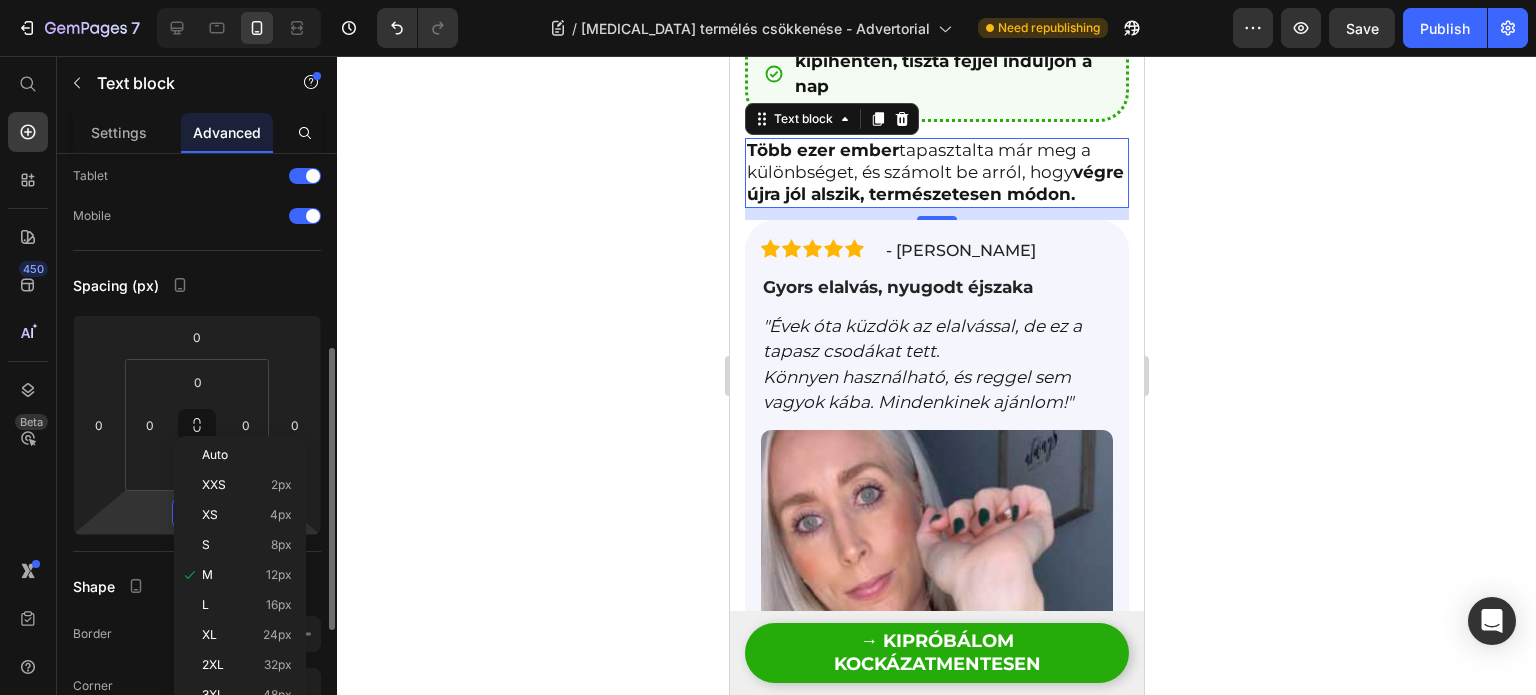scroll, scrollTop: 300, scrollLeft: 0, axis: vertical 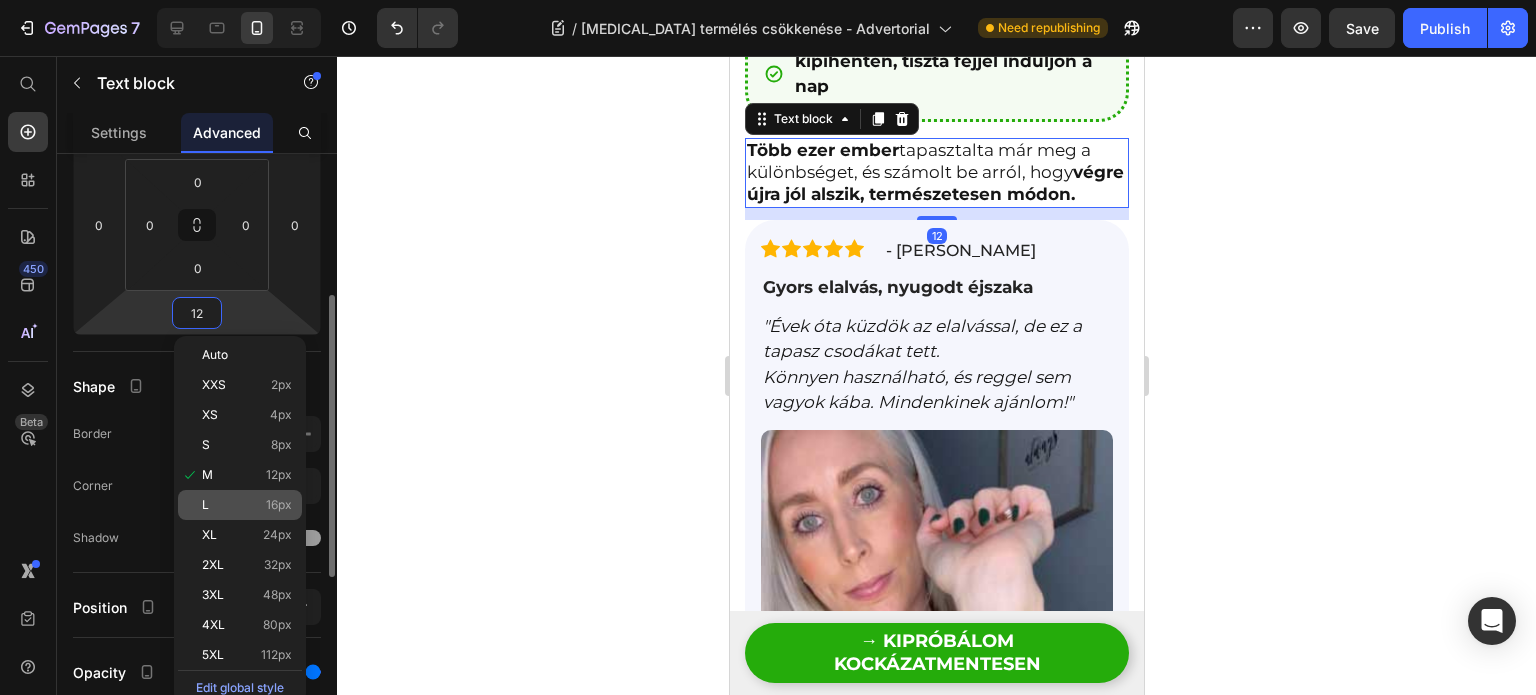 click on "L 16px" 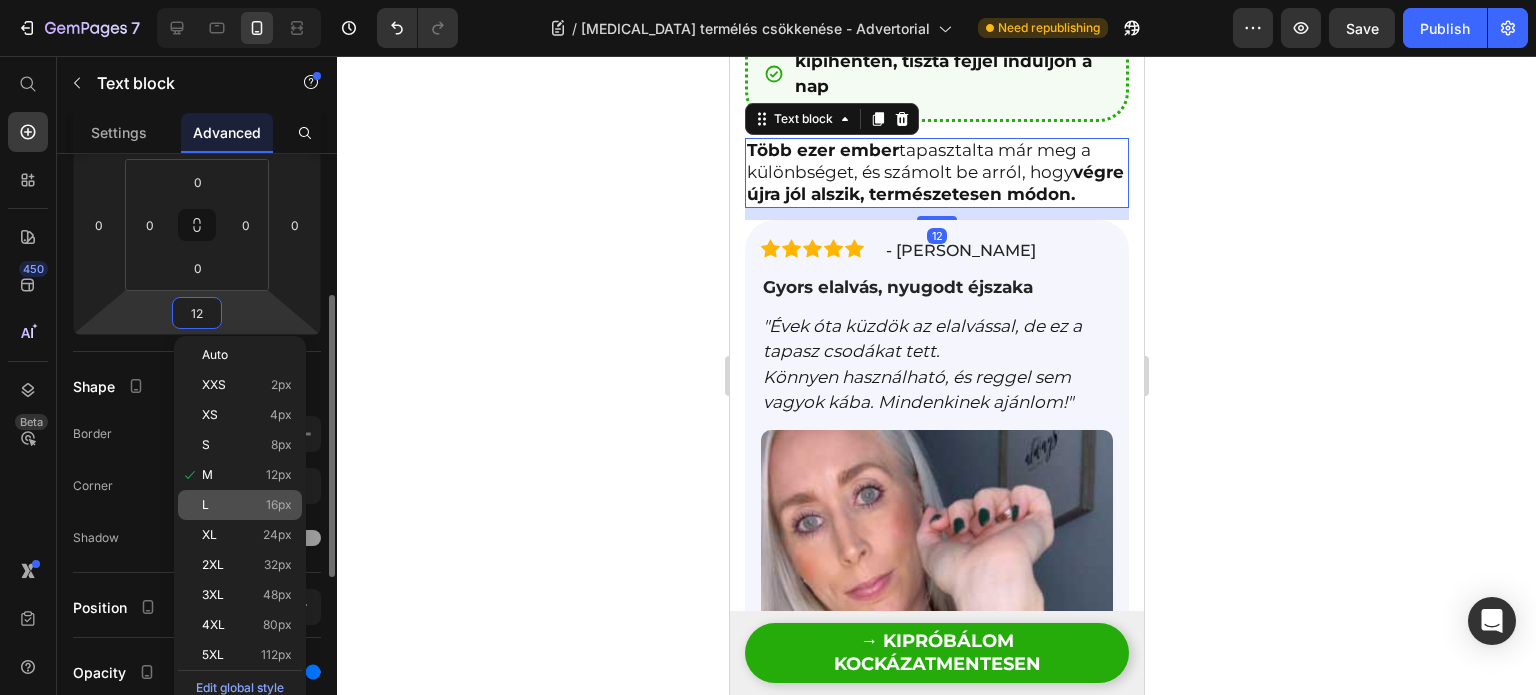 type on "16" 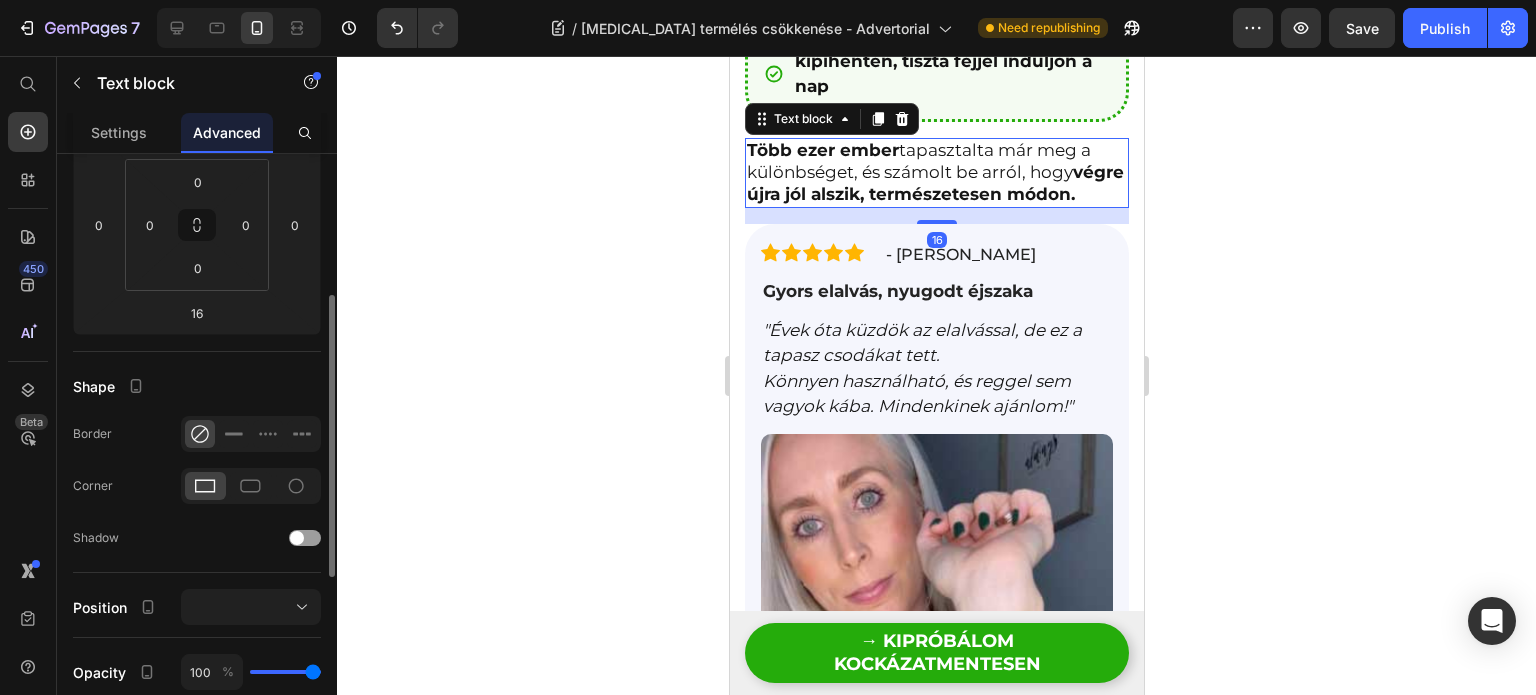 click 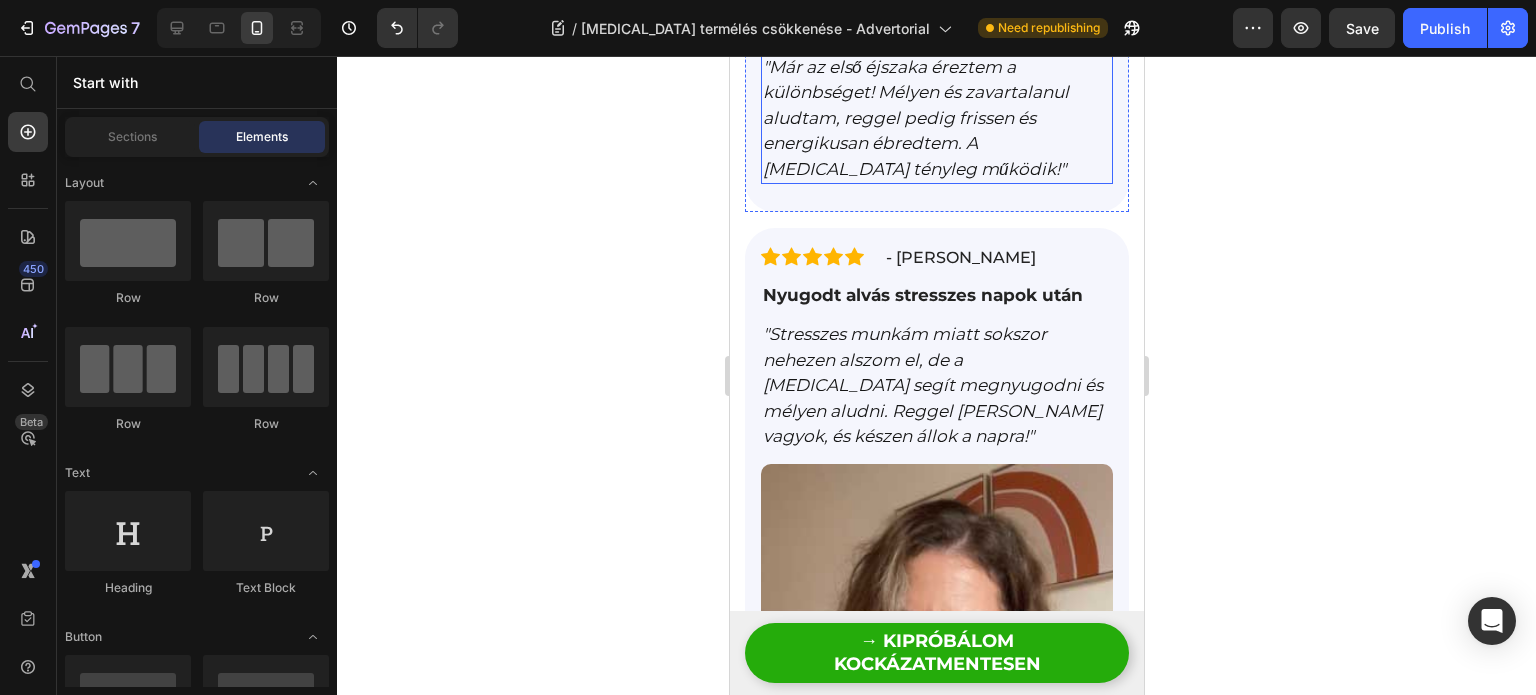 scroll, scrollTop: 5590, scrollLeft: 0, axis: vertical 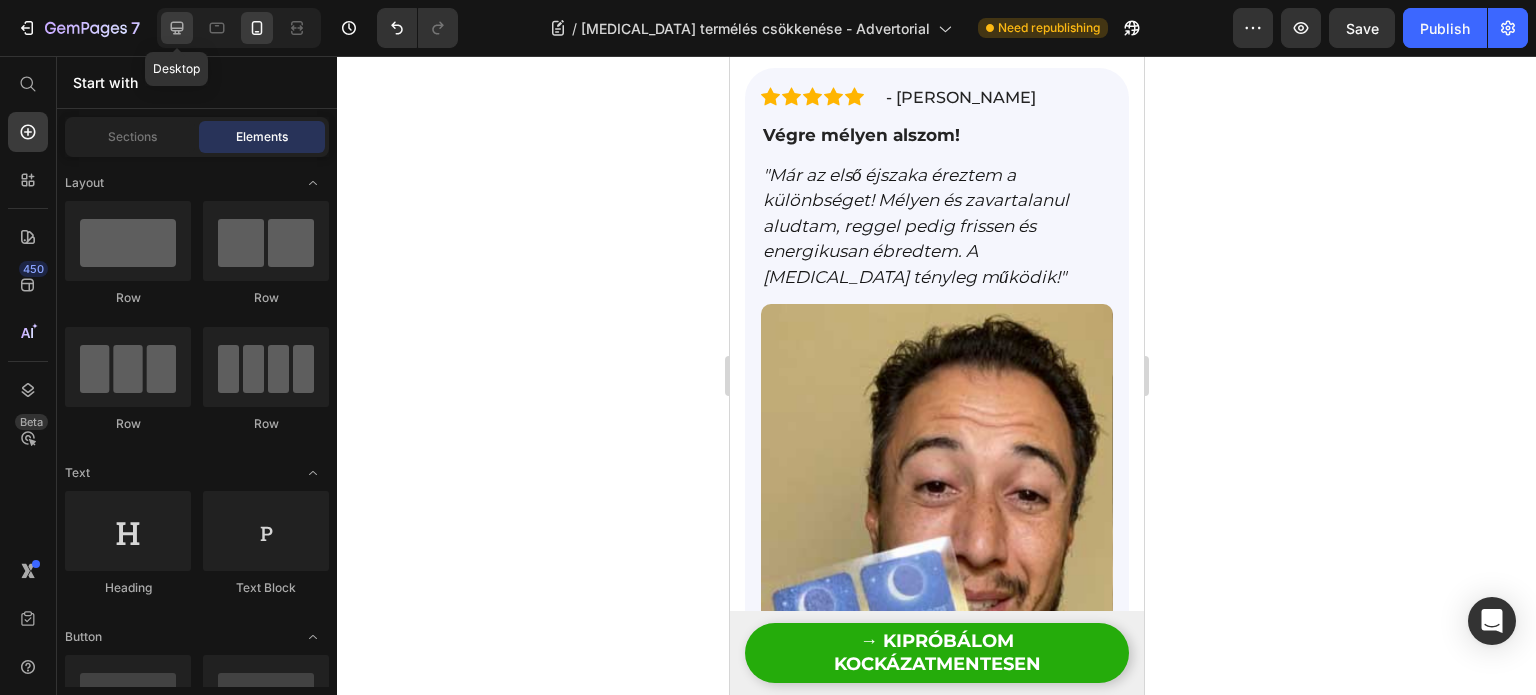 drag, startPoint x: 171, startPoint y: 39, endPoint x: 389, endPoint y: 188, distance: 264.05493 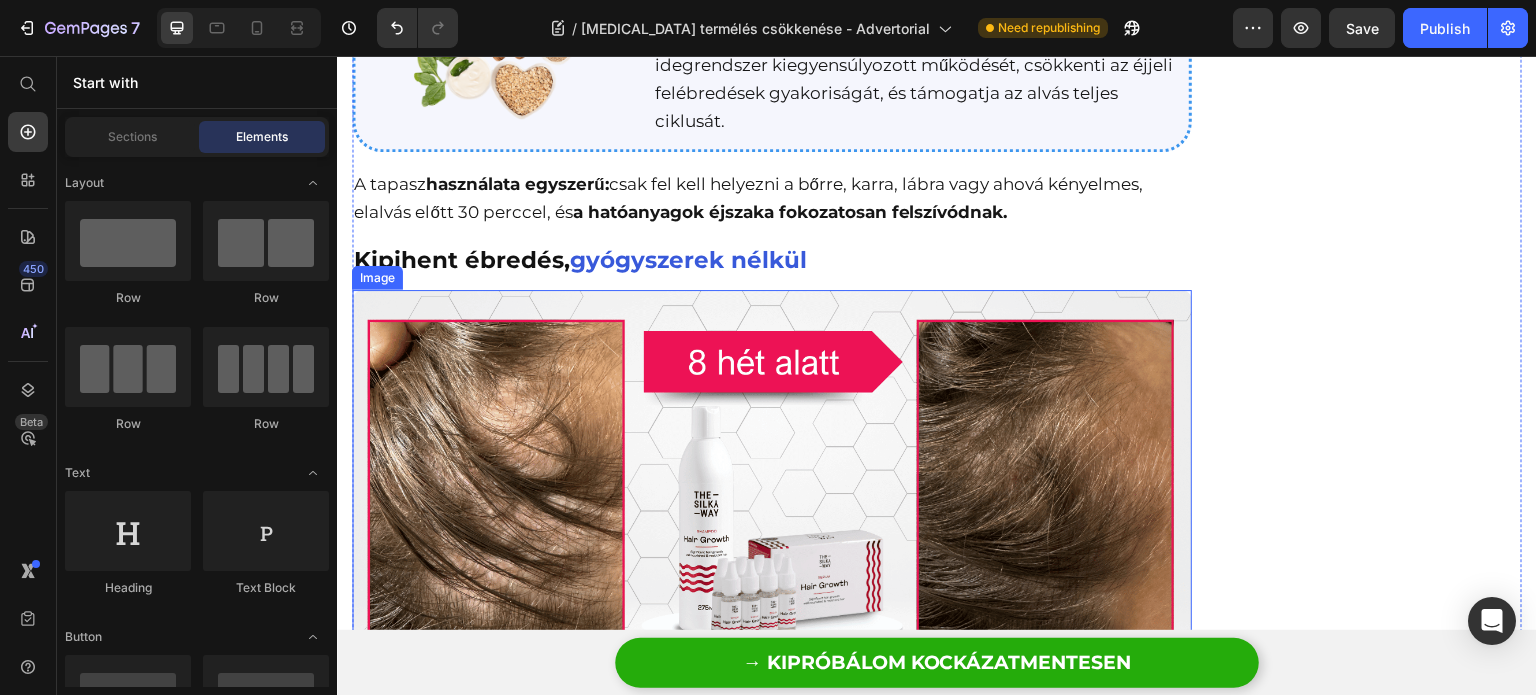 scroll, scrollTop: 3768, scrollLeft: 0, axis: vertical 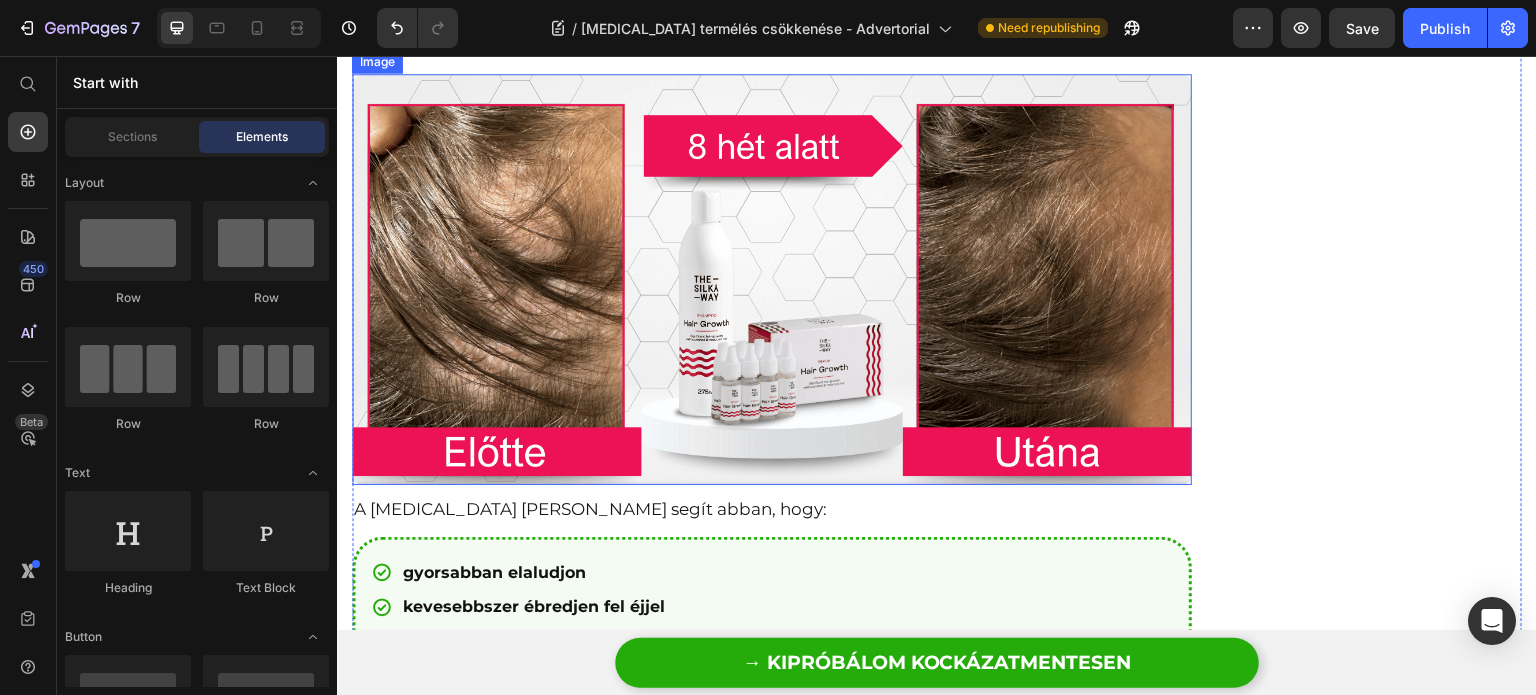 click at bounding box center [772, 279] 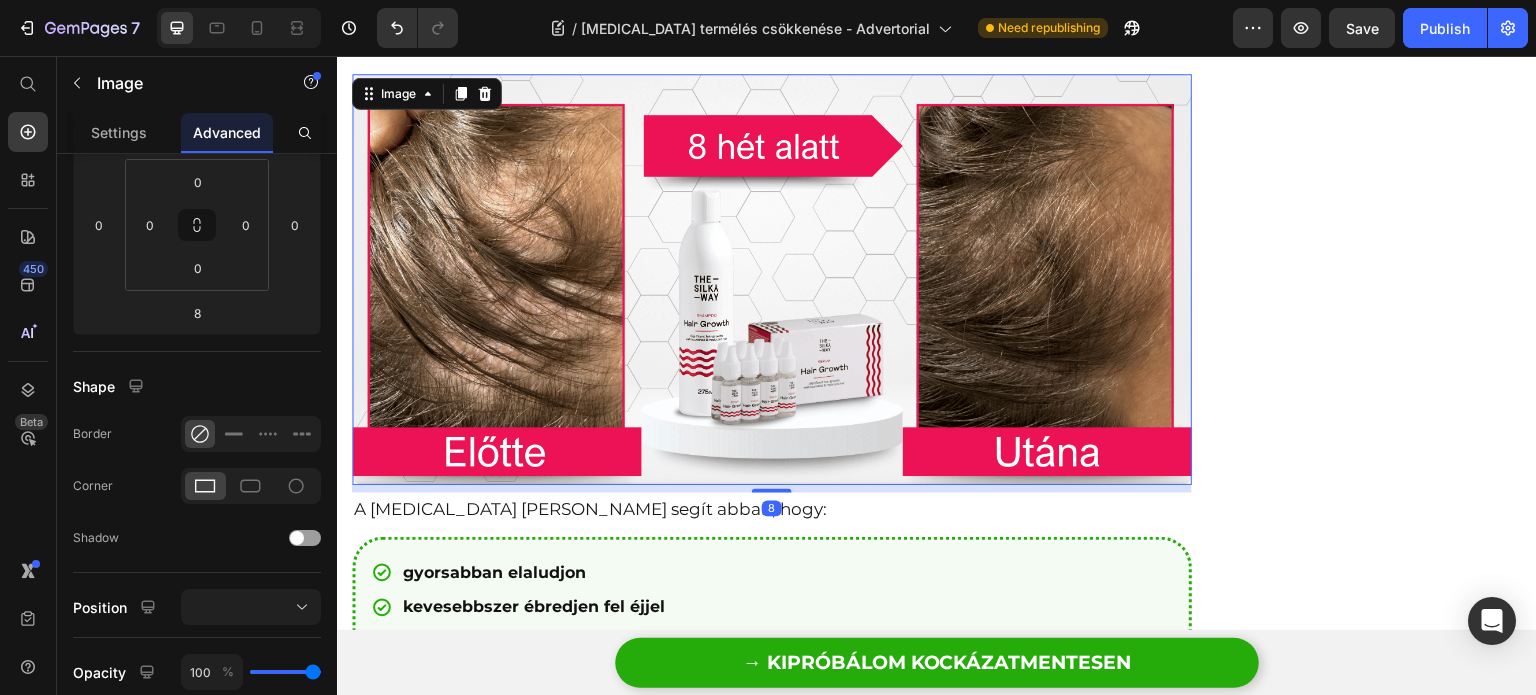 scroll, scrollTop: 0, scrollLeft: 0, axis: both 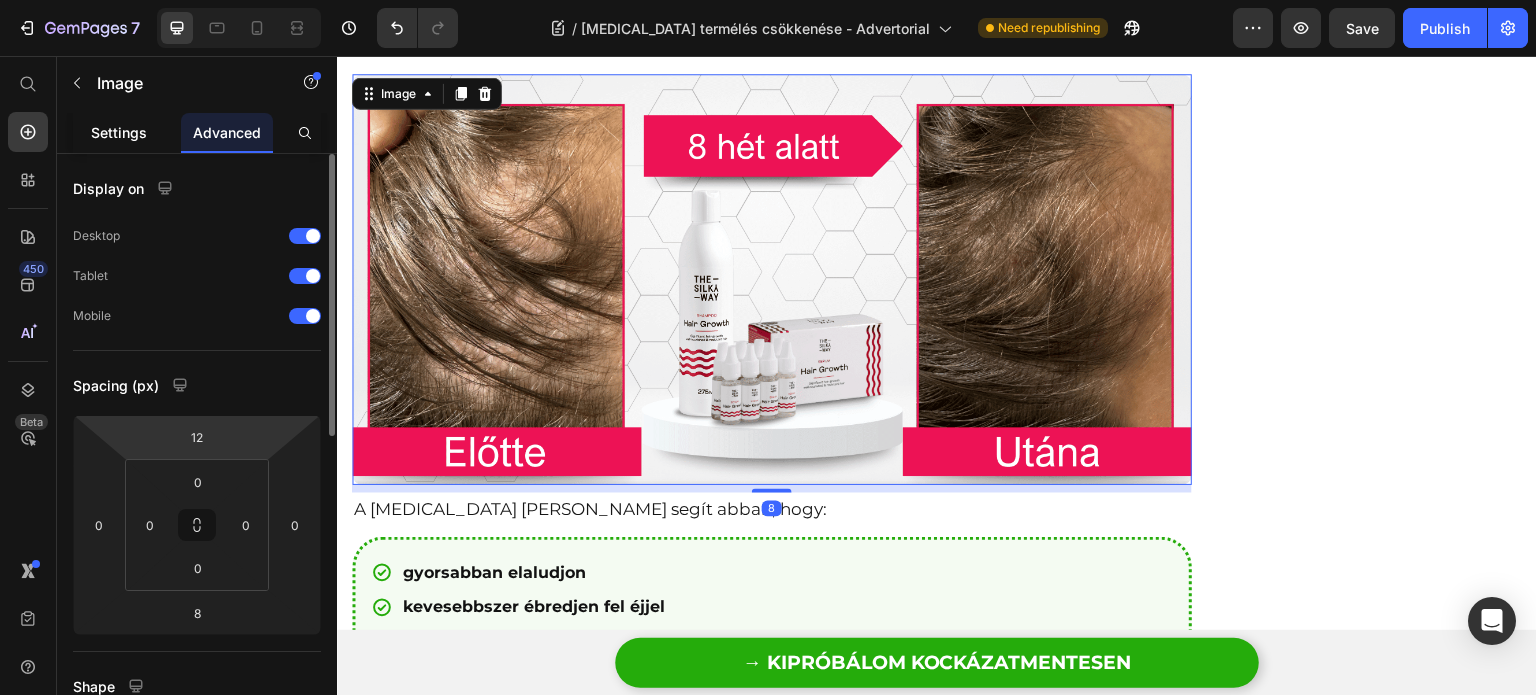 click on "Settings" at bounding box center (119, 132) 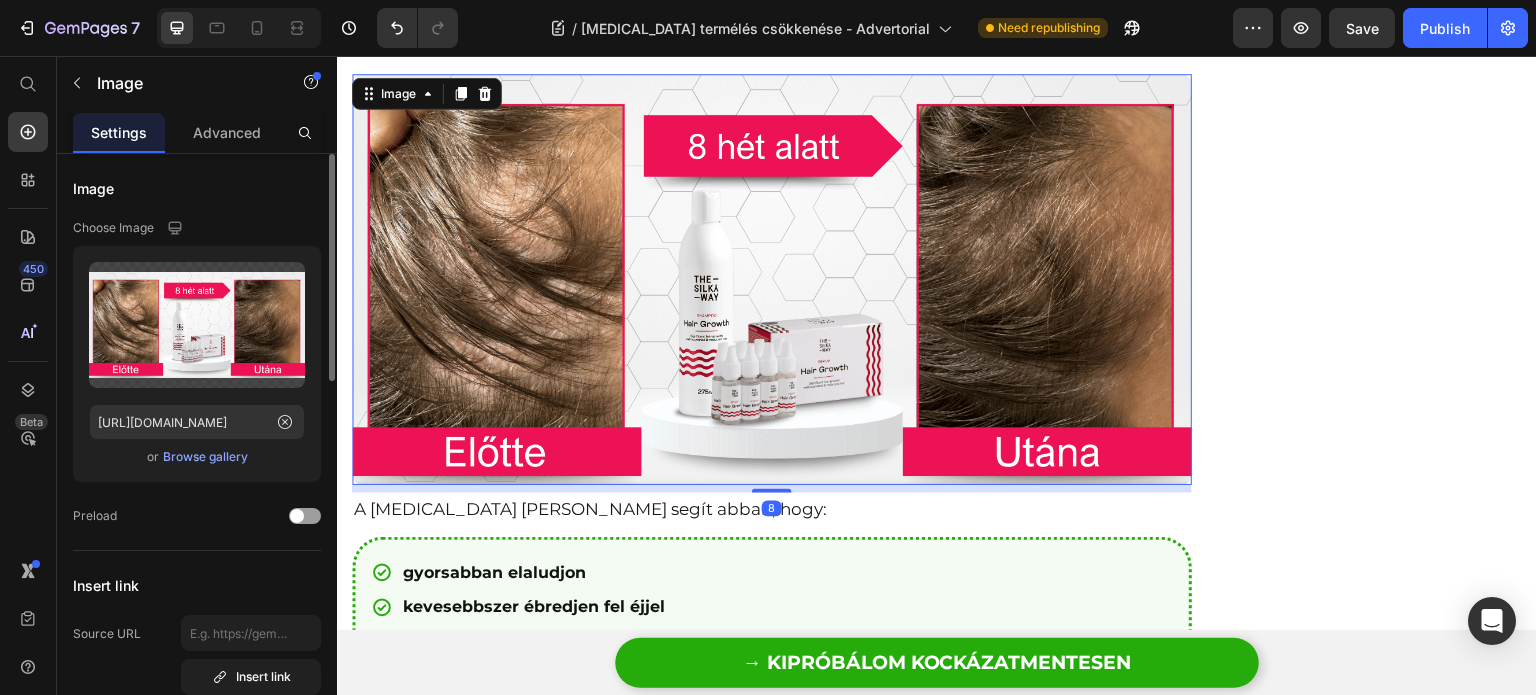 click on "Upload Image [URL][DOMAIN_NAME]  or   Browse gallery" at bounding box center [197, 364] 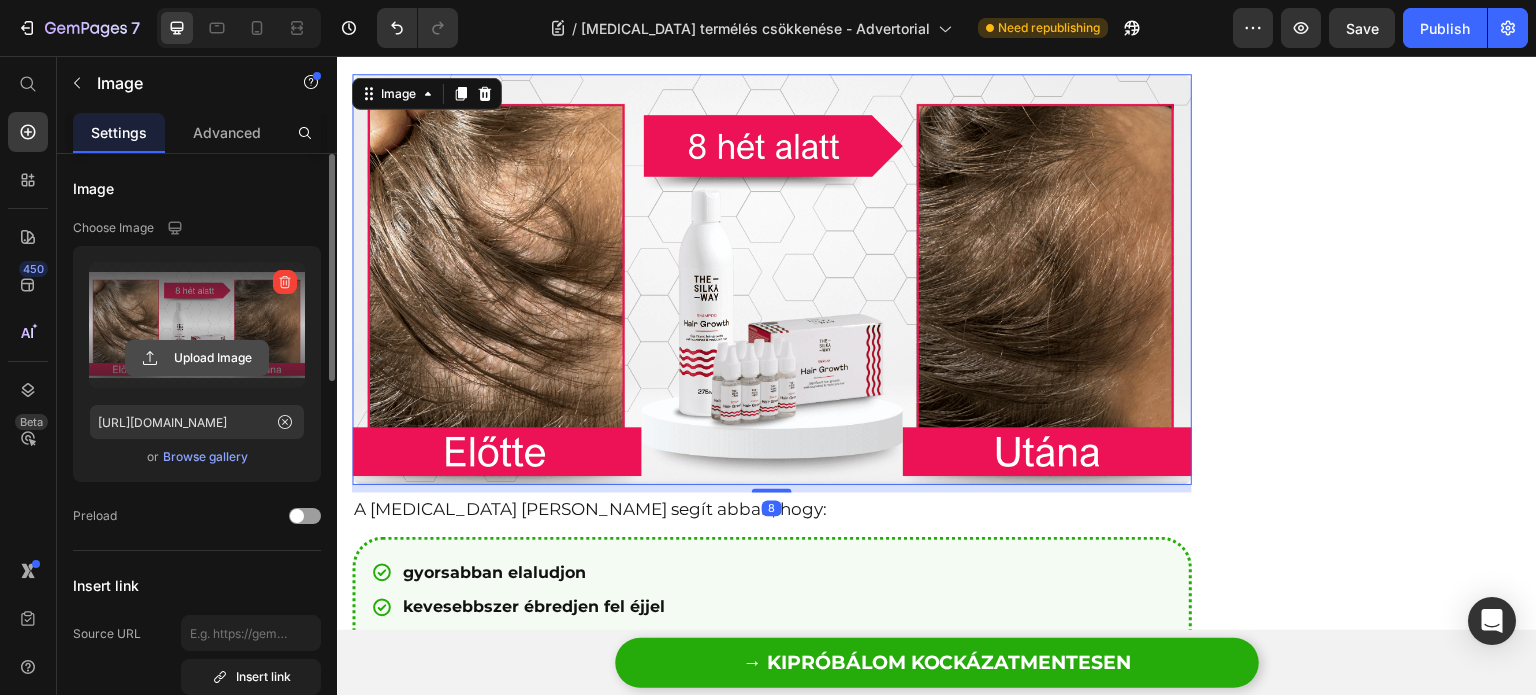 click 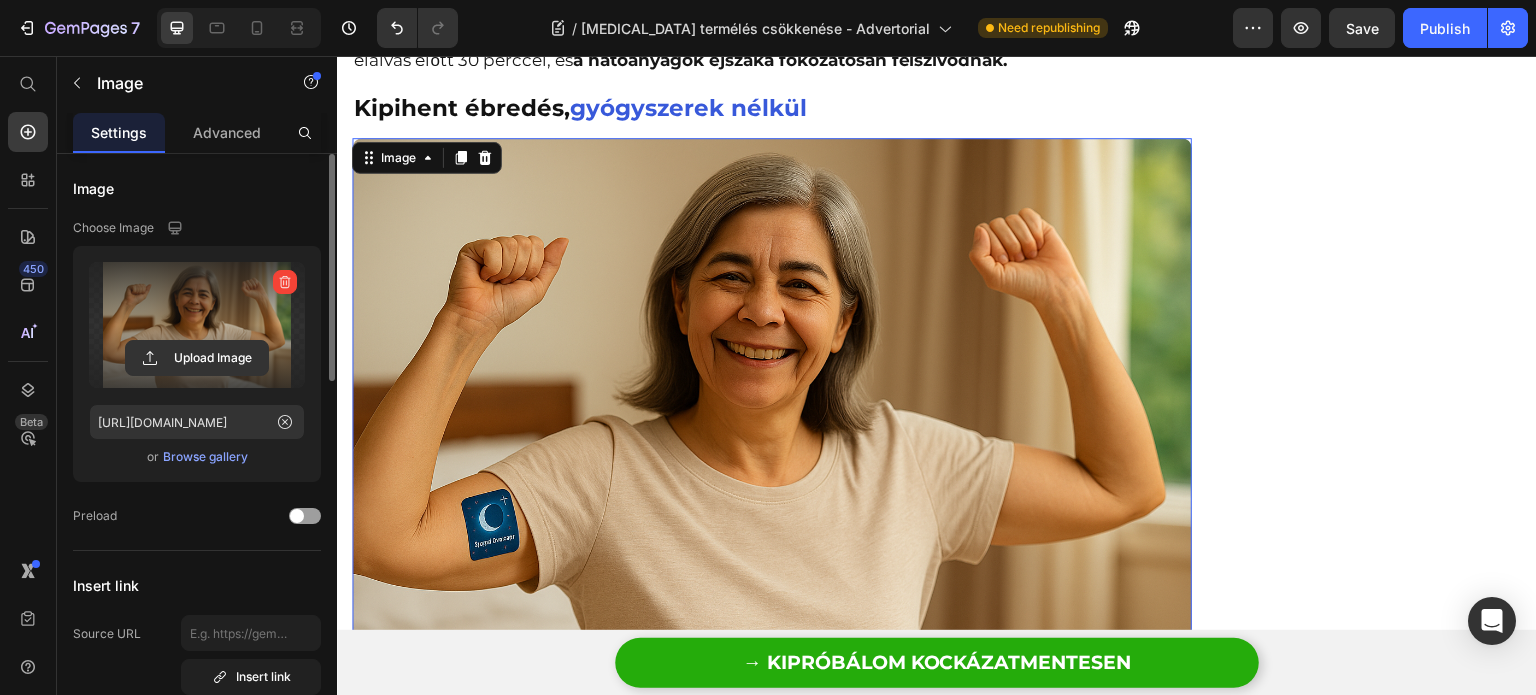 scroll, scrollTop: 3768, scrollLeft: 0, axis: vertical 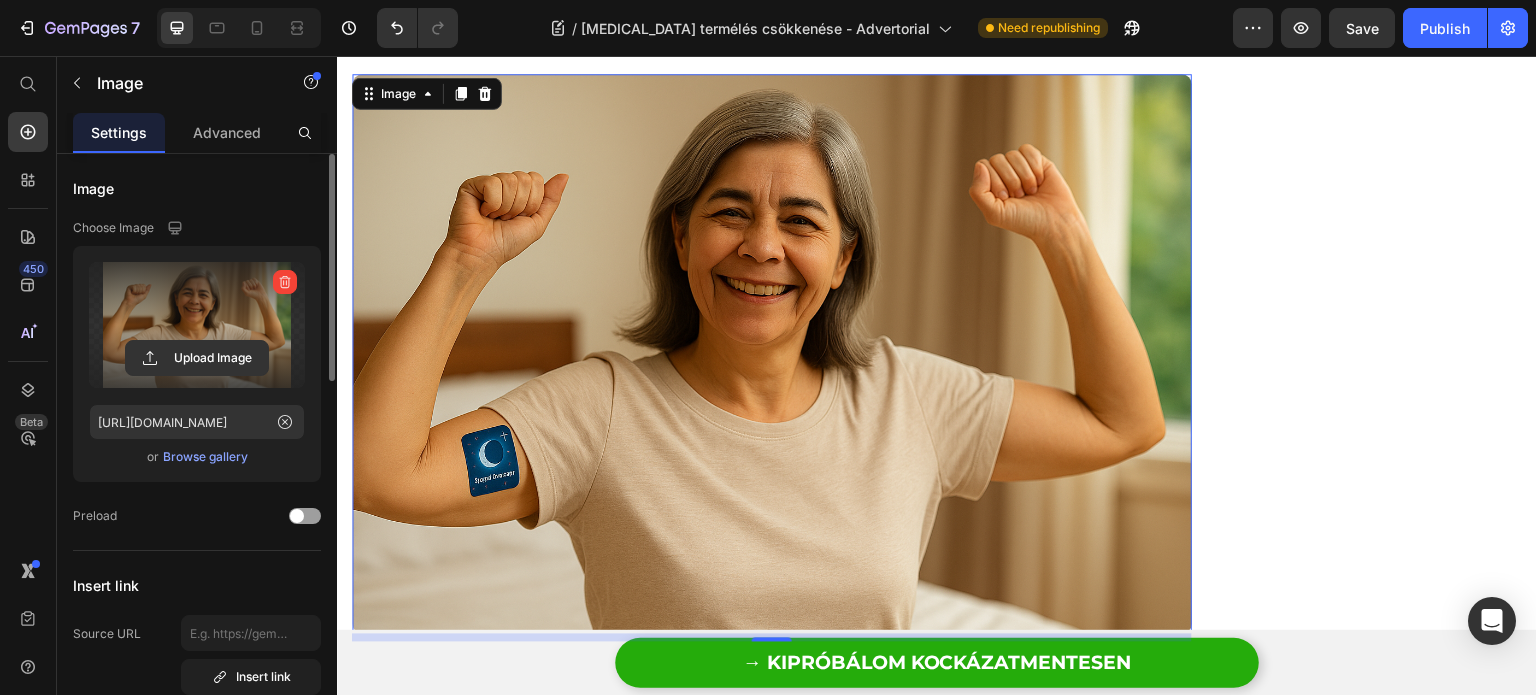 click at bounding box center [772, 354] 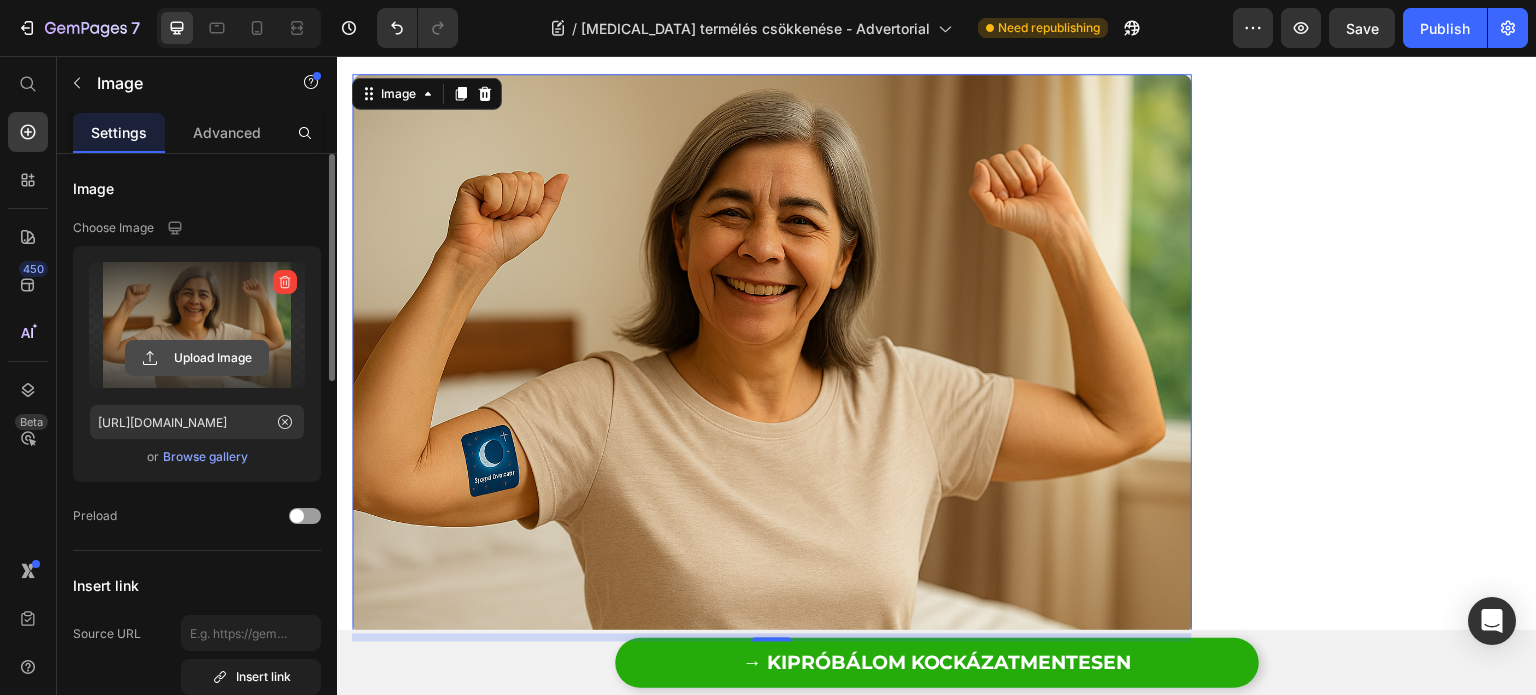 click 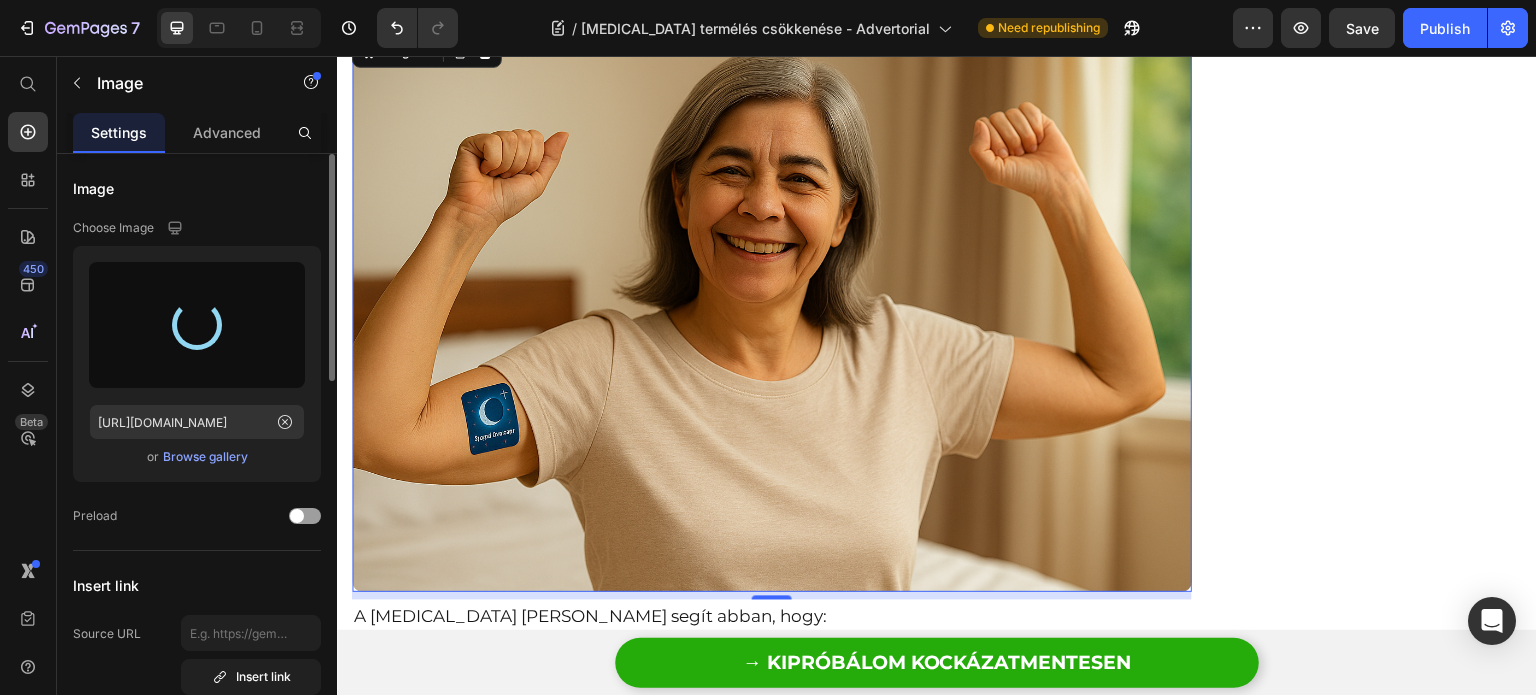 scroll, scrollTop: 3868, scrollLeft: 0, axis: vertical 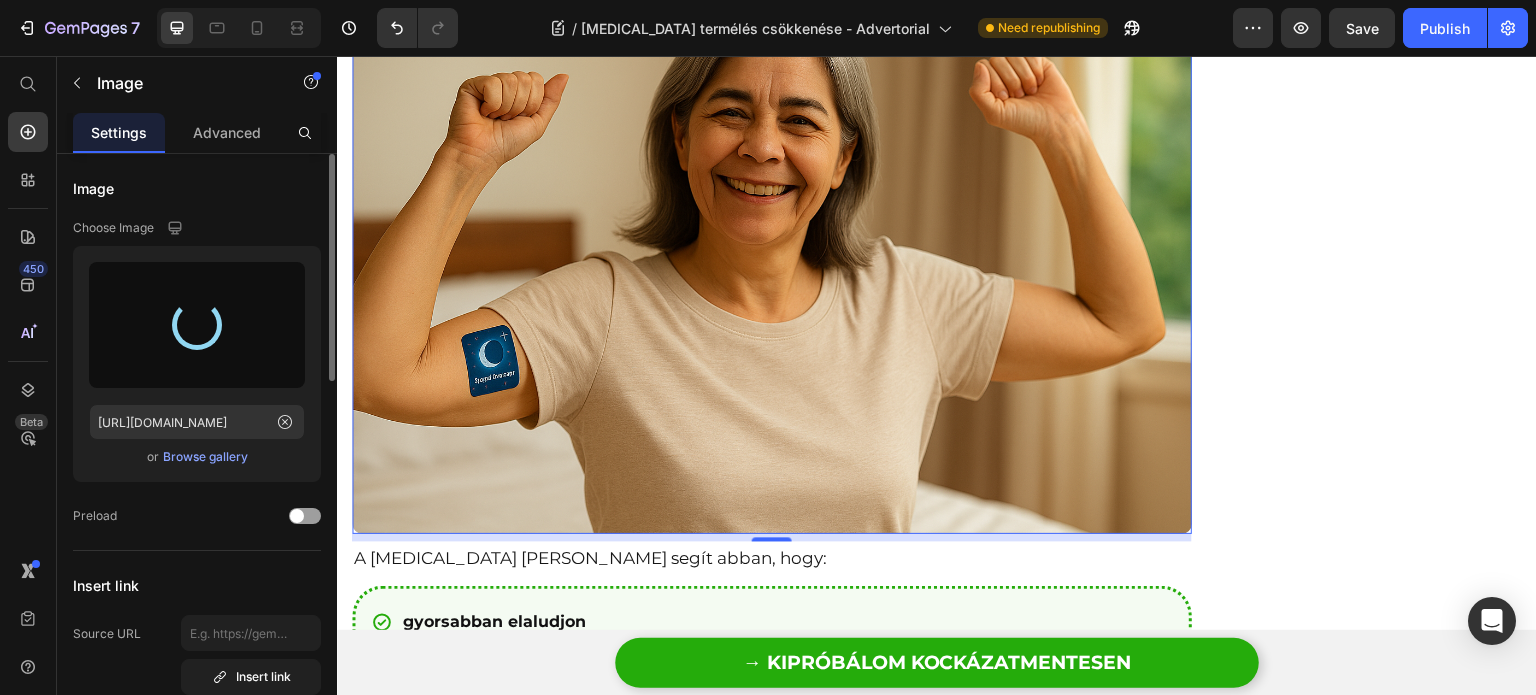 type on "[URL][DOMAIN_NAME]" 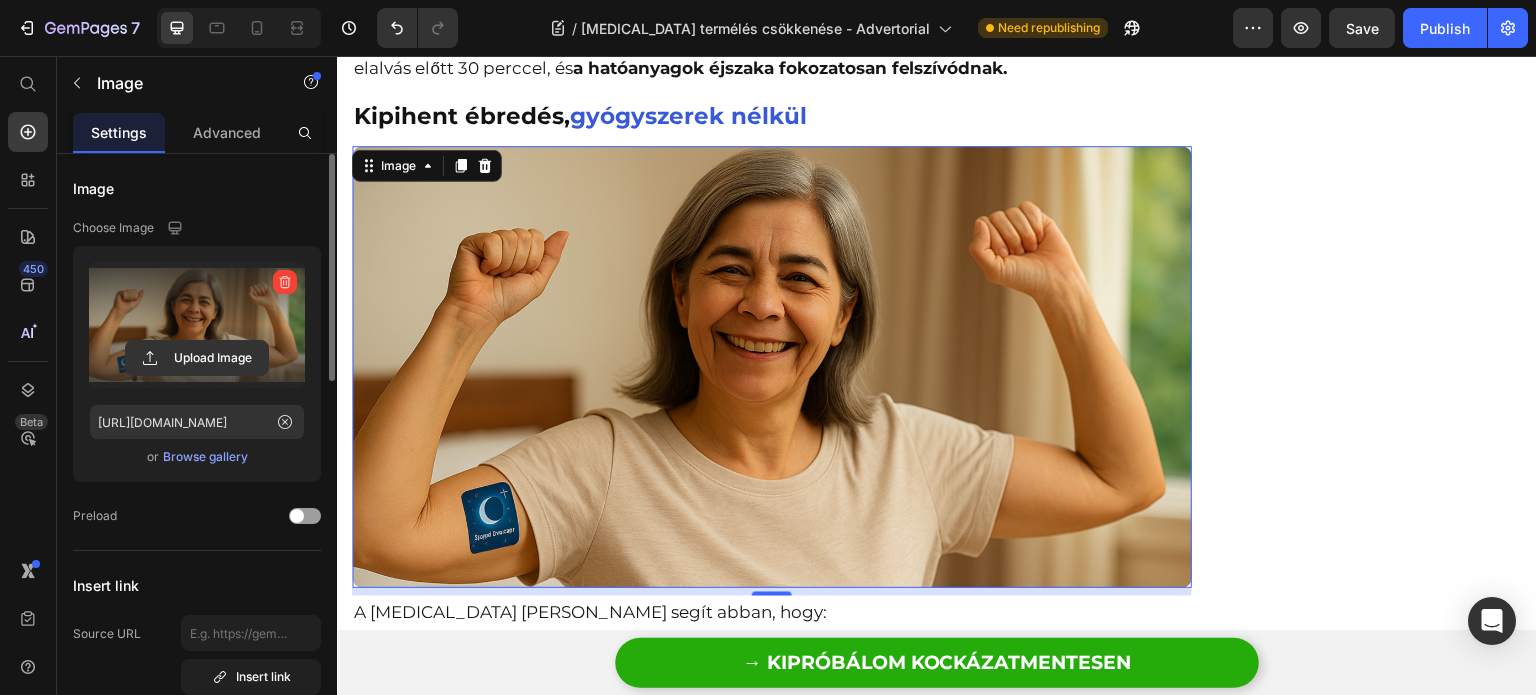 scroll, scrollTop: 3668, scrollLeft: 0, axis: vertical 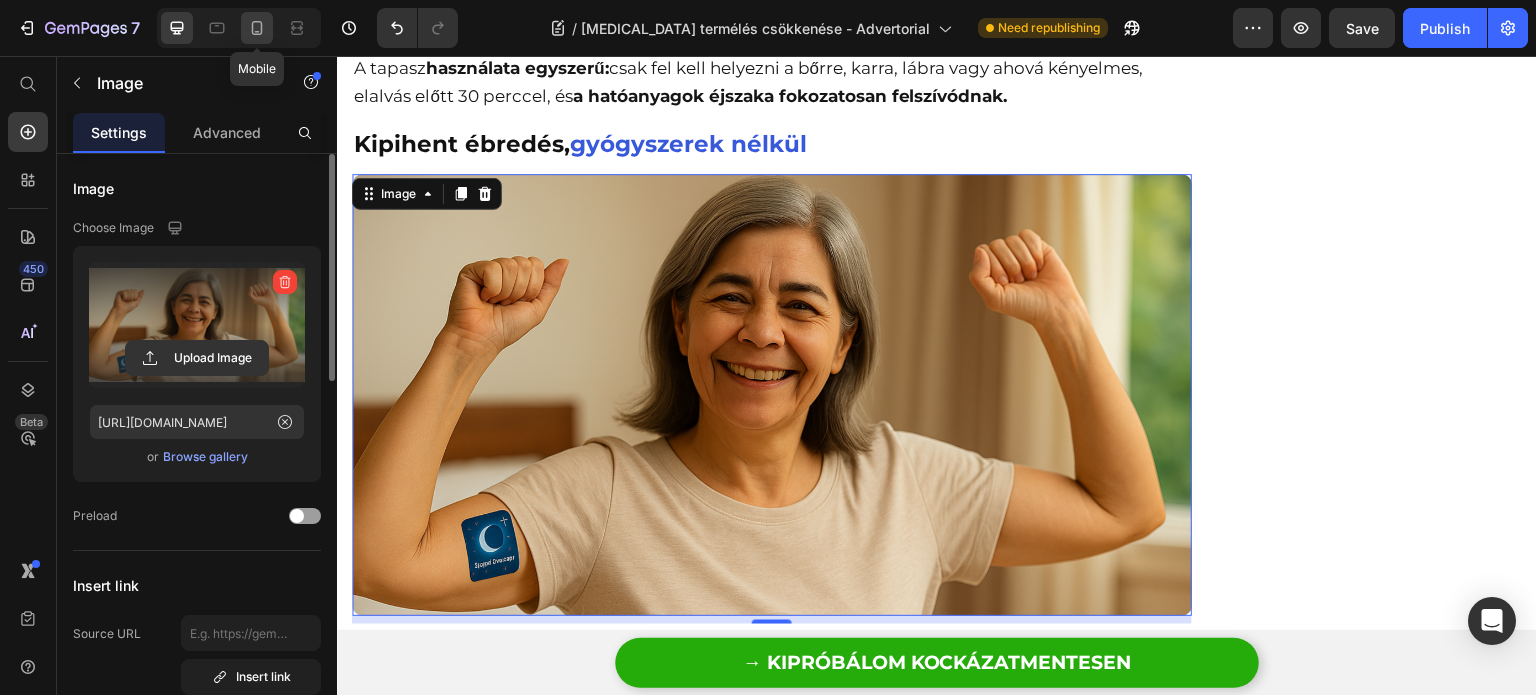 click 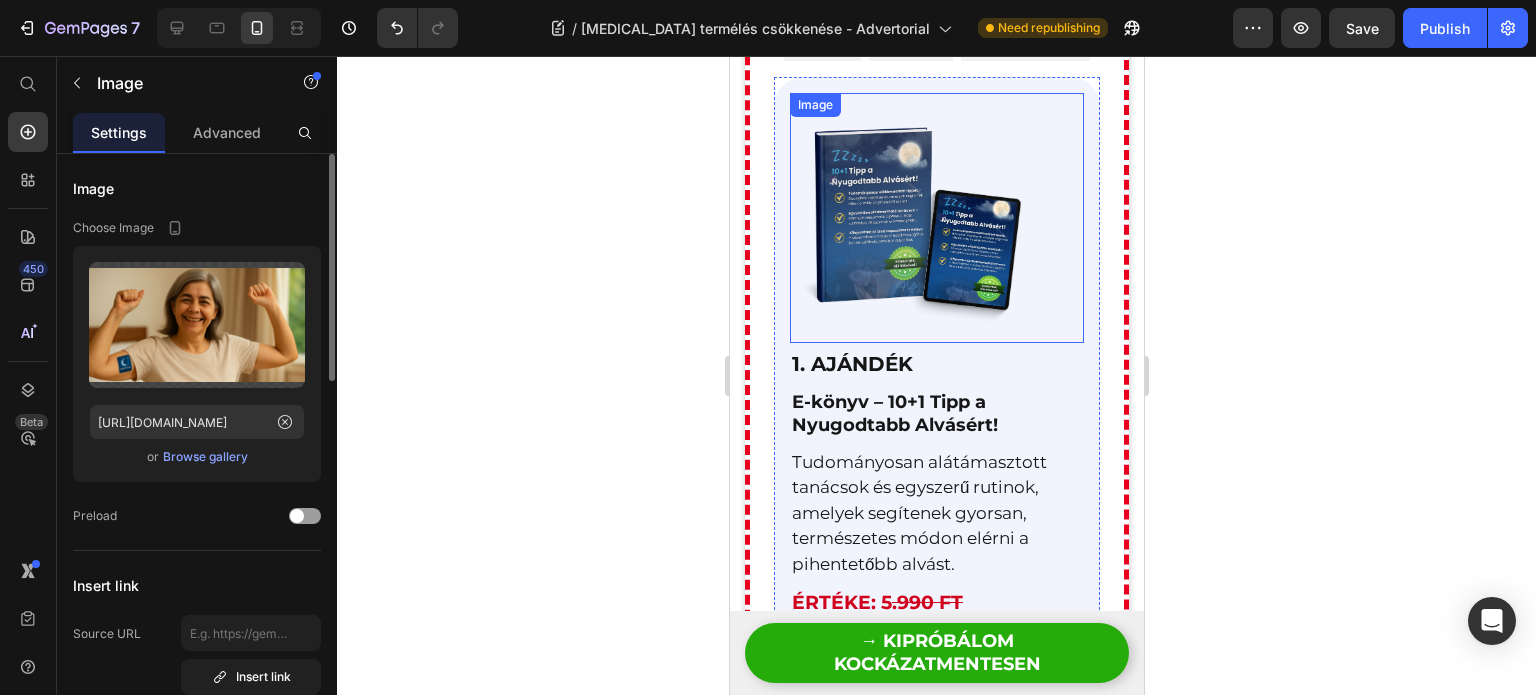 scroll, scrollTop: 7315, scrollLeft: 0, axis: vertical 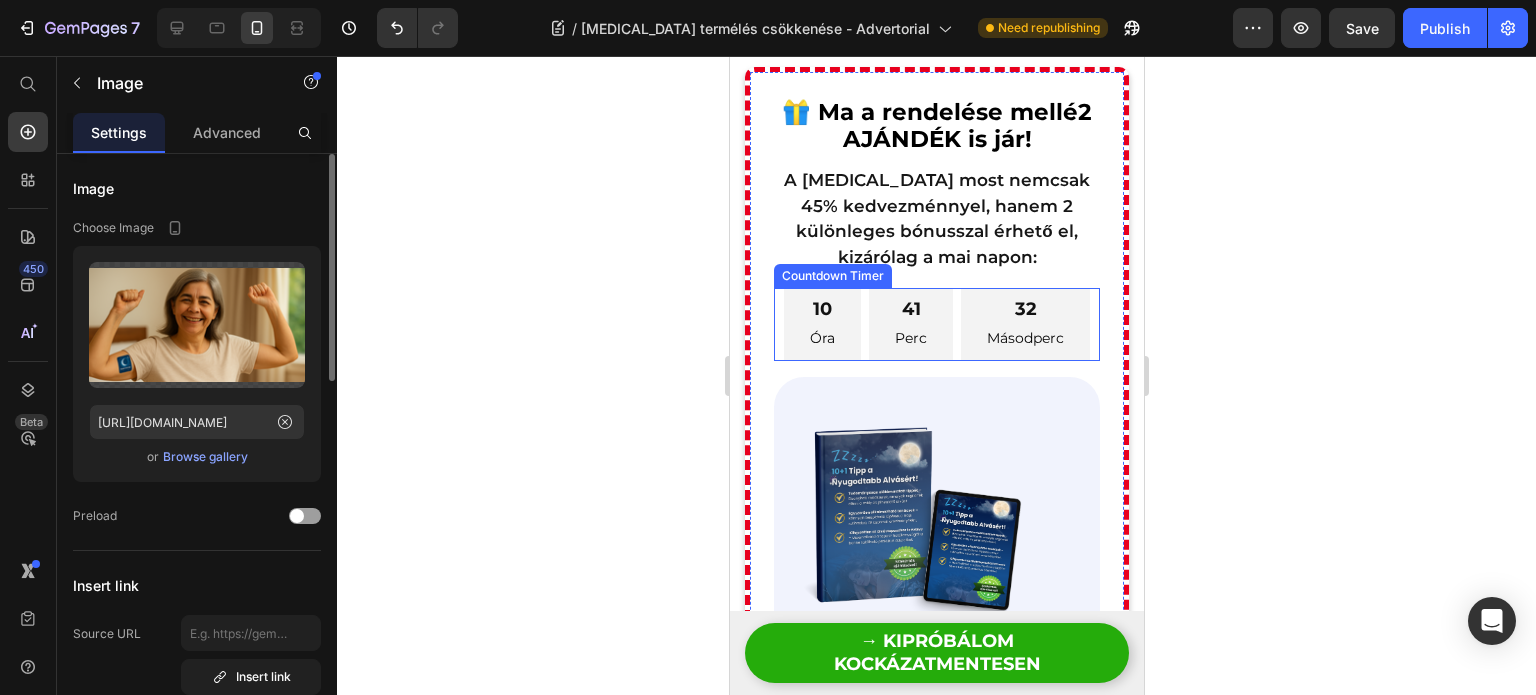 click on "10 Óra" at bounding box center [821, 324] 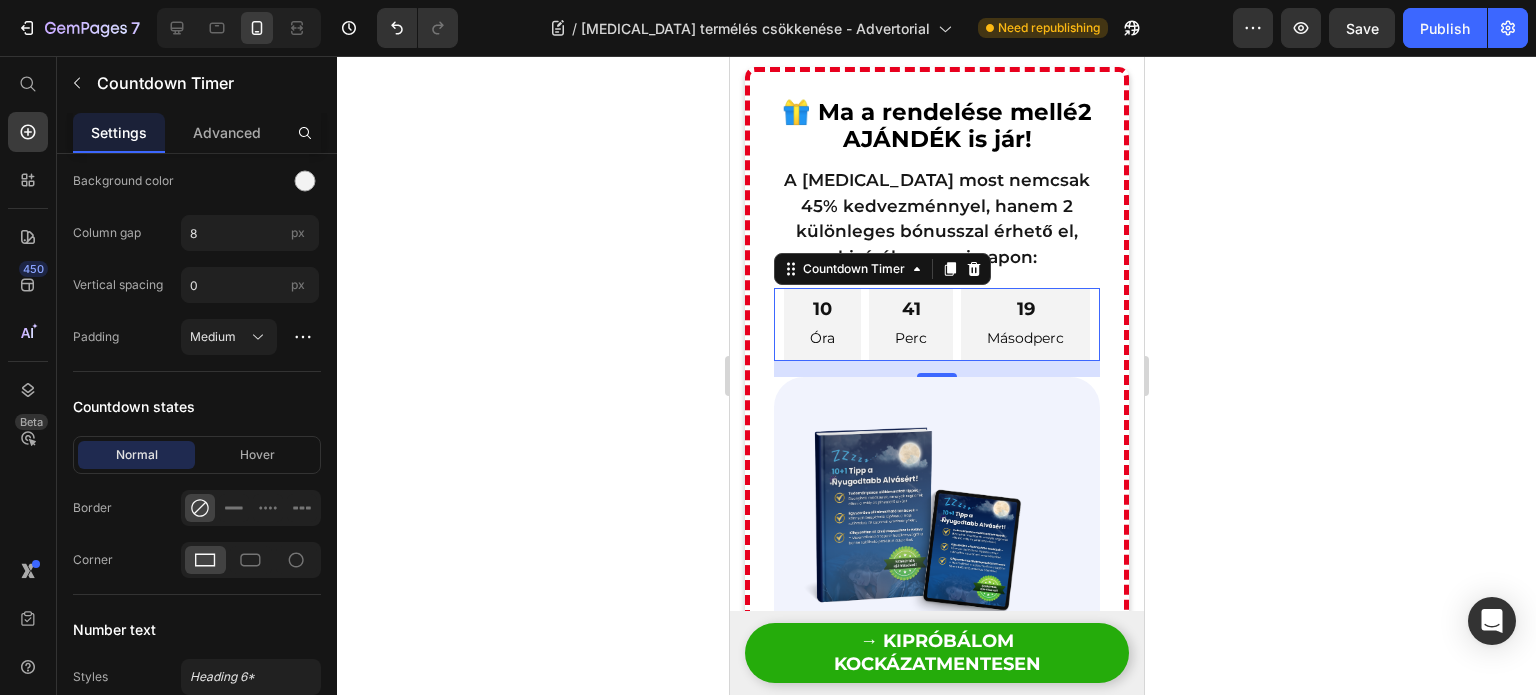 scroll, scrollTop: 1300, scrollLeft: 0, axis: vertical 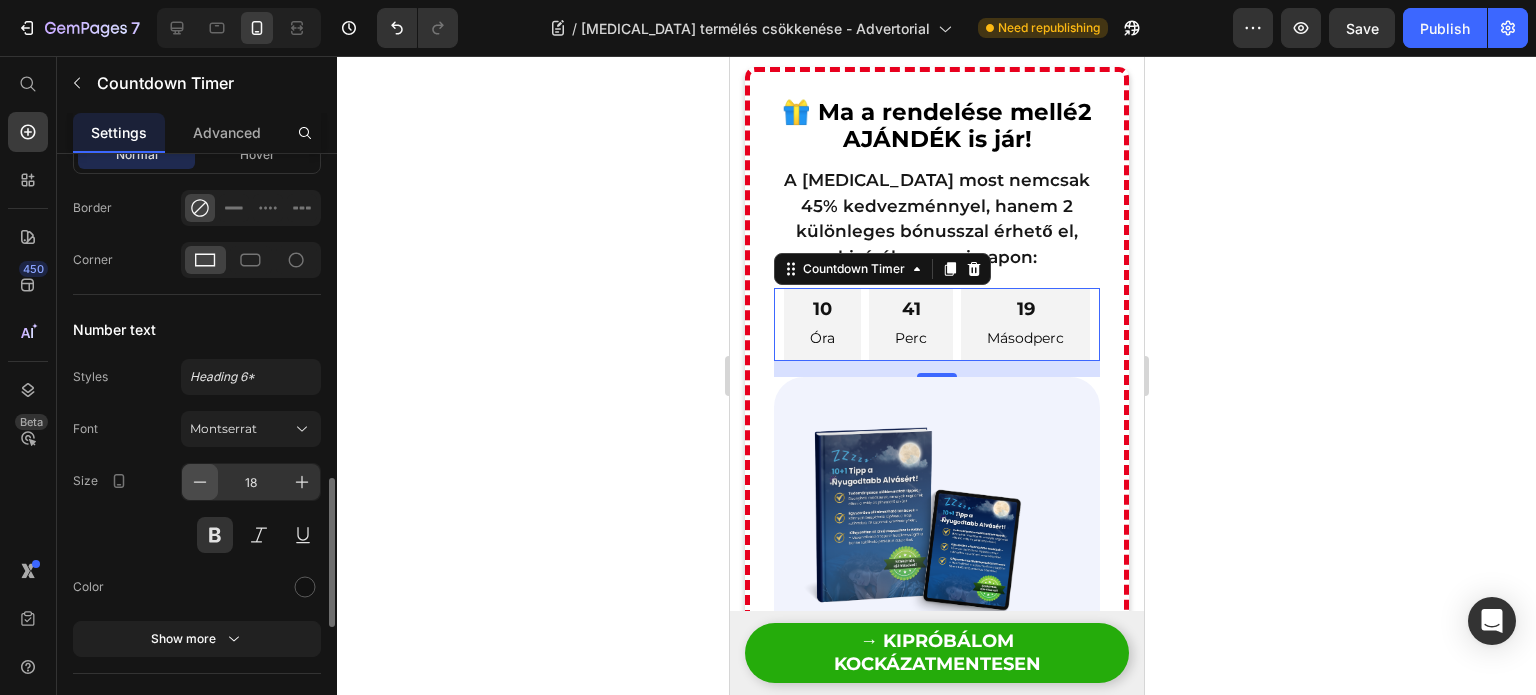 click at bounding box center (200, 482) 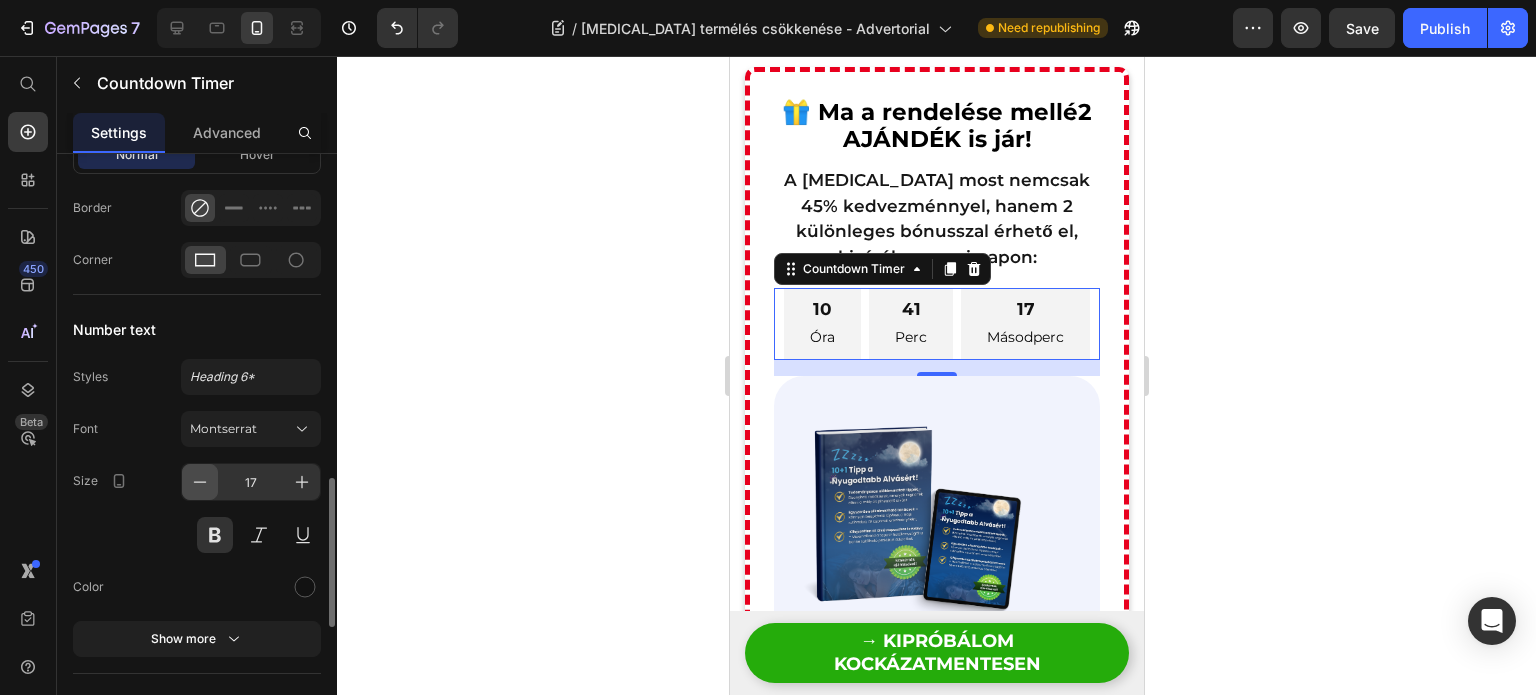 click at bounding box center (200, 482) 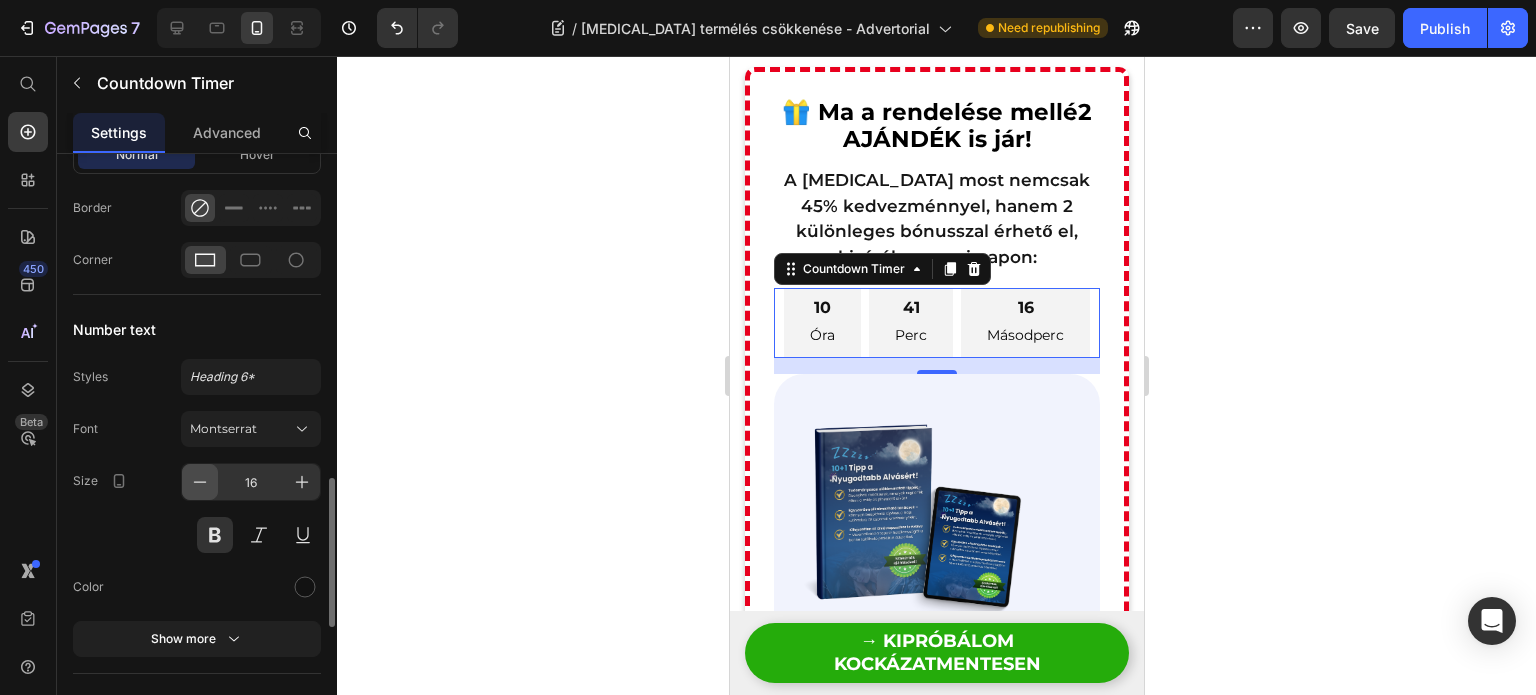 click at bounding box center [200, 482] 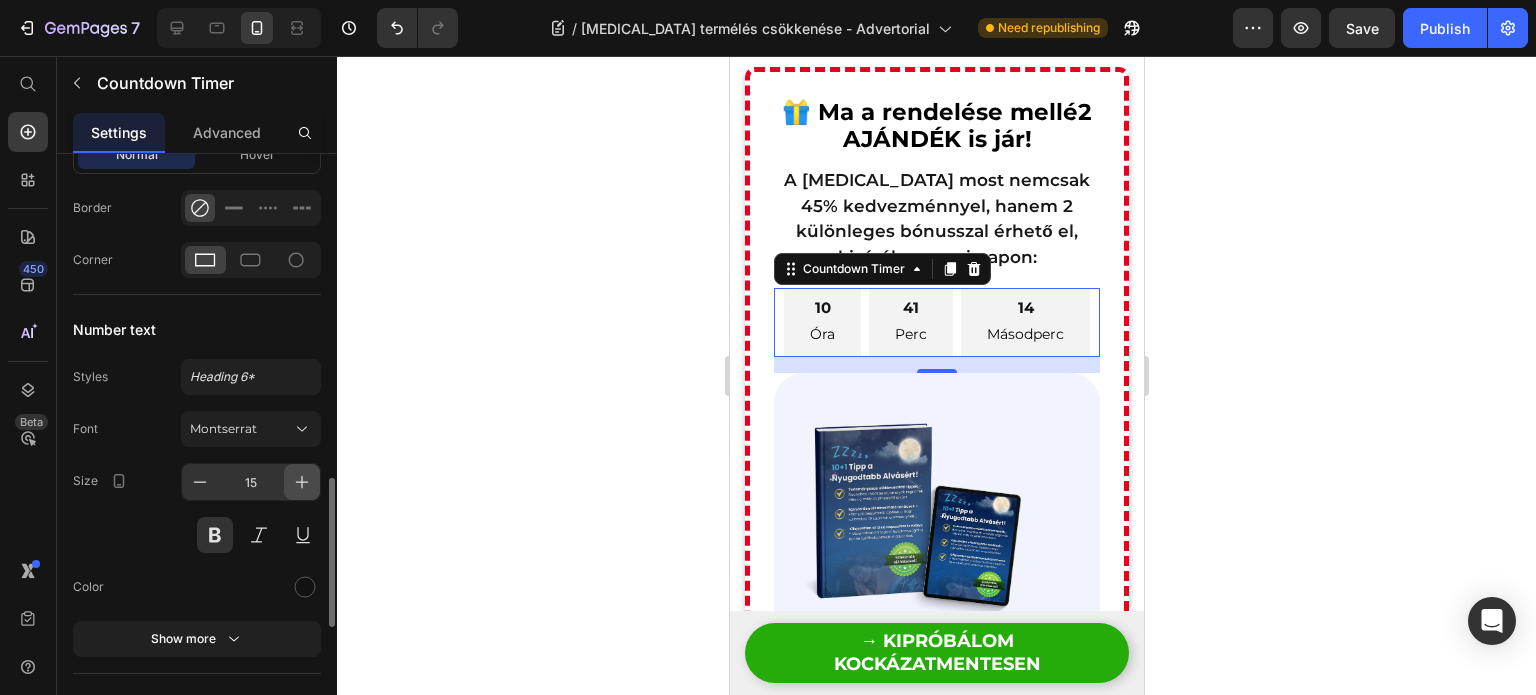 click 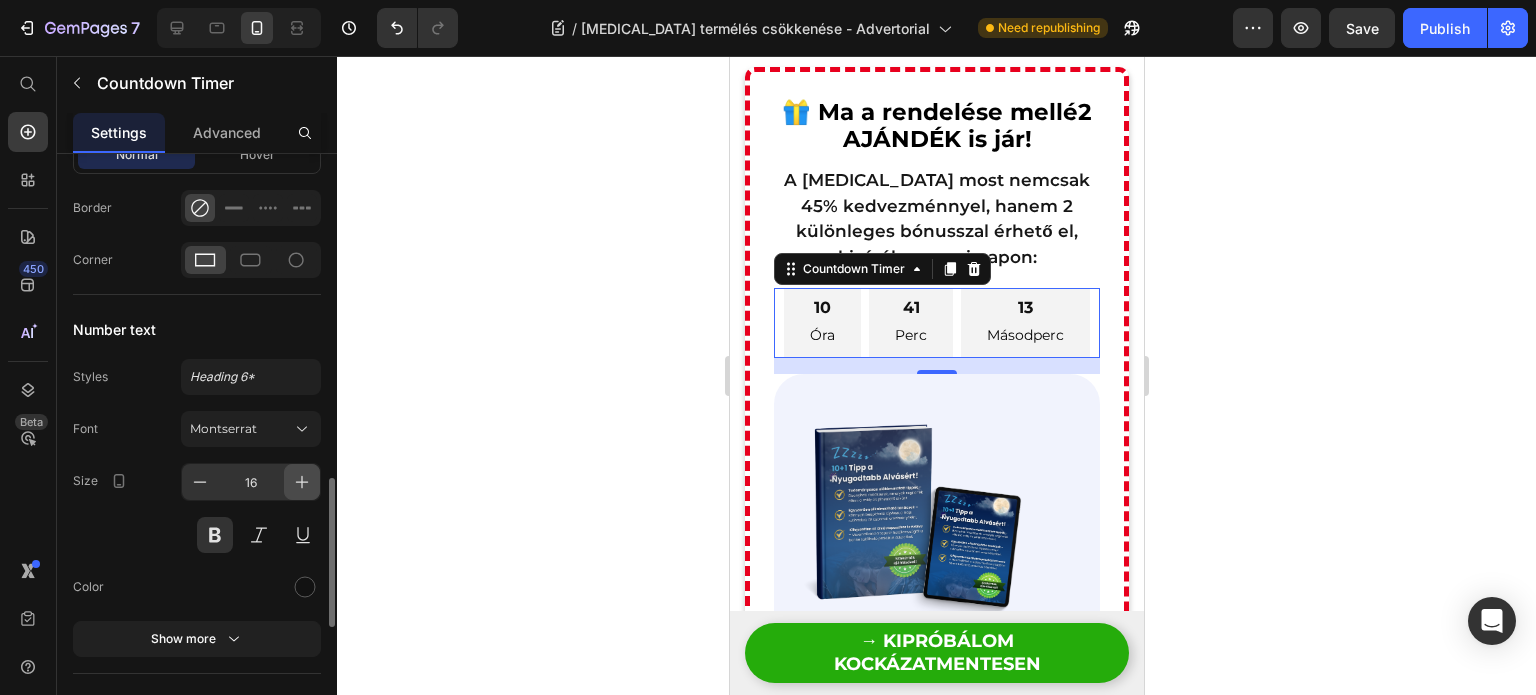 click 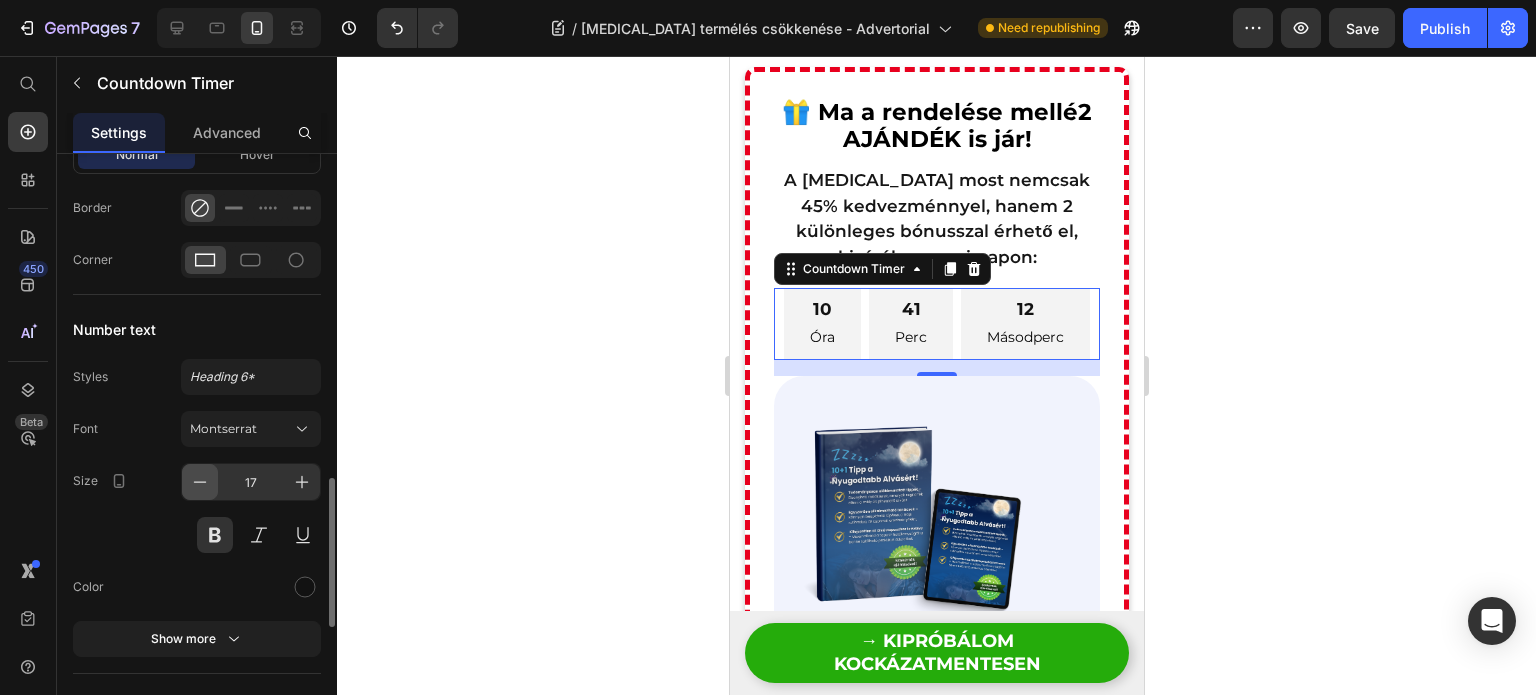 click 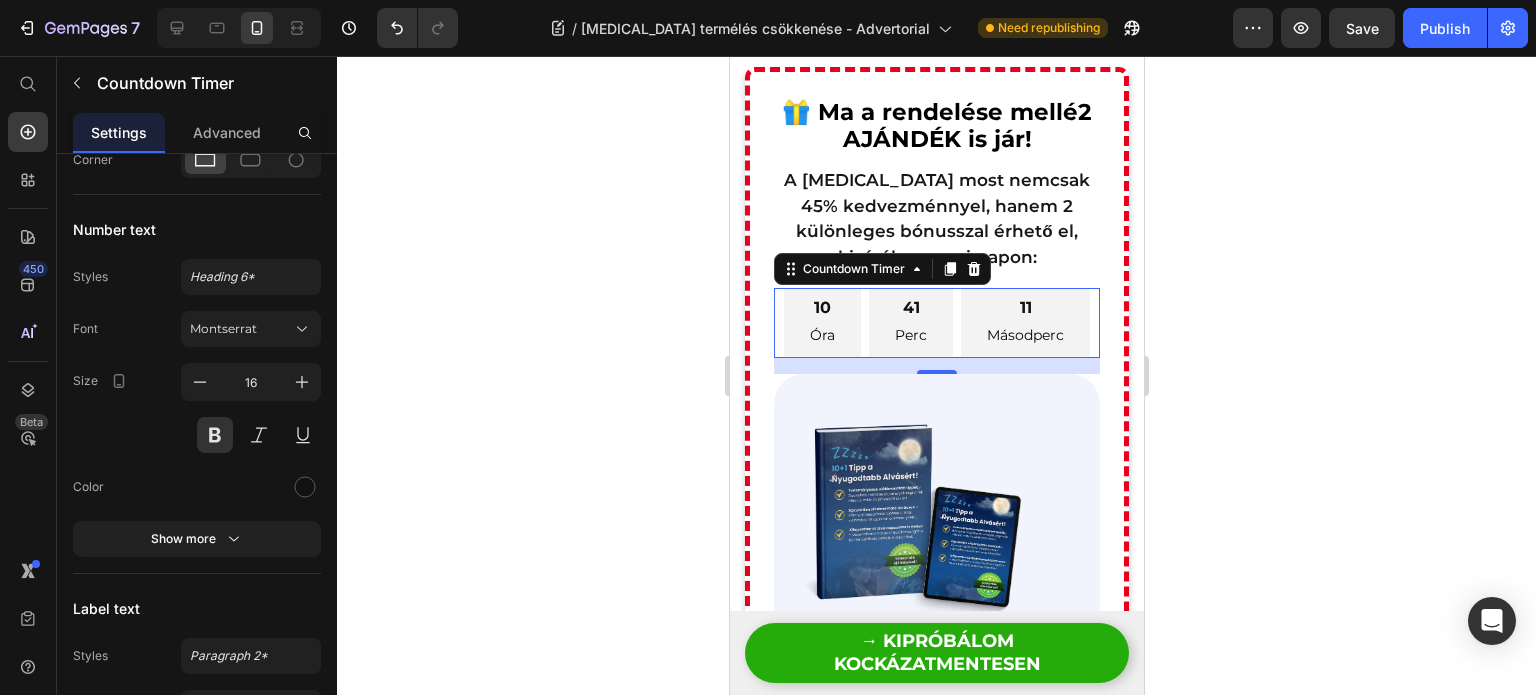 scroll, scrollTop: 1700, scrollLeft: 0, axis: vertical 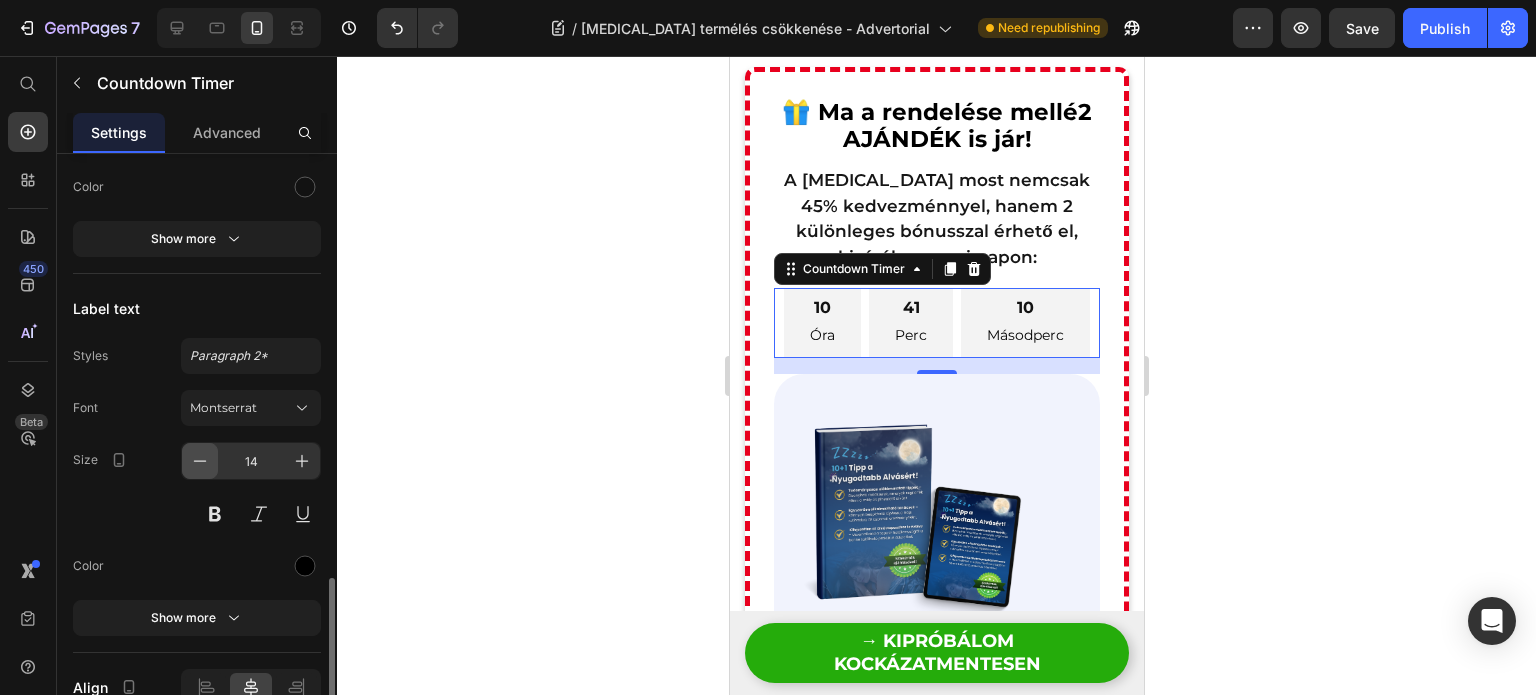 click 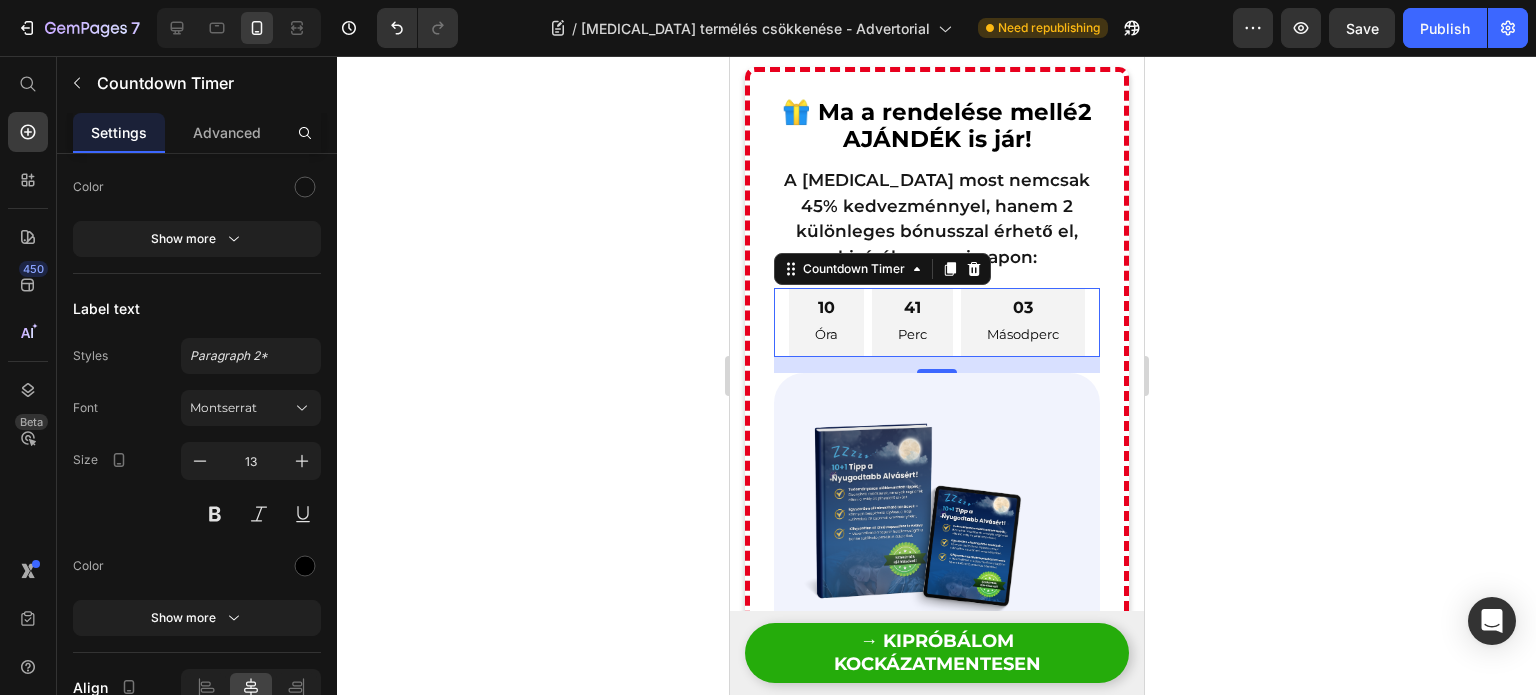click on "Countdown Timer" 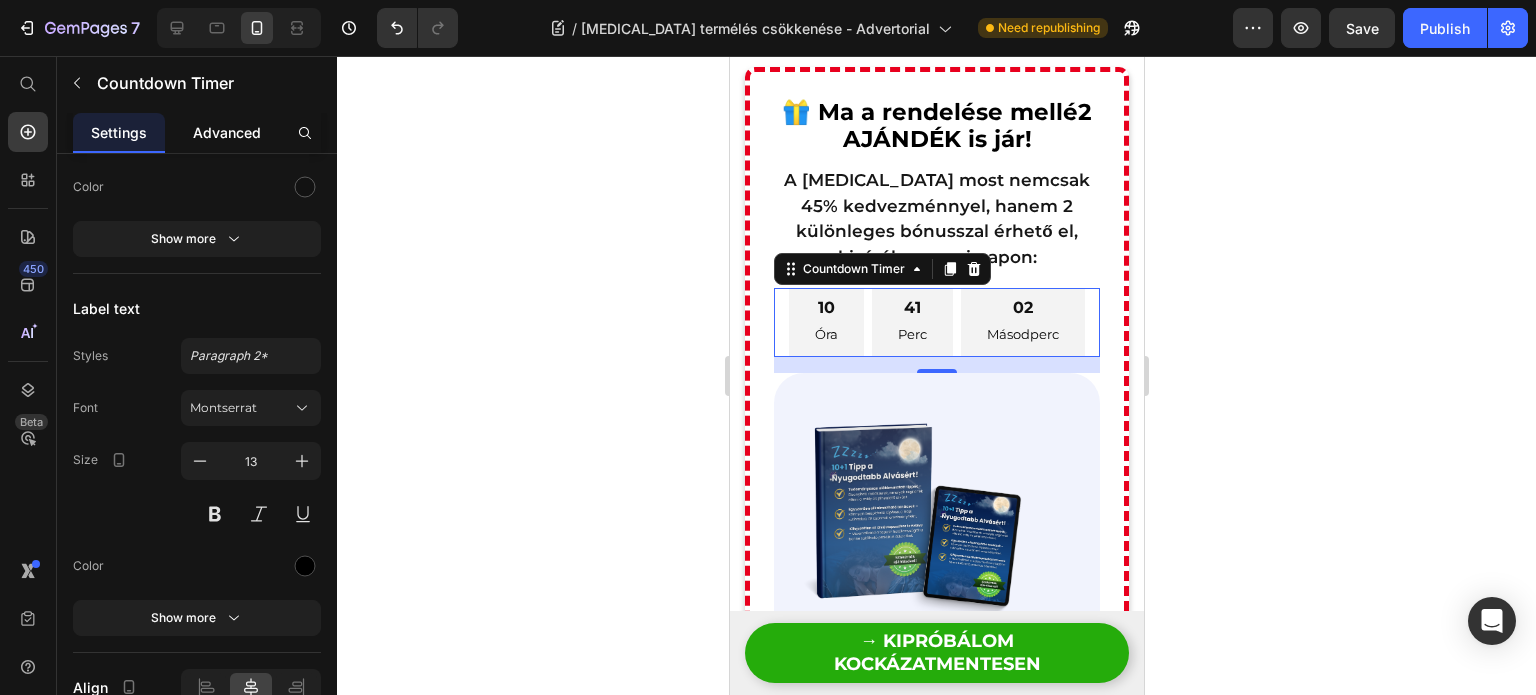 click on "Advanced" at bounding box center [227, 132] 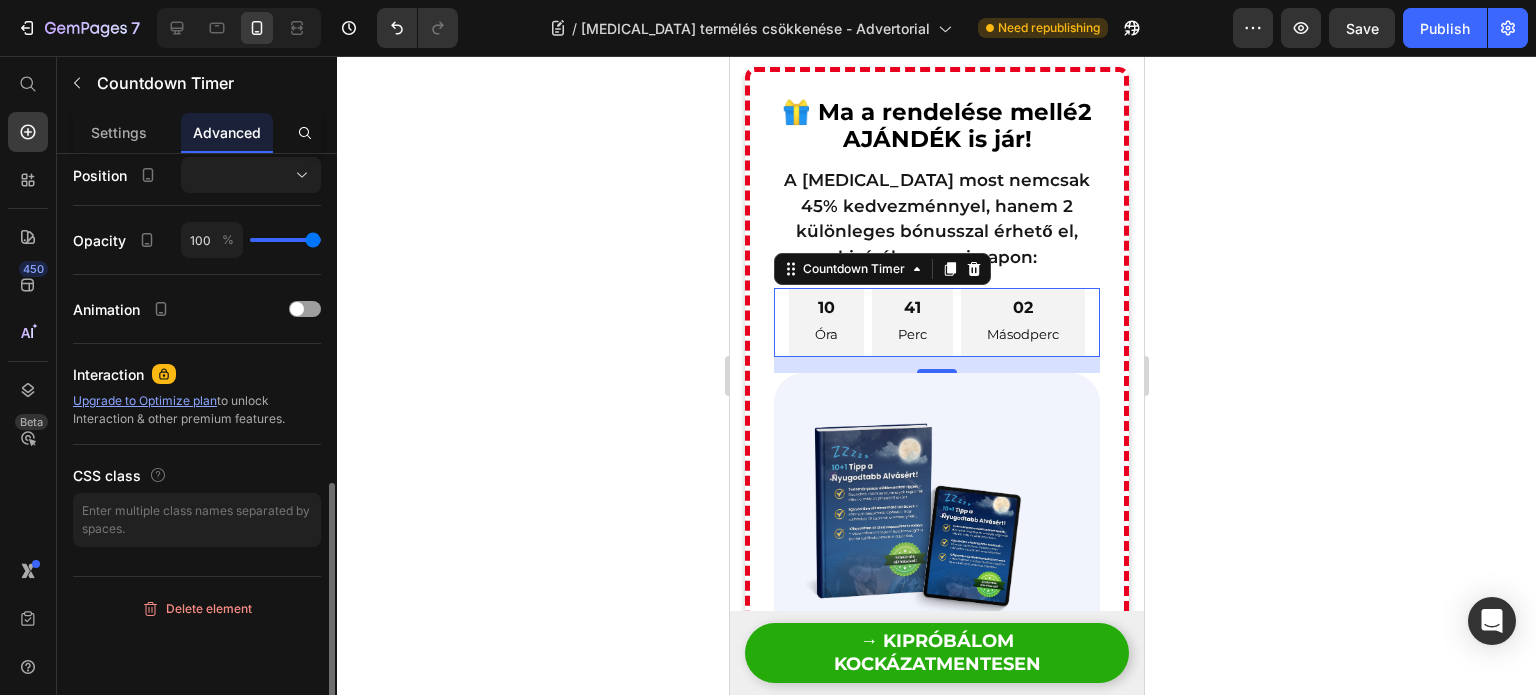 scroll, scrollTop: 0, scrollLeft: 0, axis: both 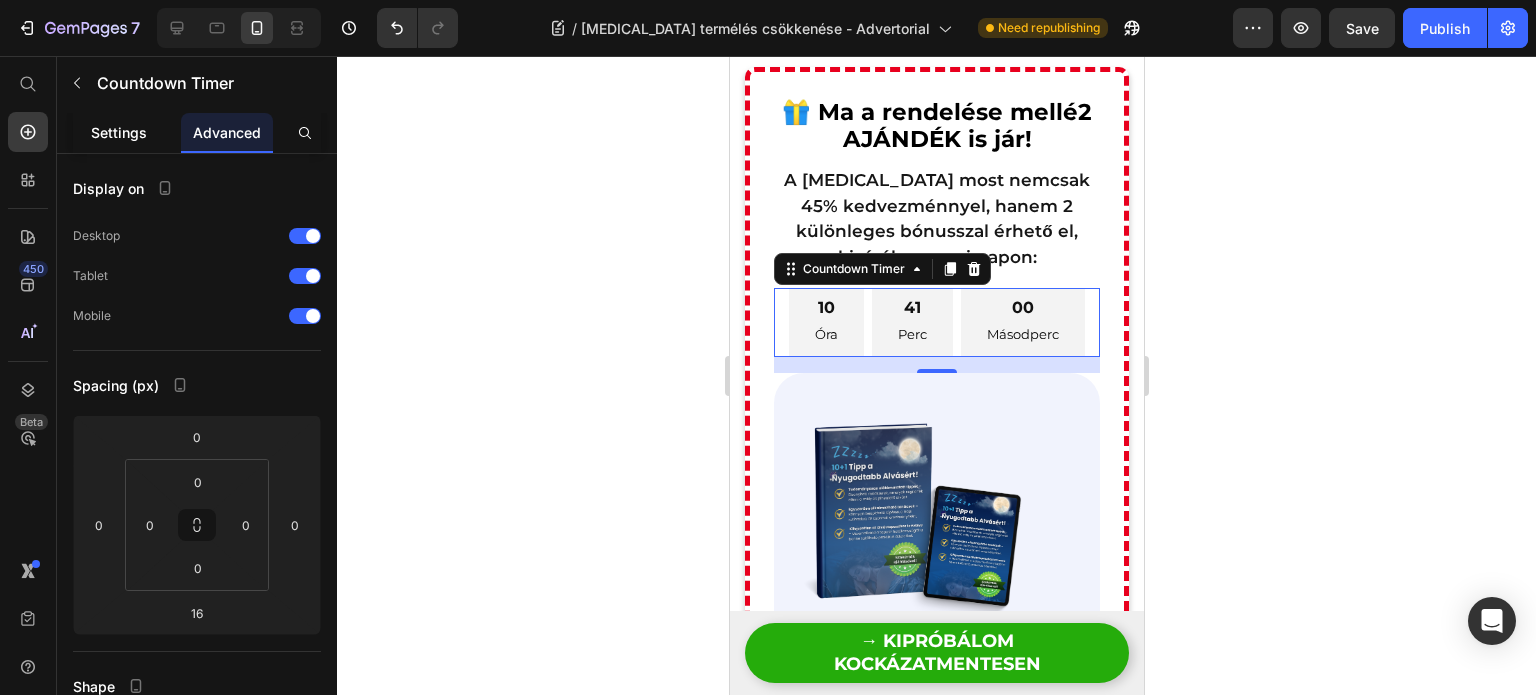 click on "Settings" 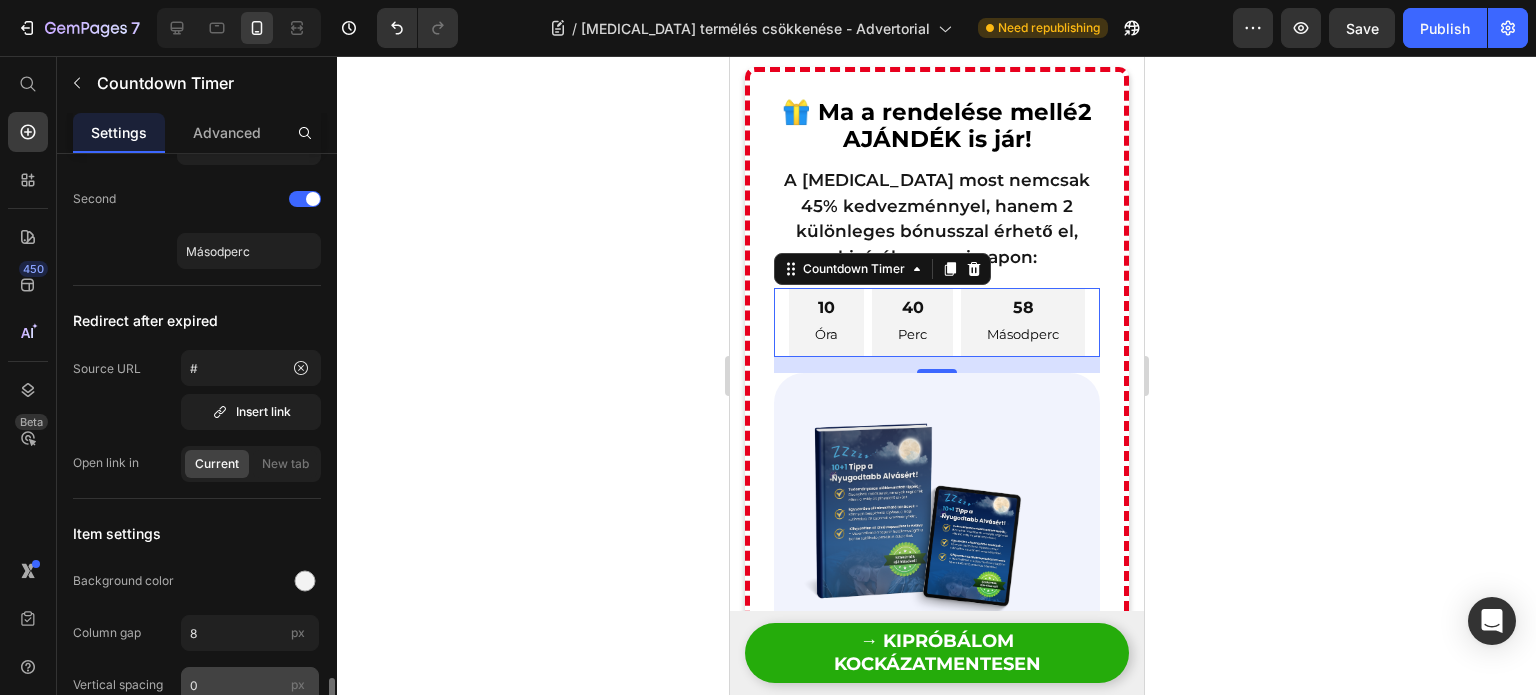 scroll, scrollTop: 900, scrollLeft: 0, axis: vertical 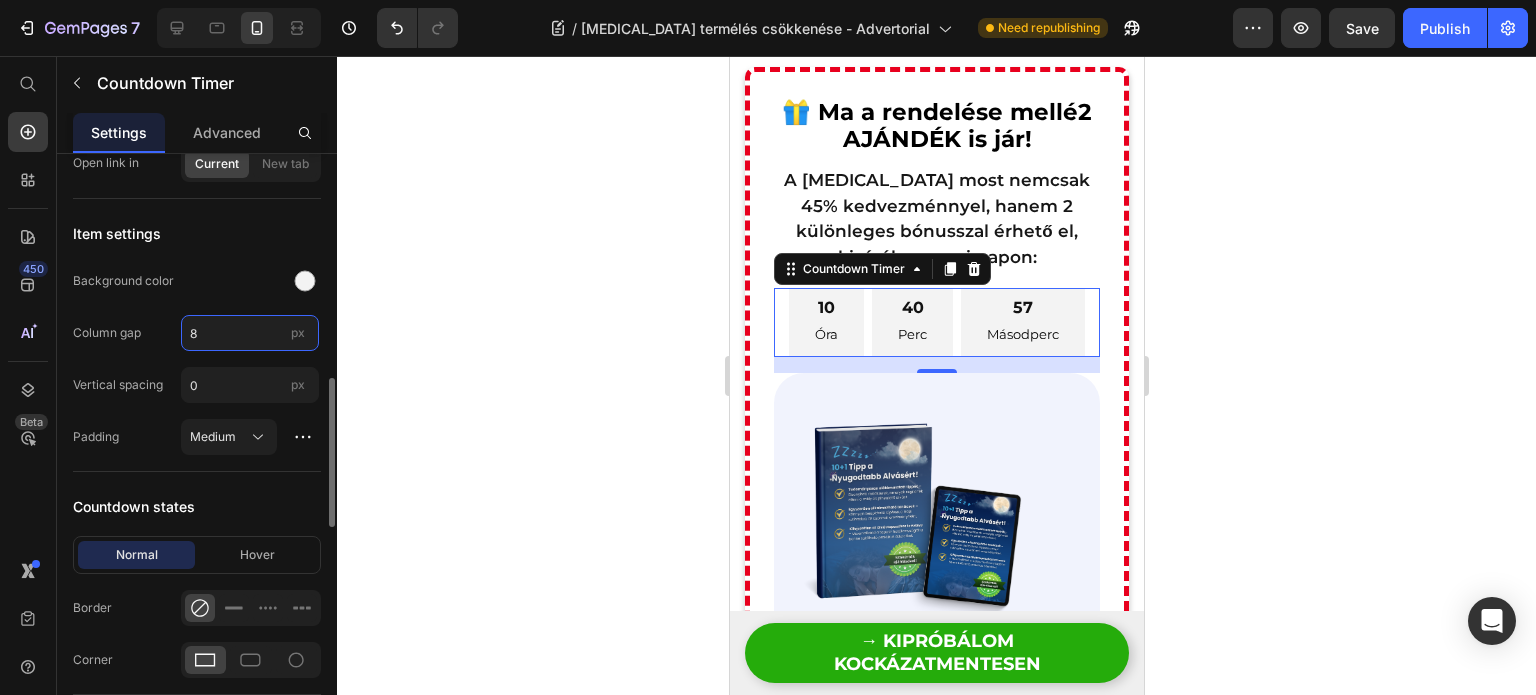 click on "8" at bounding box center (250, 333) 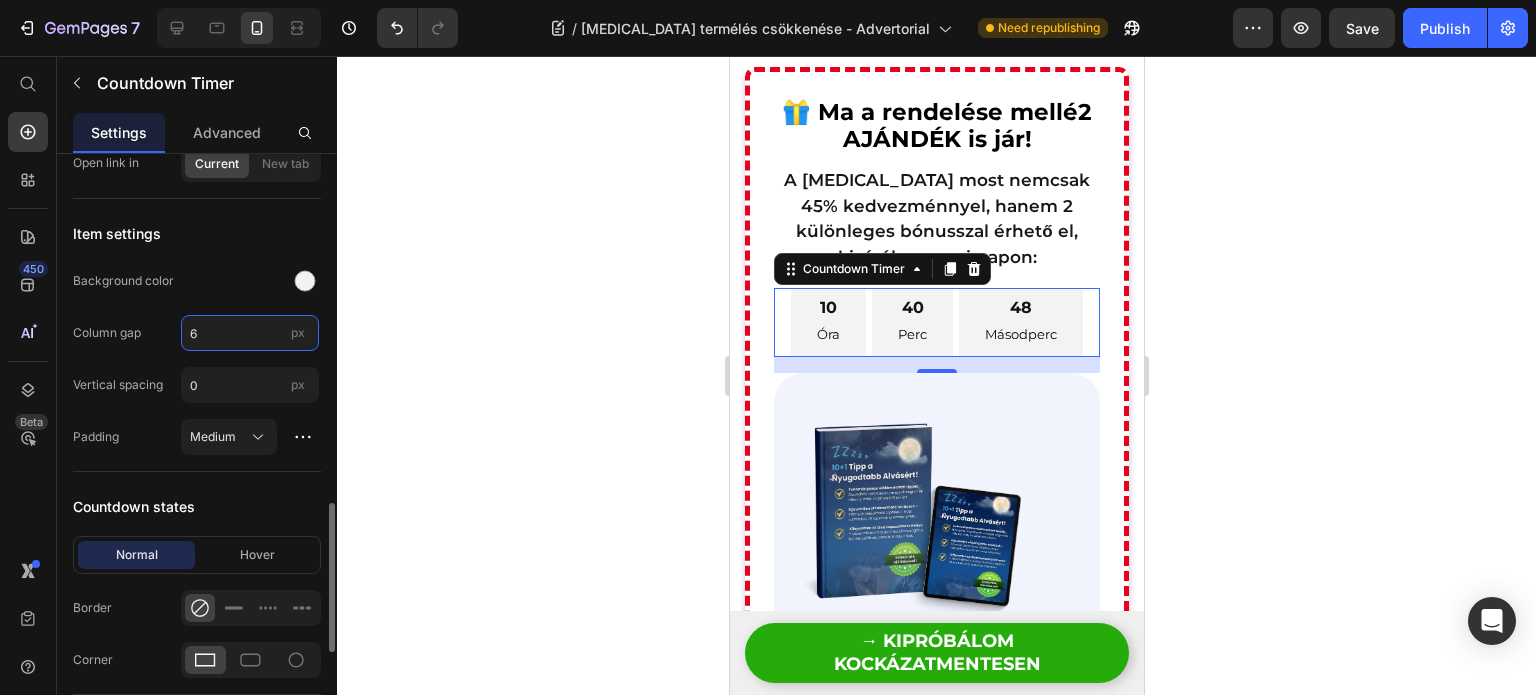 scroll, scrollTop: 1000, scrollLeft: 0, axis: vertical 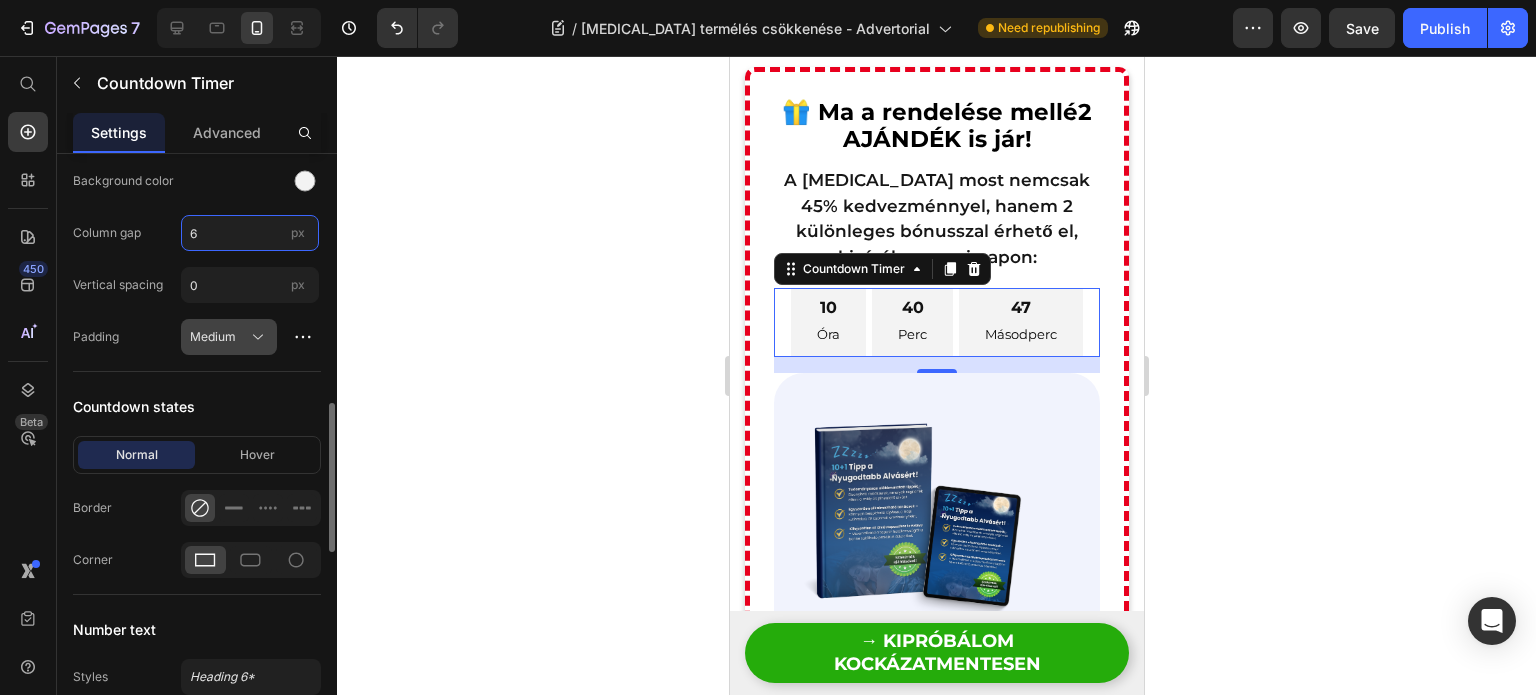 type on "6" 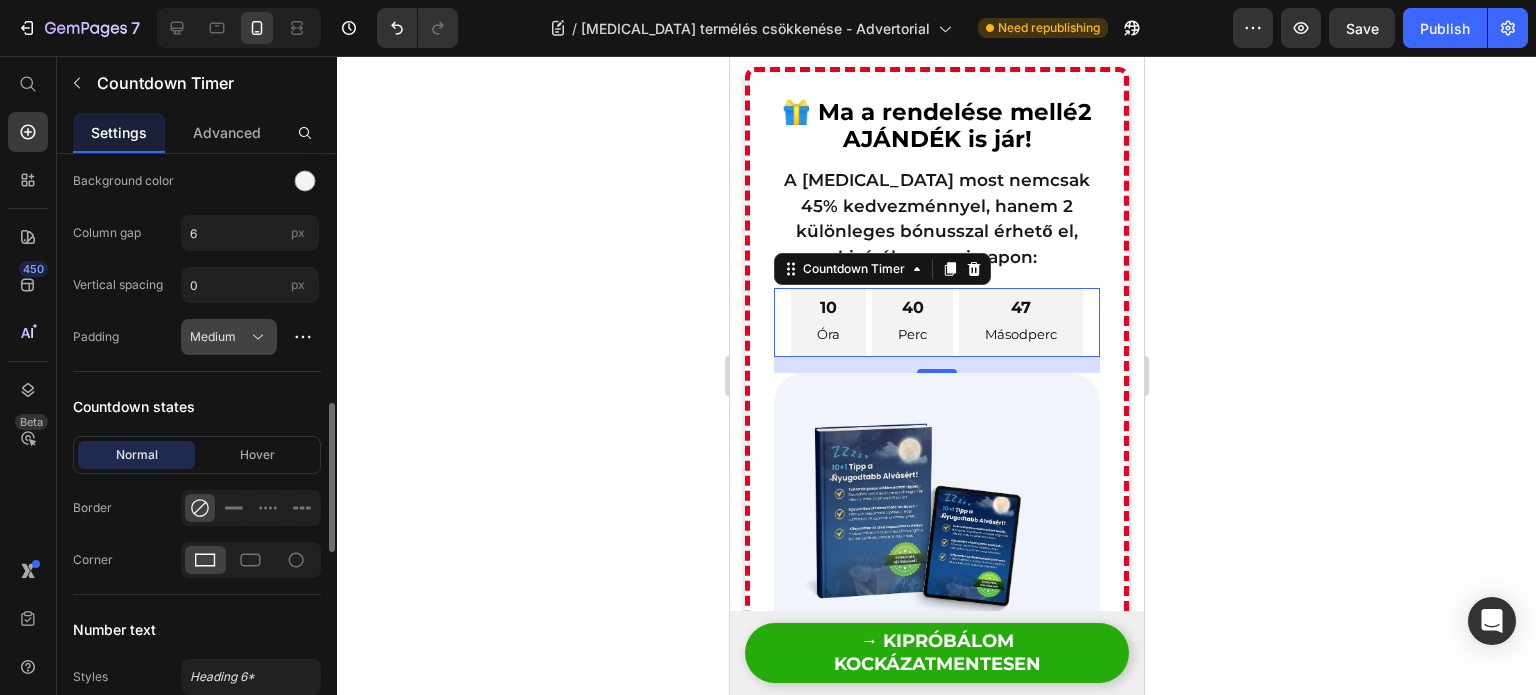 click on "Medium" 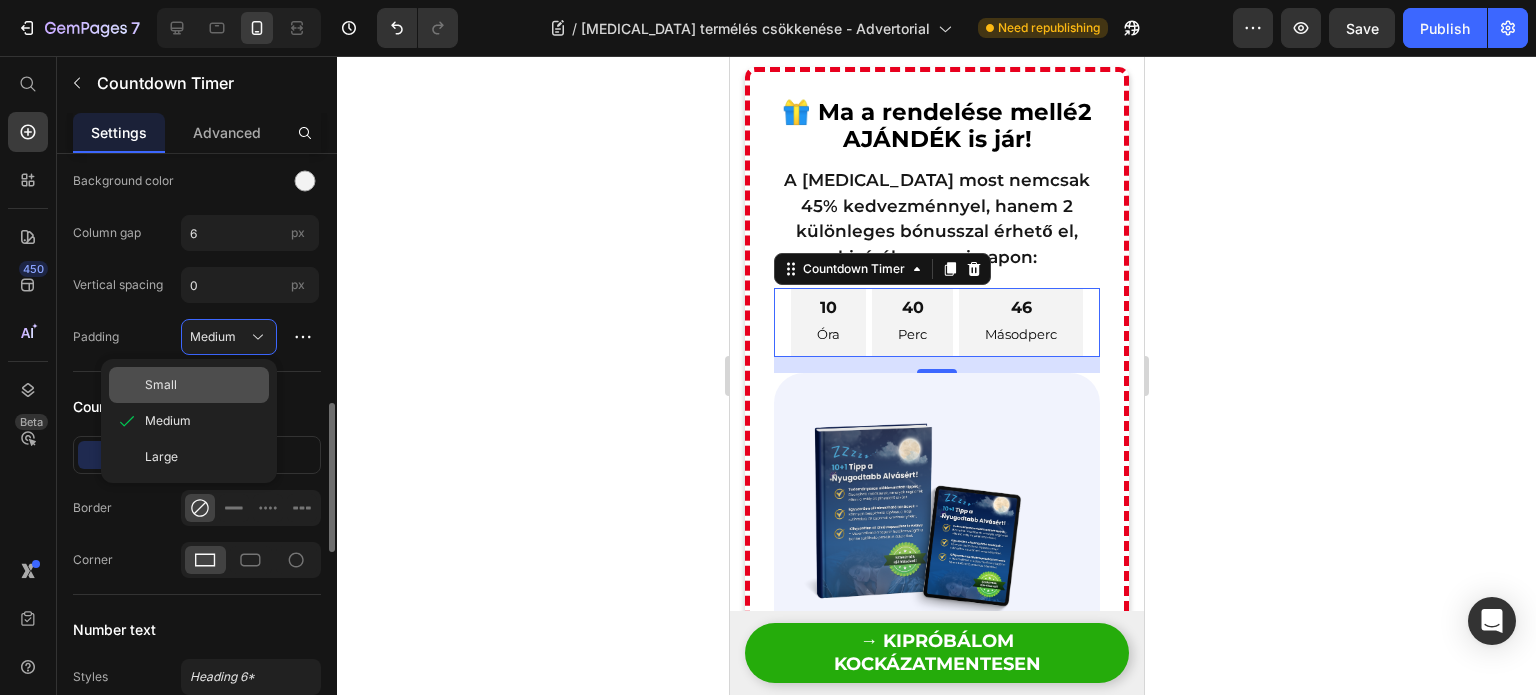 click on "Small" 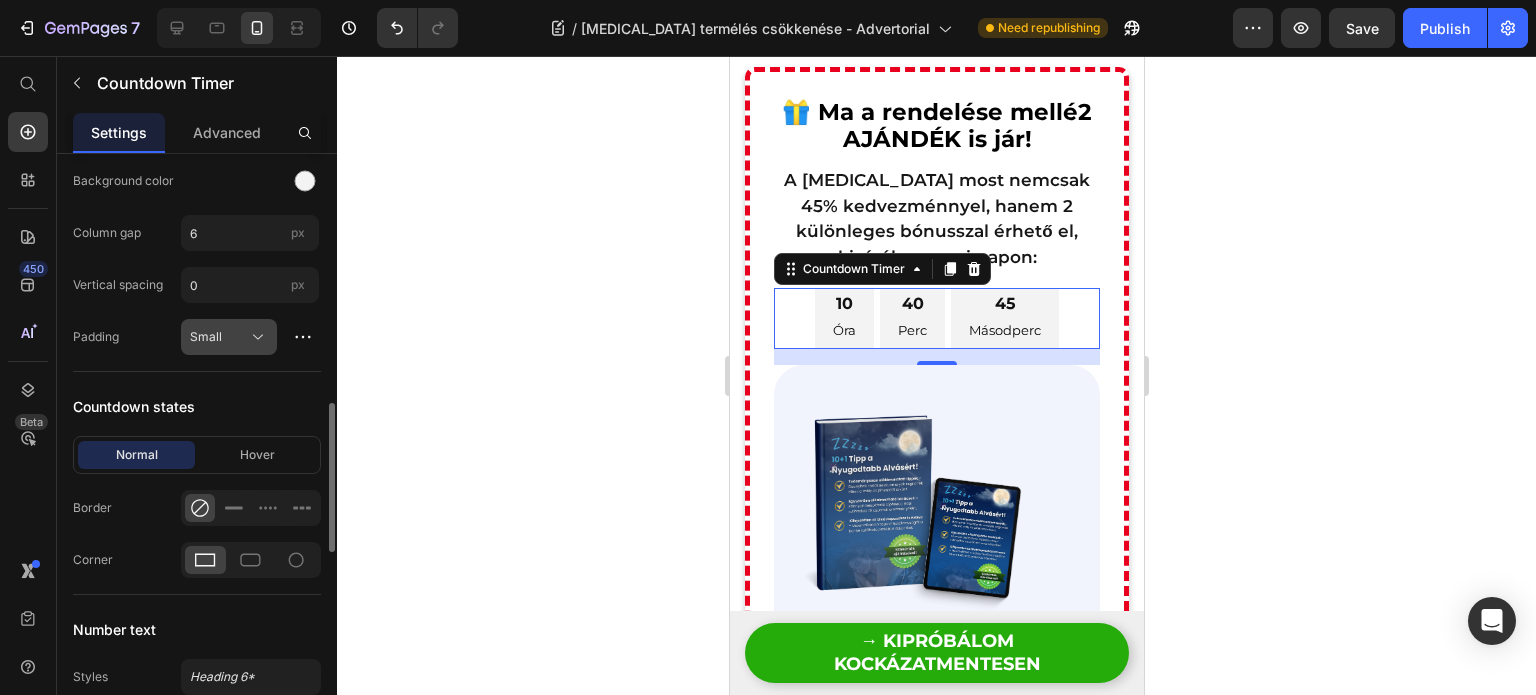 click on "Small" at bounding box center (229, 337) 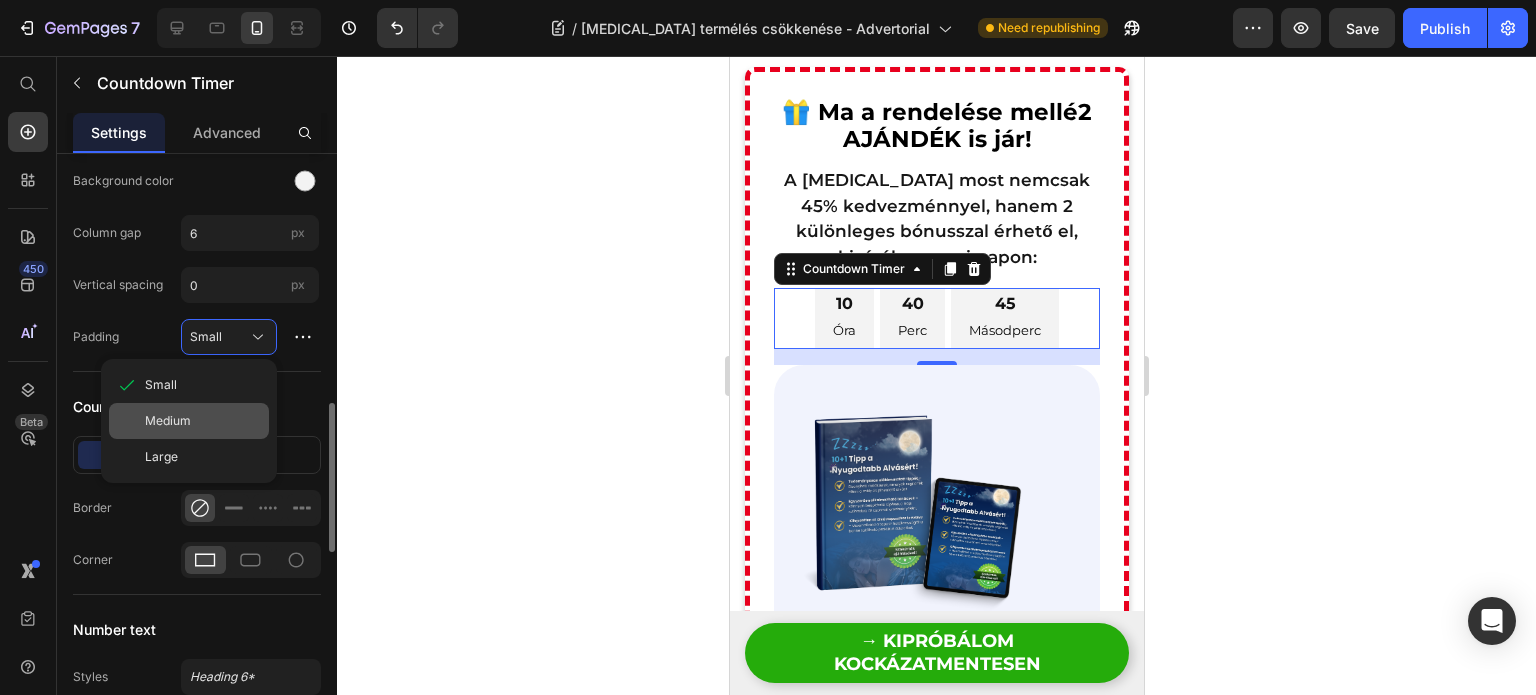 click on "Medium" 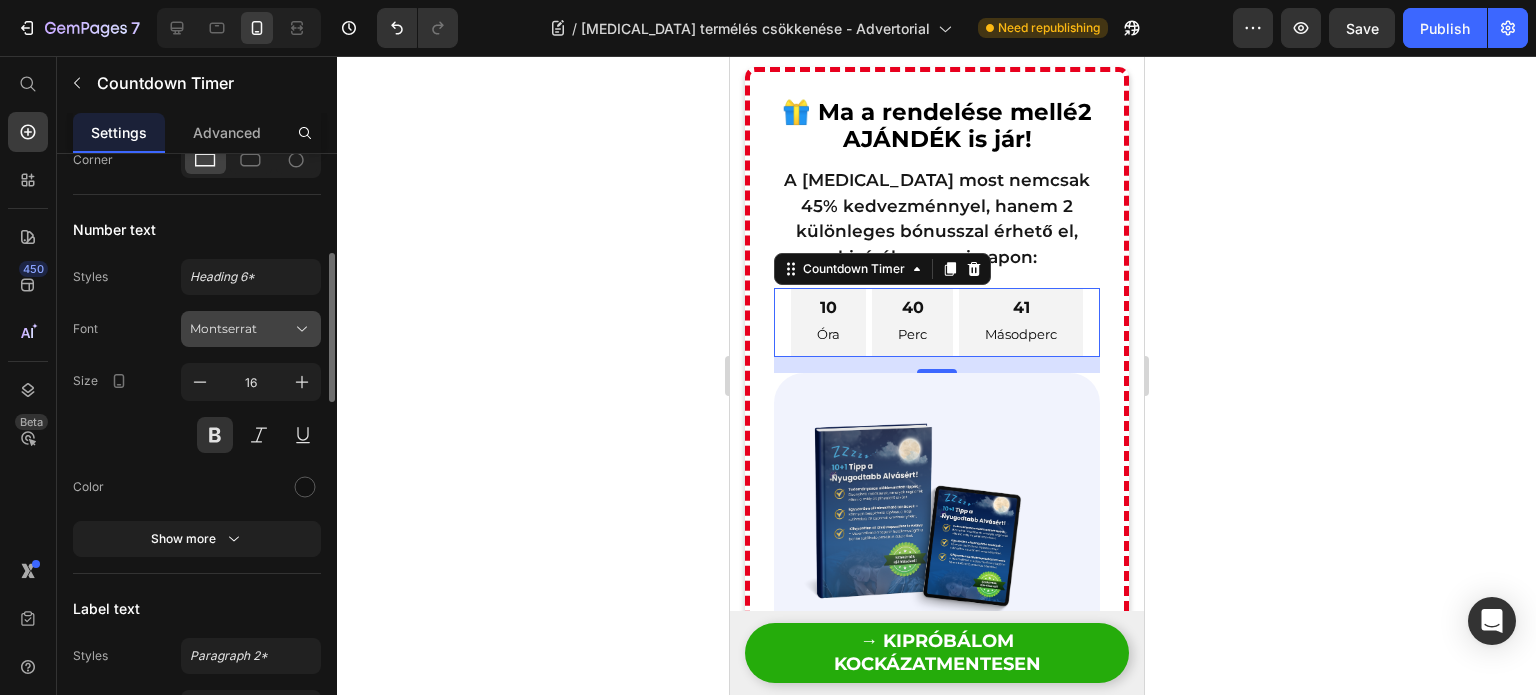 scroll, scrollTop: 1200, scrollLeft: 0, axis: vertical 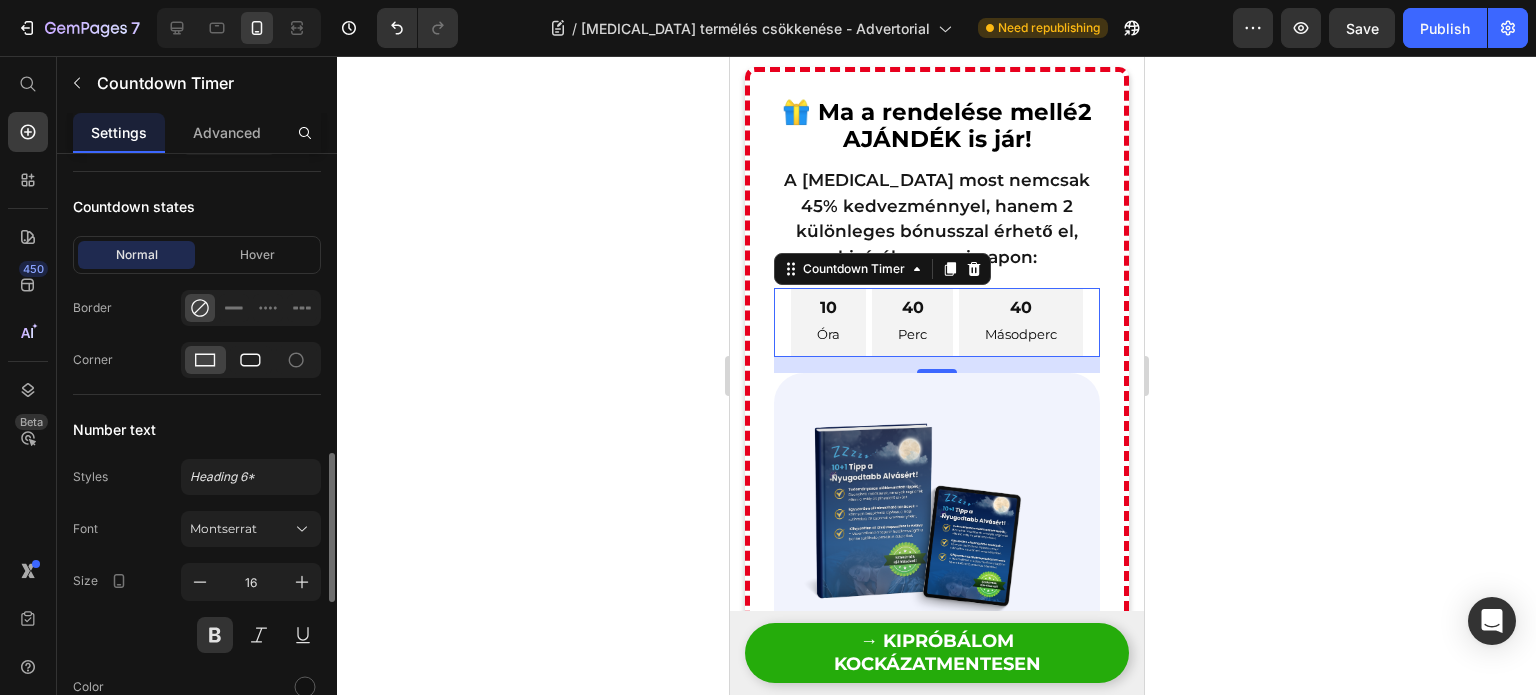 click 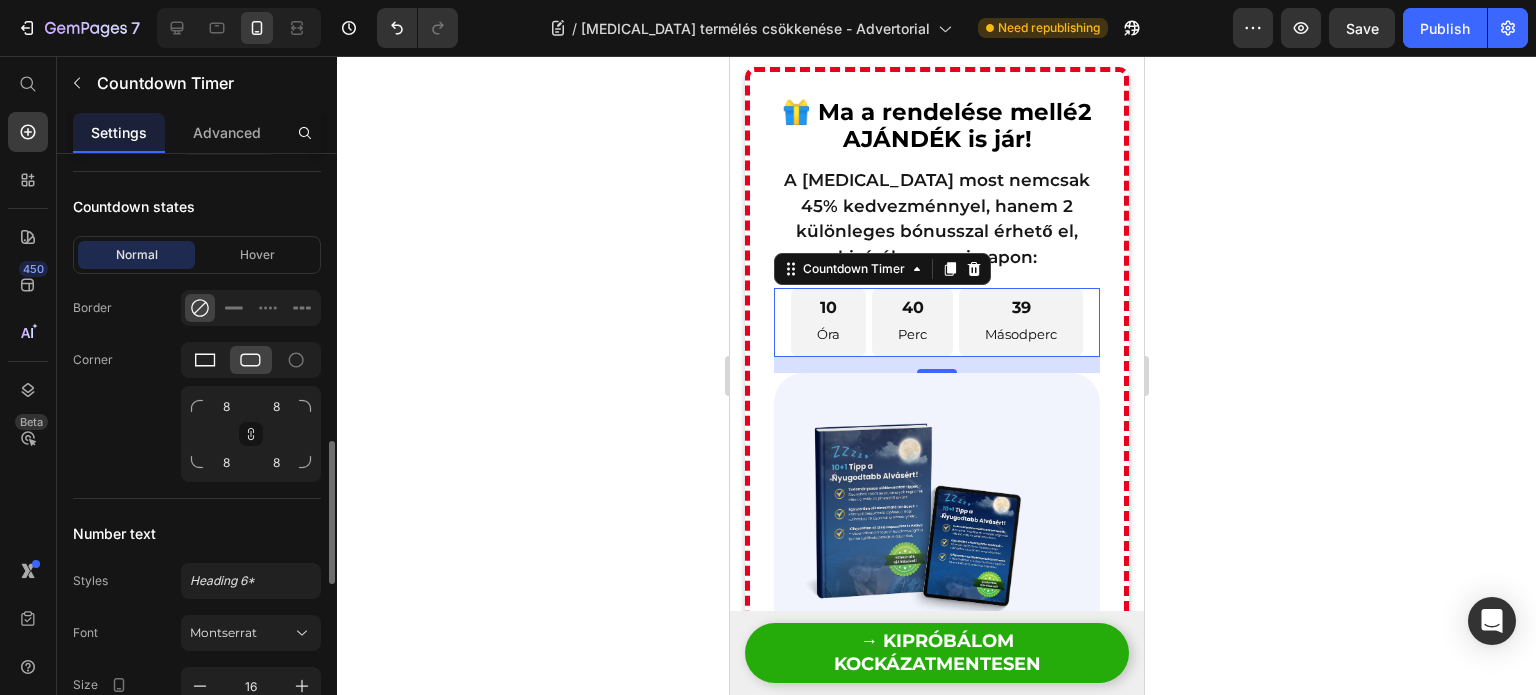 click 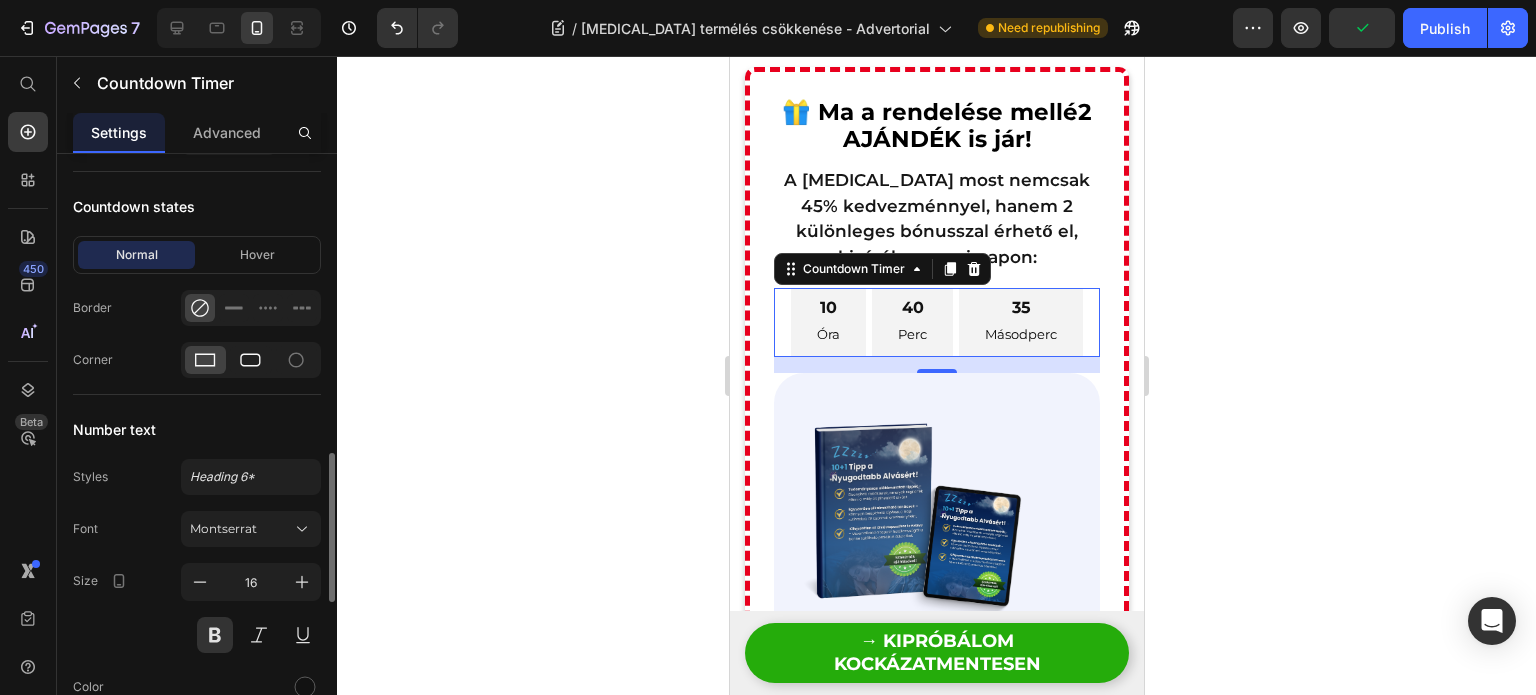 click 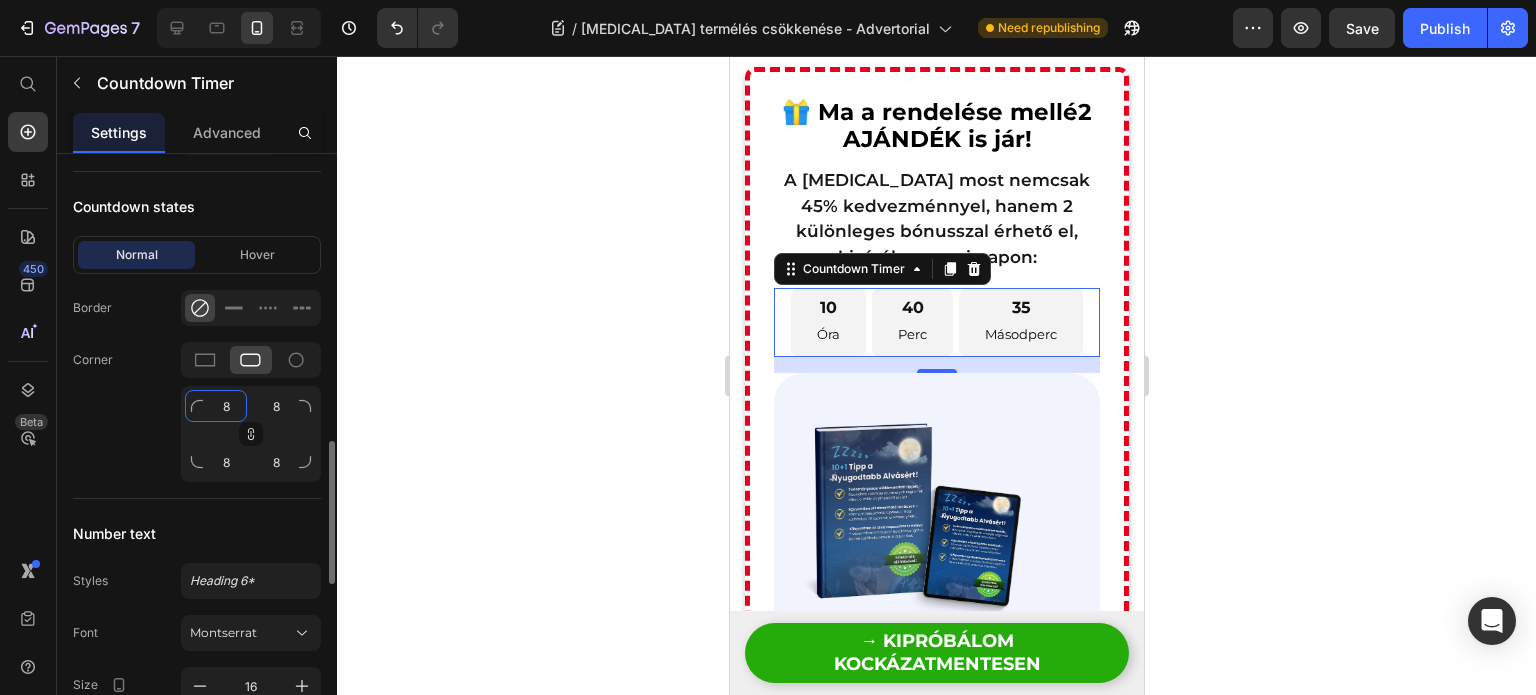 click on "8" 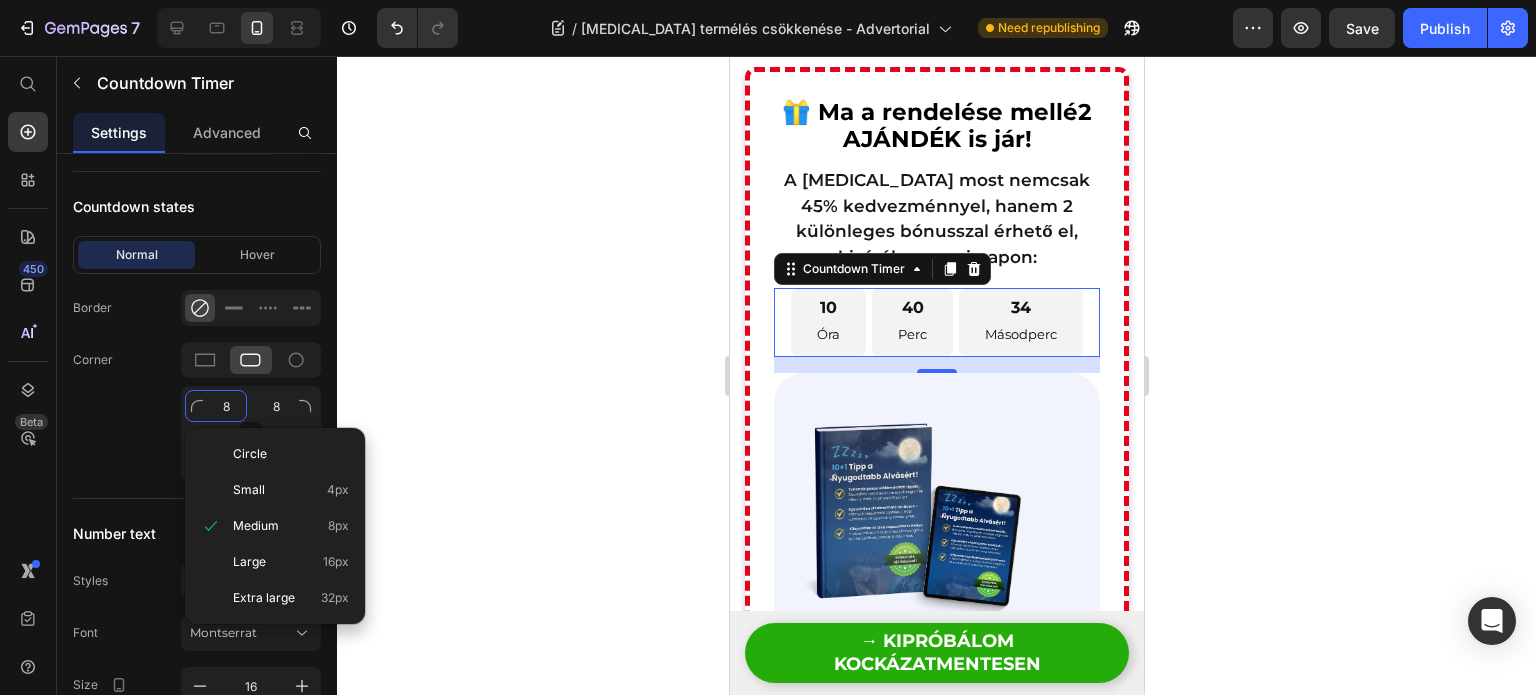 type on "1" 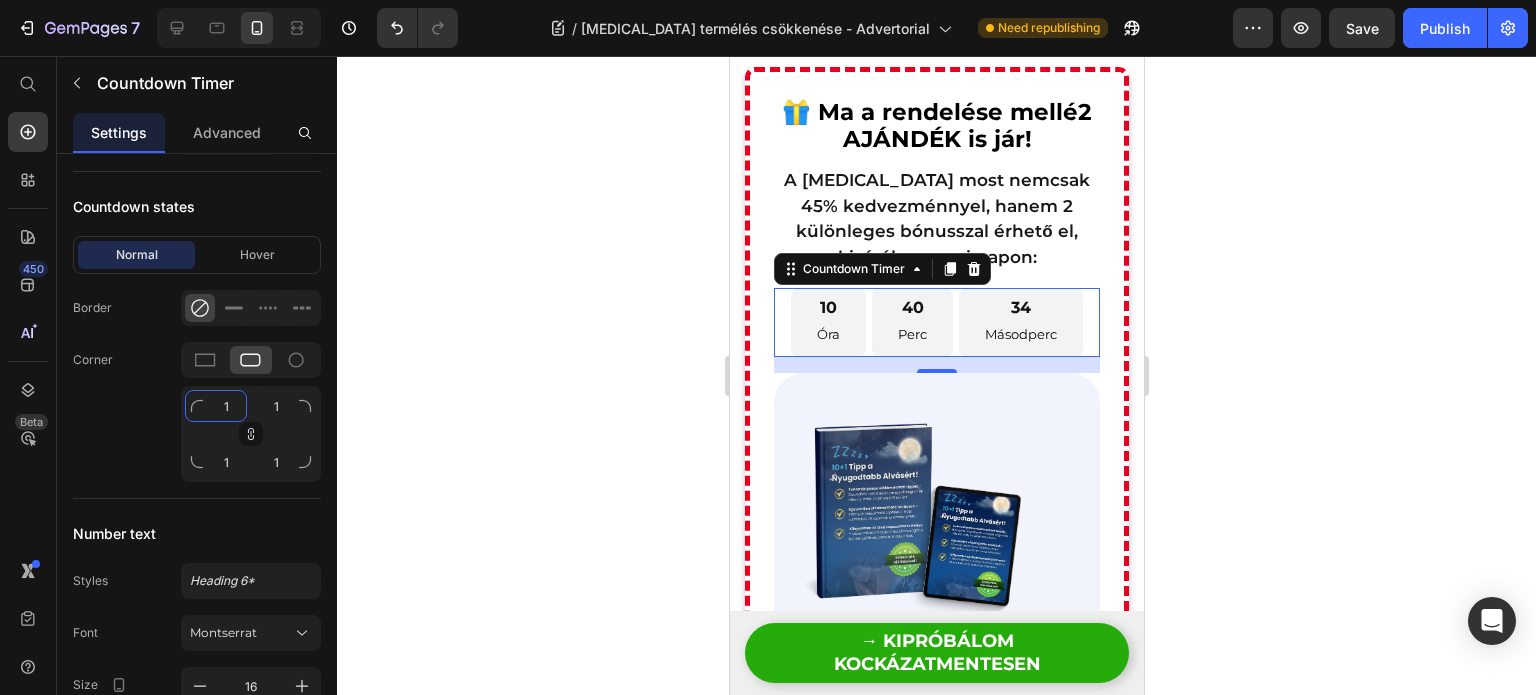 type on "10" 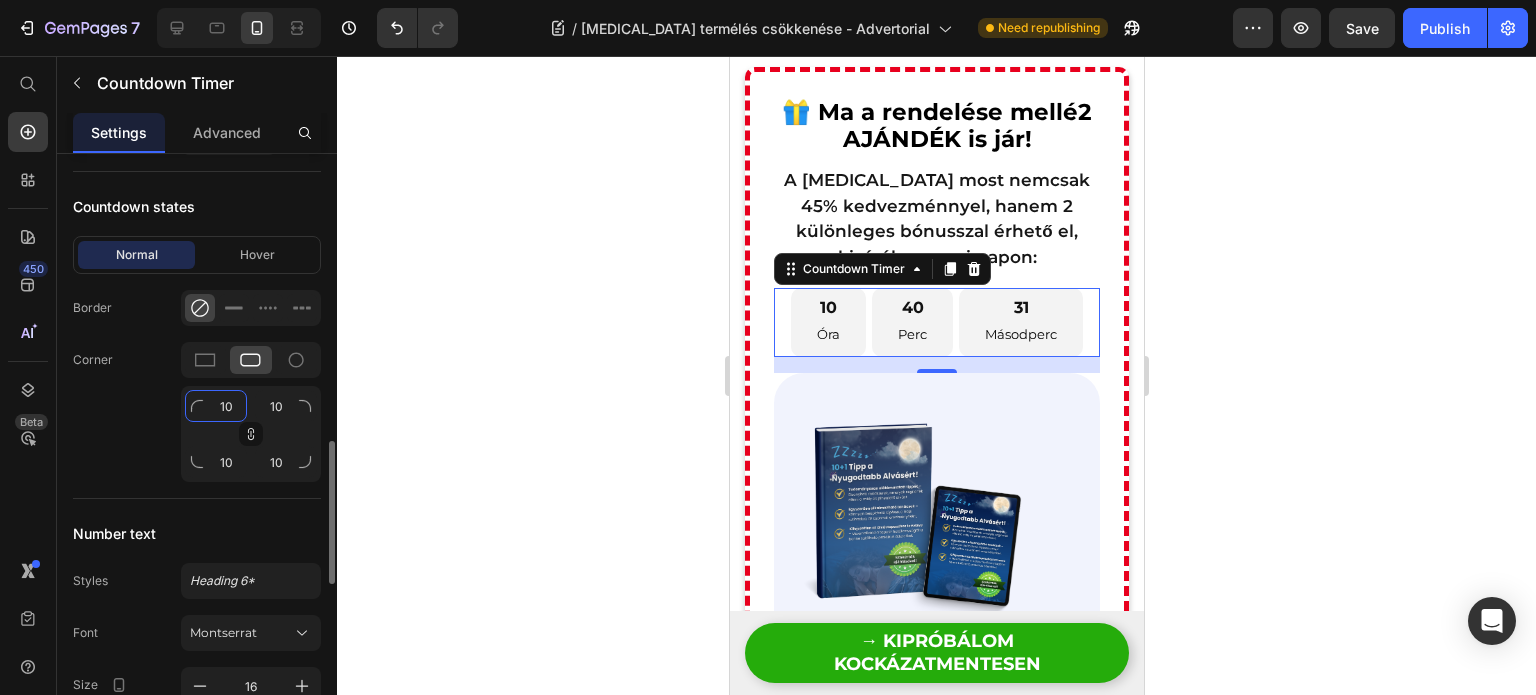 type on "10" 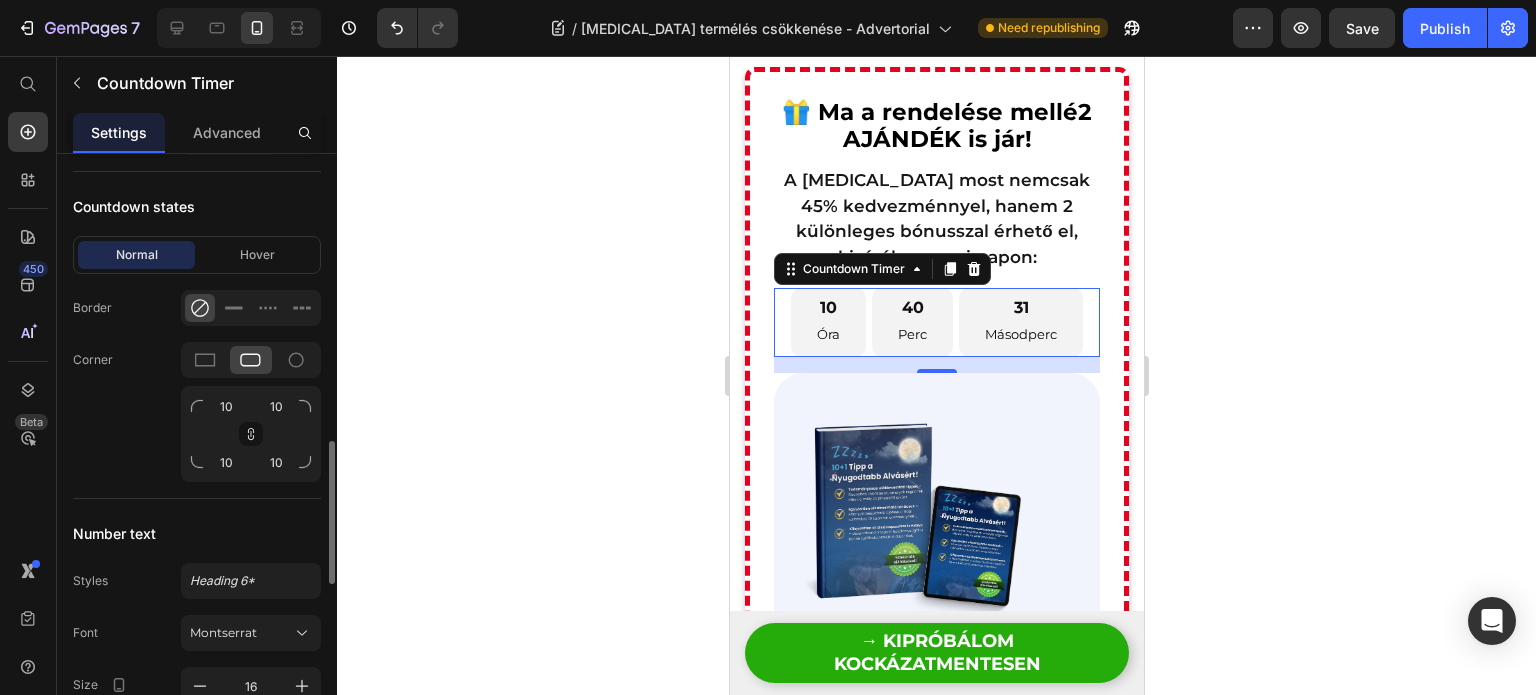 click on "Corner 10 10 10 10" 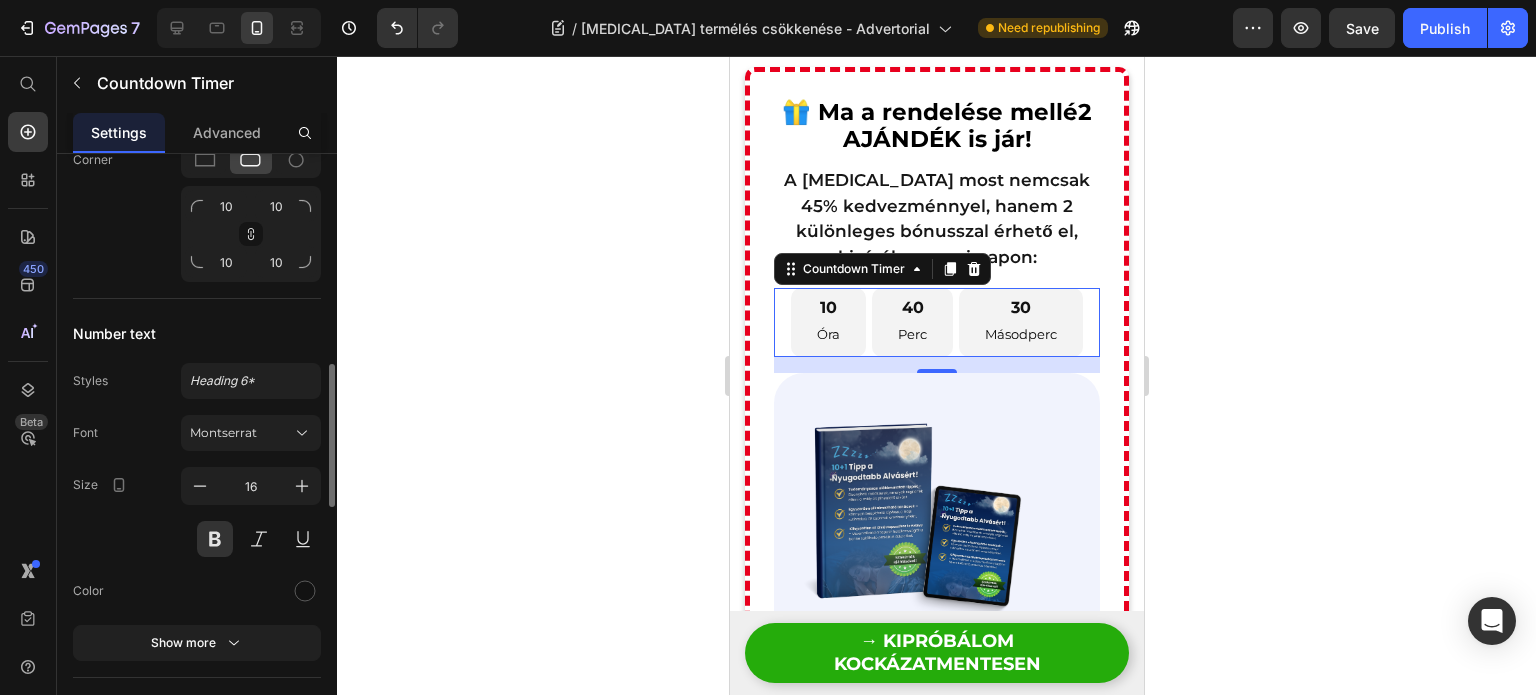 scroll, scrollTop: 1300, scrollLeft: 0, axis: vertical 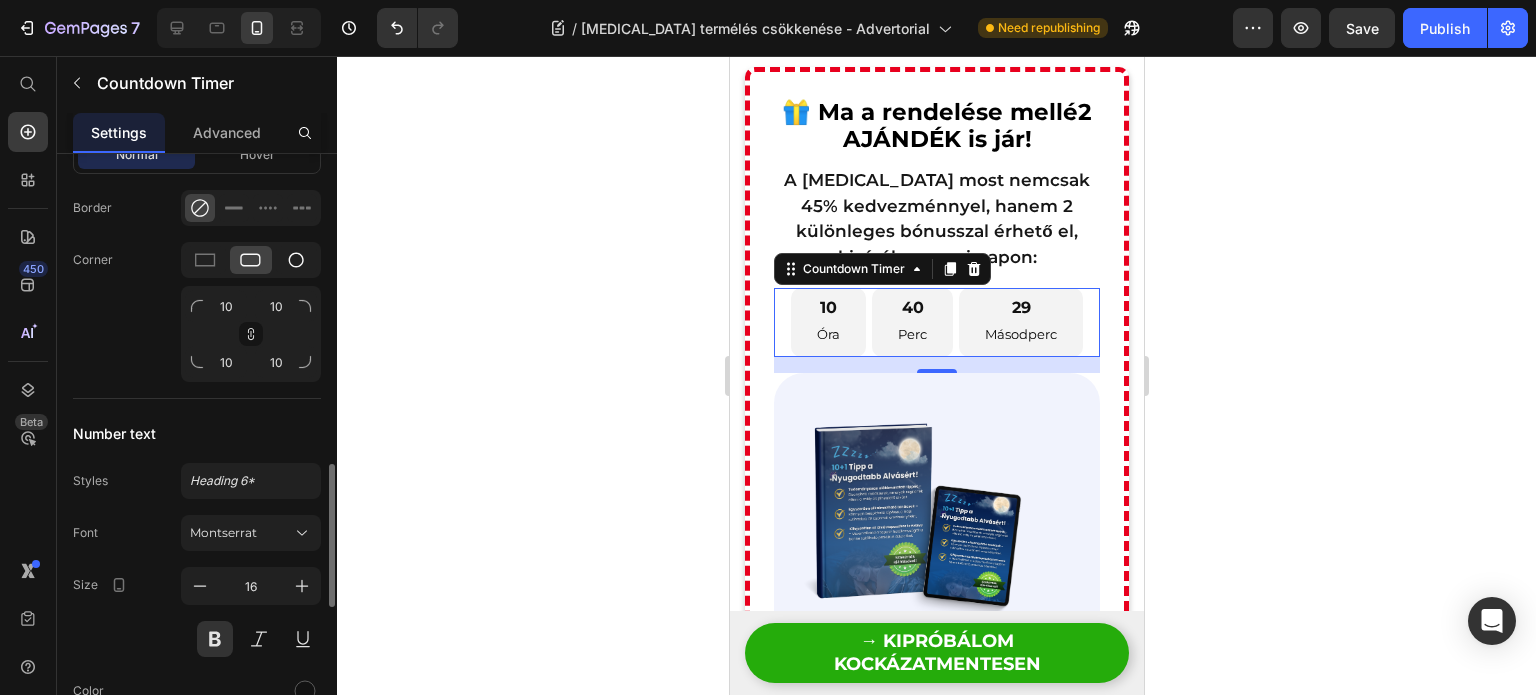 click 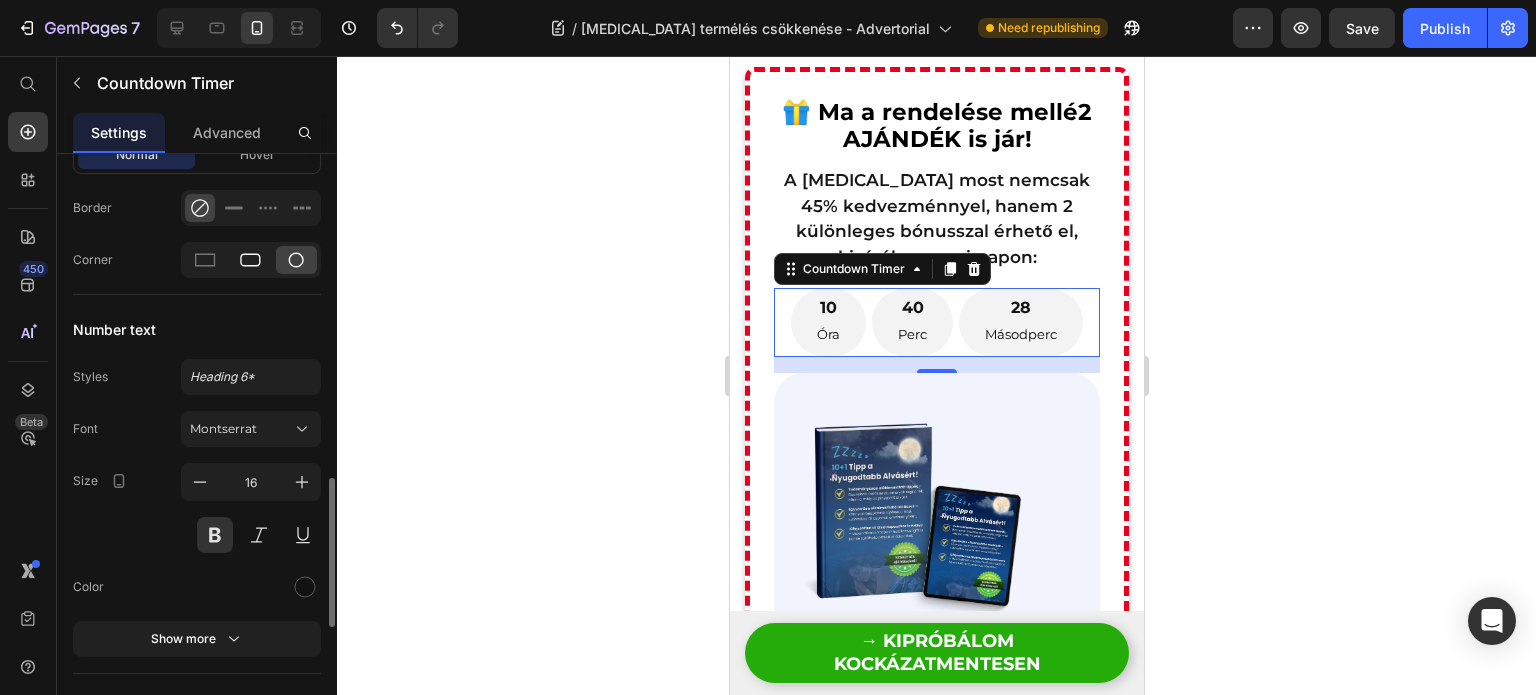 click 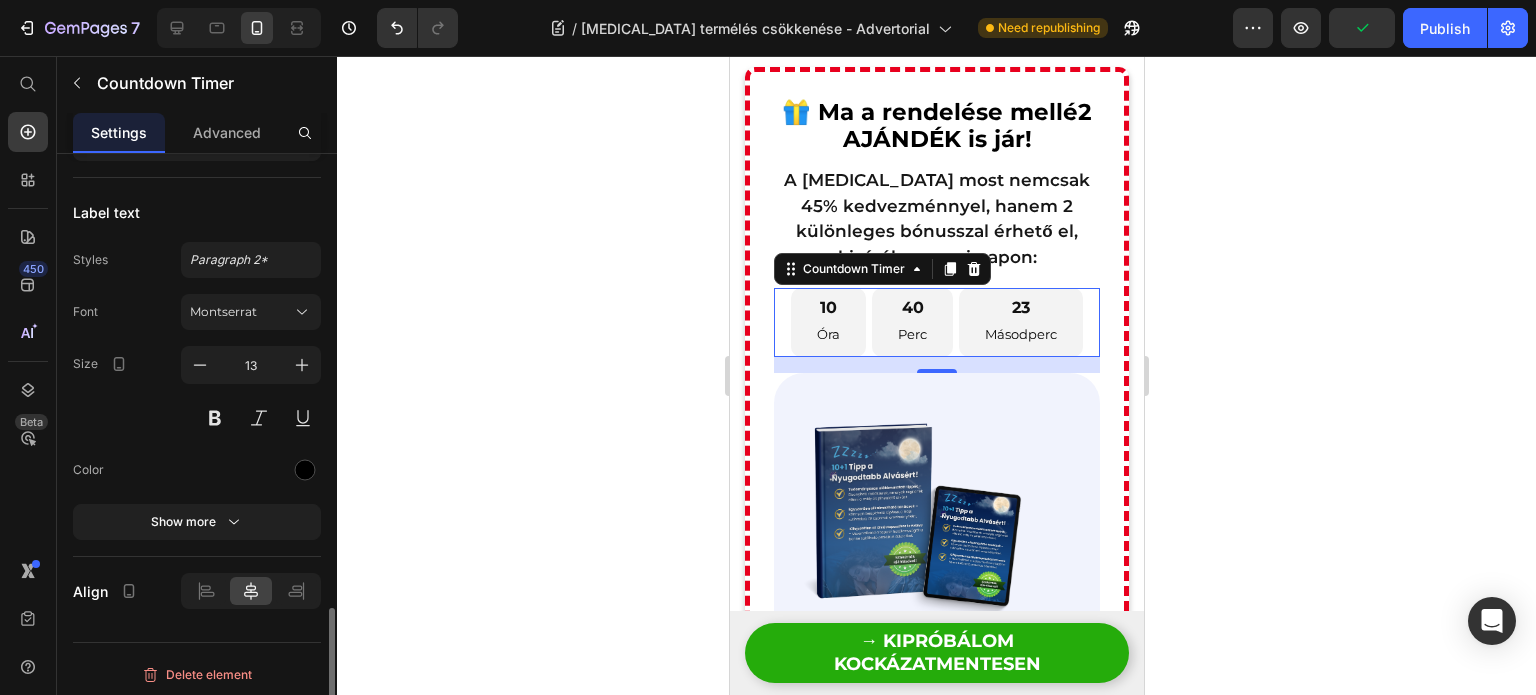 scroll, scrollTop: 1901, scrollLeft: 0, axis: vertical 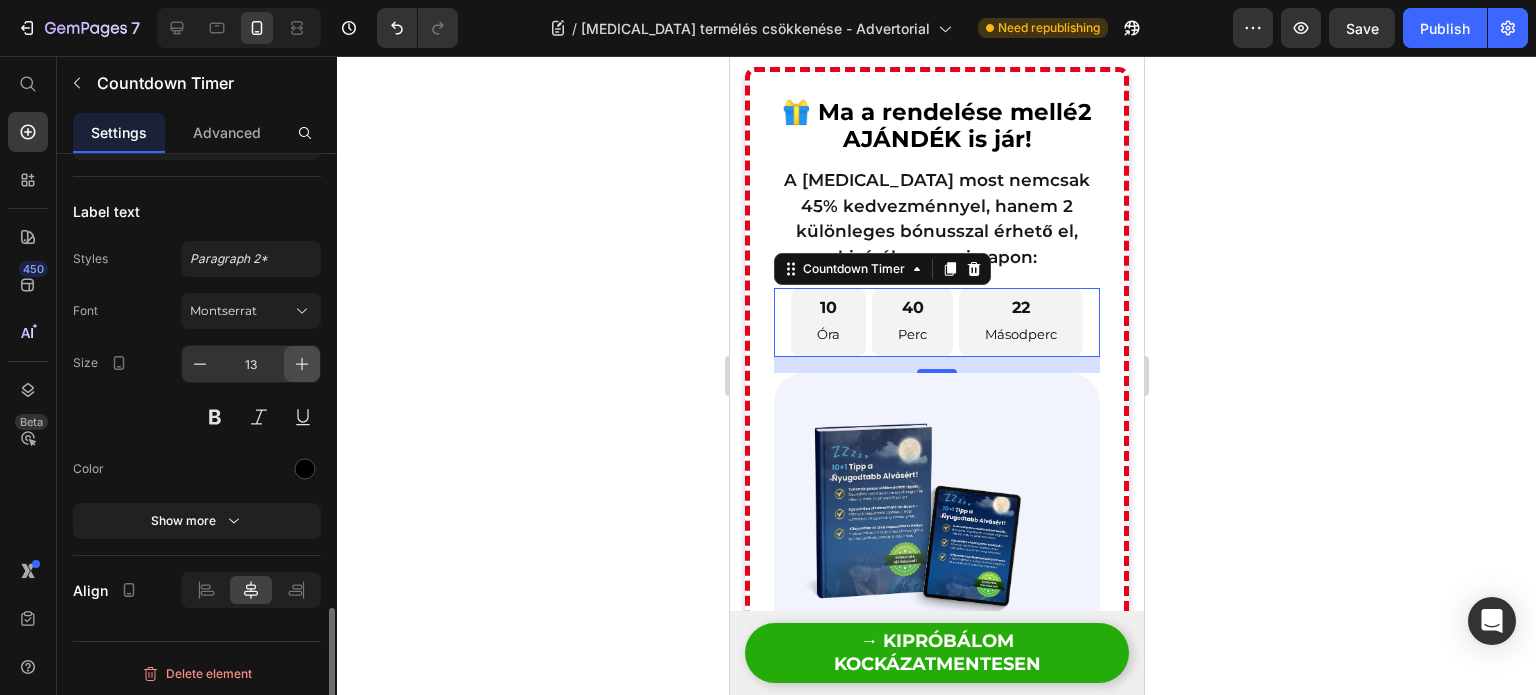 click at bounding box center (302, 364) 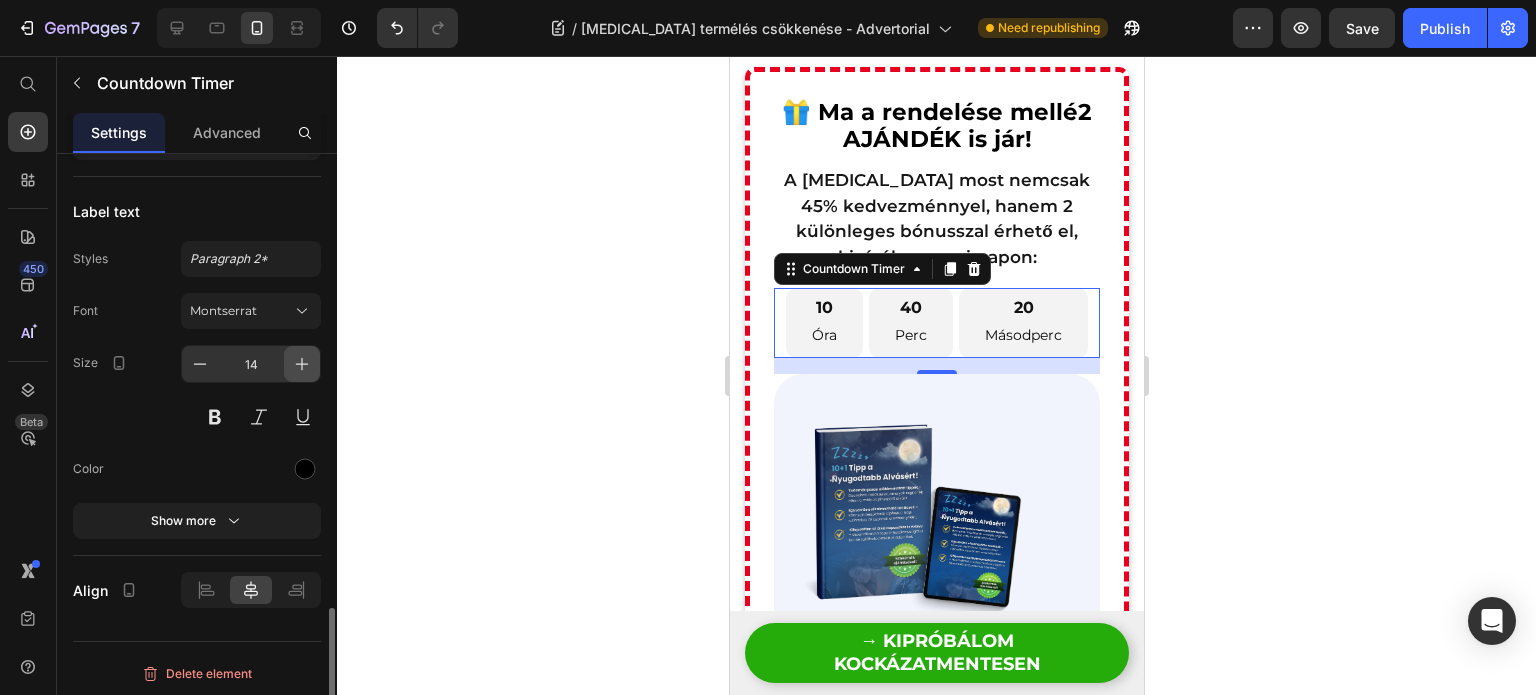 click 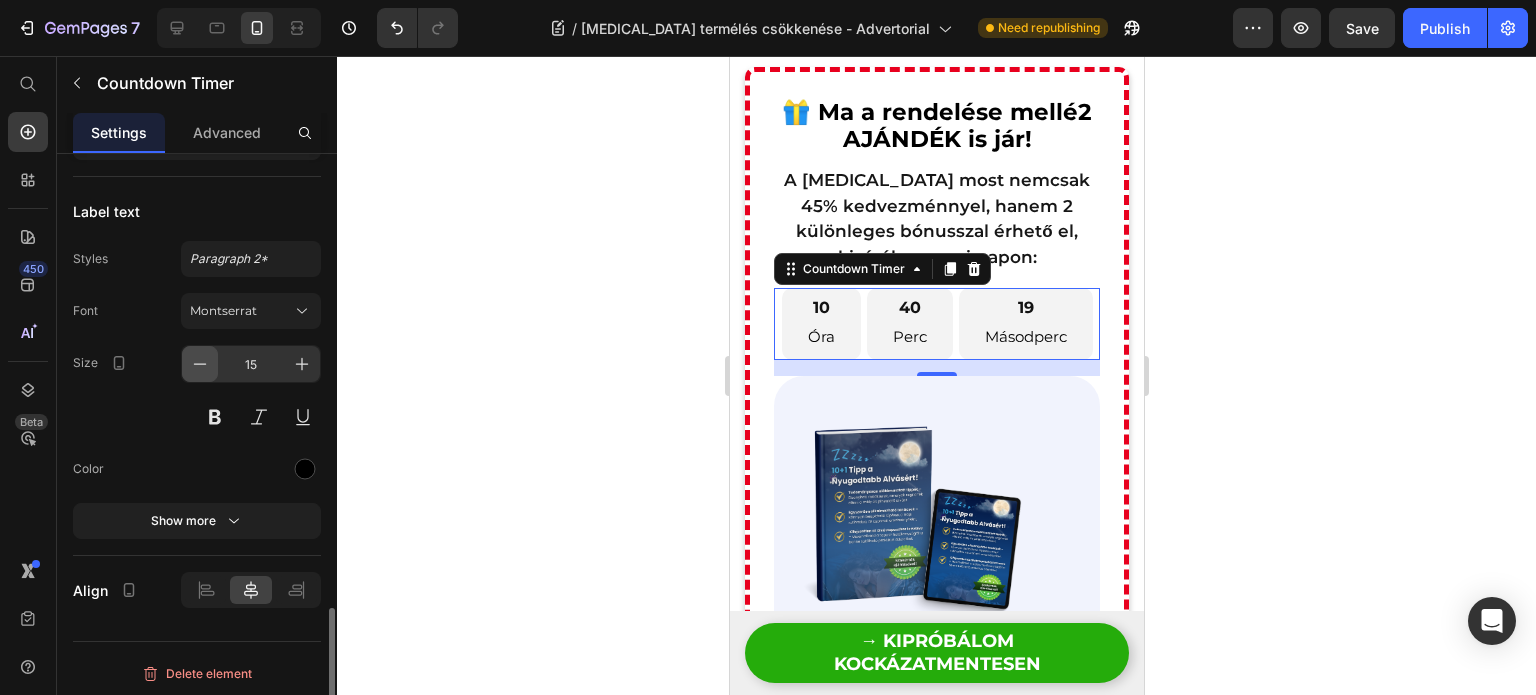 click 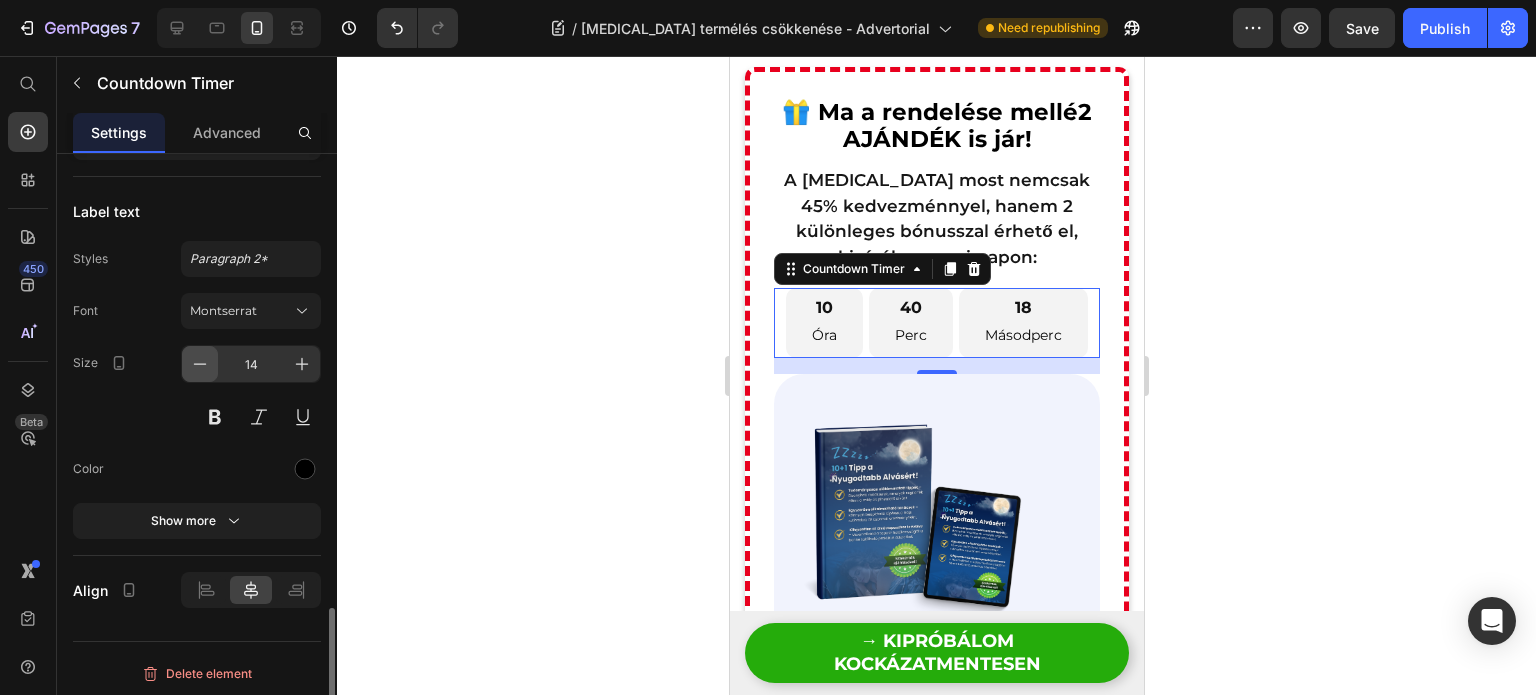 click 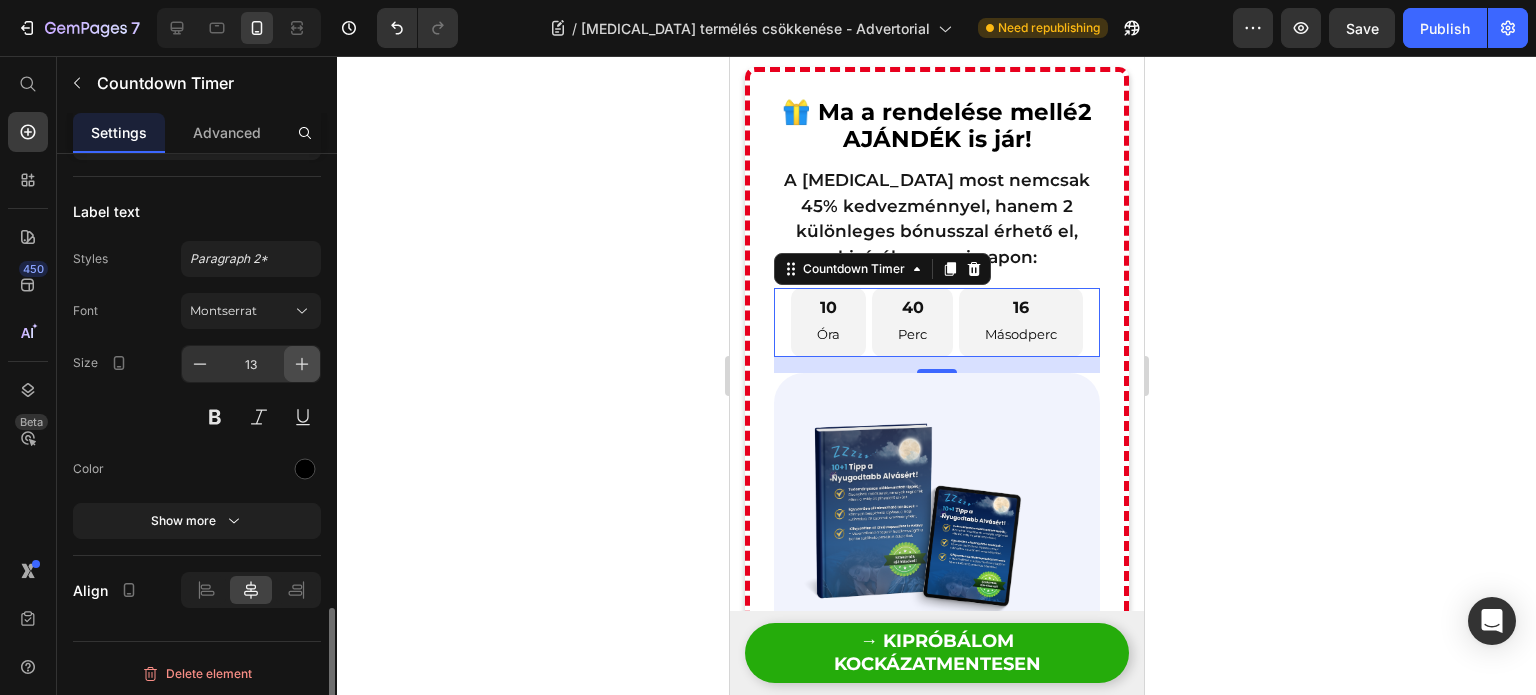 click 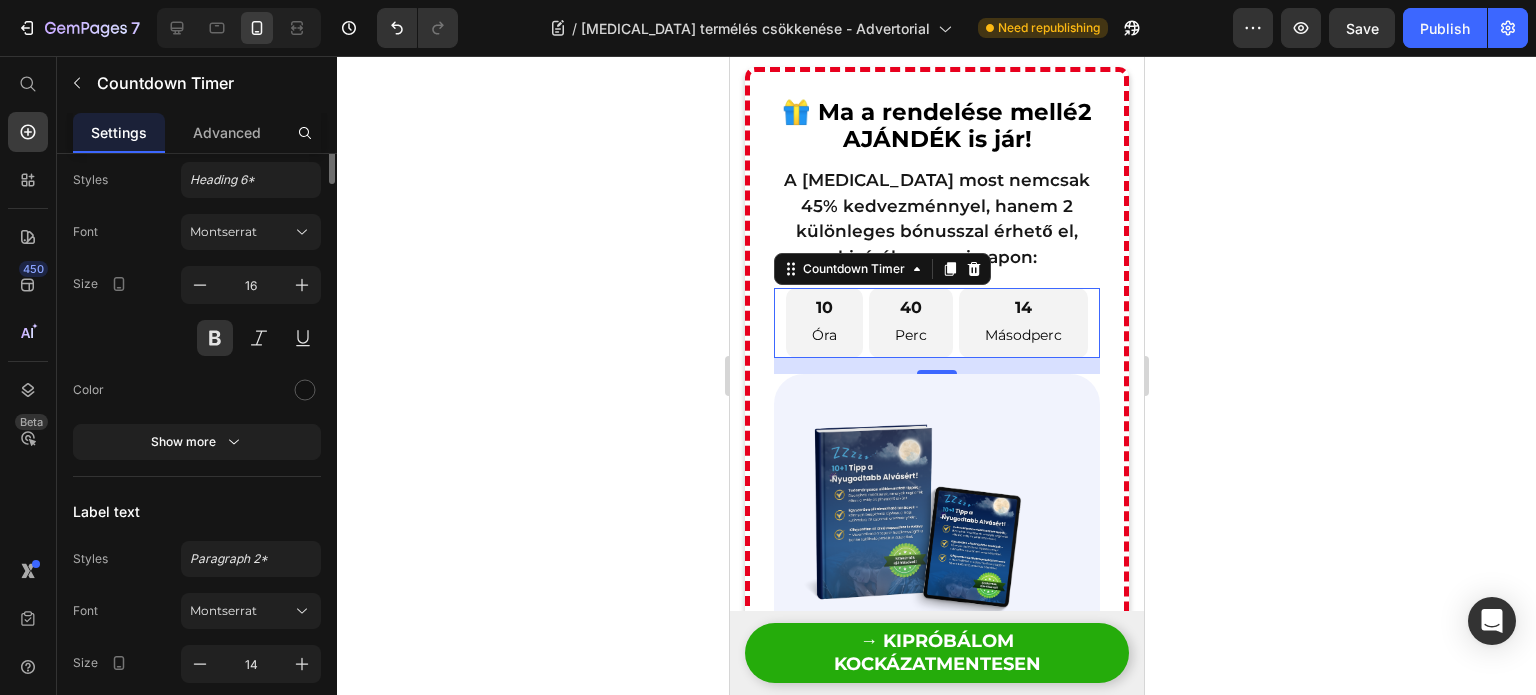 scroll, scrollTop: 1201, scrollLeft: 0, axis: vertical 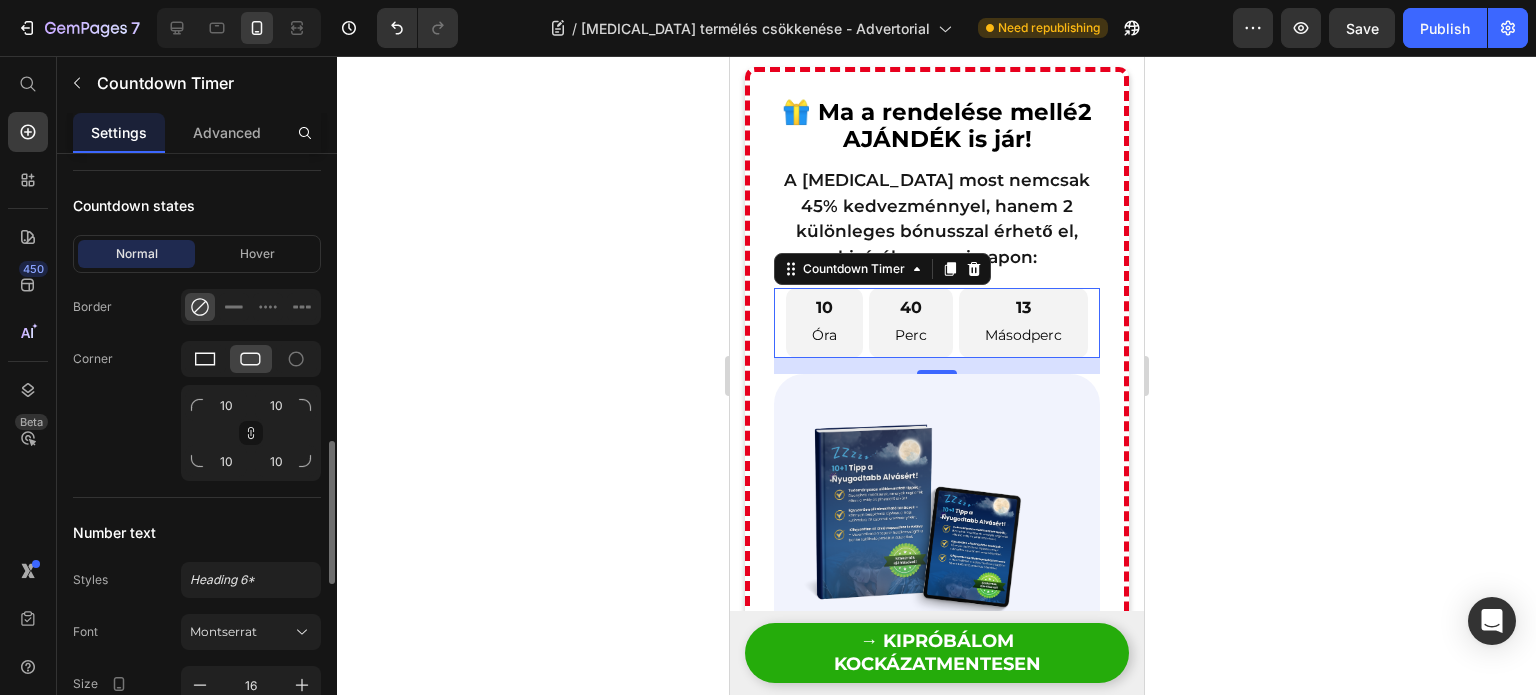 click 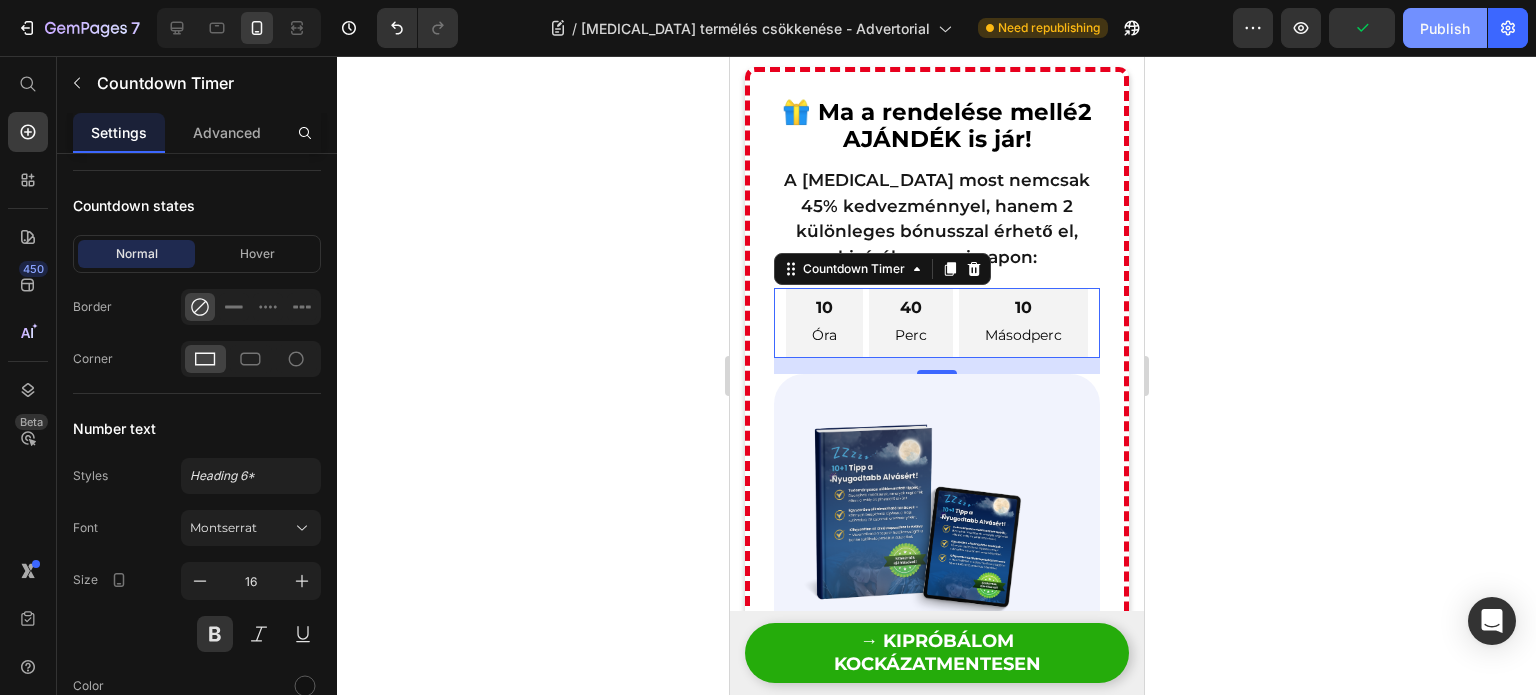 click on "Publish" at bounding box center (1445, 28) 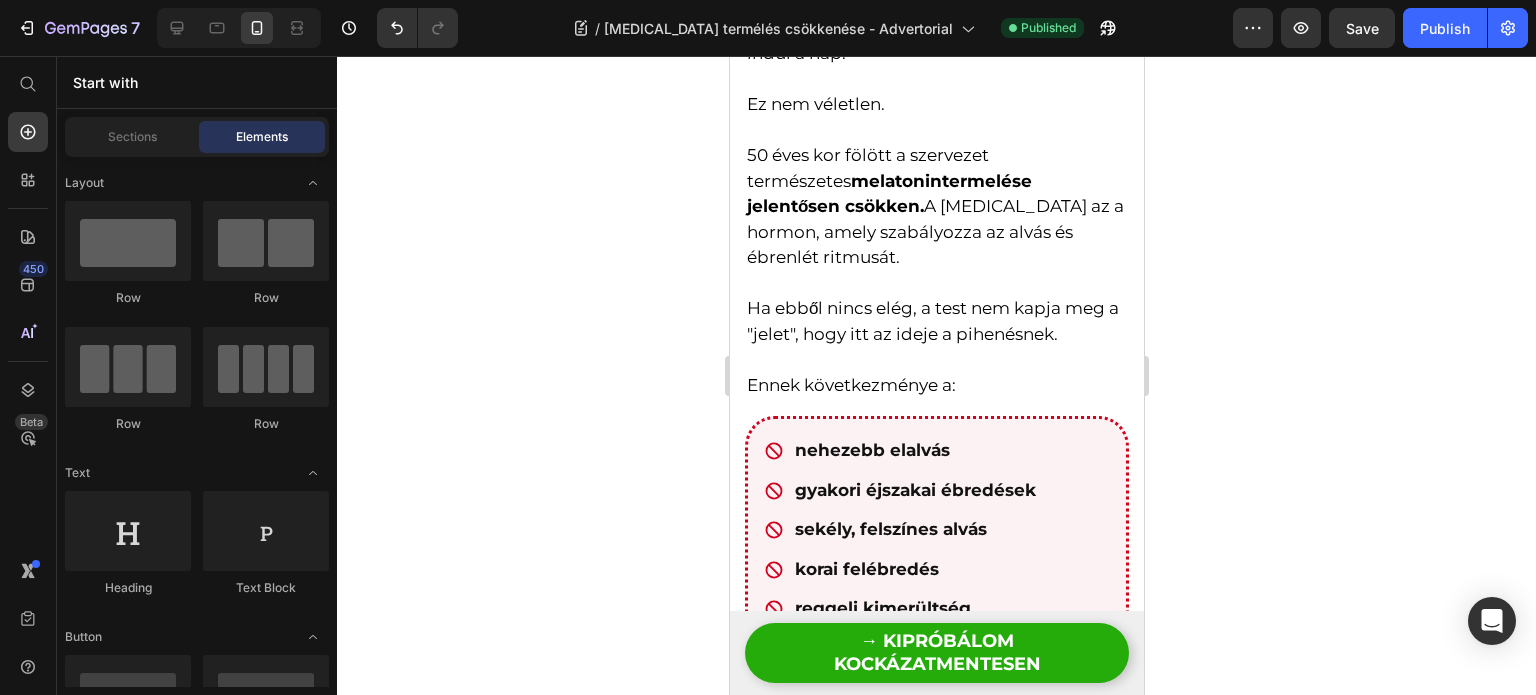 scroll, scrollTop: 0, scrollLeft: 0, axis: both 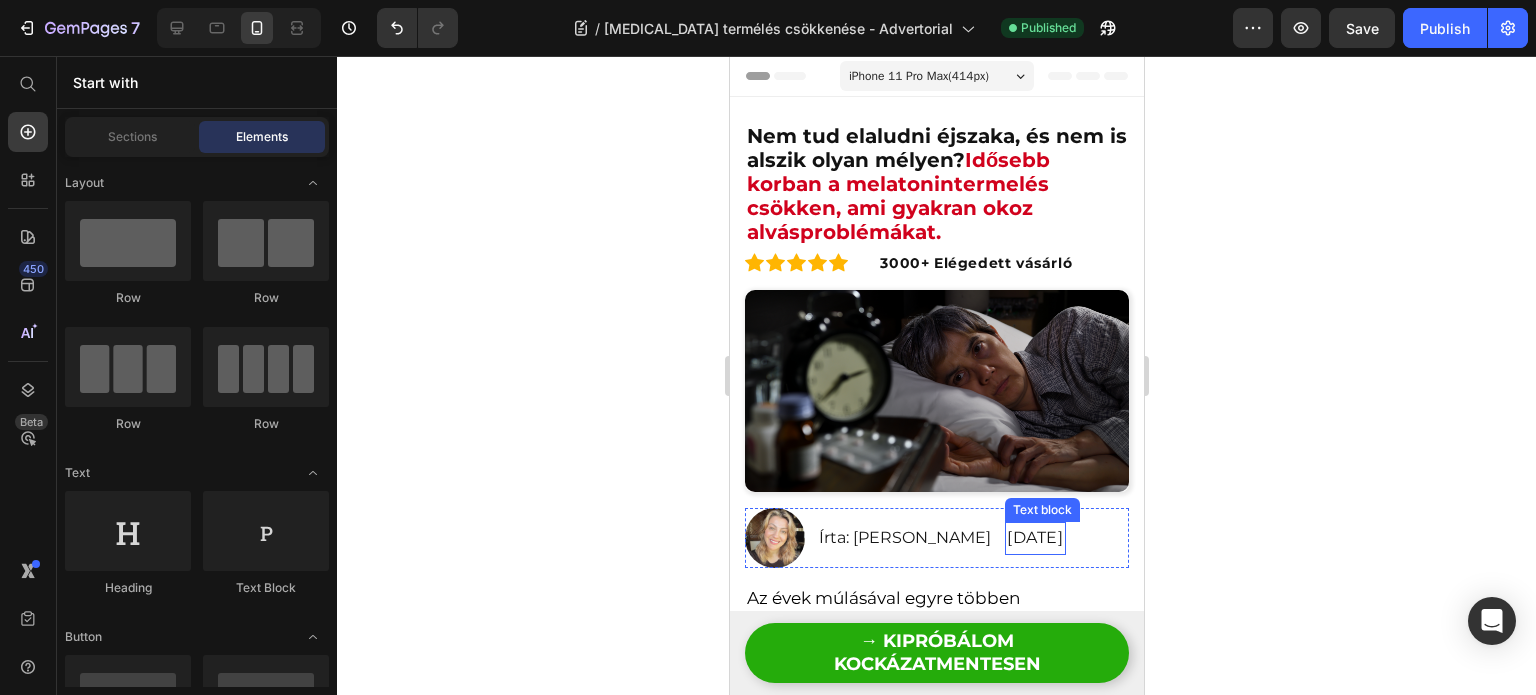 click at bounding box center (936, 391) 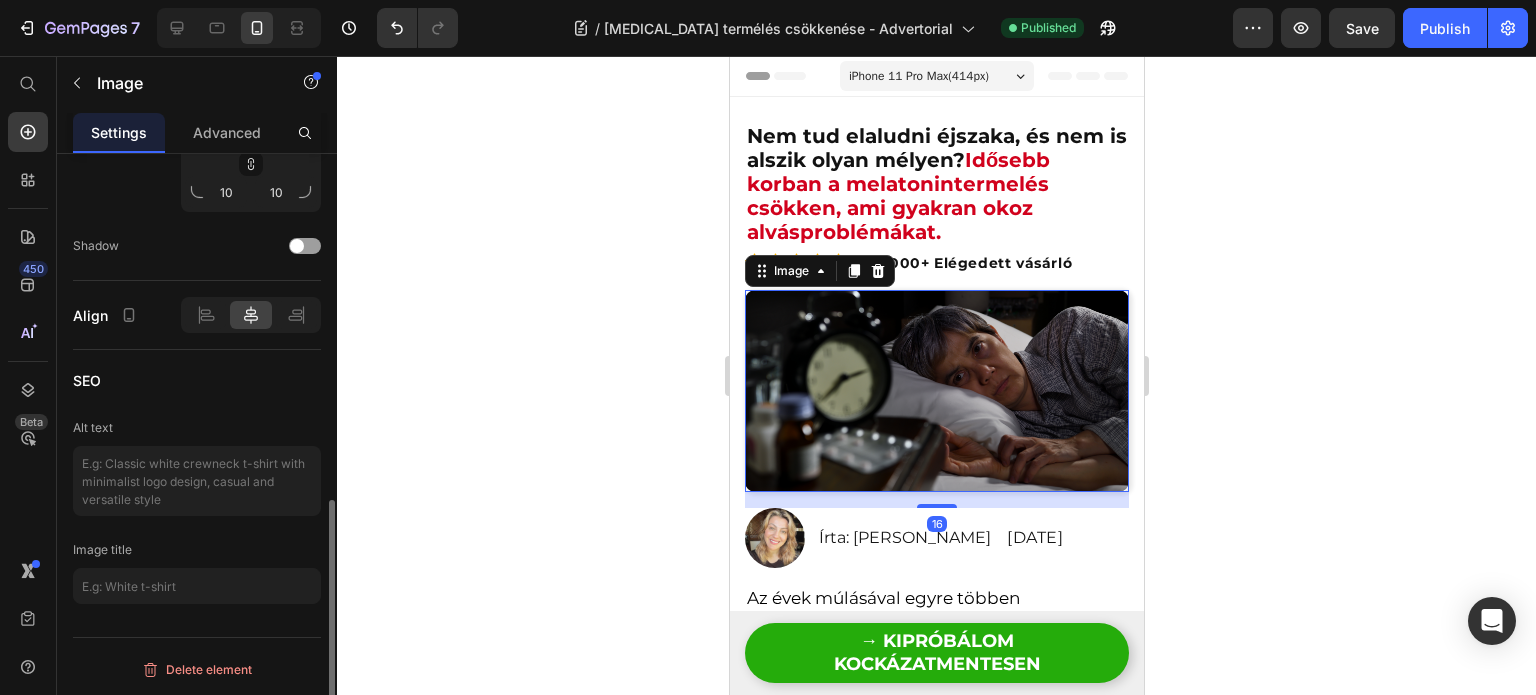 scroll, scrollTop: 0, scrollLeft: 0, axis: both 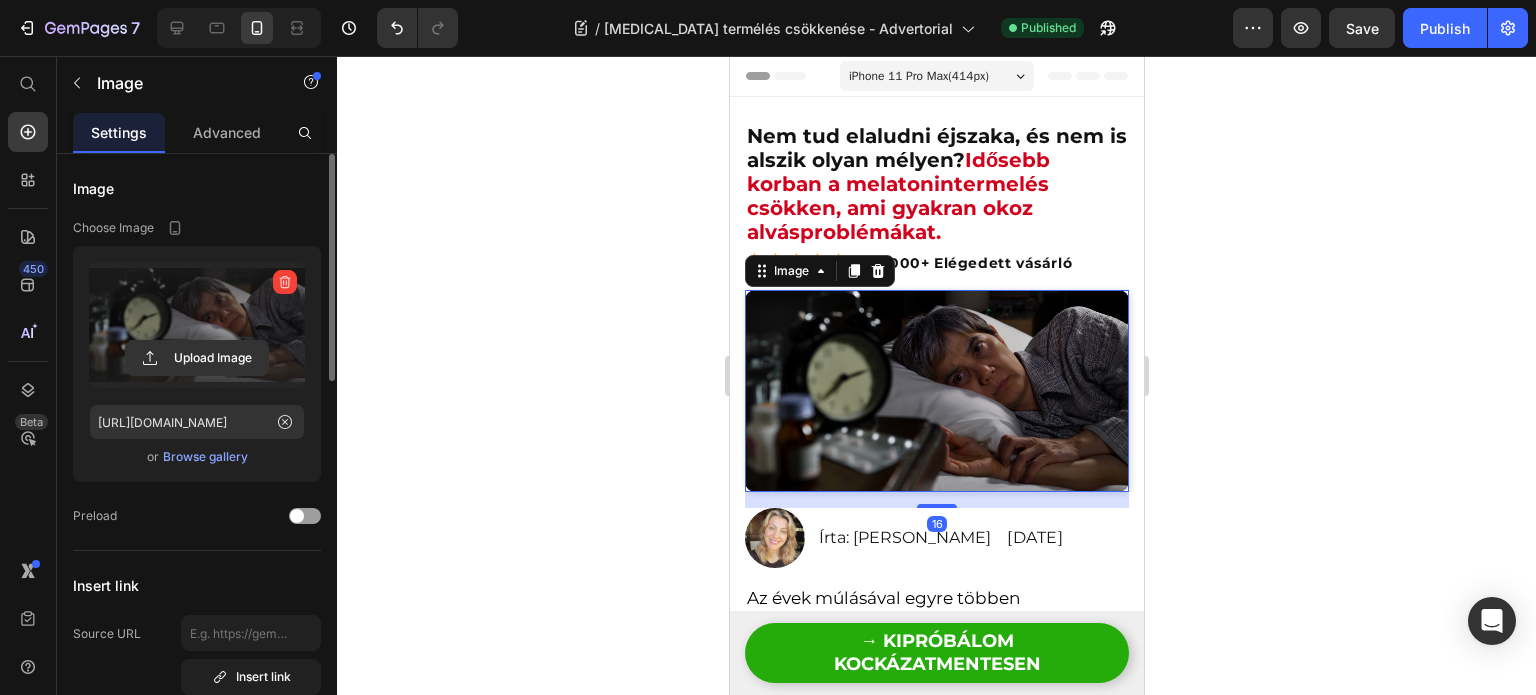 click at bounding box center [197, 325] 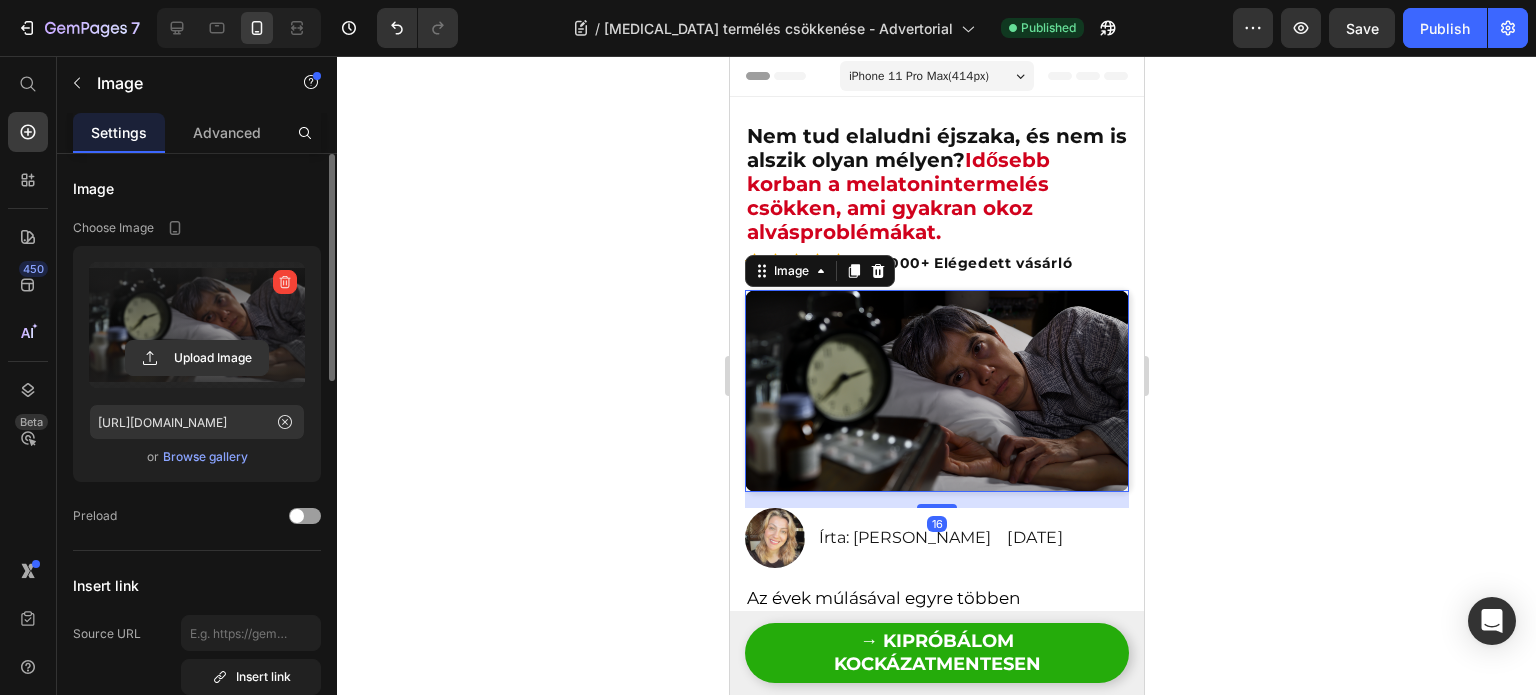 click 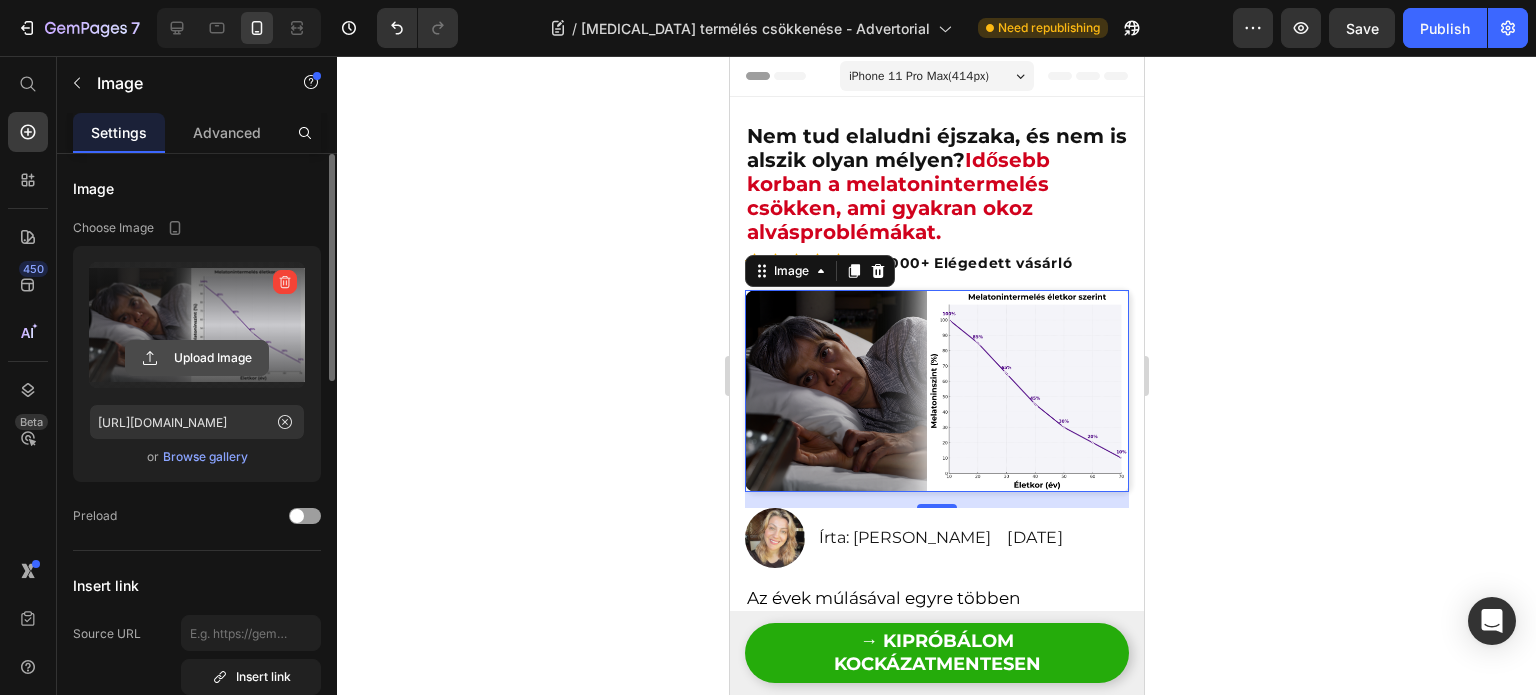 click 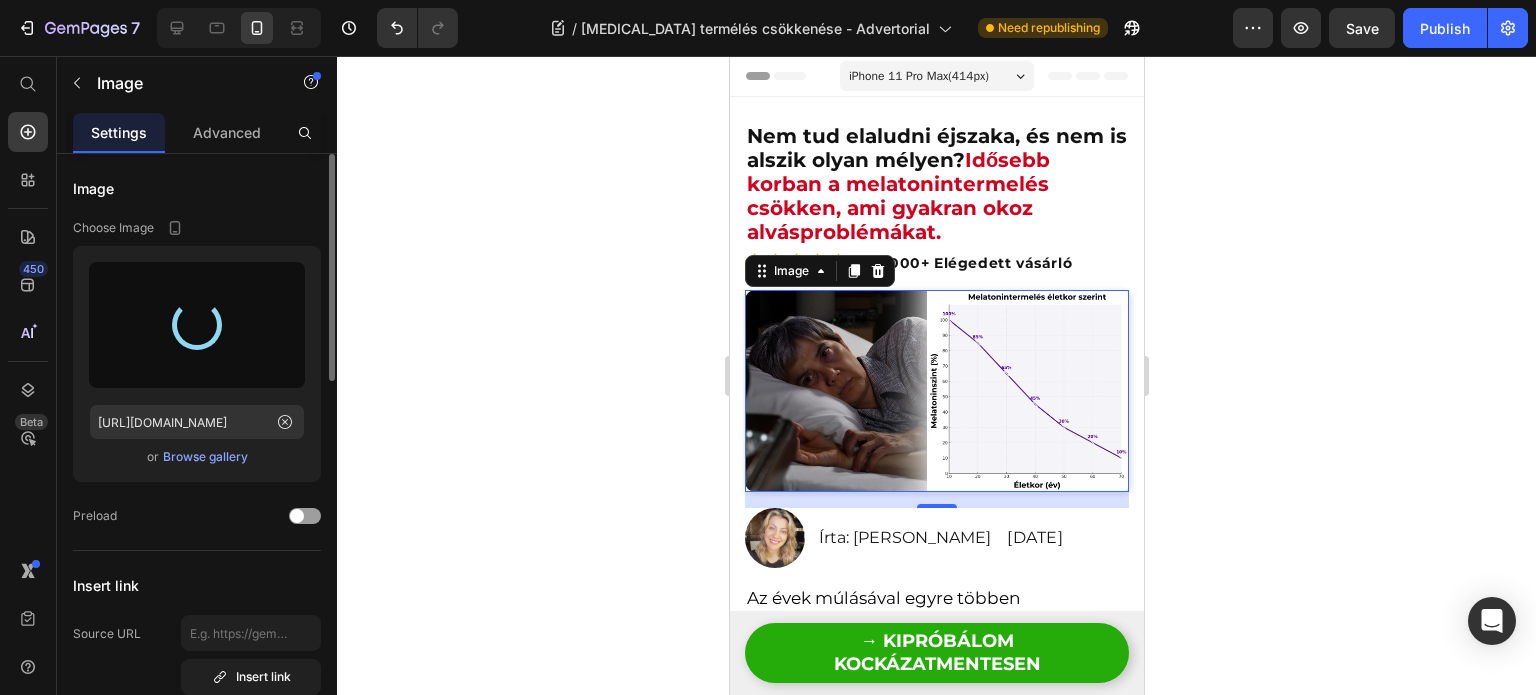 type on "[URL][DOMAIN_NAME]" 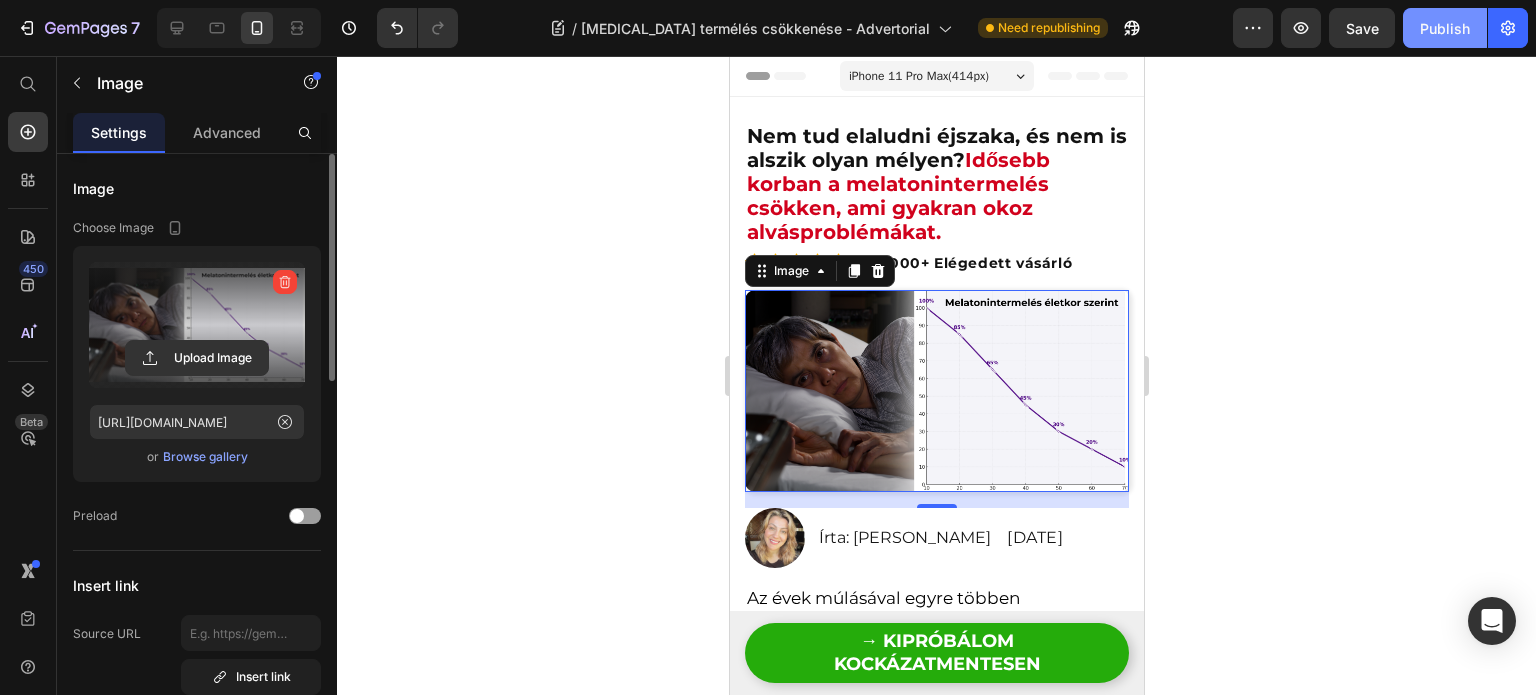 click on "Publish" 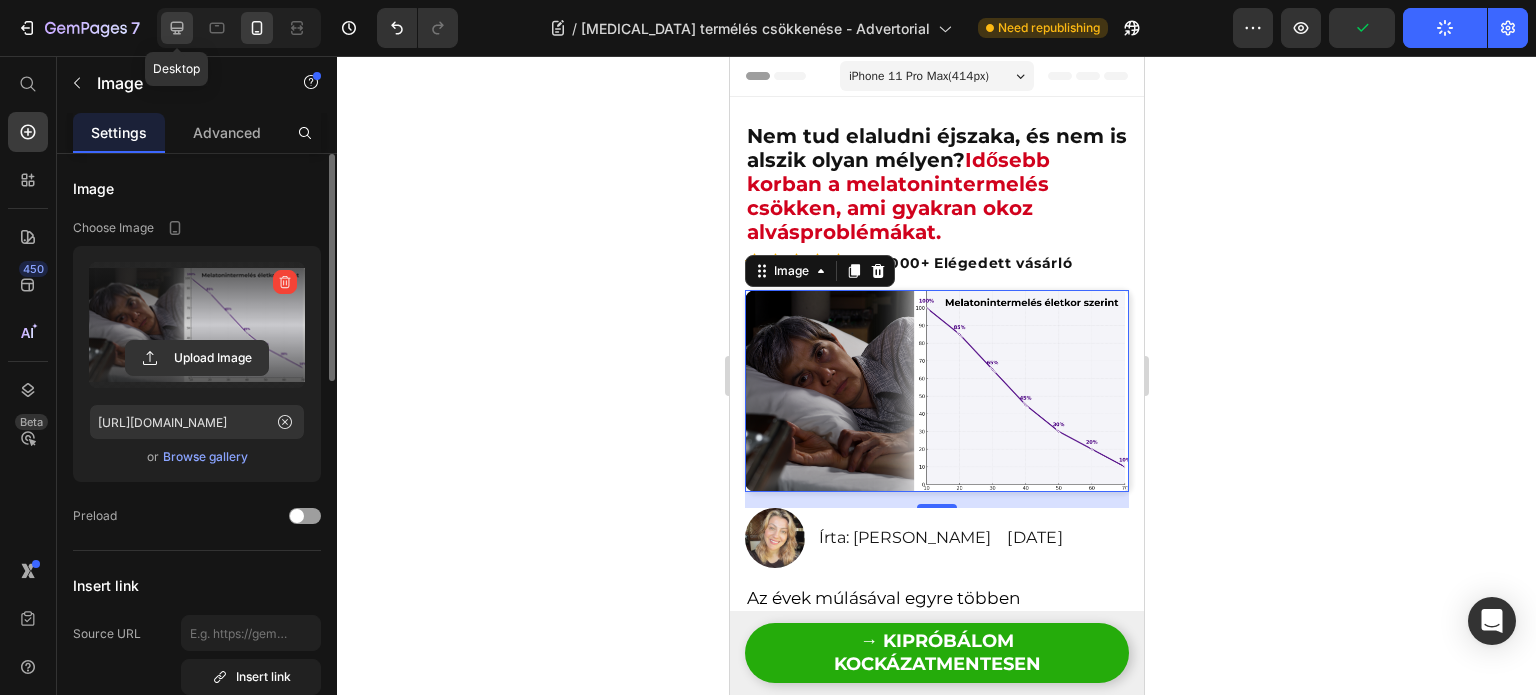 click 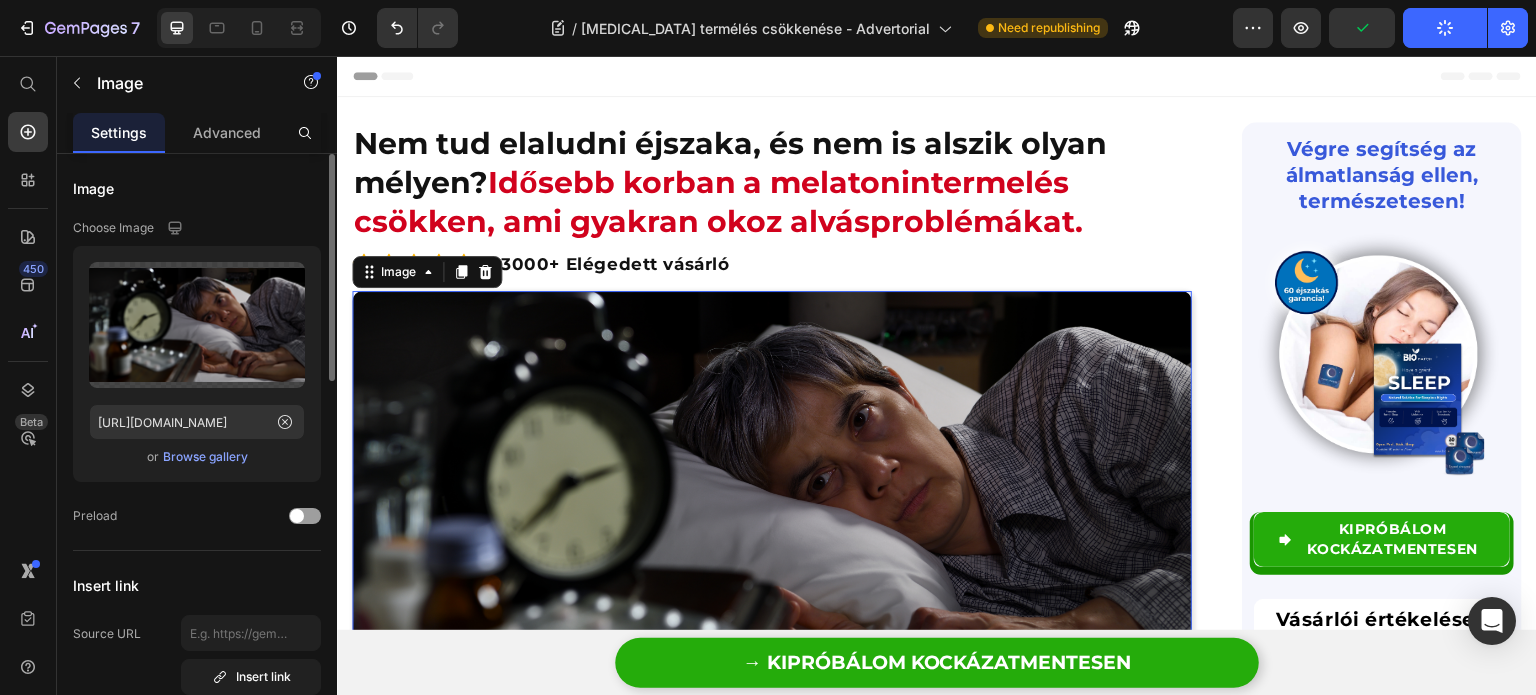 scroll, scrollTop: 164, scrollLeft: 0, axis: vertical 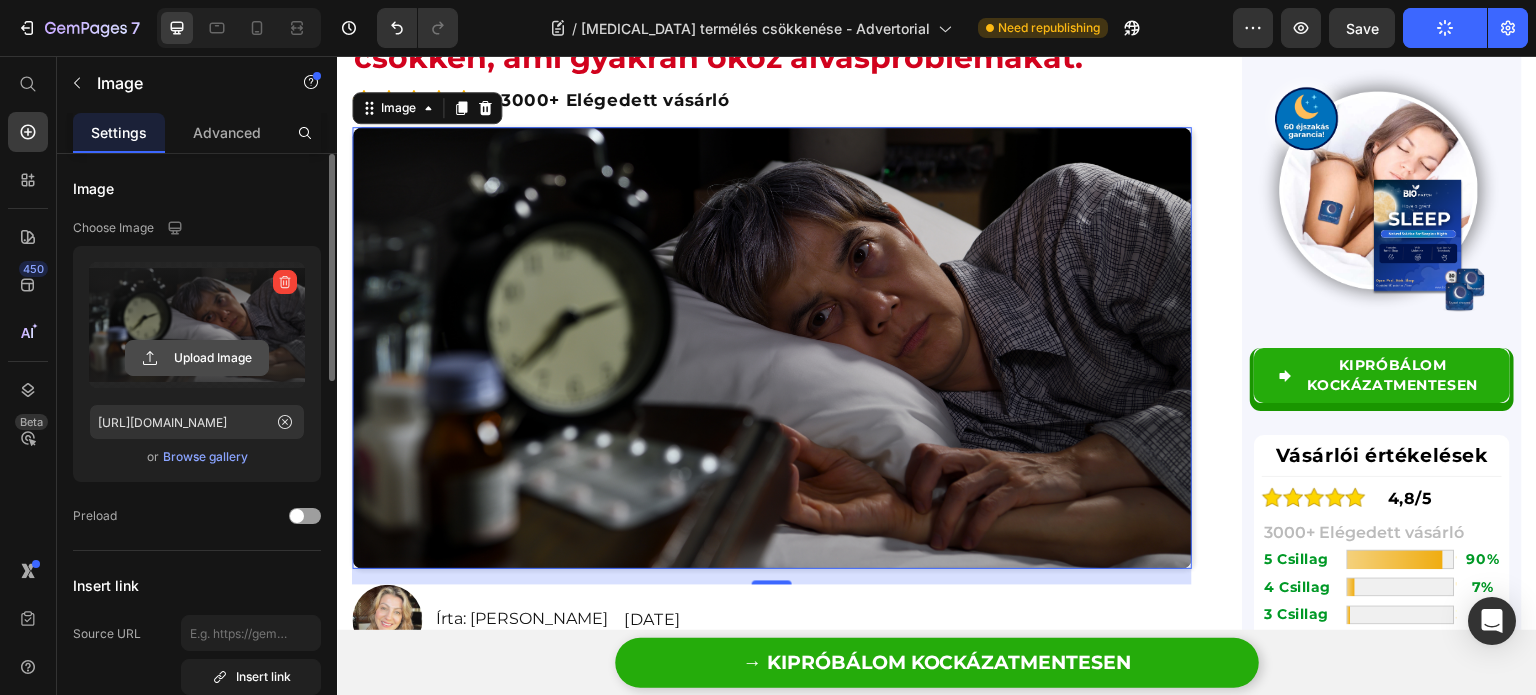 click 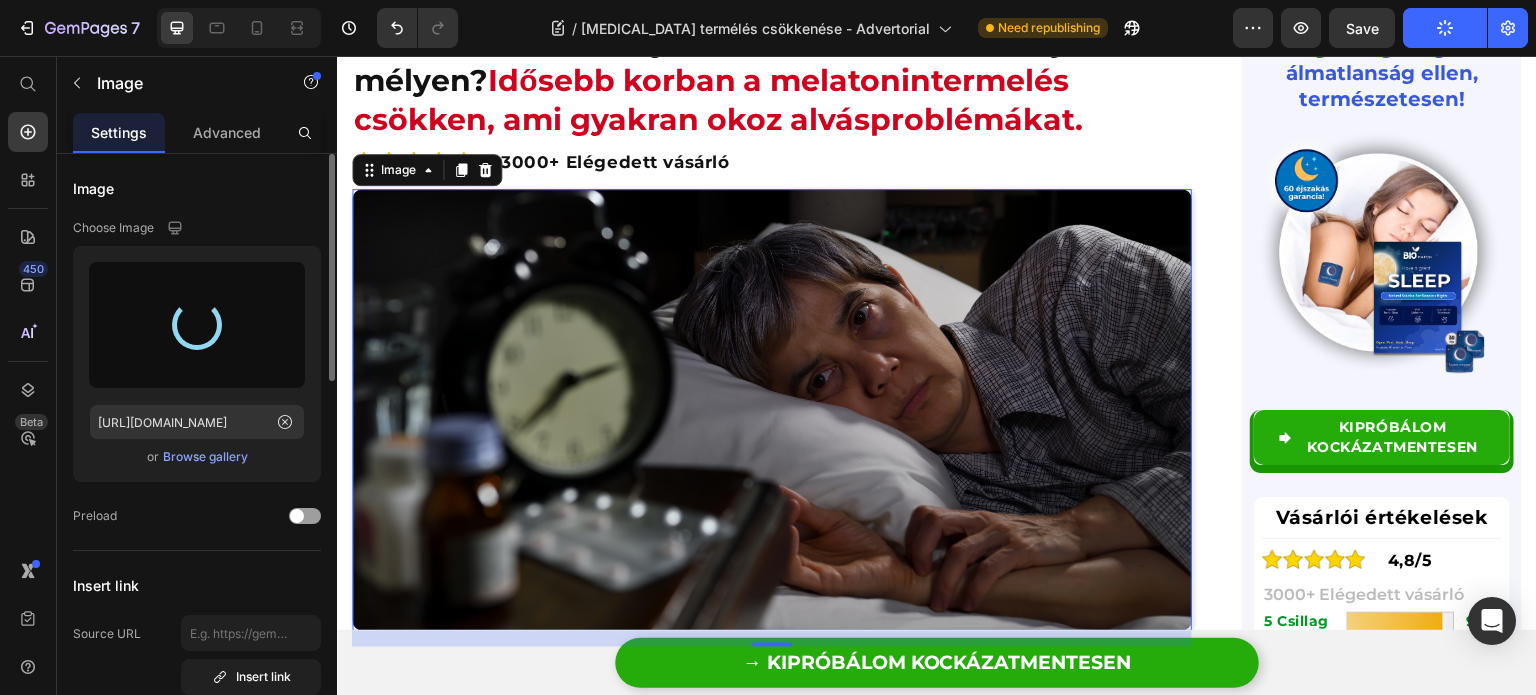 type on "[URL][DOMAIN_NAME]" 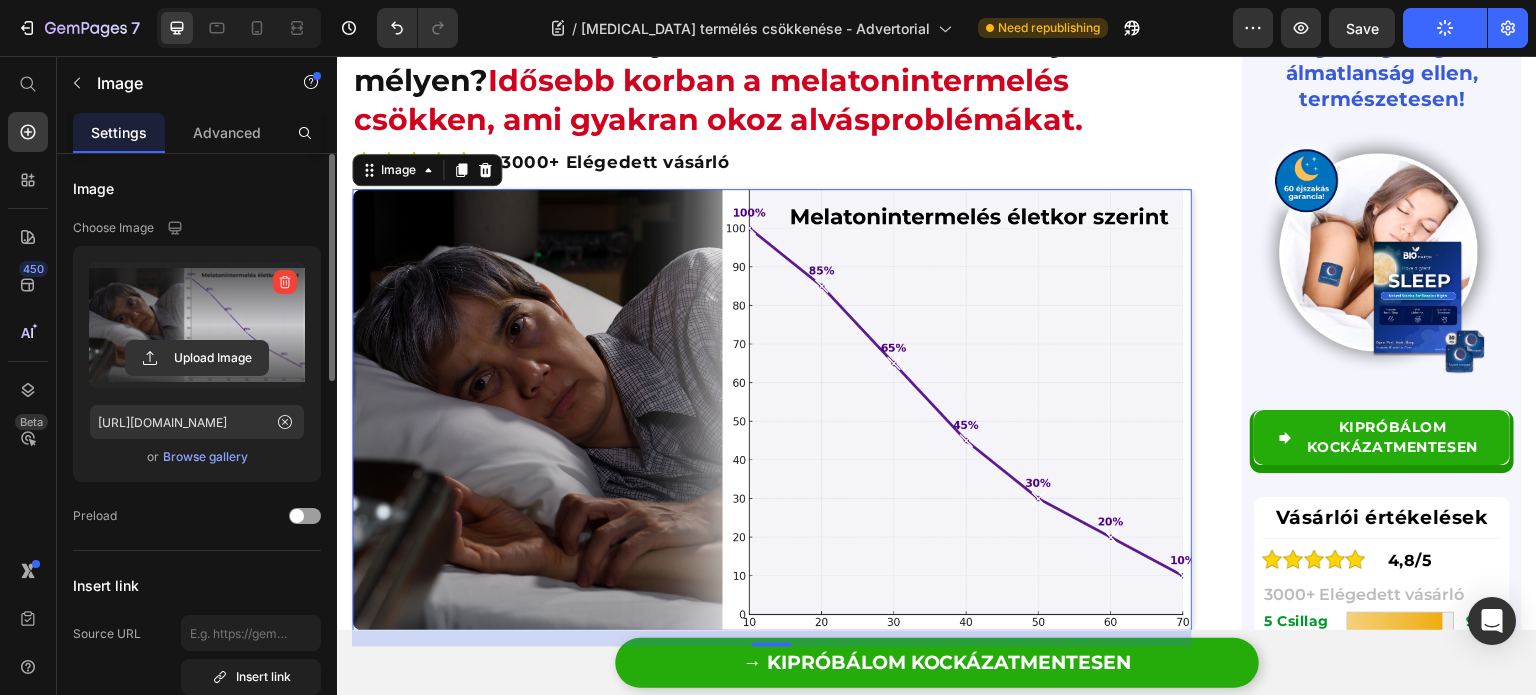 scroll, scrollTop: 164, scrollLeft: 0, axis: vertical 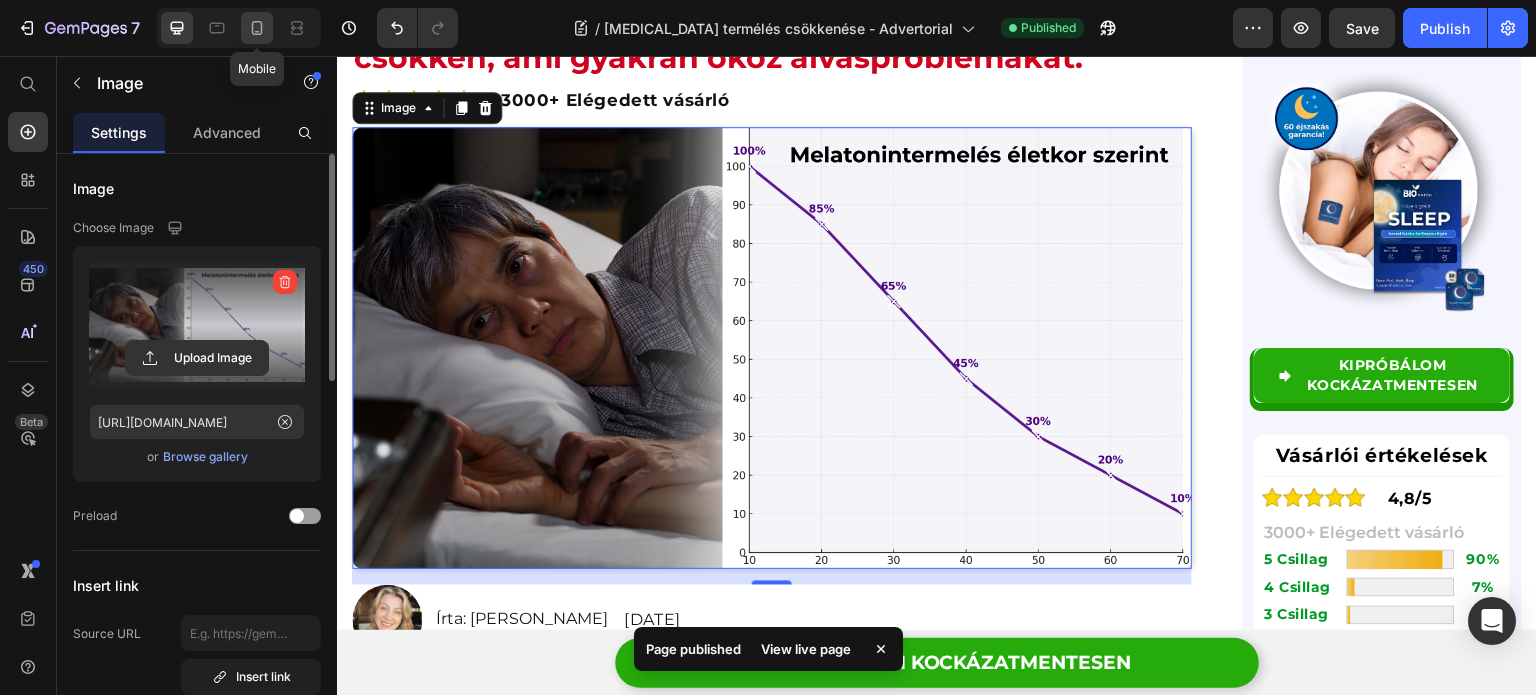 click 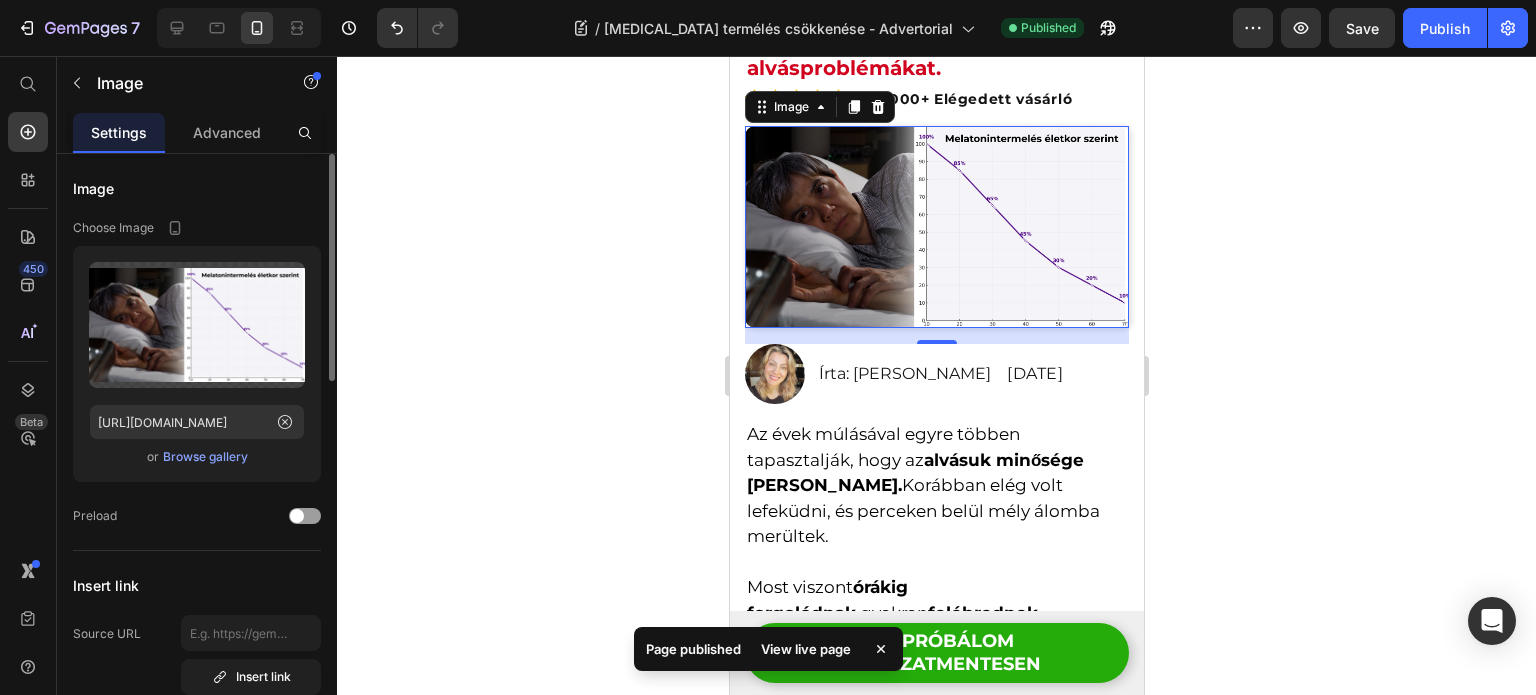 scroll, scrollTop: 164, scrollLeft: 0, axis: vertical 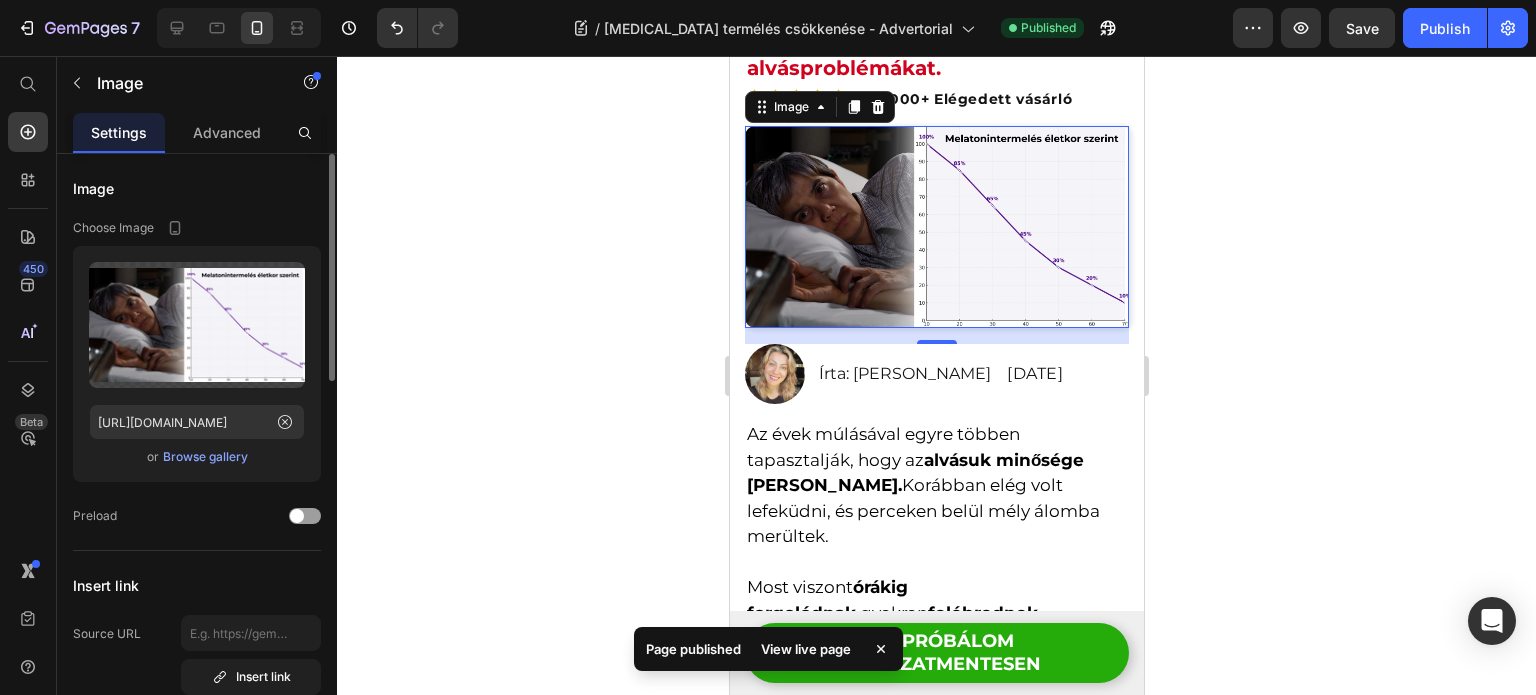 click 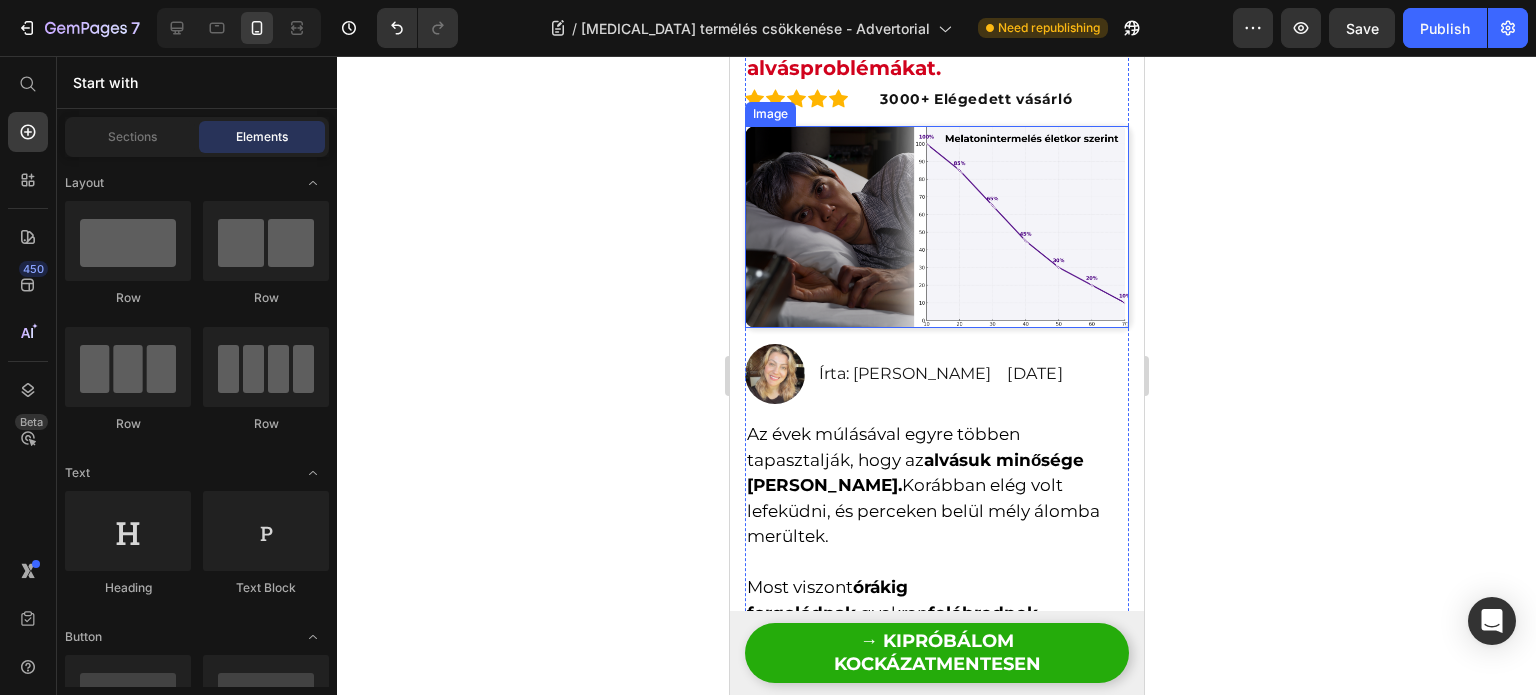 click at bounding box center (936, 227) 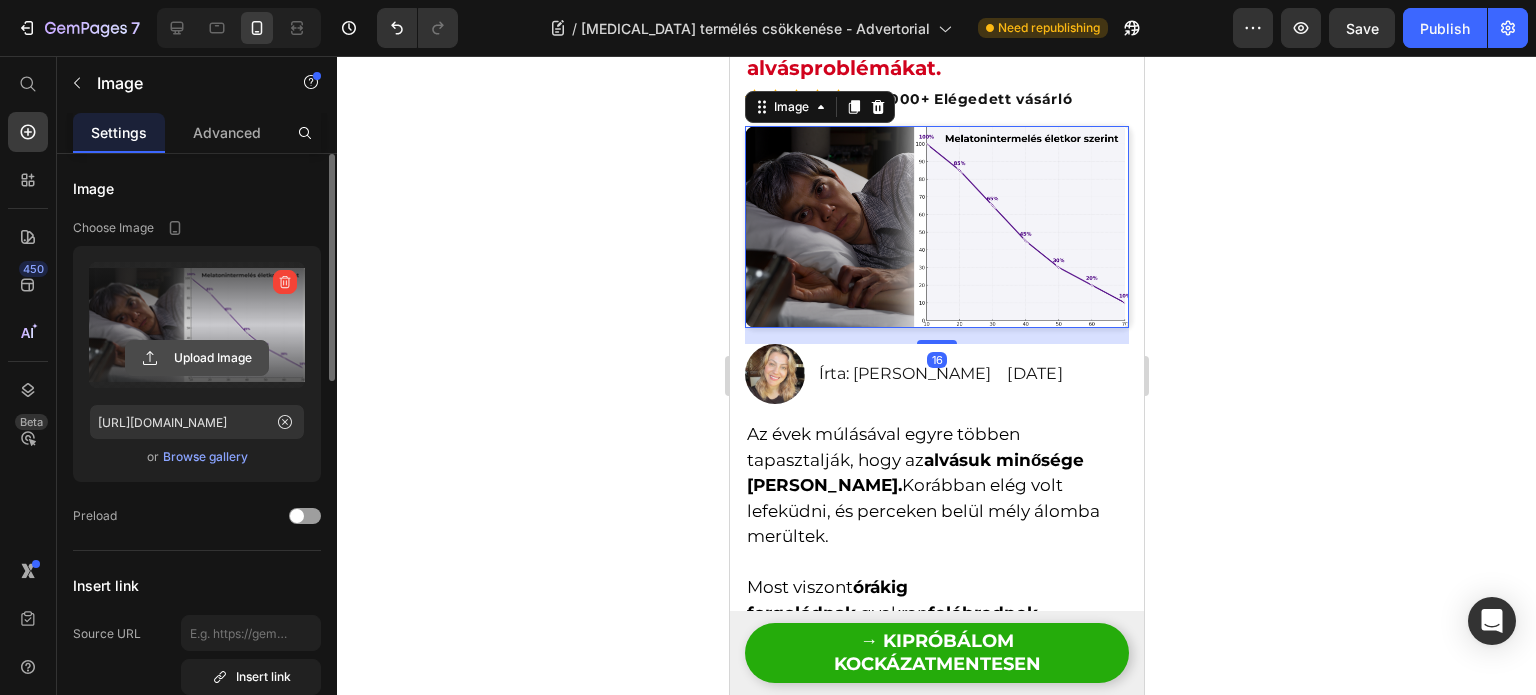 click 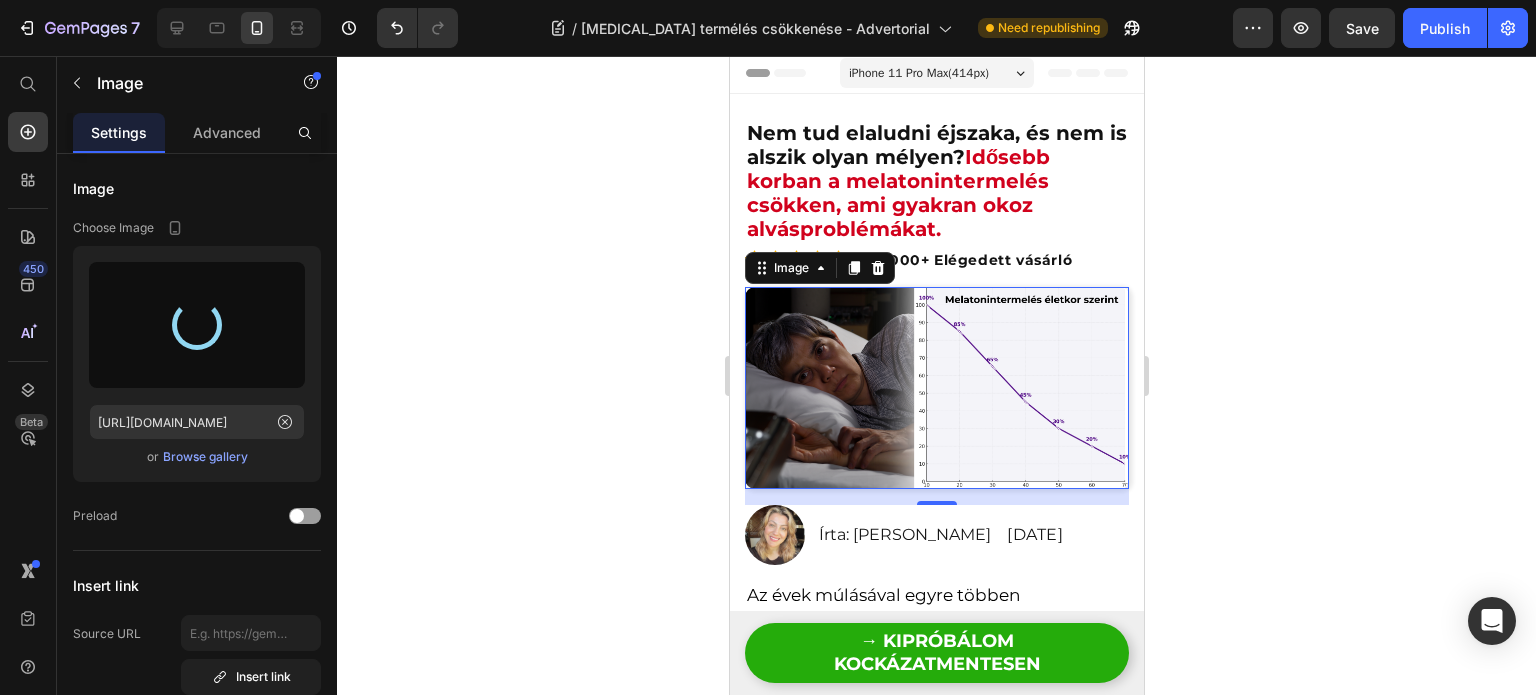 scroll, scrollTop: 0, scrollLeft: 0, axis: both 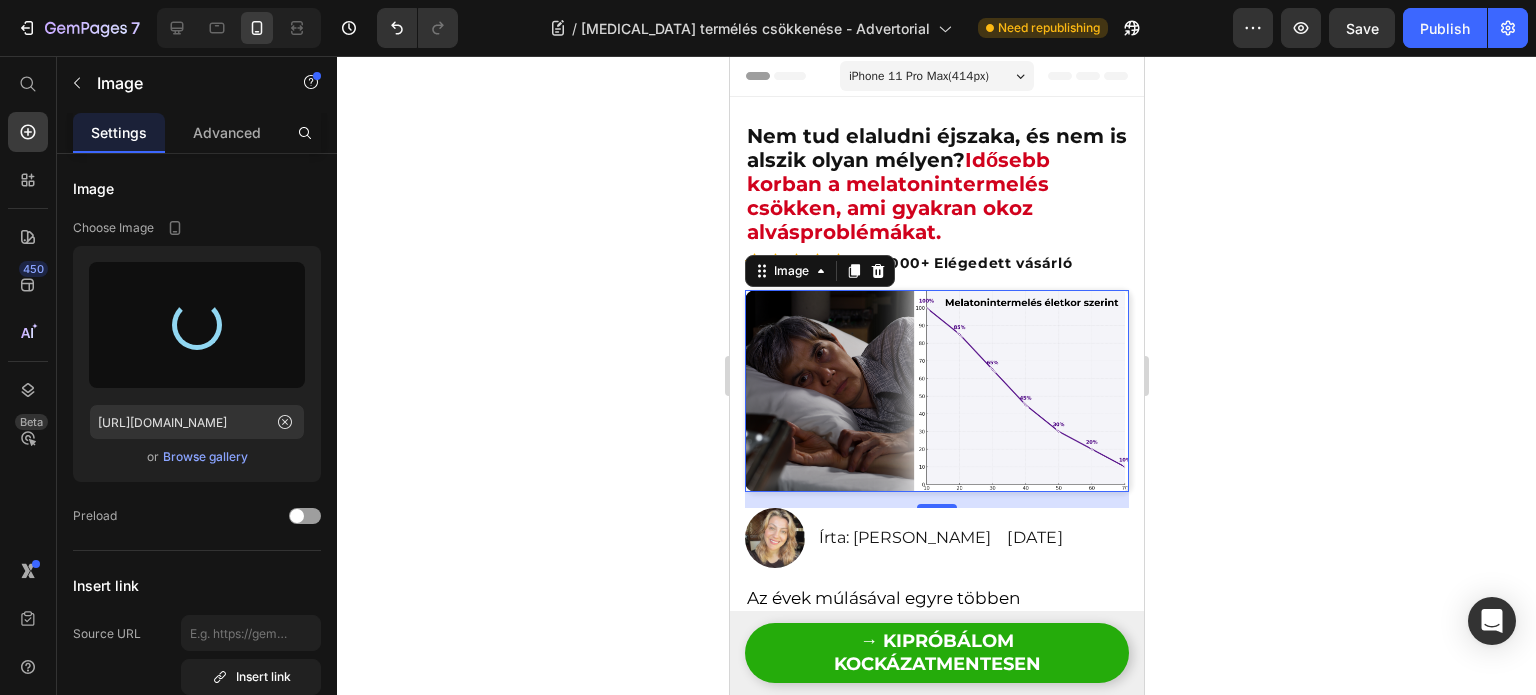 type on "[URL][DOMAIN_NAME]" 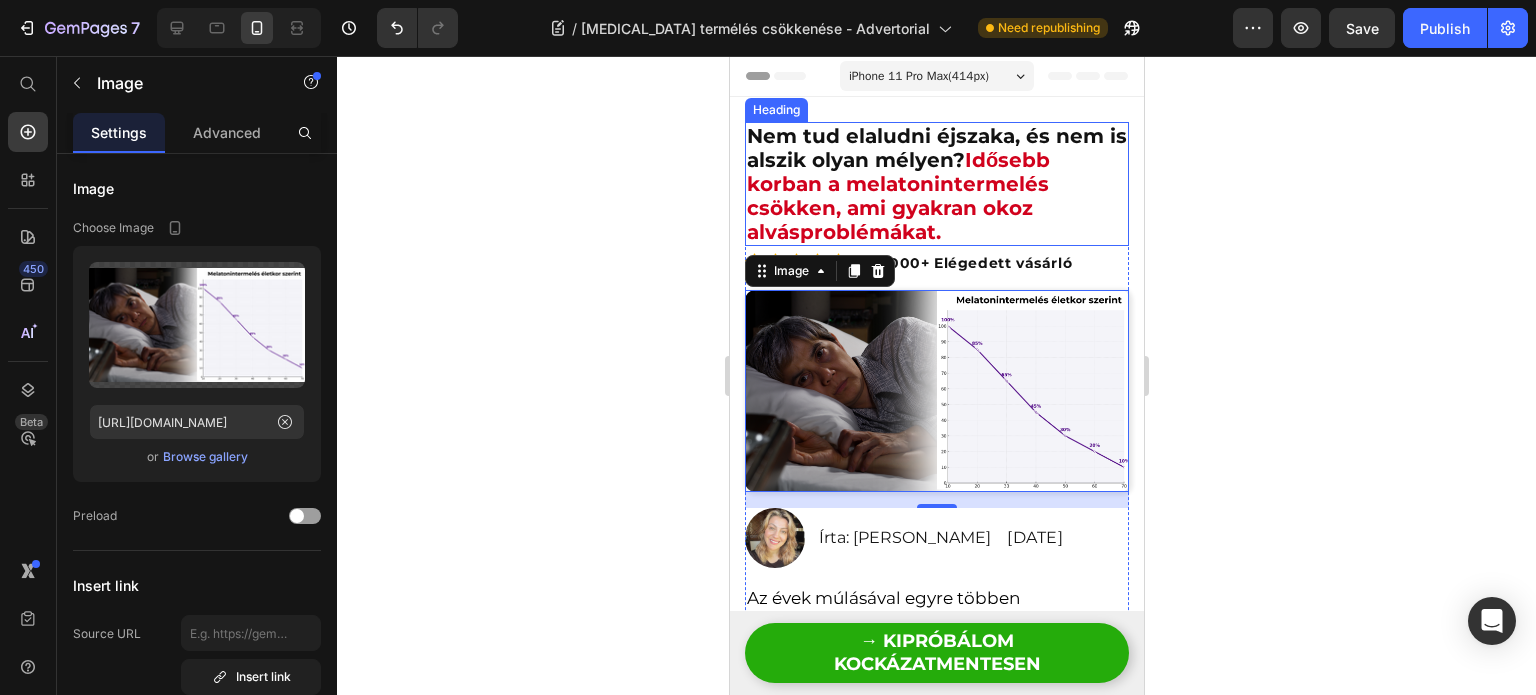 click on "Idősebb korban a melatonintermelés csökken, ami gyakran okoz alvásproblémákat." at bounding box center (897, 196) 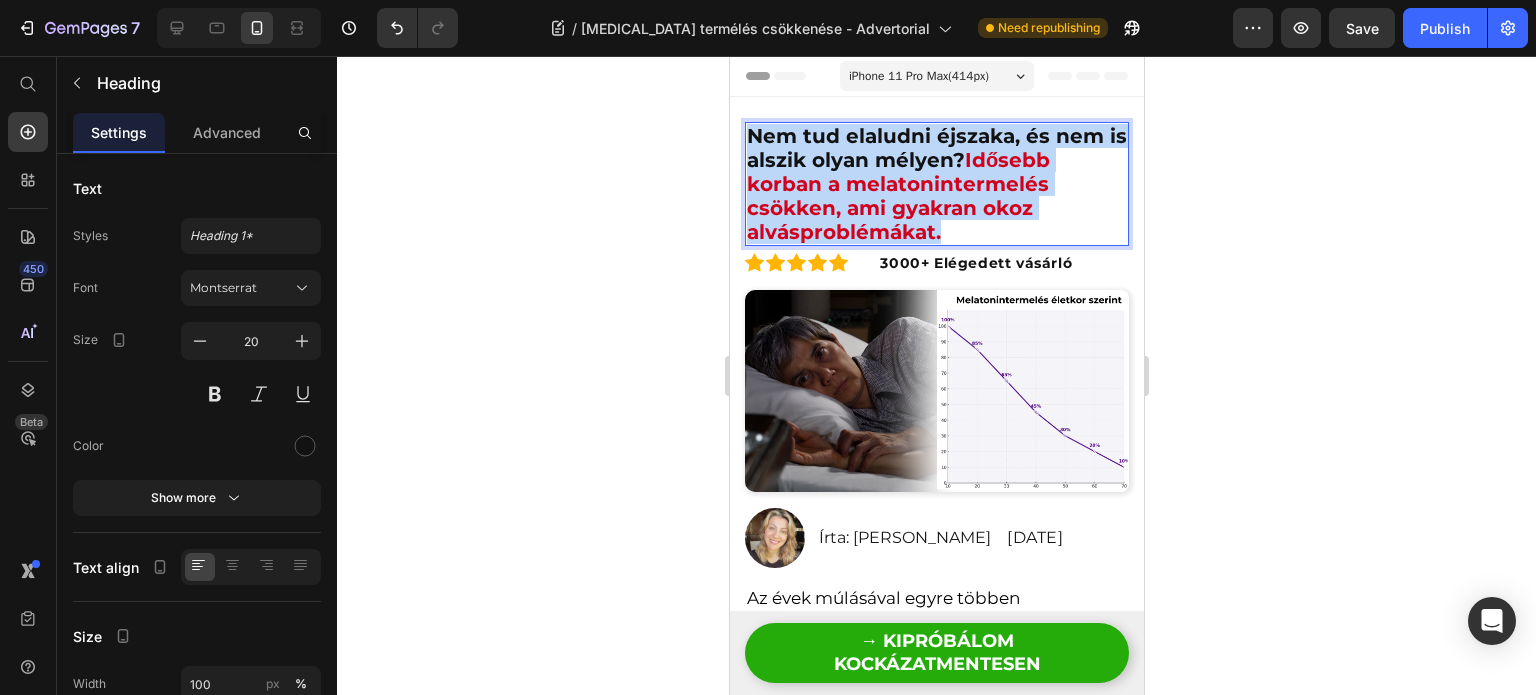 click on "Idősebb korban a melatonintermelés csökken, ami gyakran okoz alvásproblémákat." at bounding box center (897, 196) 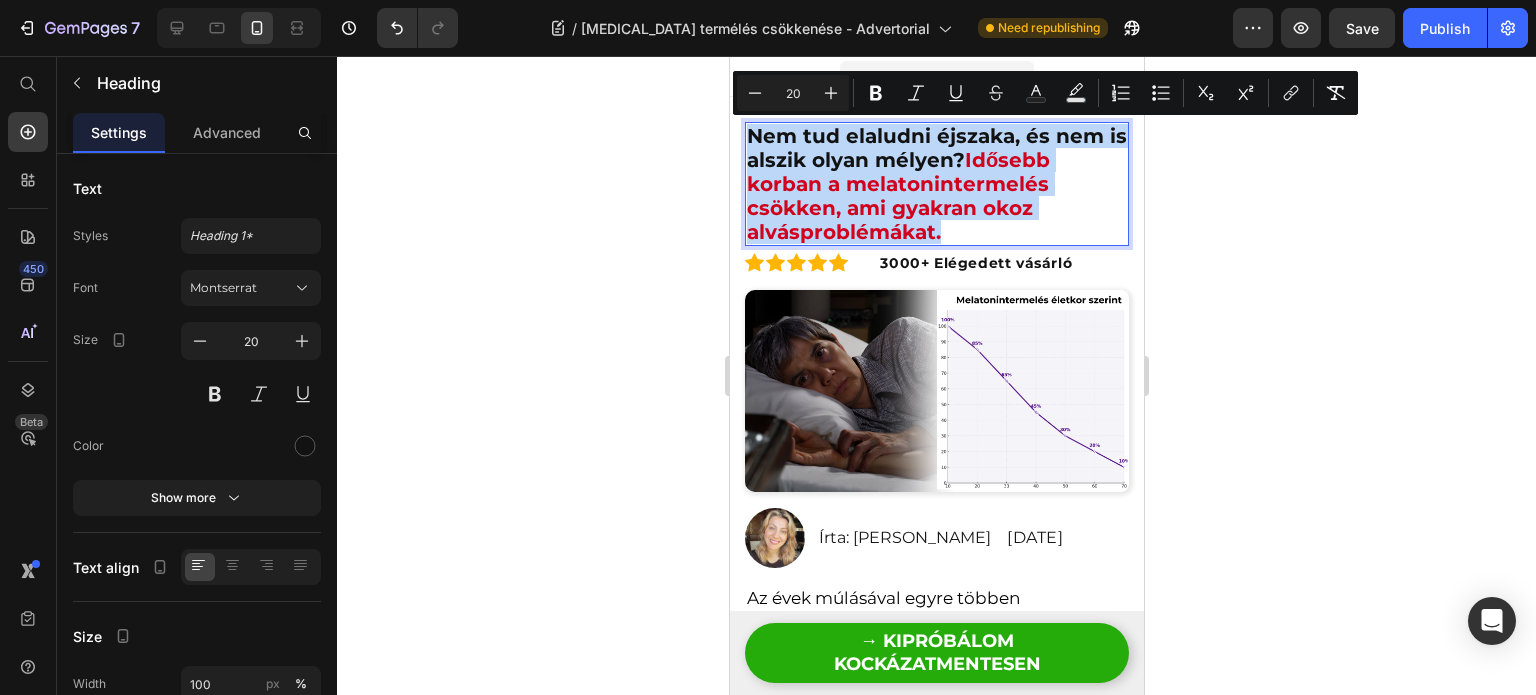 click on "Idősebb korban a melatonintermelés csökken, ami gyakran okoz alvásproblémákat." at bounding box center [897, 196] 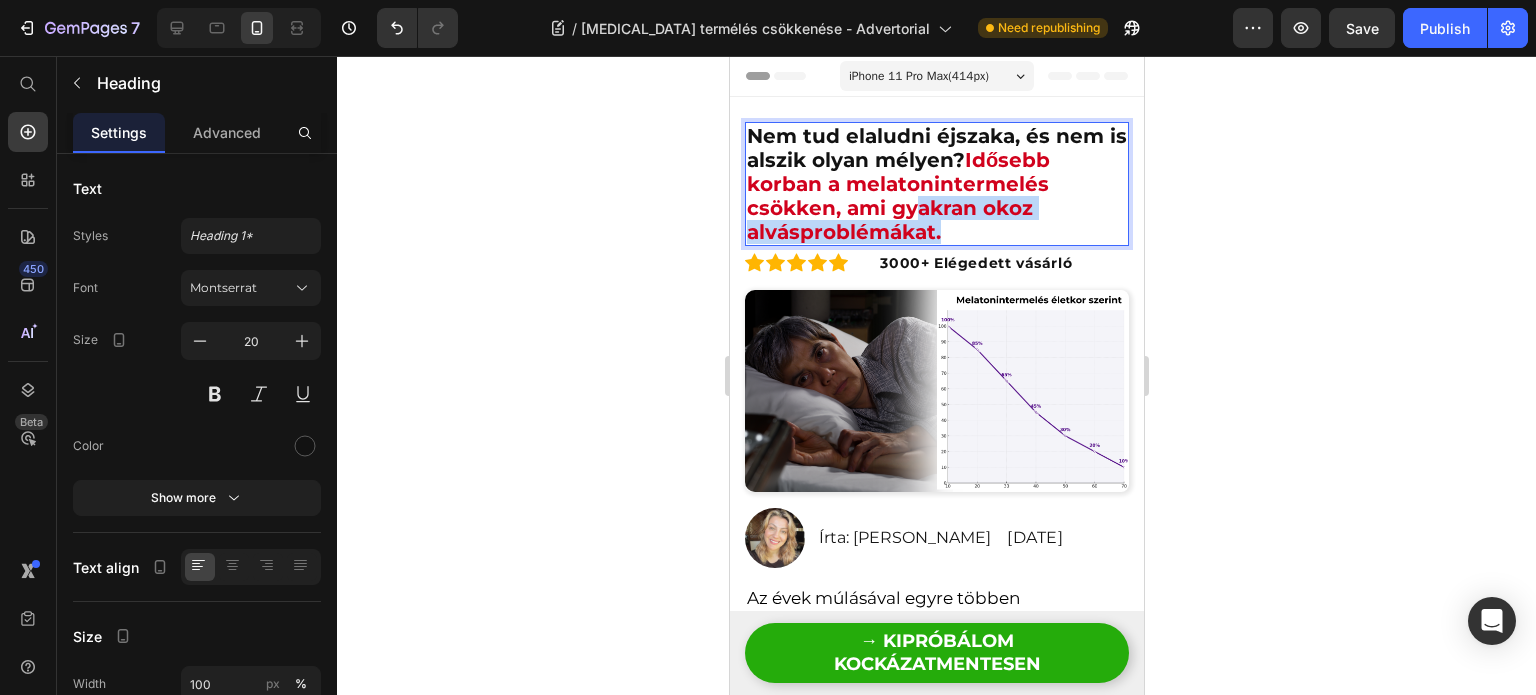 drag, startPoint x: 959, startPoint y: 228, endPoint x: 913, endPoint y: 205, distance: 51.42956 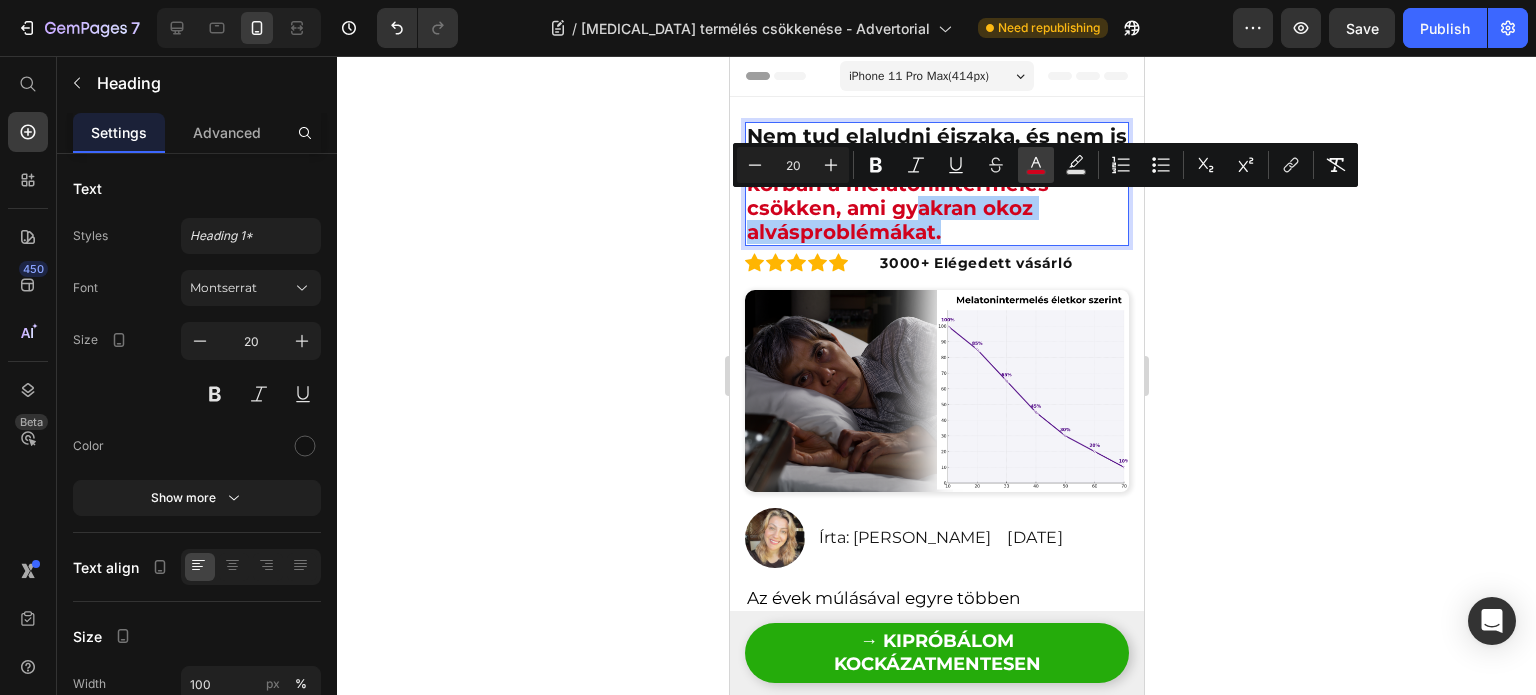 click 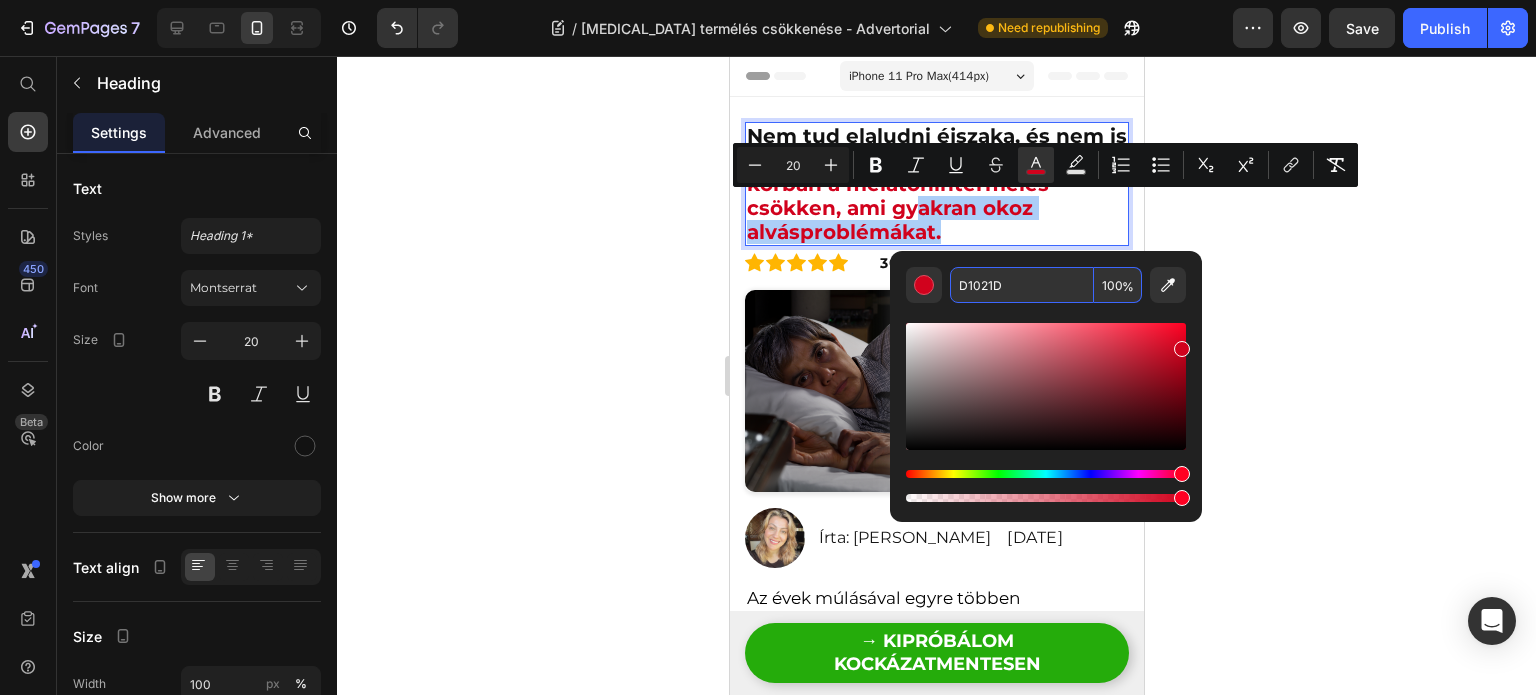 click on "D1021D" at bounding box center [1022, 285] 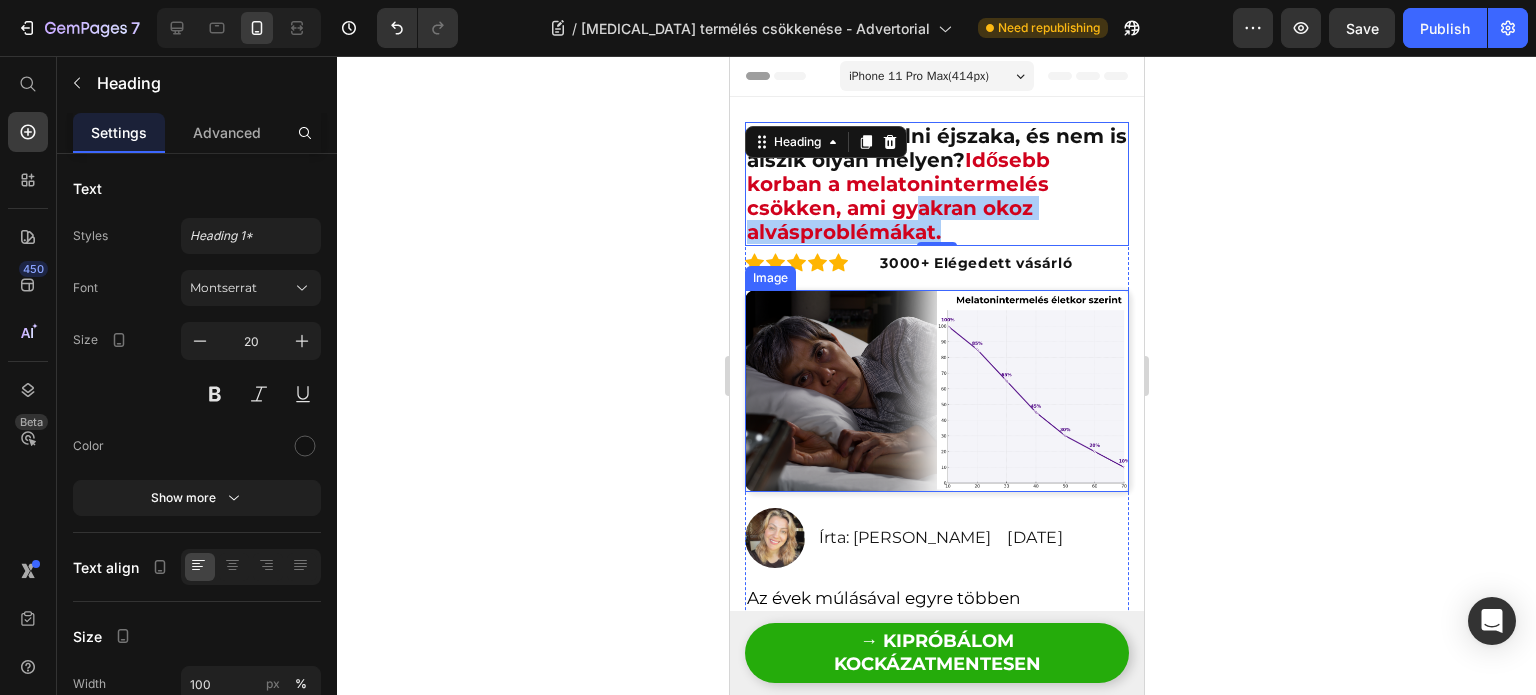 click at bounding box center (936, 391) 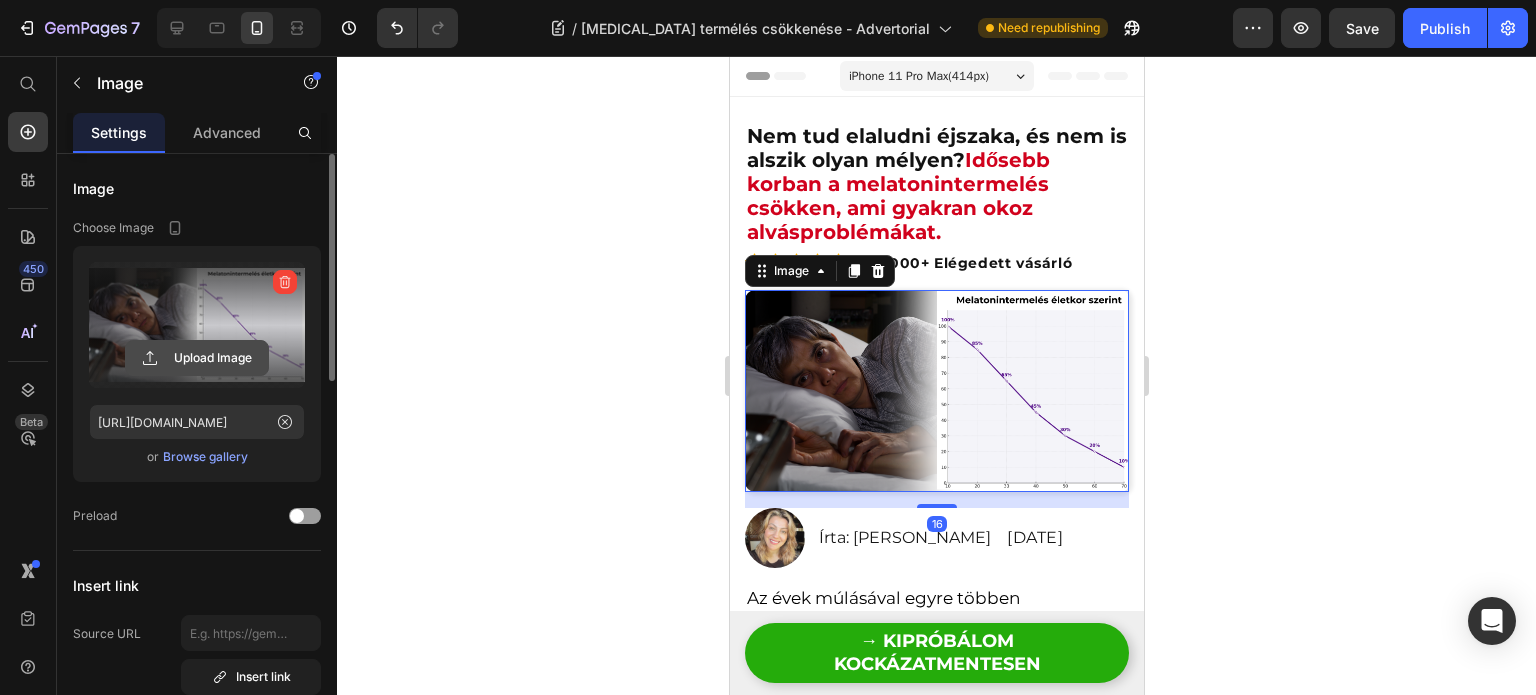 click 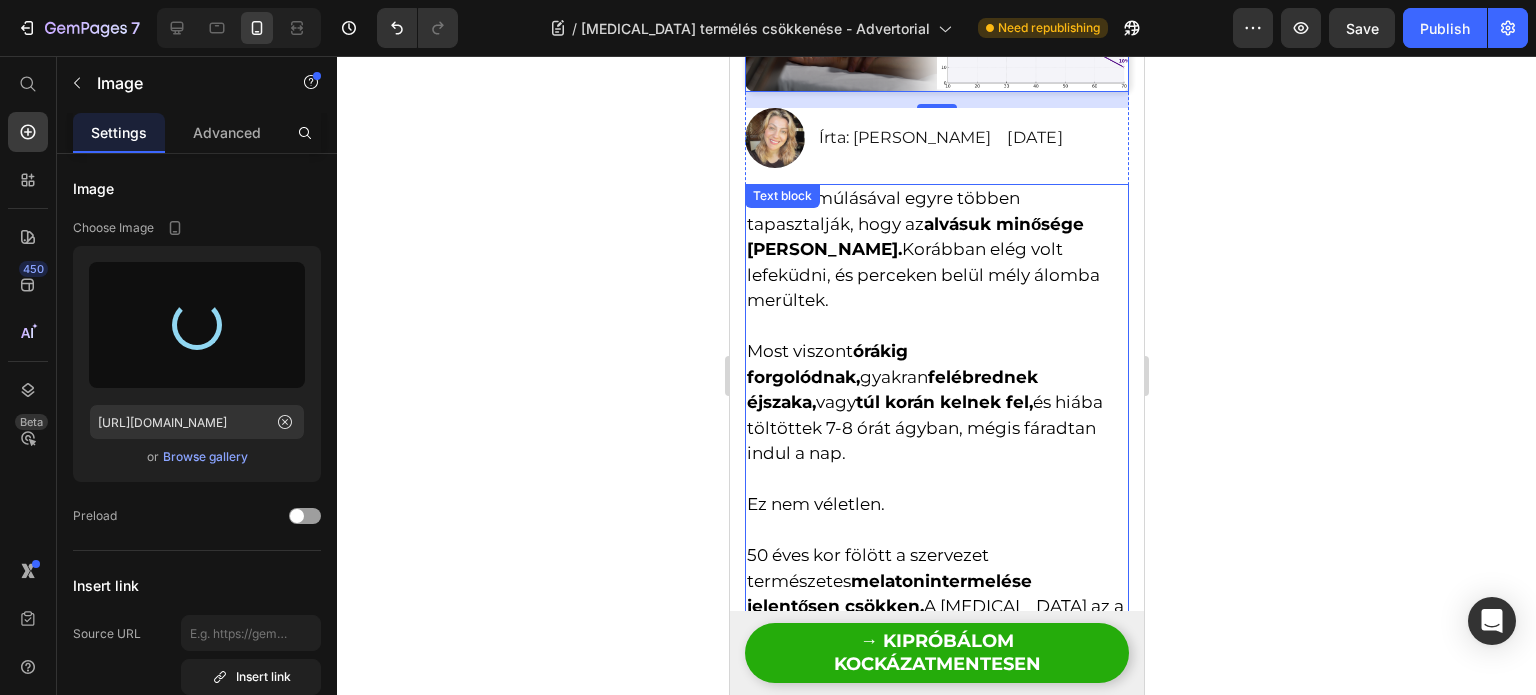 scroll, scrollTop: 0, scrollLeft: 0, axis: both 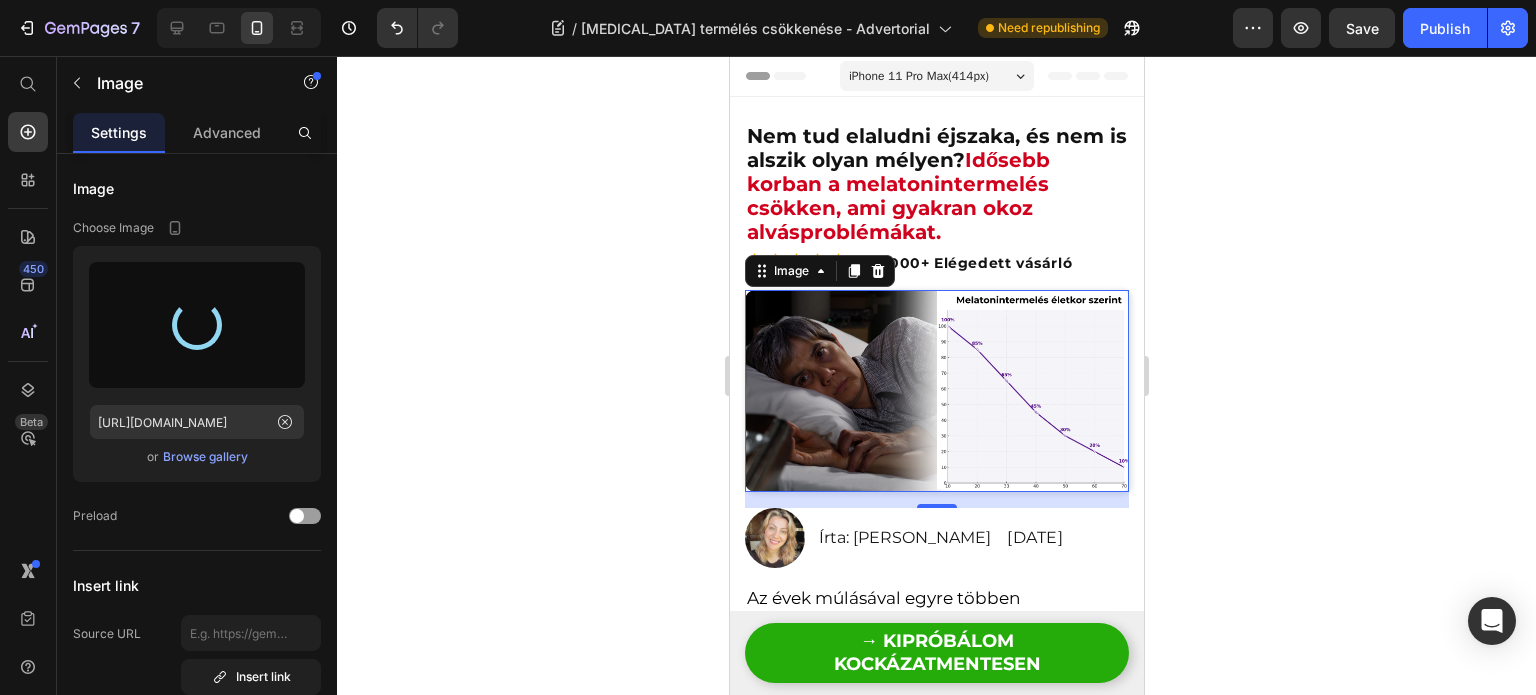 type on "[URL][DOMAIN_NAME]" 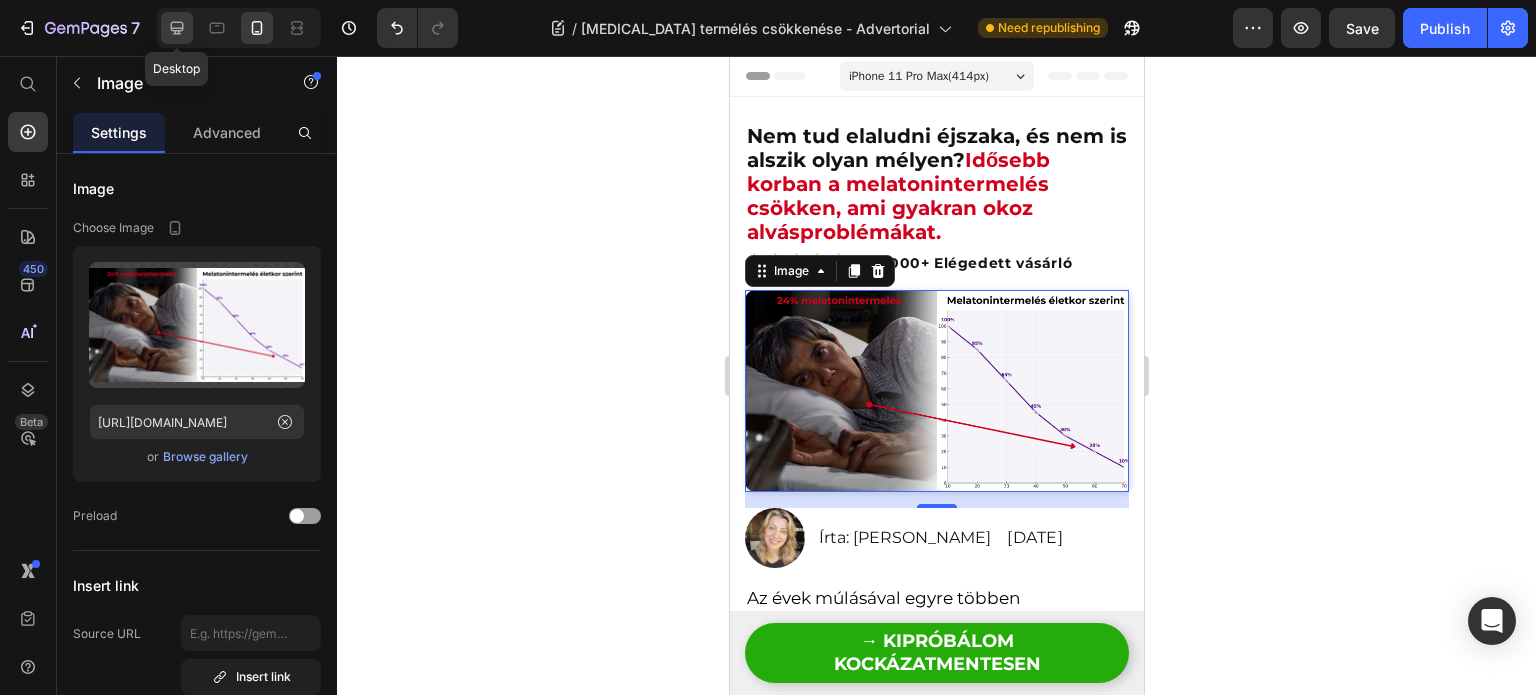 click 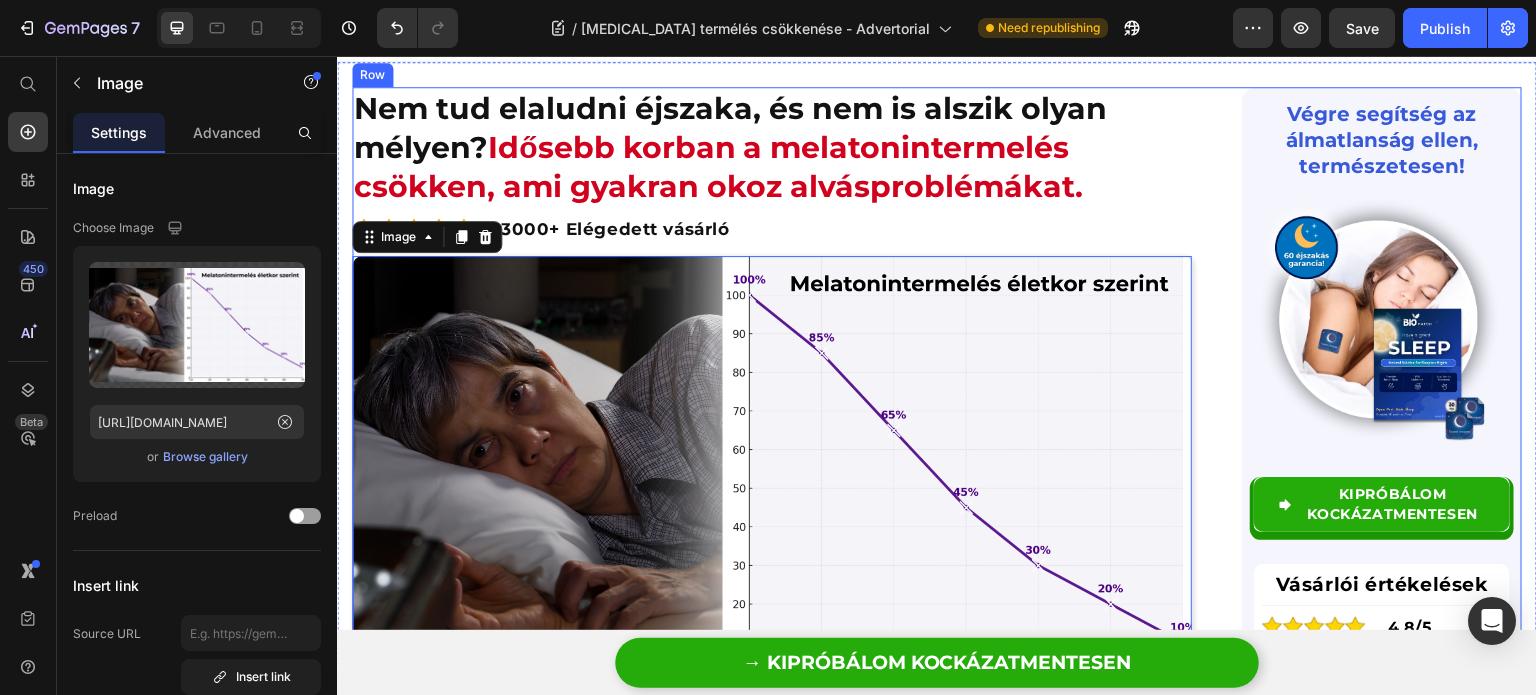 scroll, scrollTop: 164, scrollLeft: 0, axis: vertical 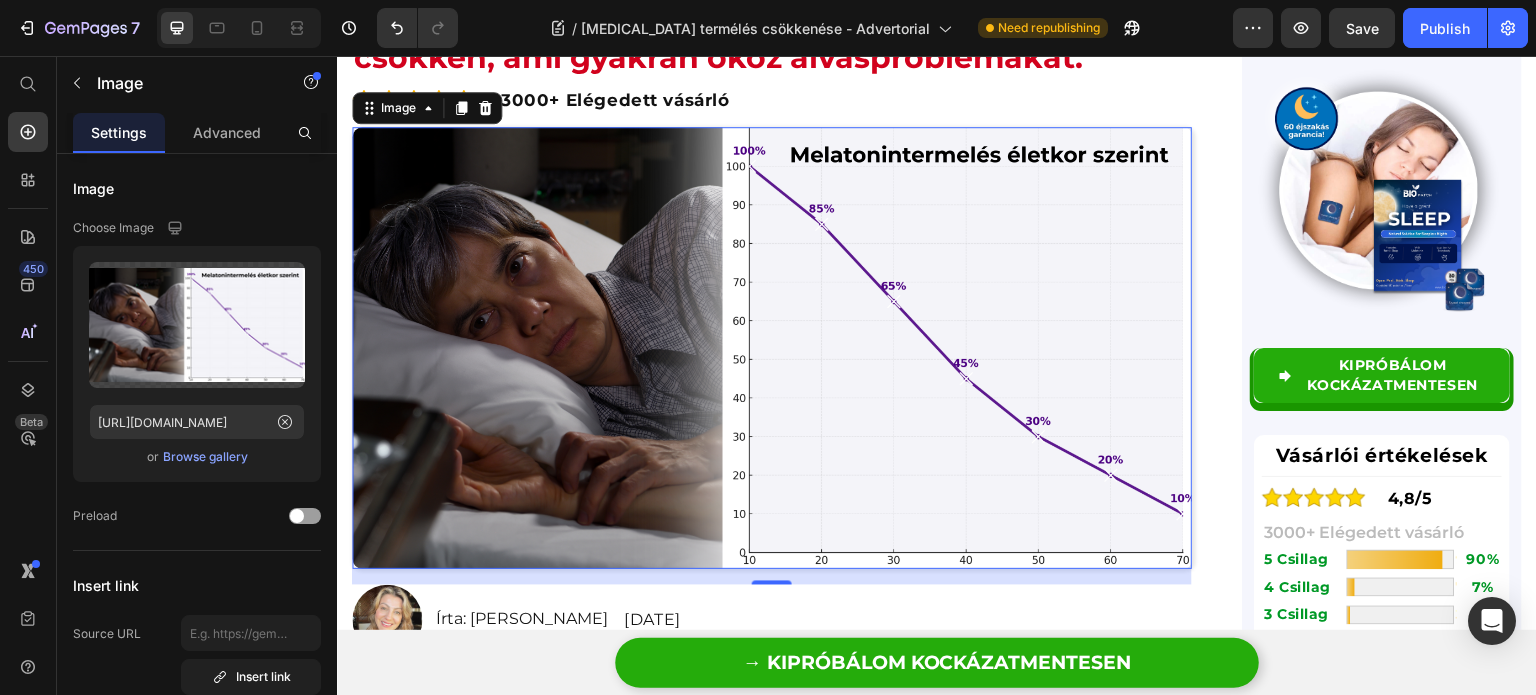 click at bounding box center (772, 348) 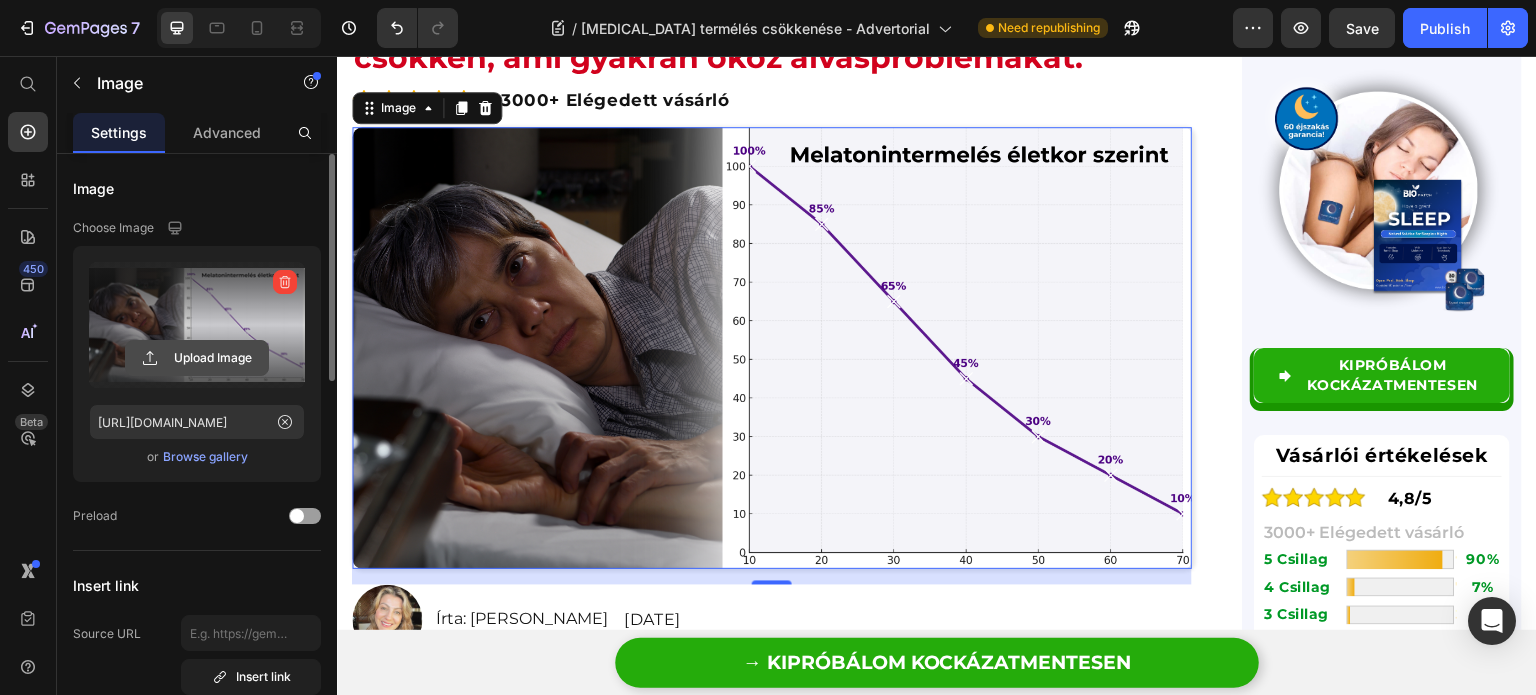 click 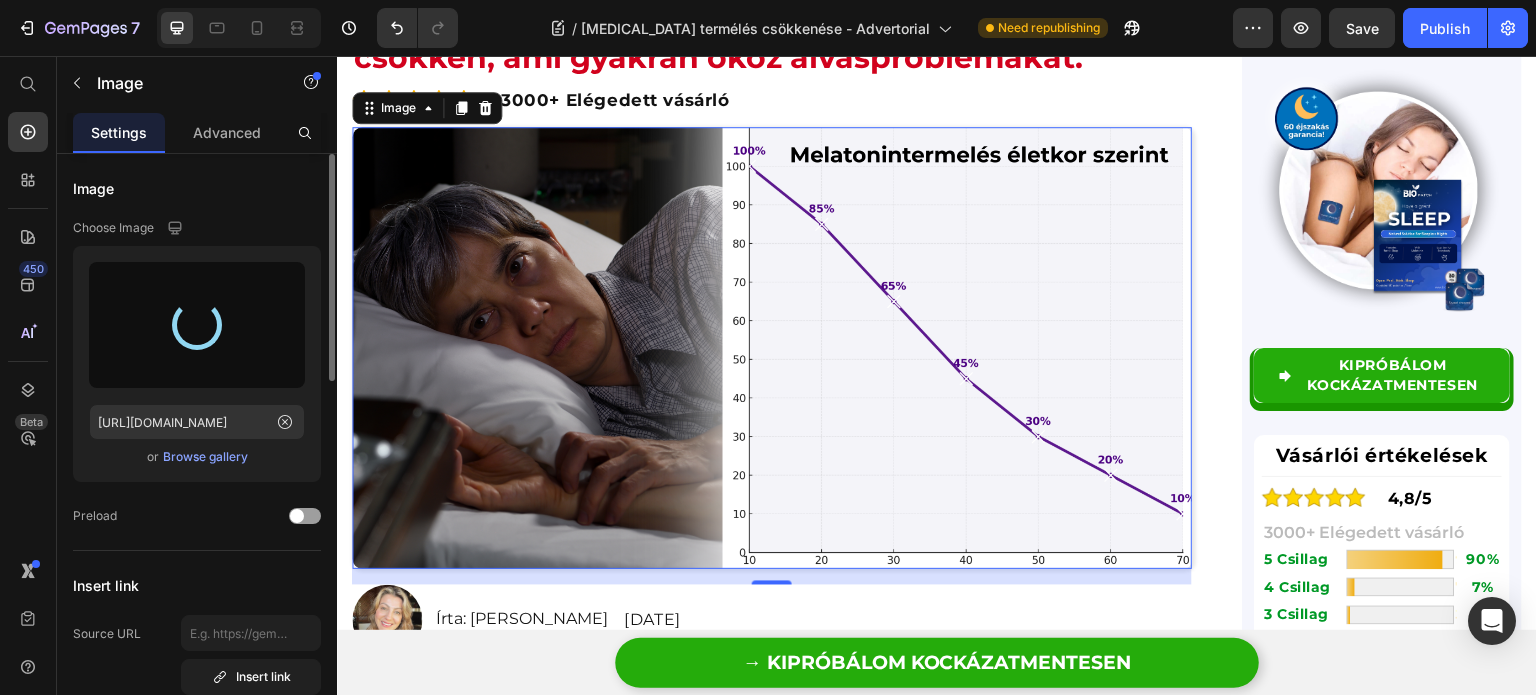 click at bounding box center [197, 325] 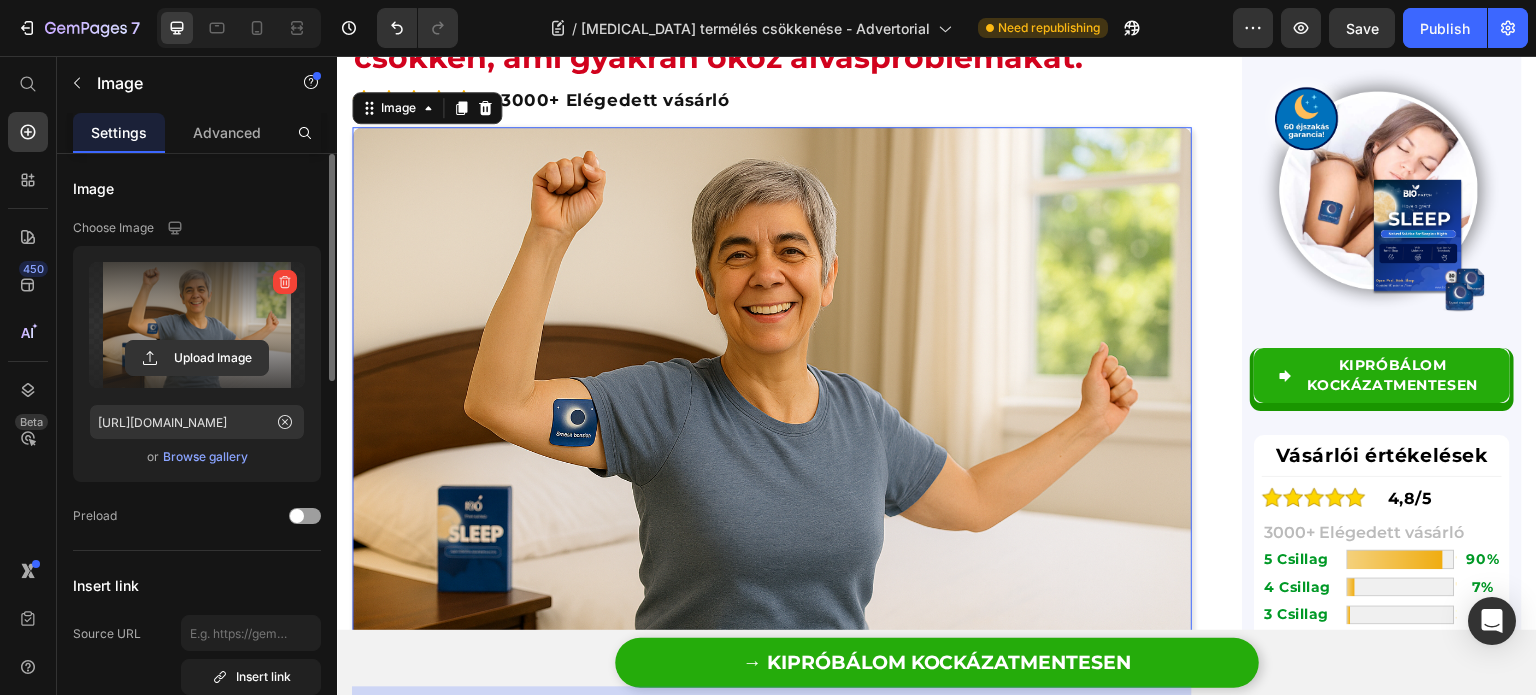 click on "Upload Image" at bounding box center (197, 358) 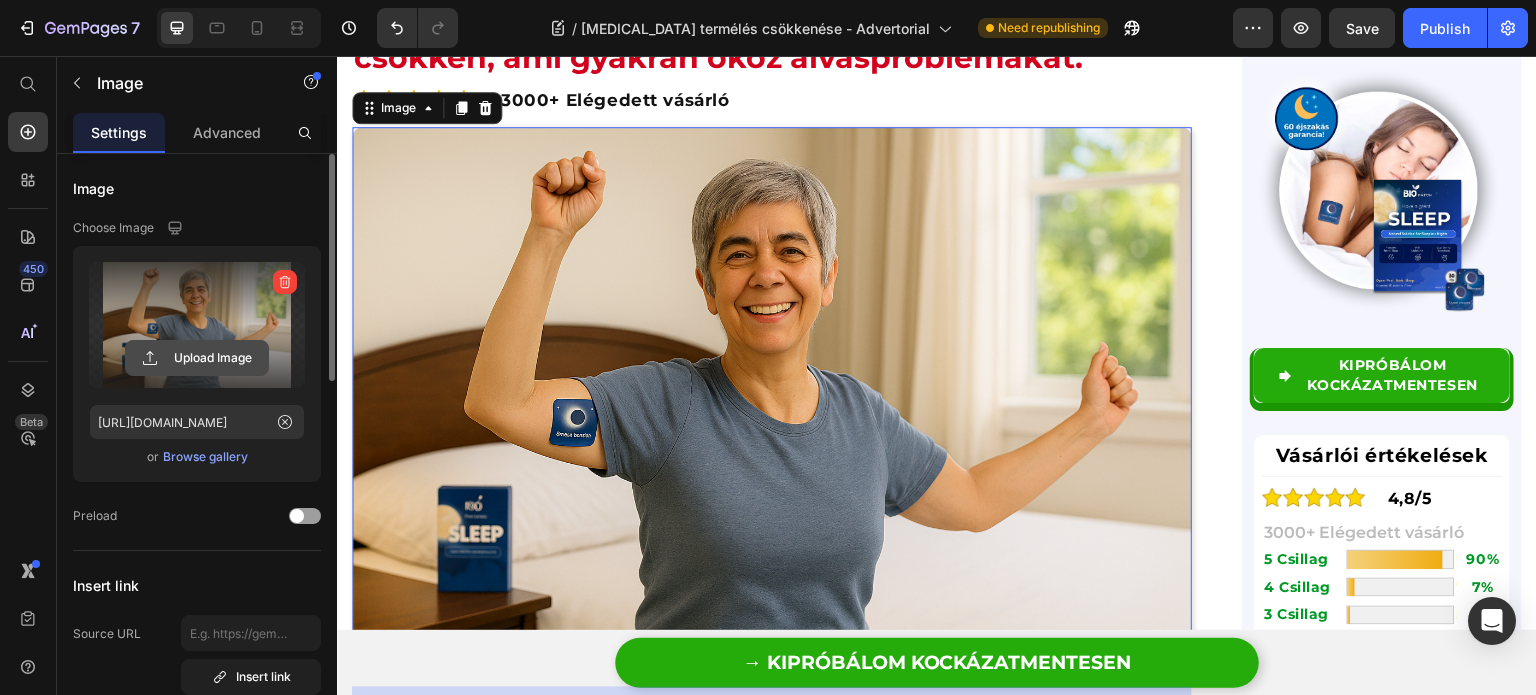 click 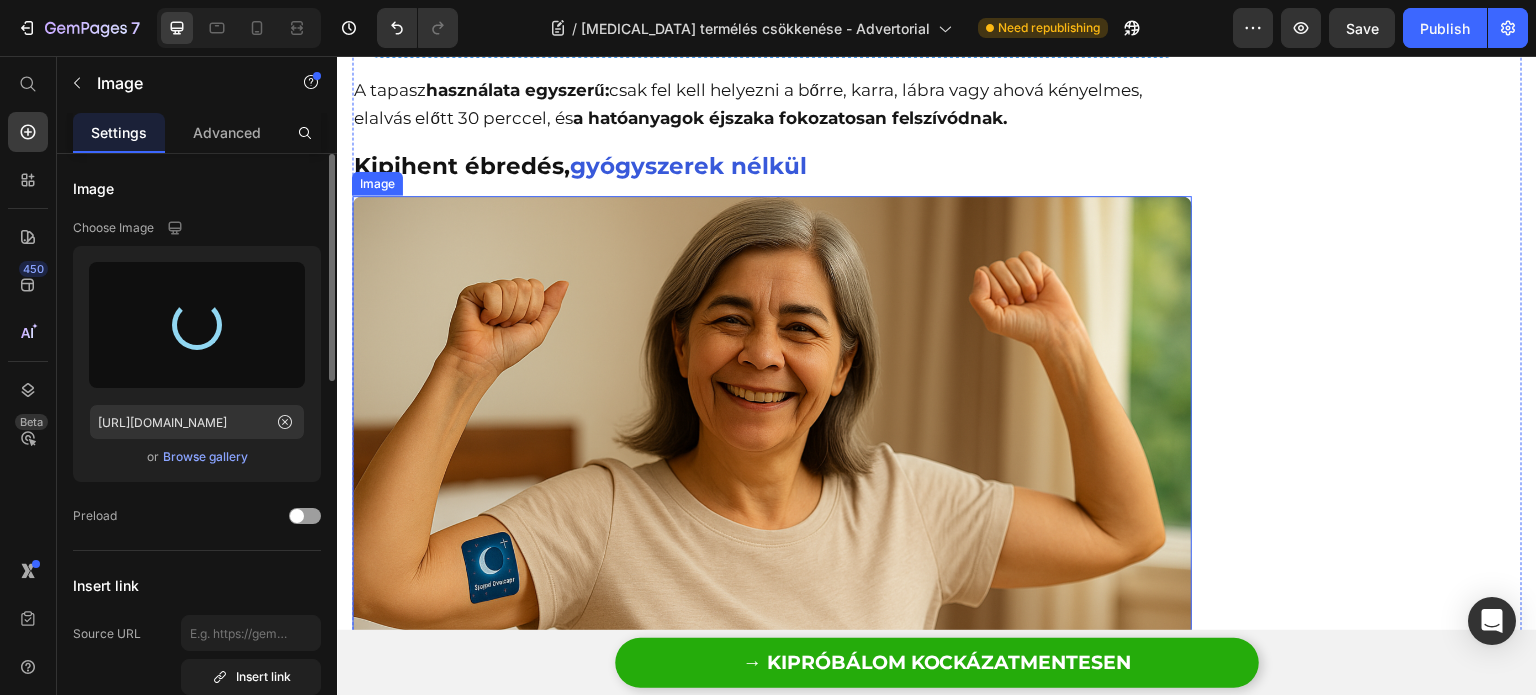 type on "[URL][DOMAIN_NAME]" 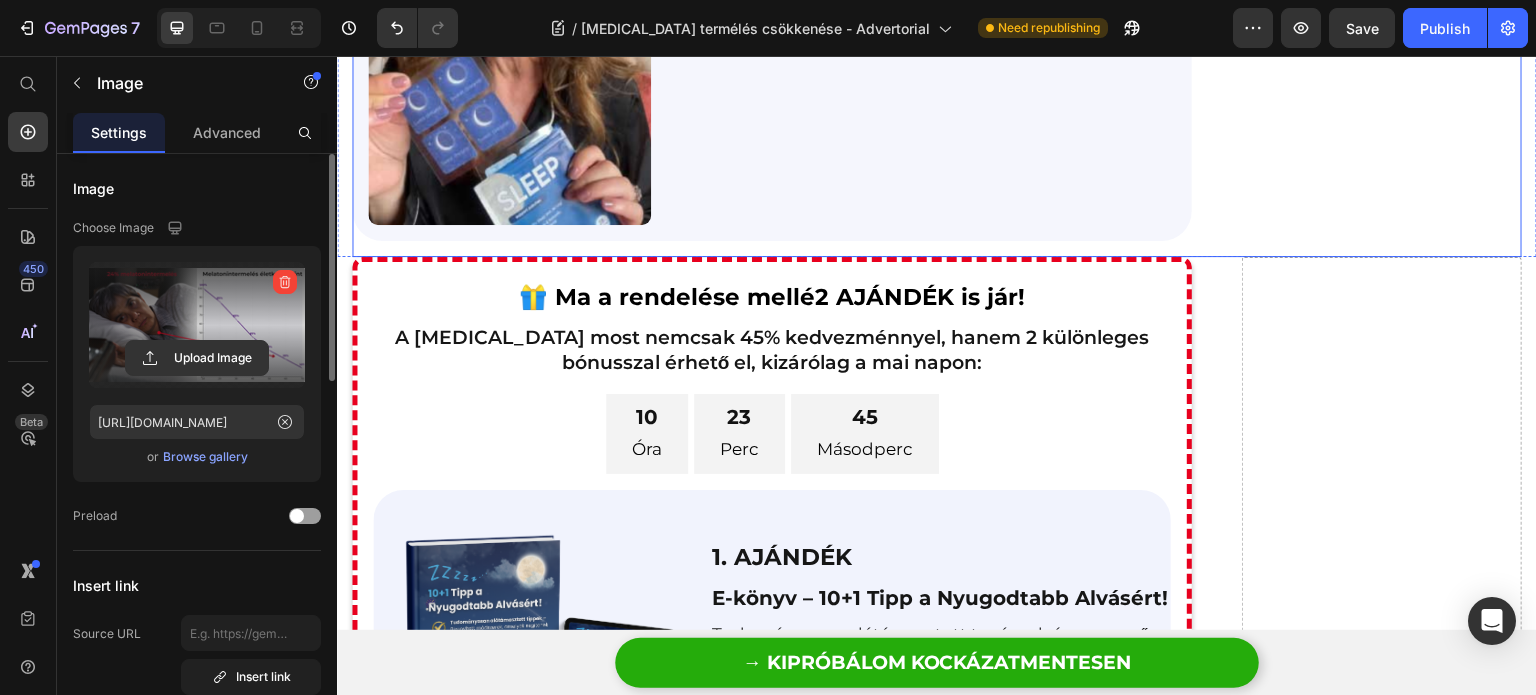 scroll, scrollTop: 6548, scrollLeft: 0, axis: vertical 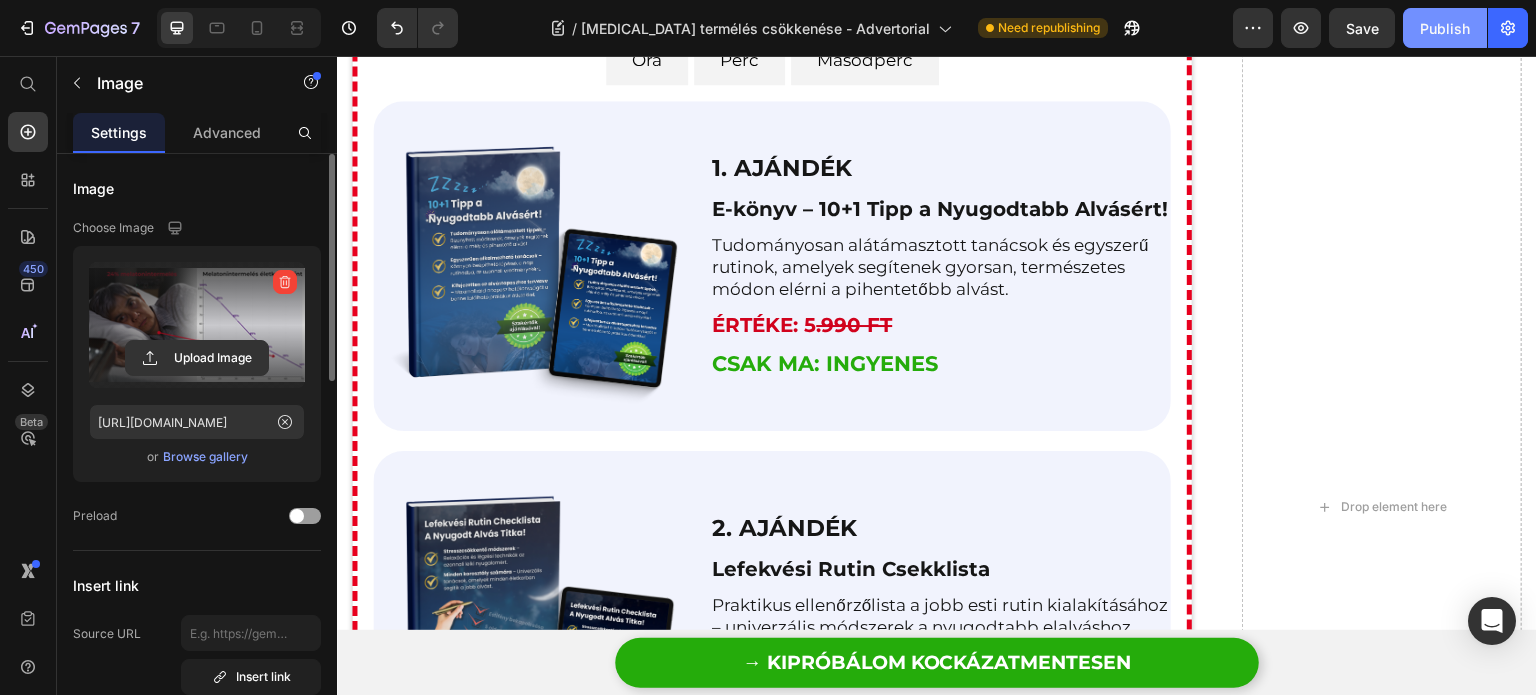 drag, startPoint x: 1448, startPoint y: 33, endPoint x: 1048, endPoint y: 54, distance: 400.55087 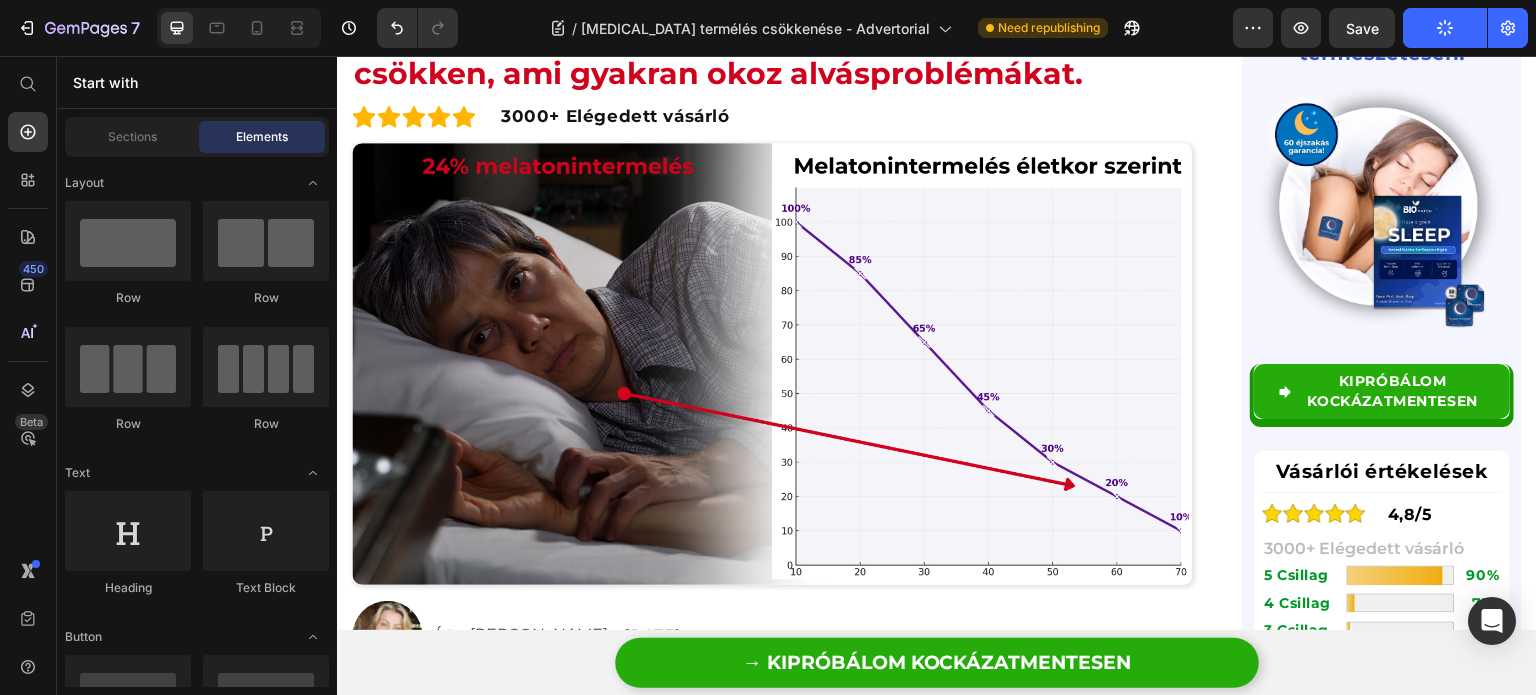 scroll, scrollTop: 0, scrollLeft: 0, axis: both 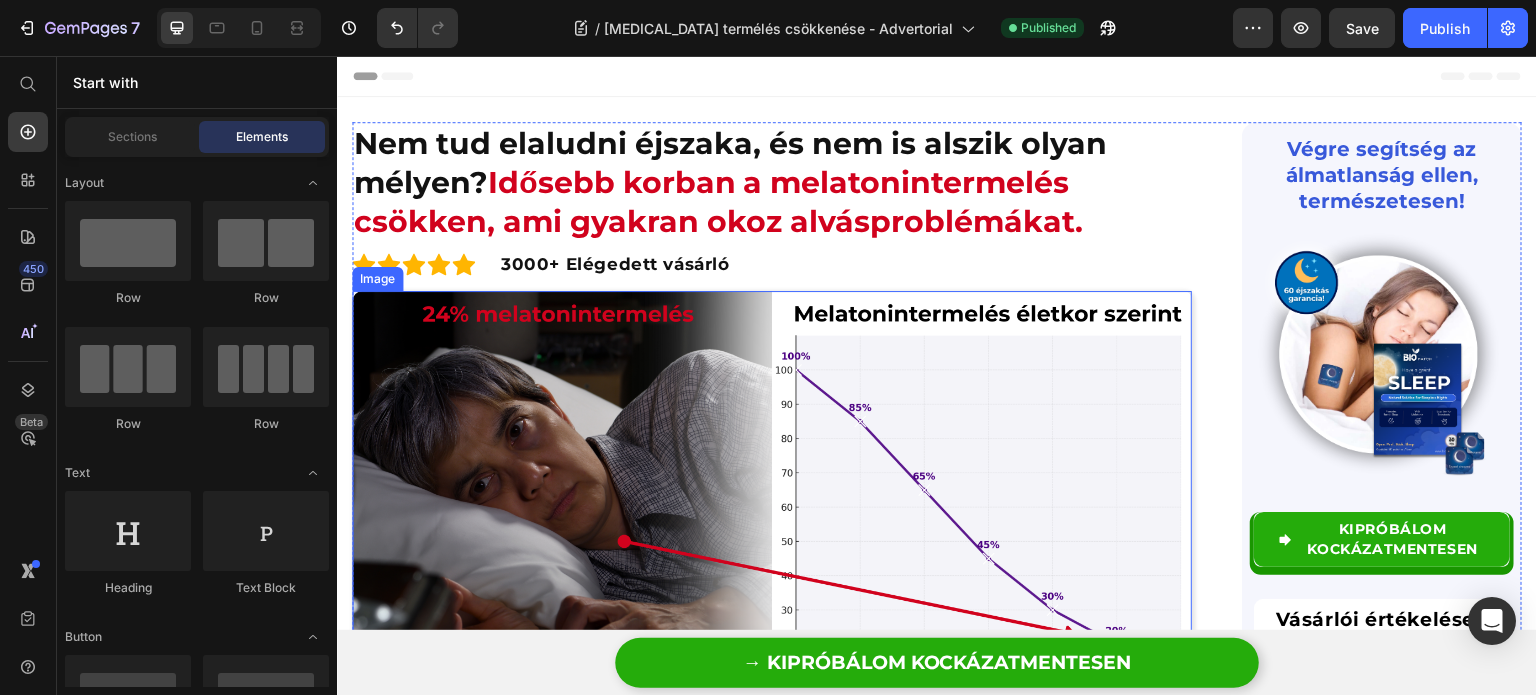 click at bounding box center [772, 512] 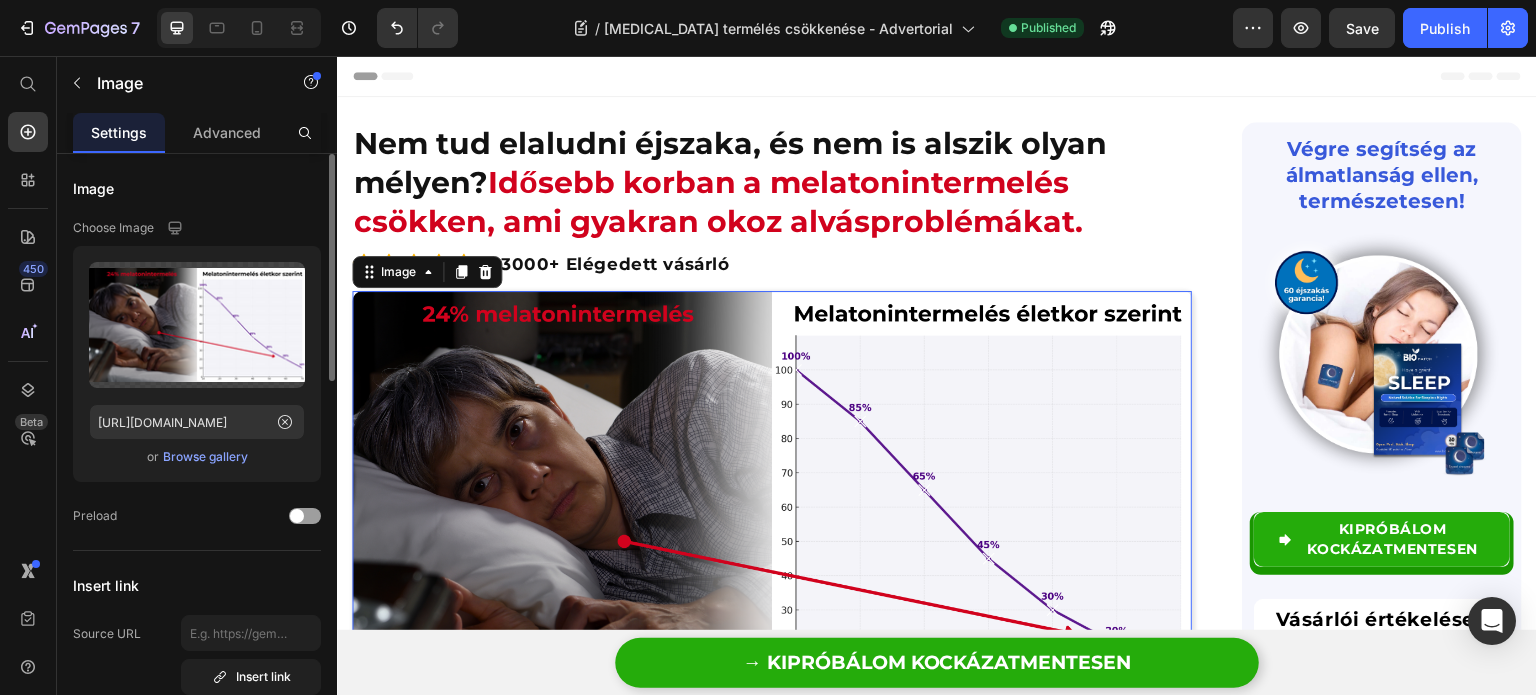 click on "Upload Image [URL][DOMAIN_NAME]  or   Browse gallery" 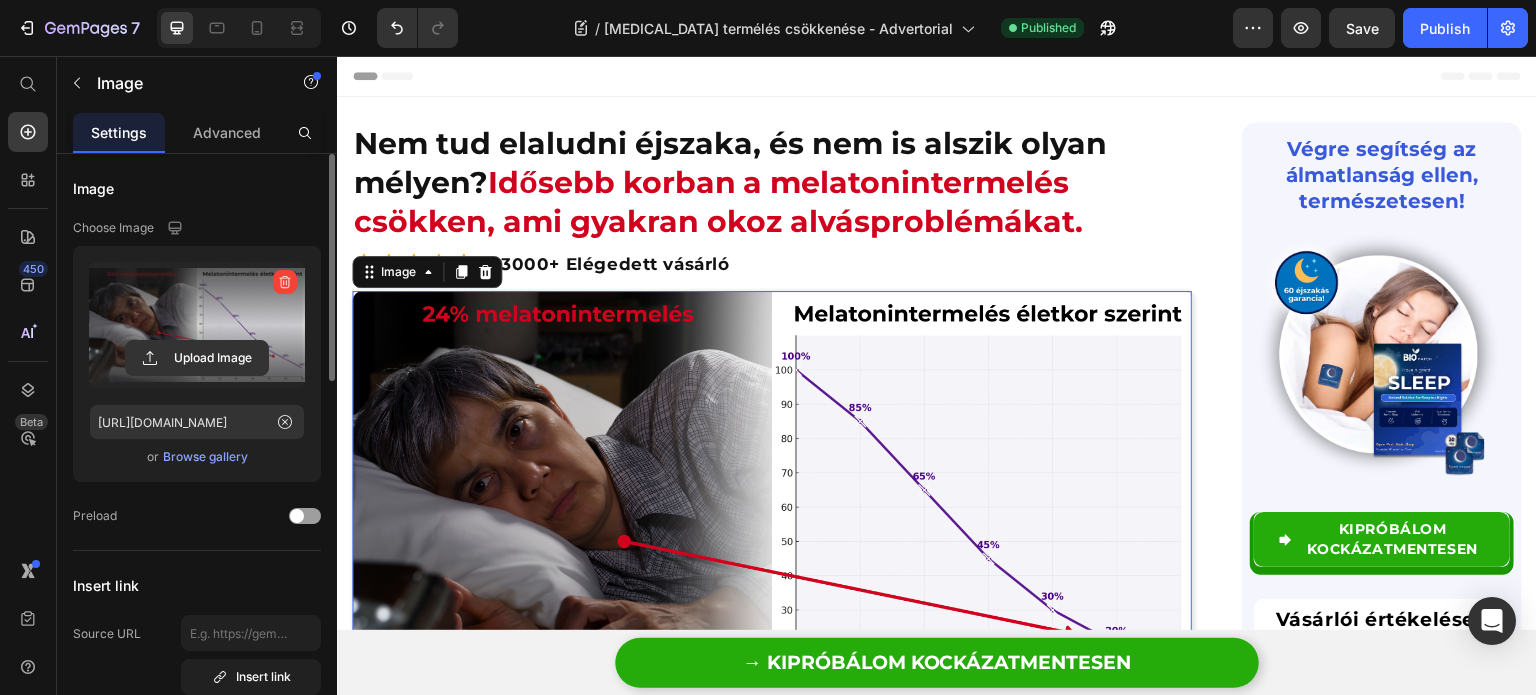 click at bounding box center [197, 325] 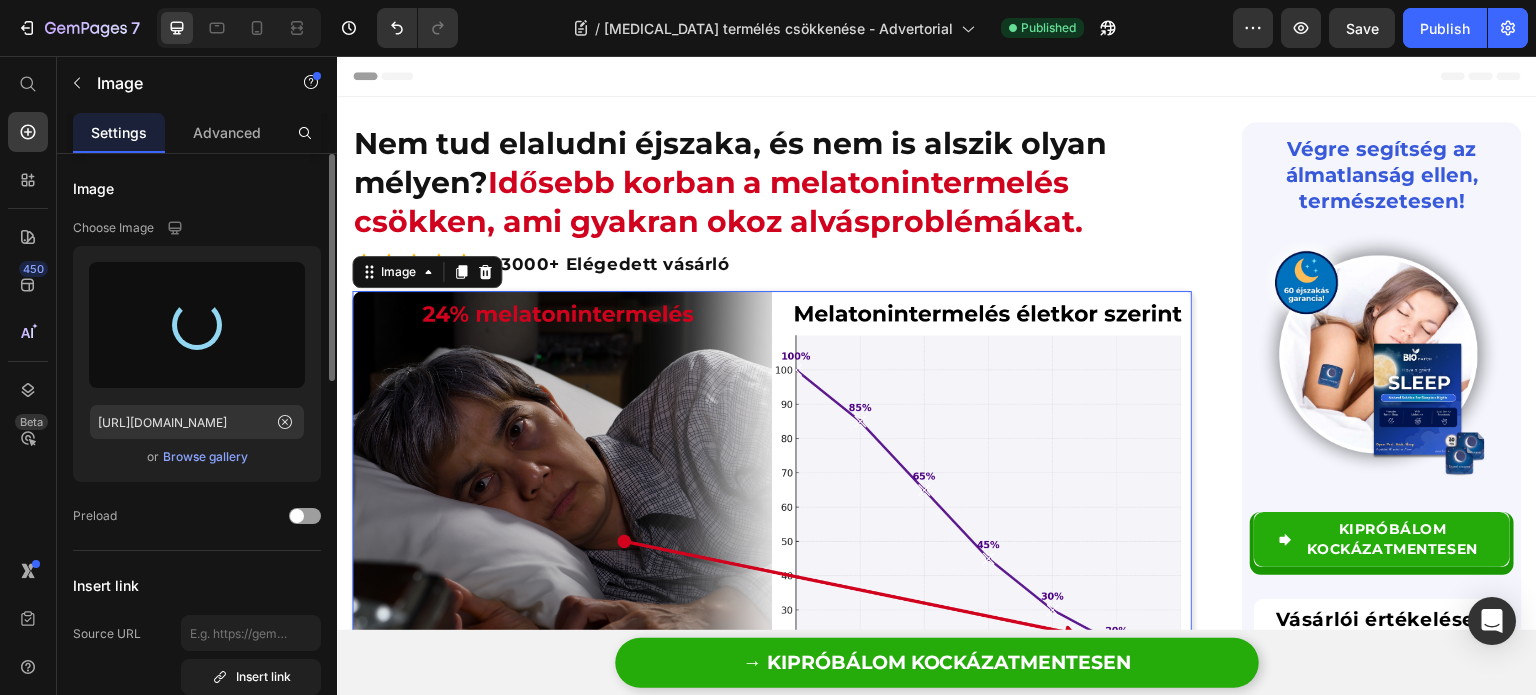 type on "[URL][DOMAIN_NAME]" 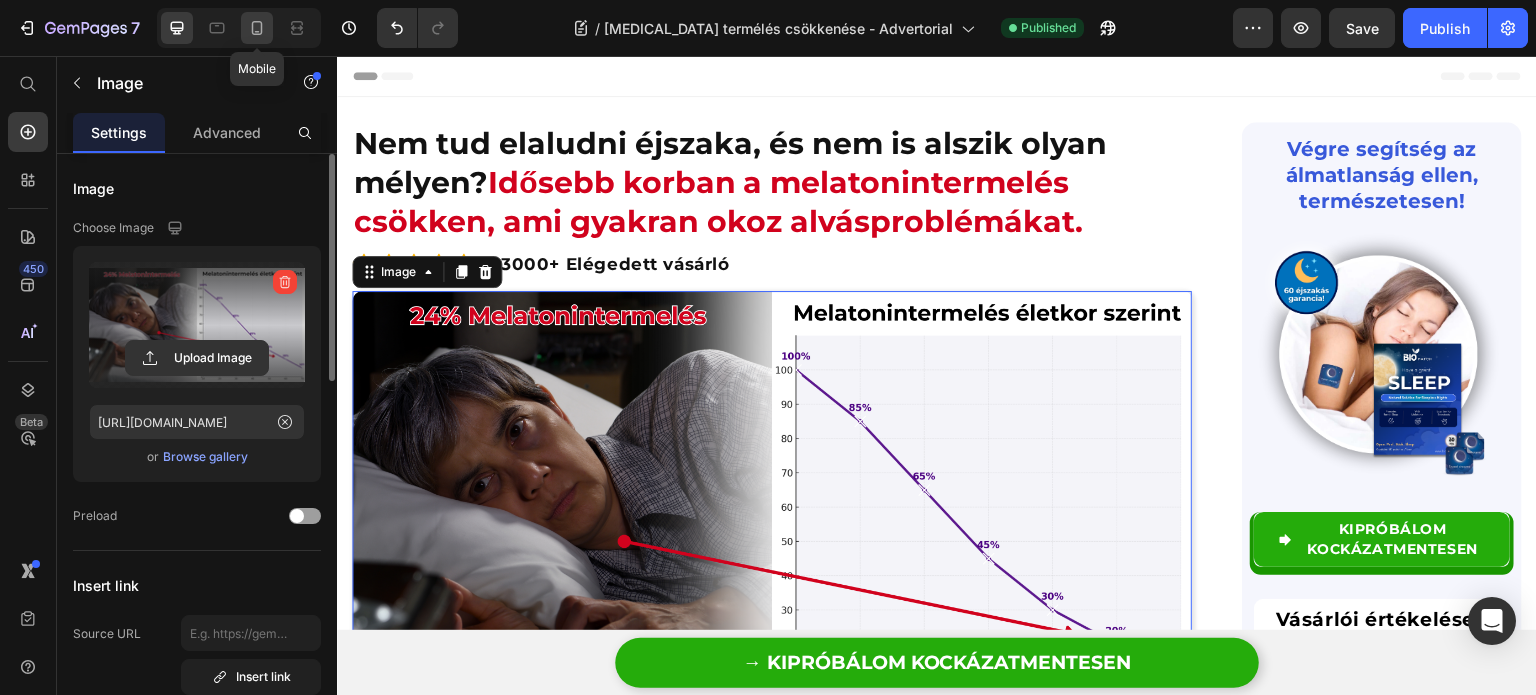 click 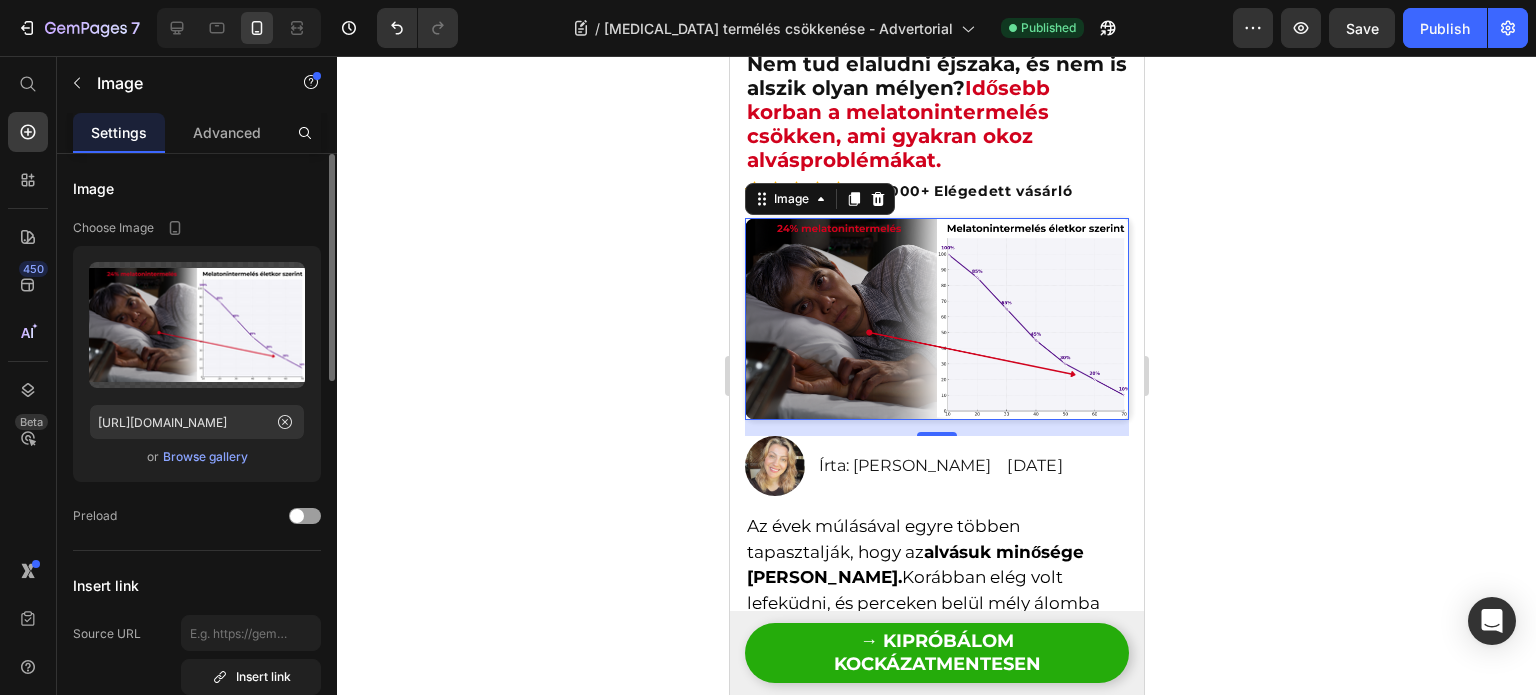 scroll, scrollTop: 164, scrollLeft: 0, axis: vertical 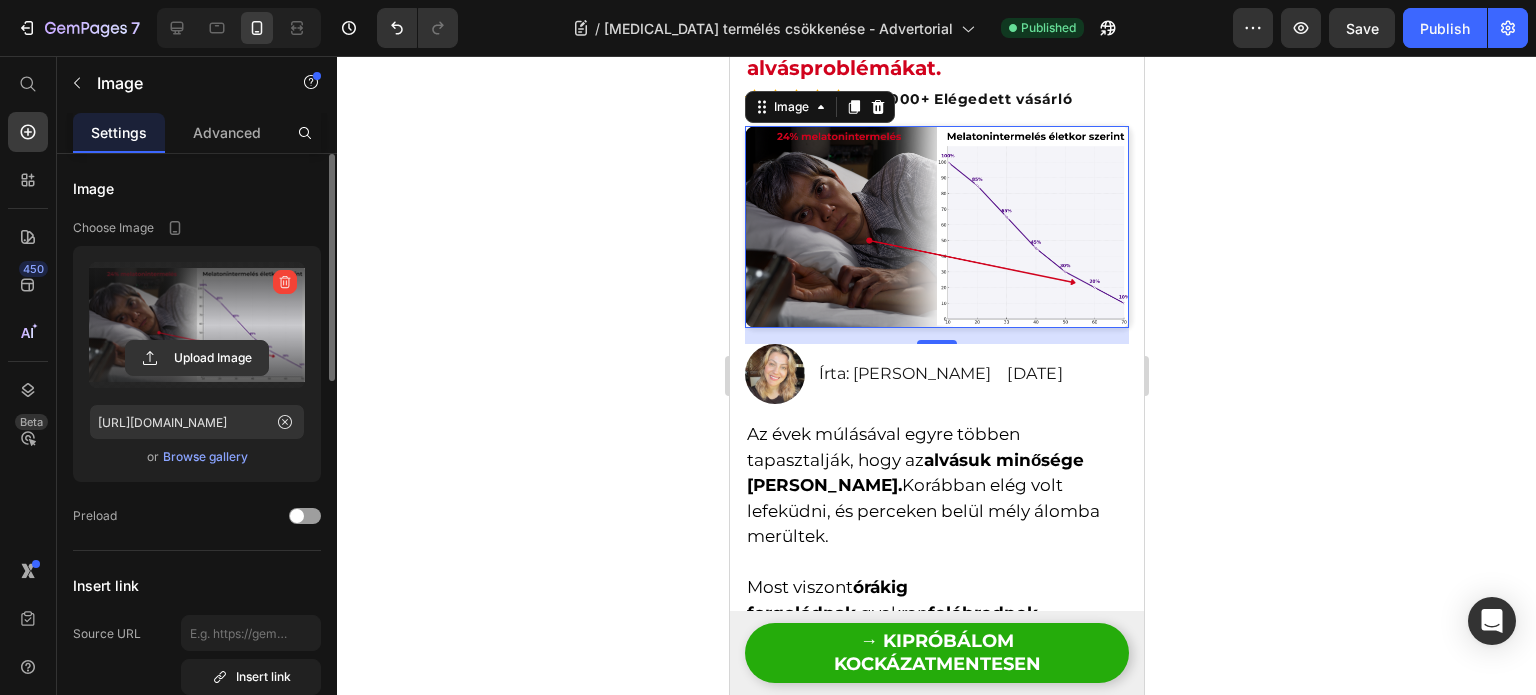 click at bounding box center [197, 325] 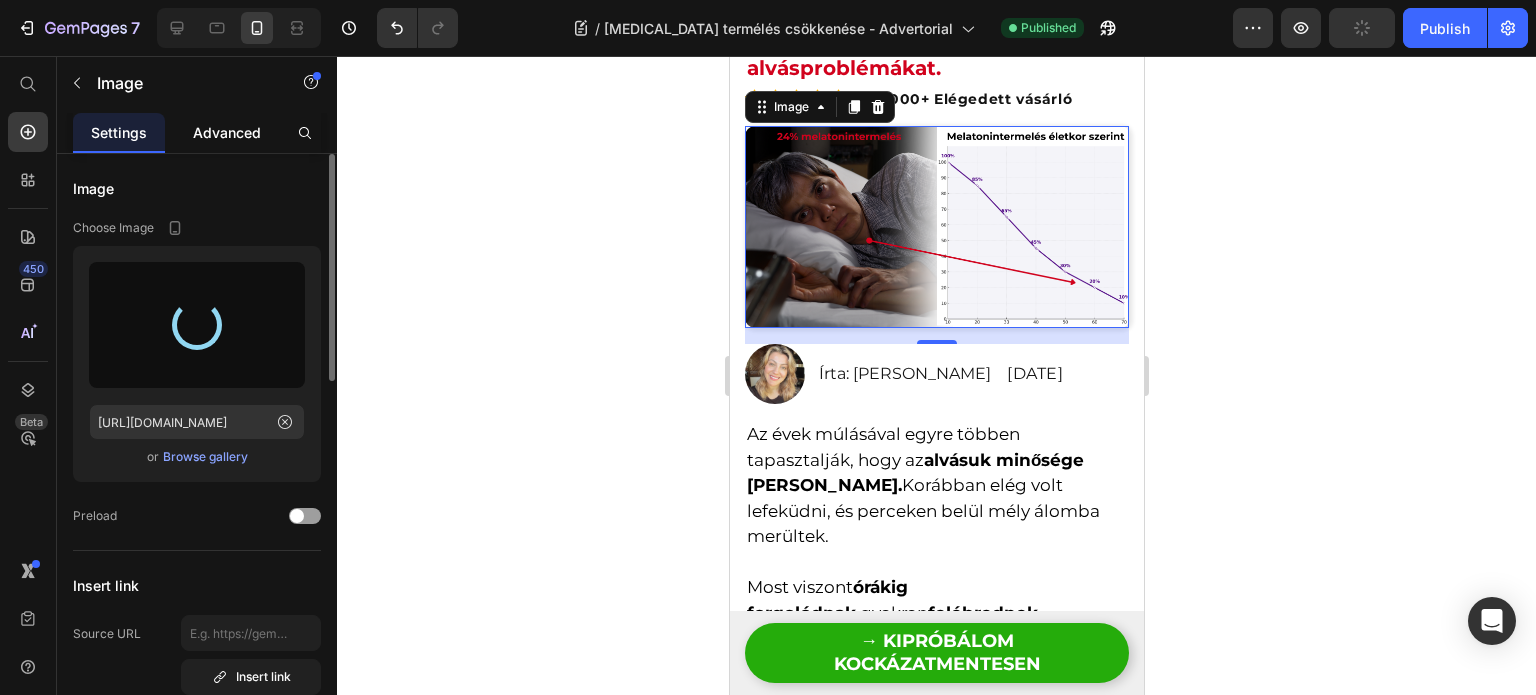 click on "Advanced" at bounding box center (227, 132) 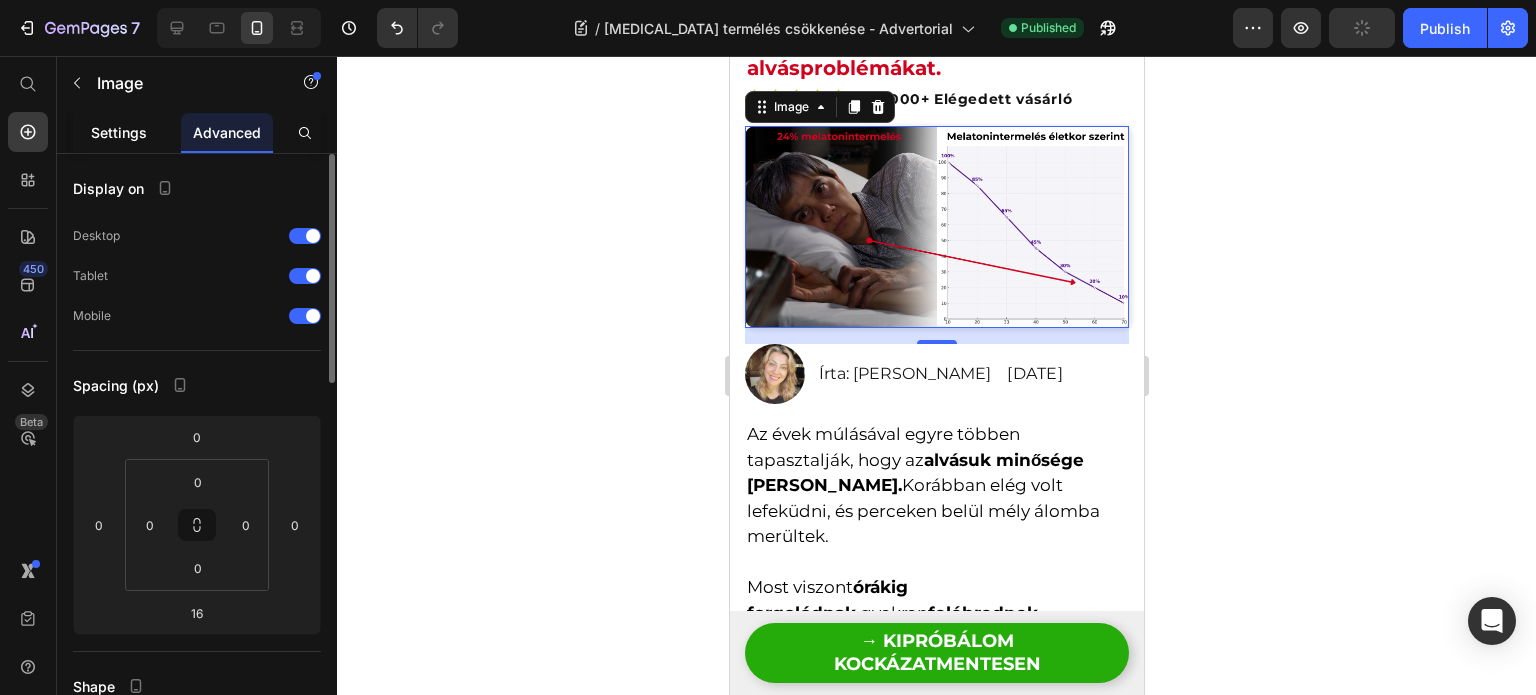 click on "Settings" 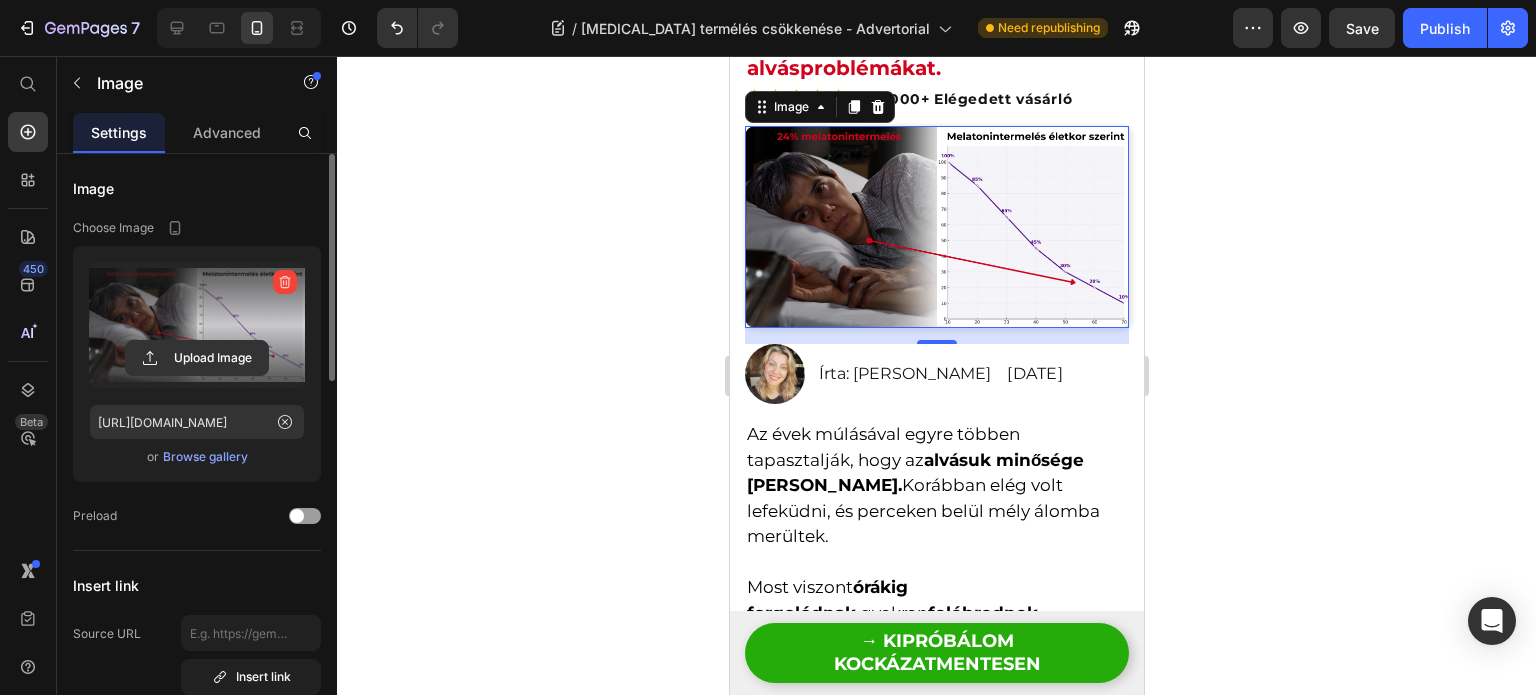 click at bounding box center (197, 325) 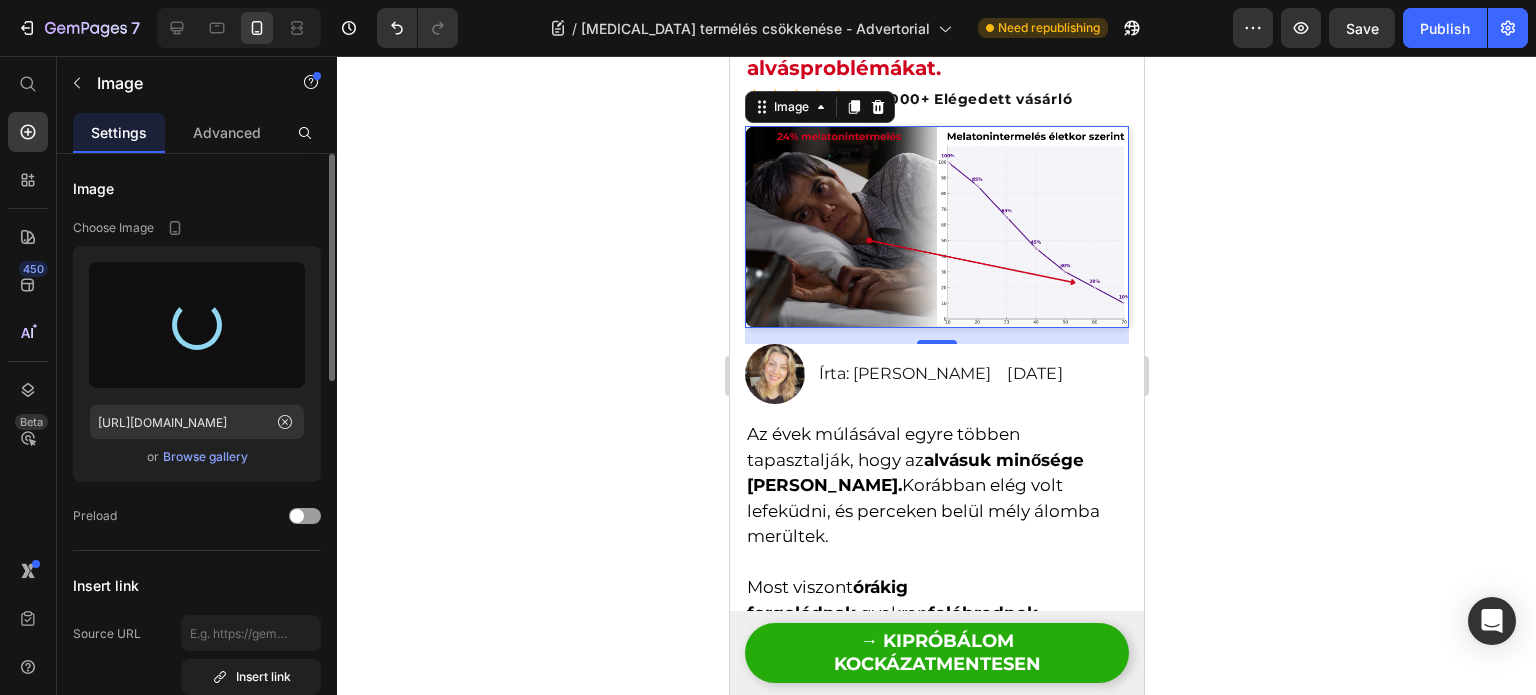 type on "[URL][DOMAIN_NAME]" 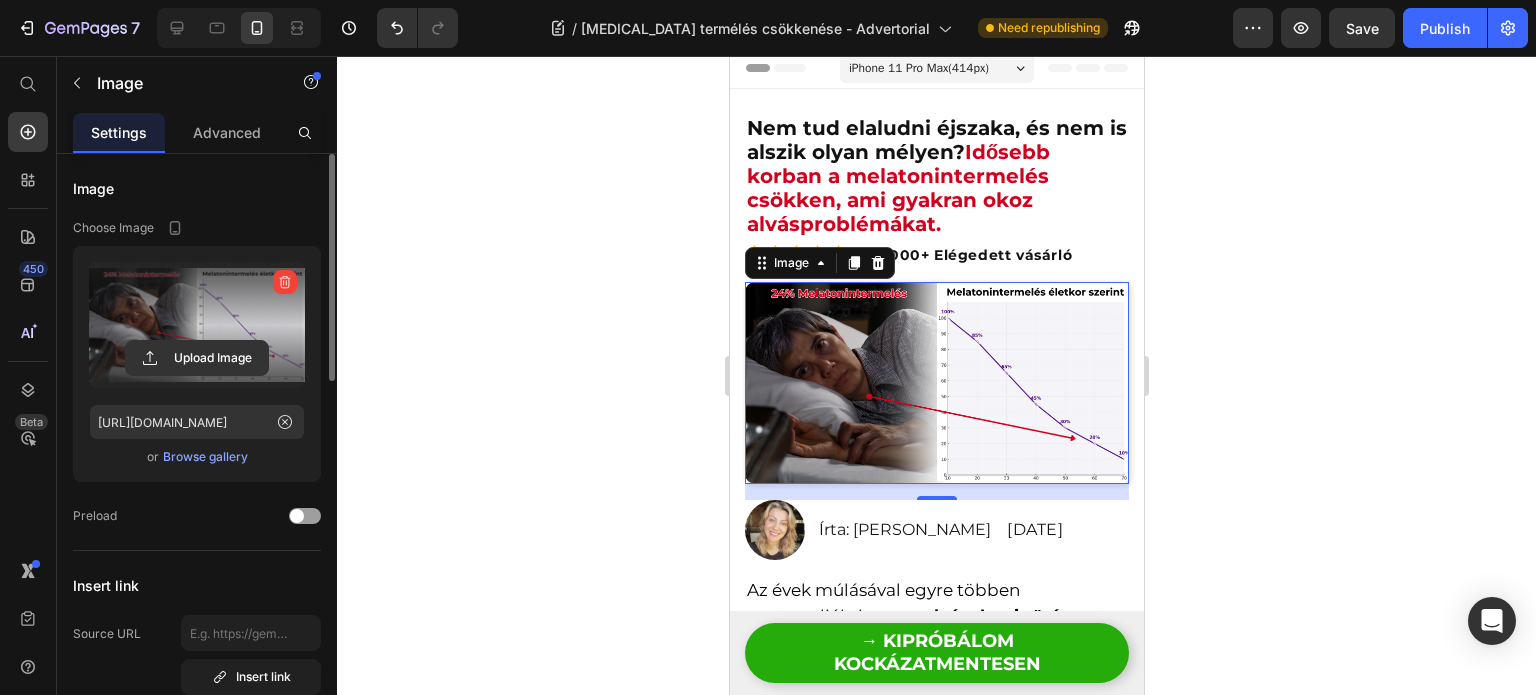 scroll, scrollTop: 0, scrollLeft: 0, axis: both 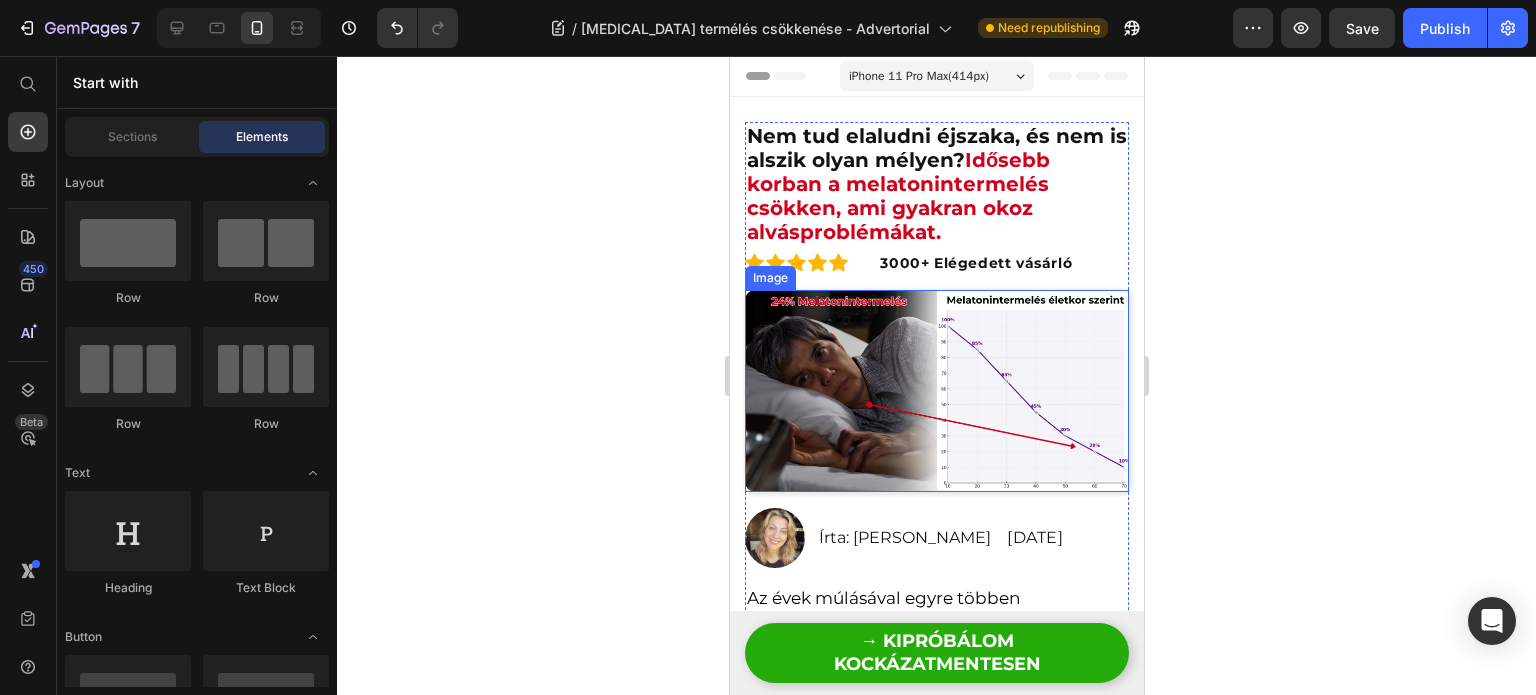 click at bounding box center [936, 391] 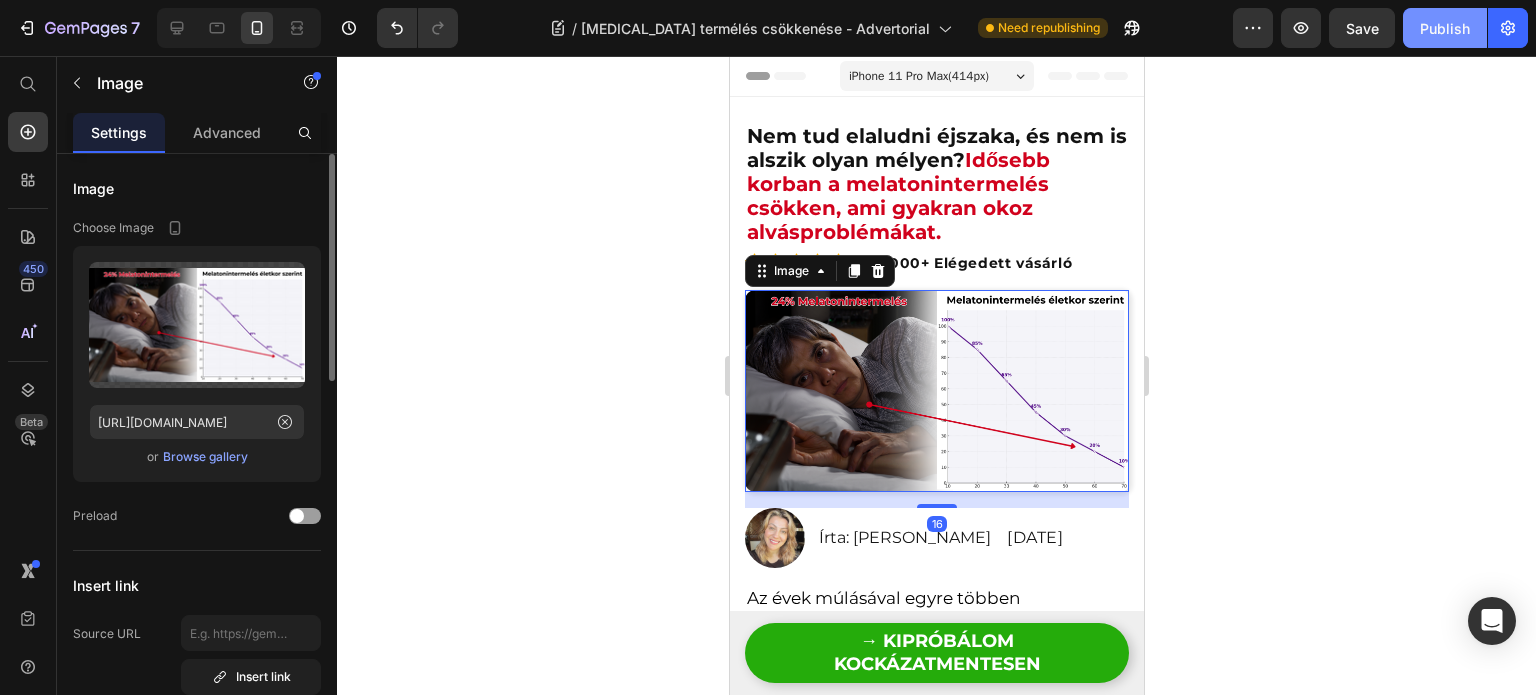click on "Publish" 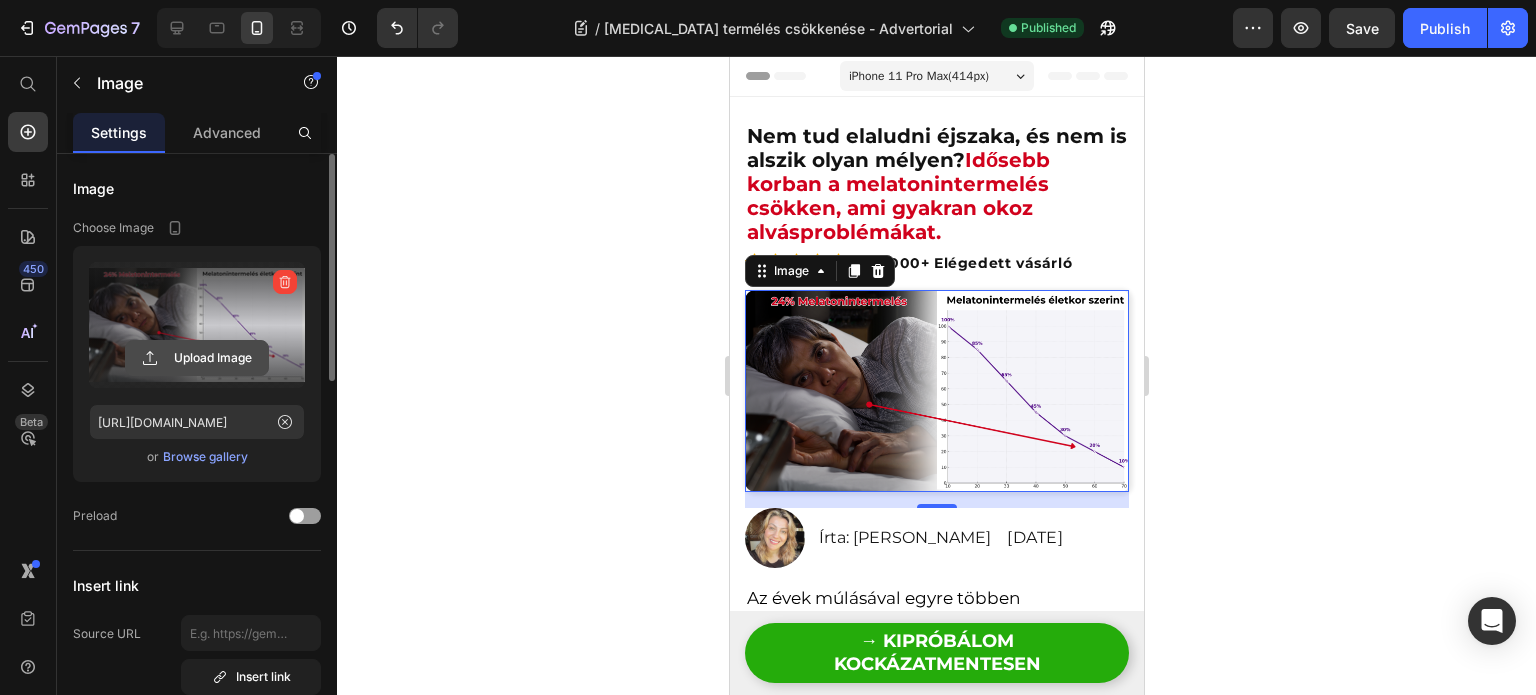 click 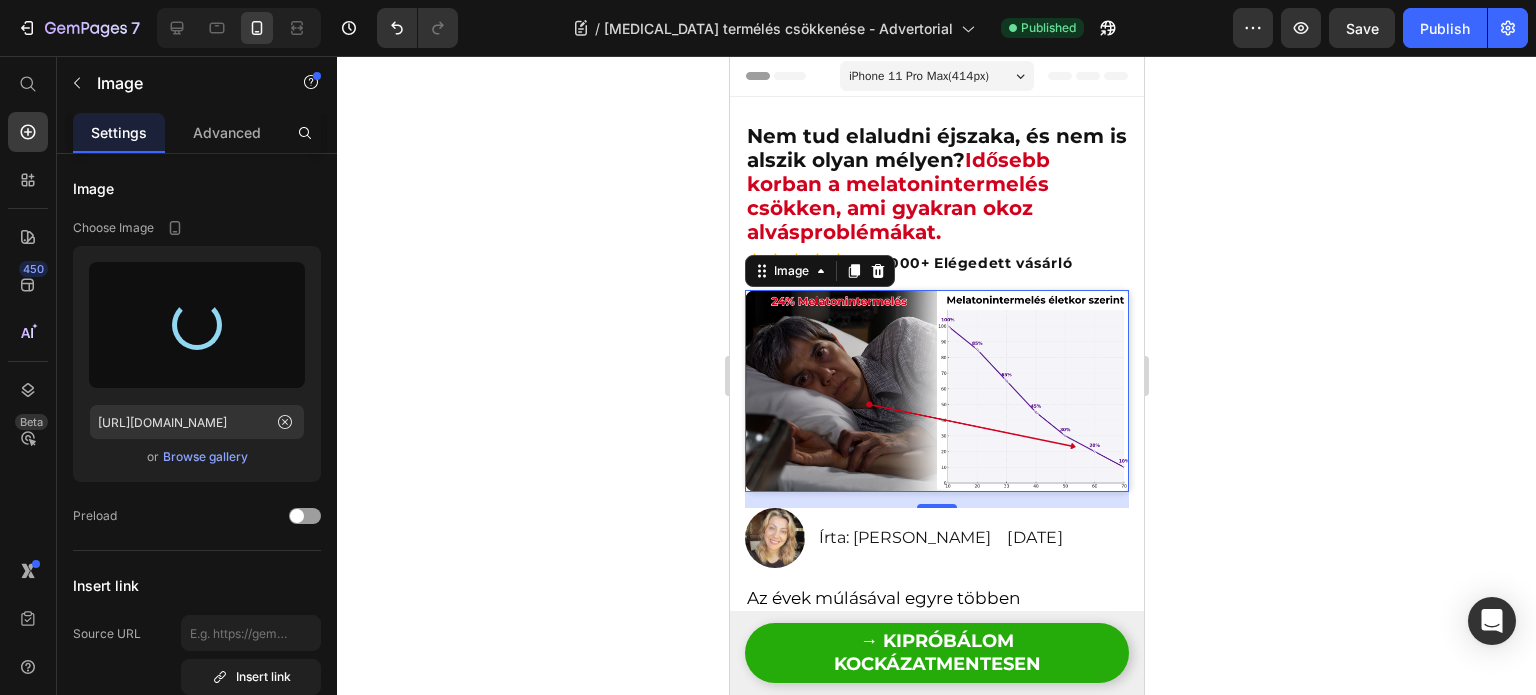 type on "[URL][DOMAIN_NAME]" 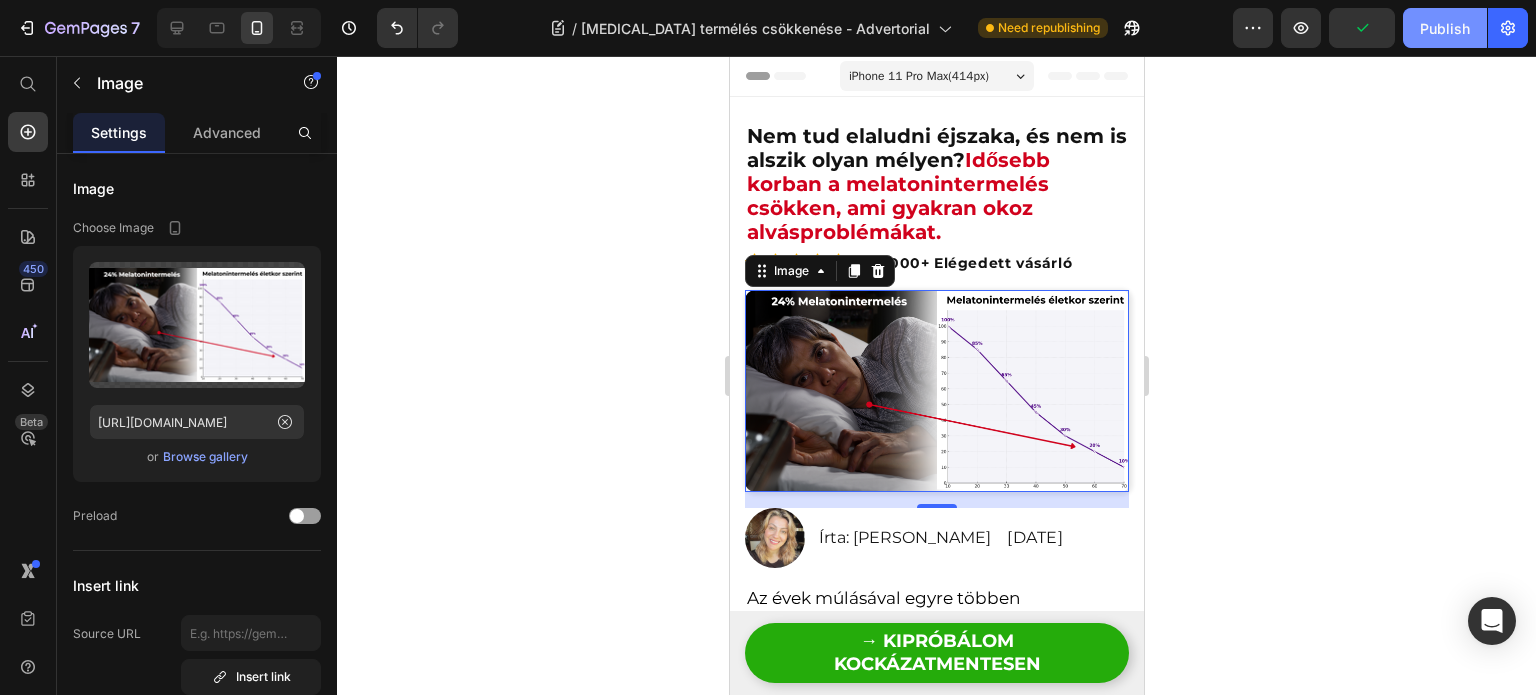 click on "Publish" 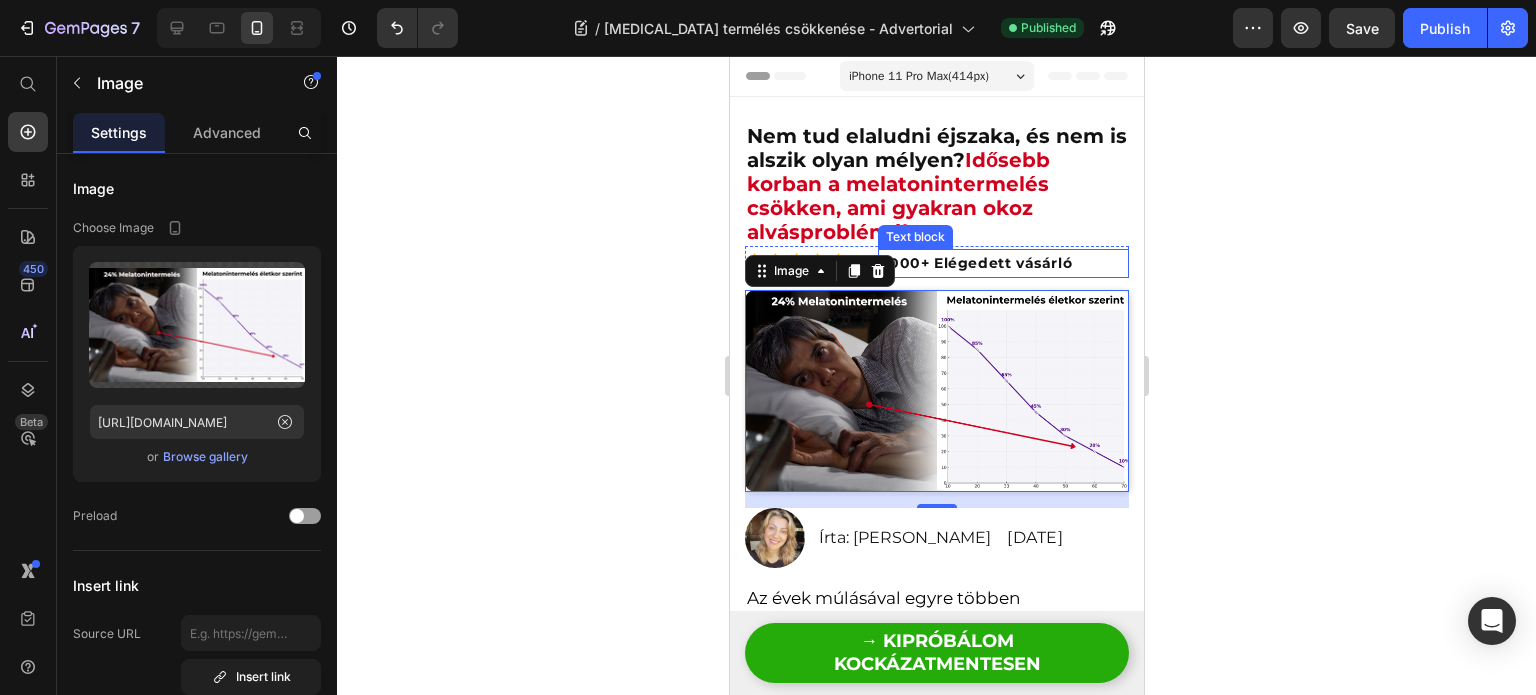 click on "3000+ Elégedett vásárló" at bounding box center (1002, 263) 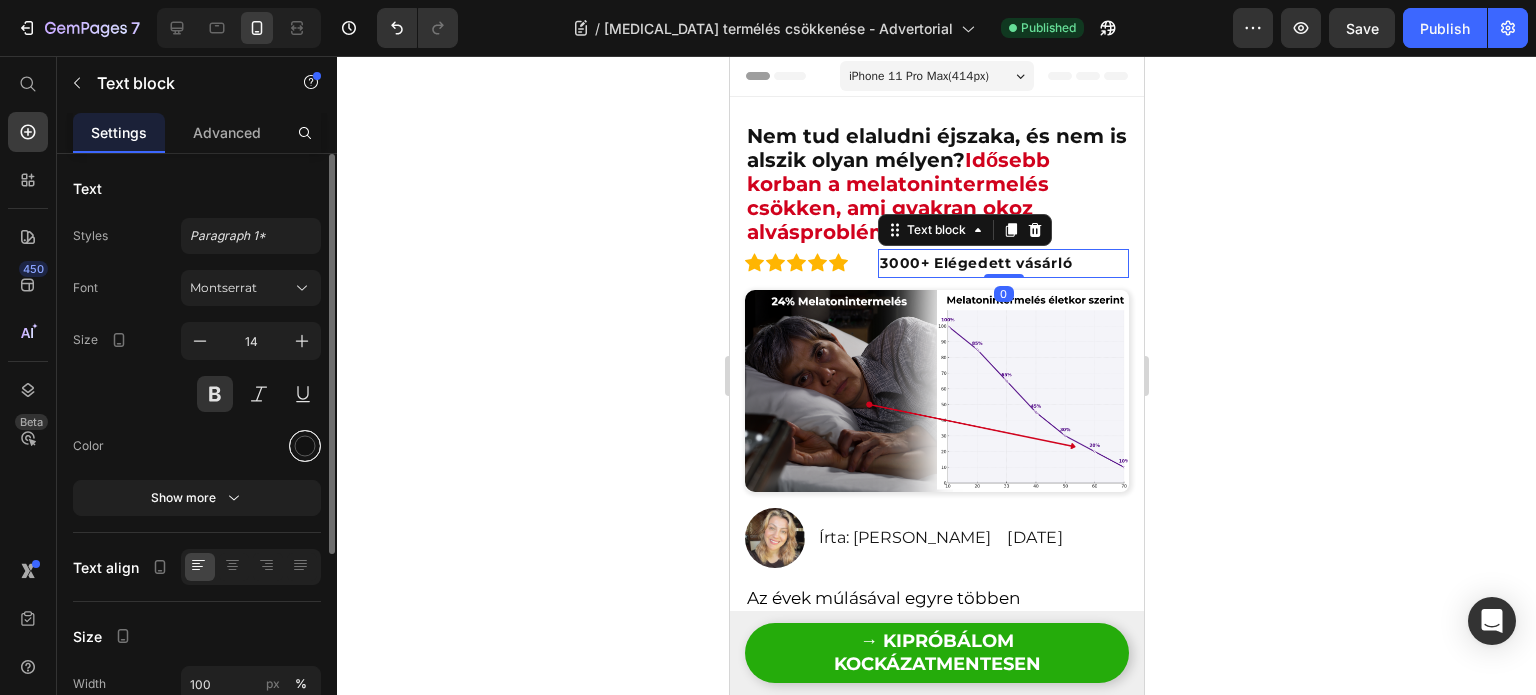 click at bounding box center [305, 446] 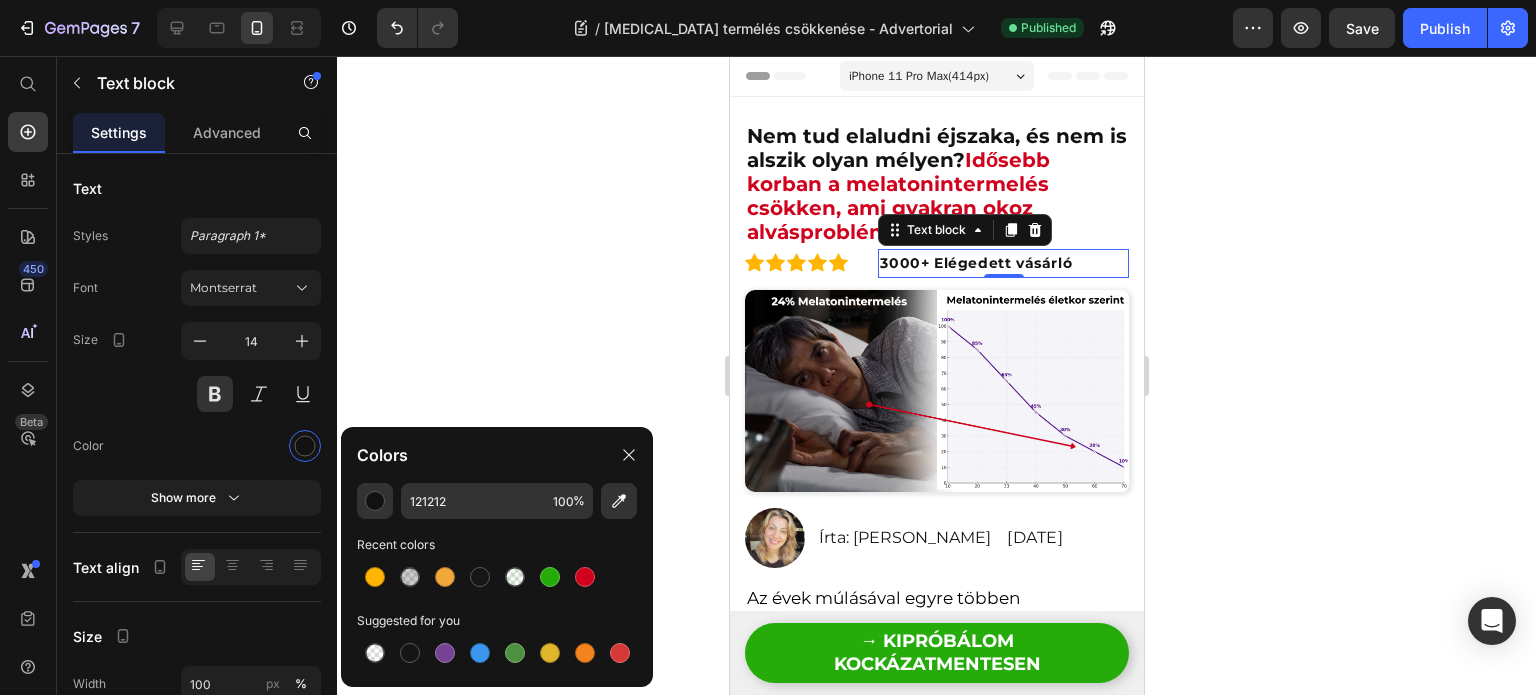 click 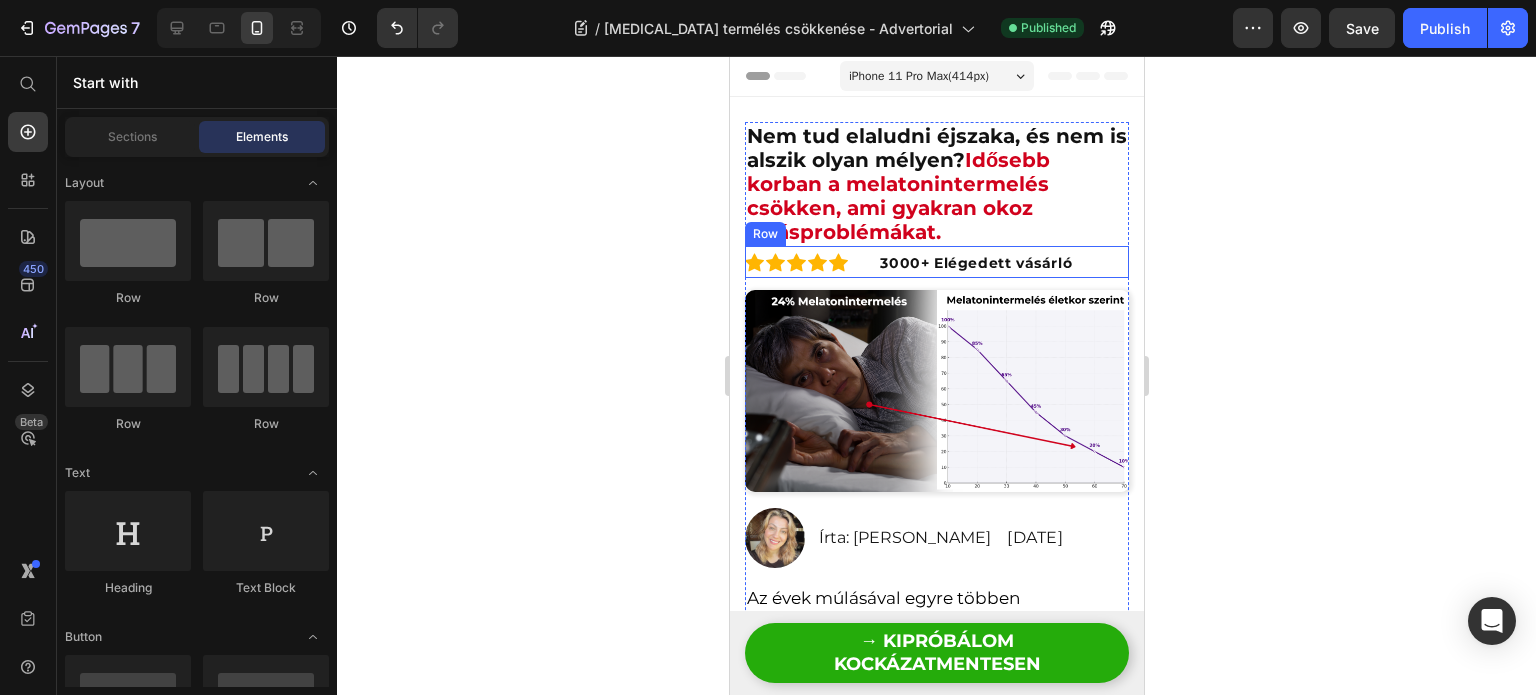 click on "Icon
Icon
Icon
Icon
Icon Row 3000+ Elégedett vásárló Text block Row" at bounding box center [936, 262] 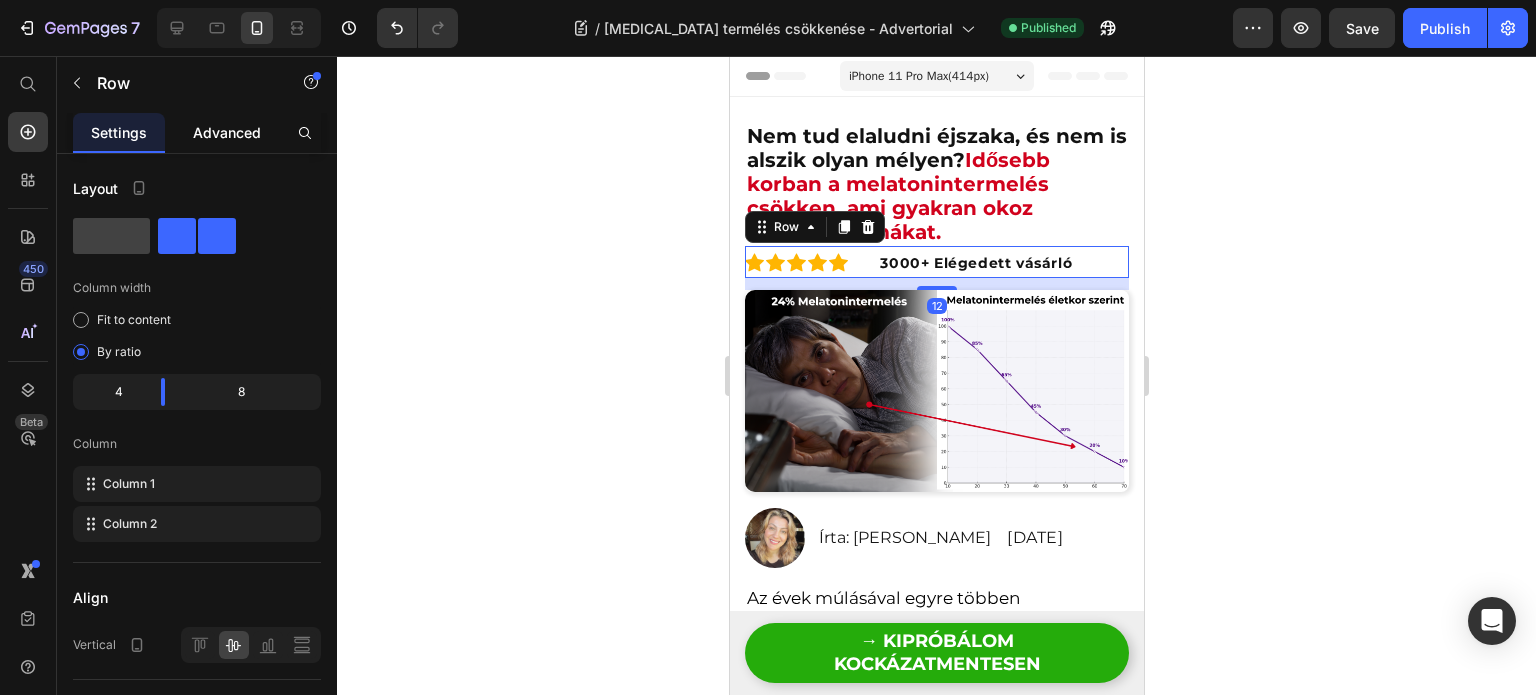 click on "Advanced" at bounding box center [227, 132] 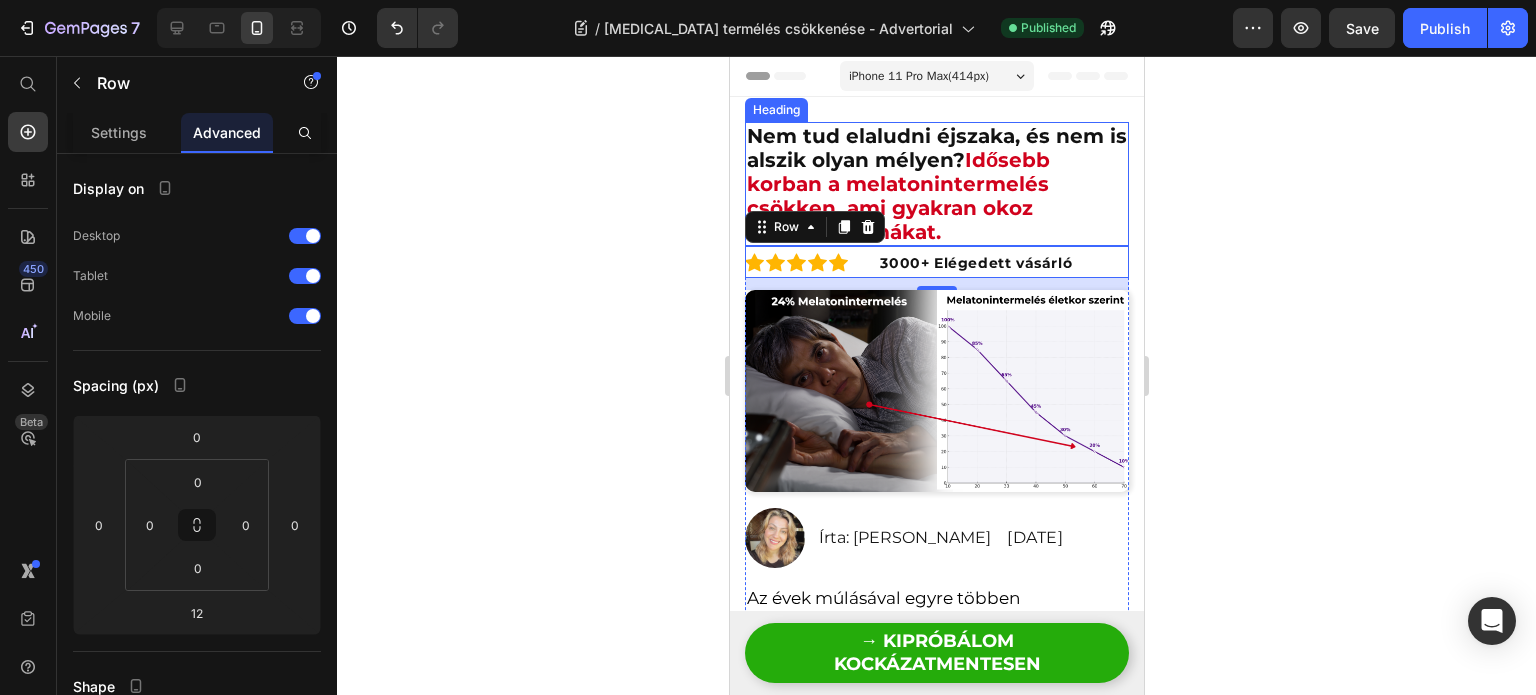 click on "Nem tud elaludni éjszaka, és nem is alszik olyan mélyen?  Idősebb korban a melatonintermelés csökken, ami gyakran okoz alvásproblémákat." at bounding box center [936, 184] 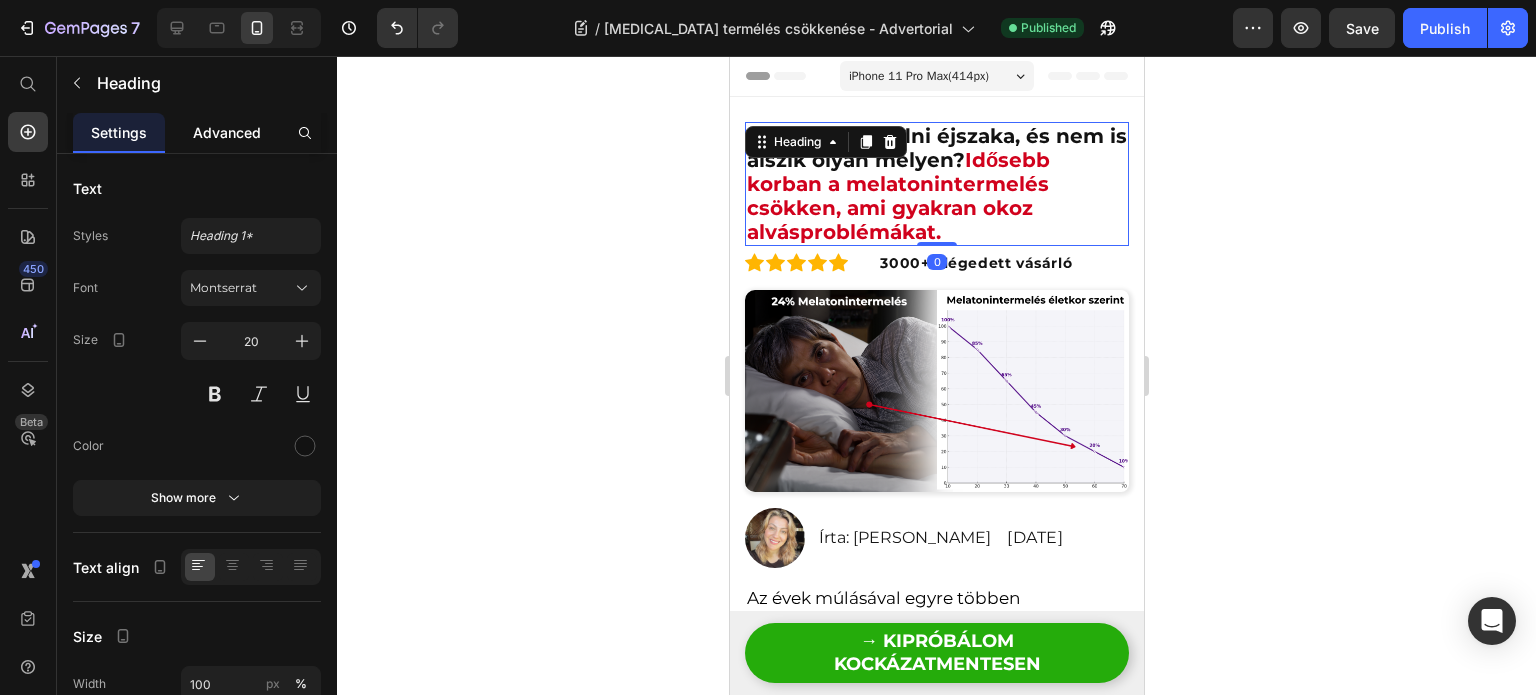 click on "Advanced" at bounding box center [227, 132] 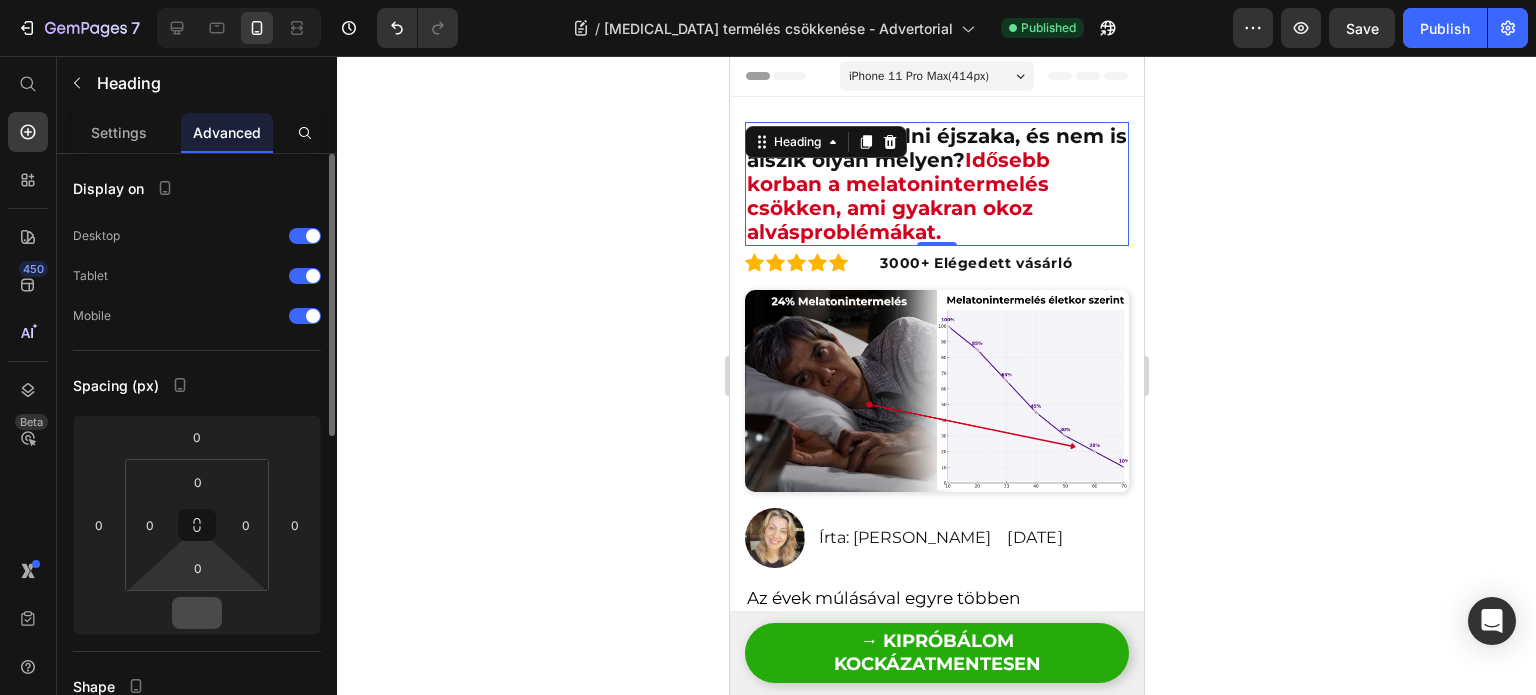 click at bounding box center [197, 613] 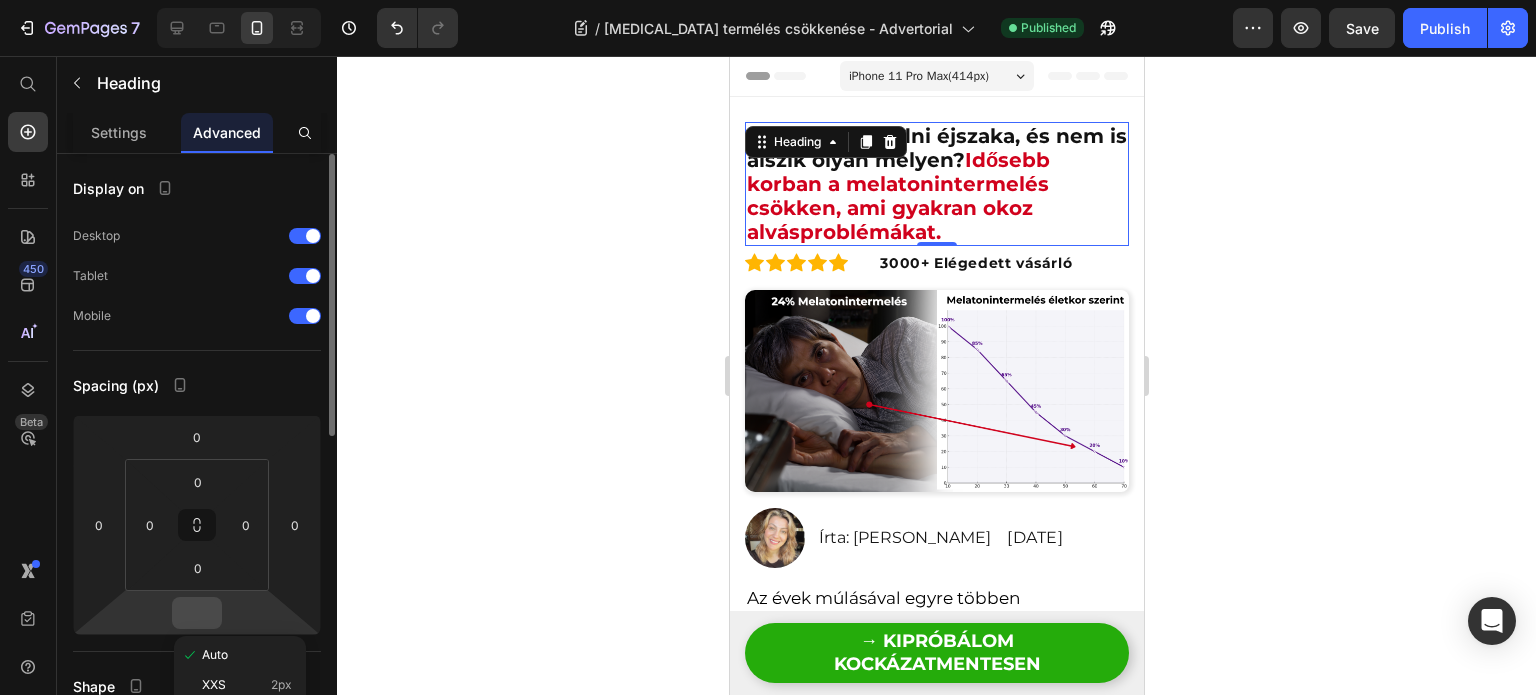 click at bounding box center (197, 613) 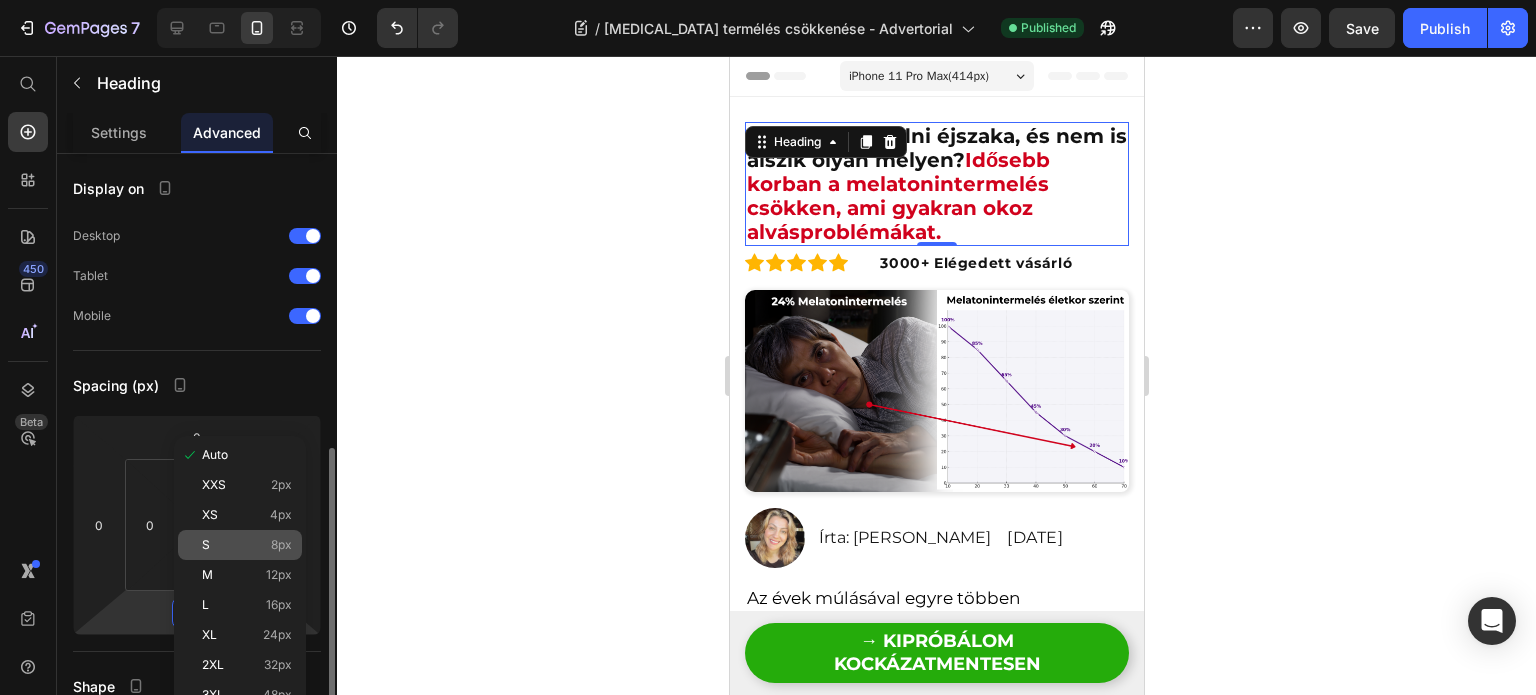 scroll, scrollTop: 200, scrollLeft: 0, axis: vertical 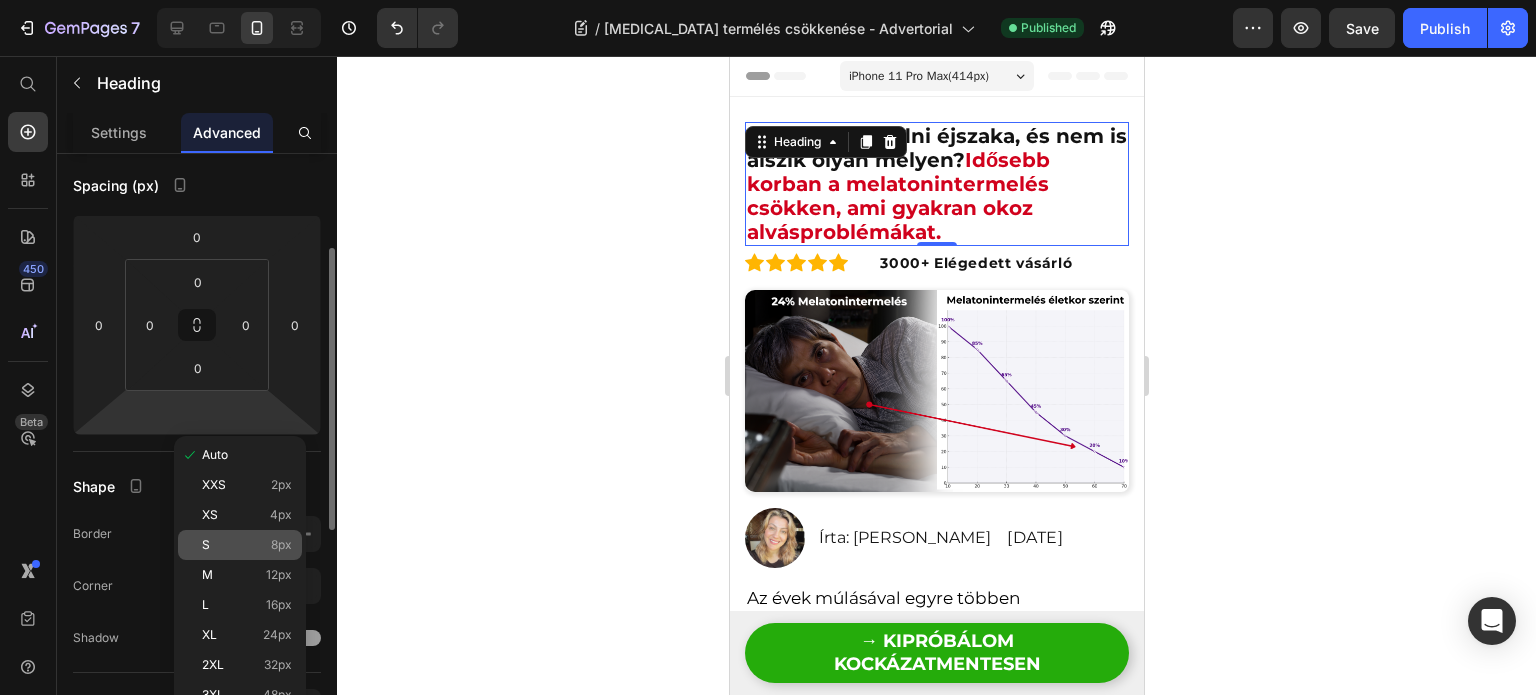 click on "S 8px" at bounding box center [247, 545] 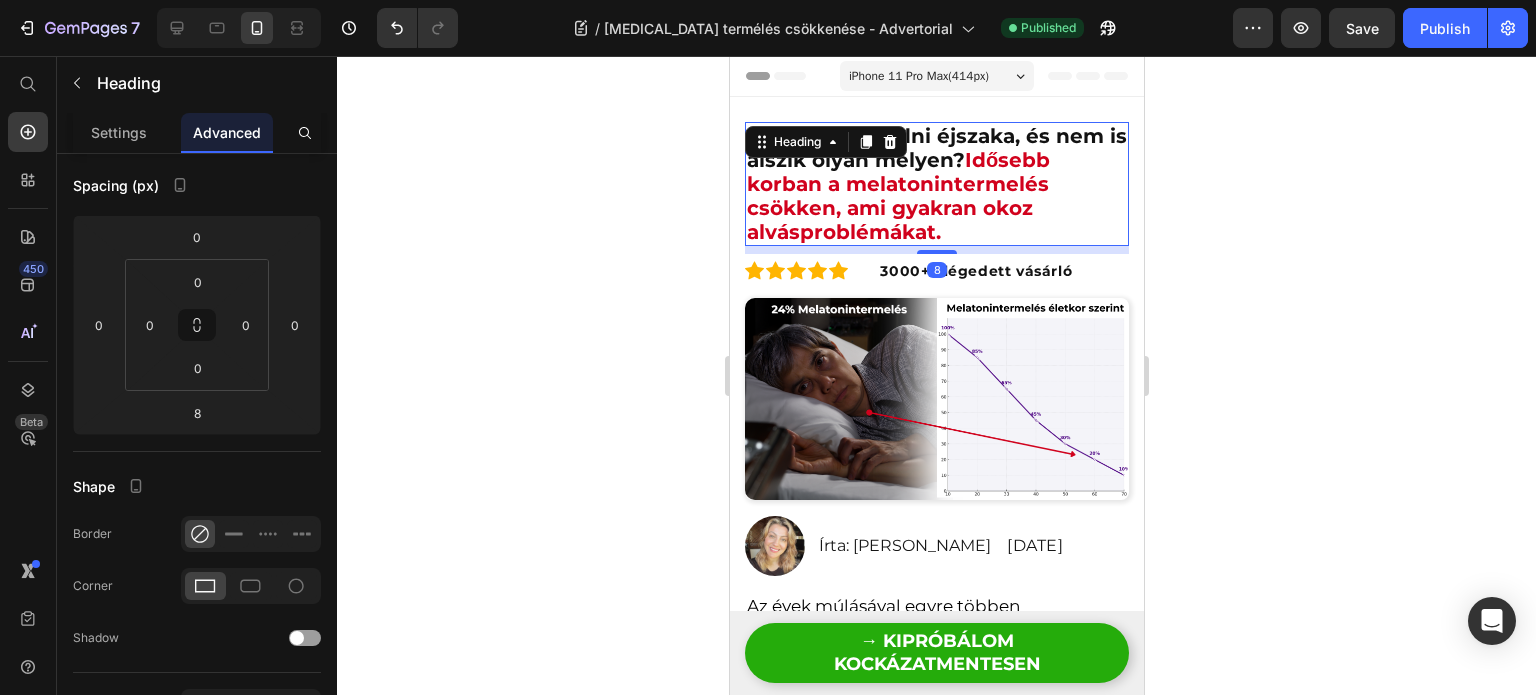 click 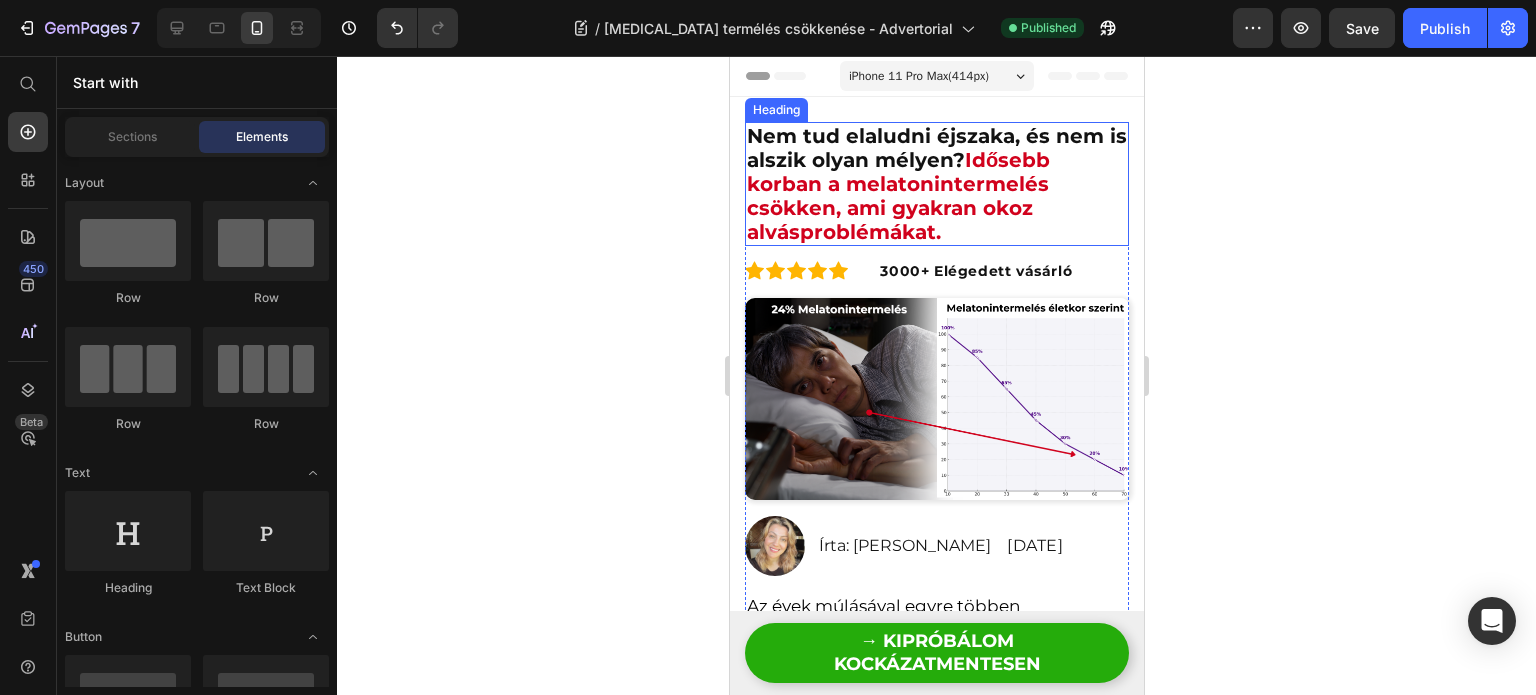click on "Idősebb korban a melatonintermelés csökken, ami gyakran okoz alvásproblémákat." at bounding box center (897, 196) 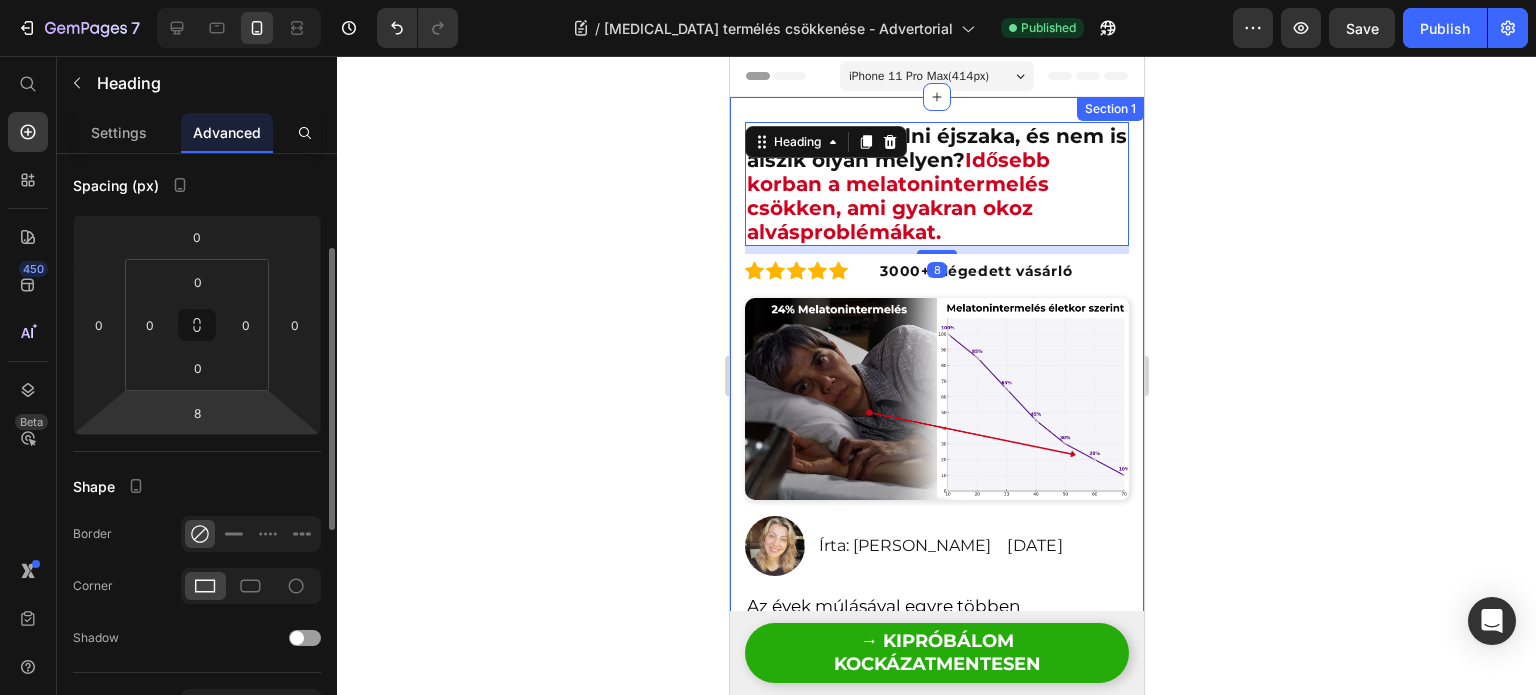 click on "7  Version history  /  [MEDICAL_DATA] termélés csökkenése - Advertorial Published Preview  Save   Publish  450 Beta Start with Sections Elements Hero Section Product Detail Brands Trusted Badges Guarantee Product Breakdown How to use Testimonials Compare Bundle FAQs Social Proof Brand Story Product List Collection Blog List Contact Sticky Add to Cart Custom Footer Browse Library 450 Layout
Row
Row
Row
Row Text
Heading
Text Block Button
Button
Button
Sticky Back to top Media" at bounding box center [768, 0] 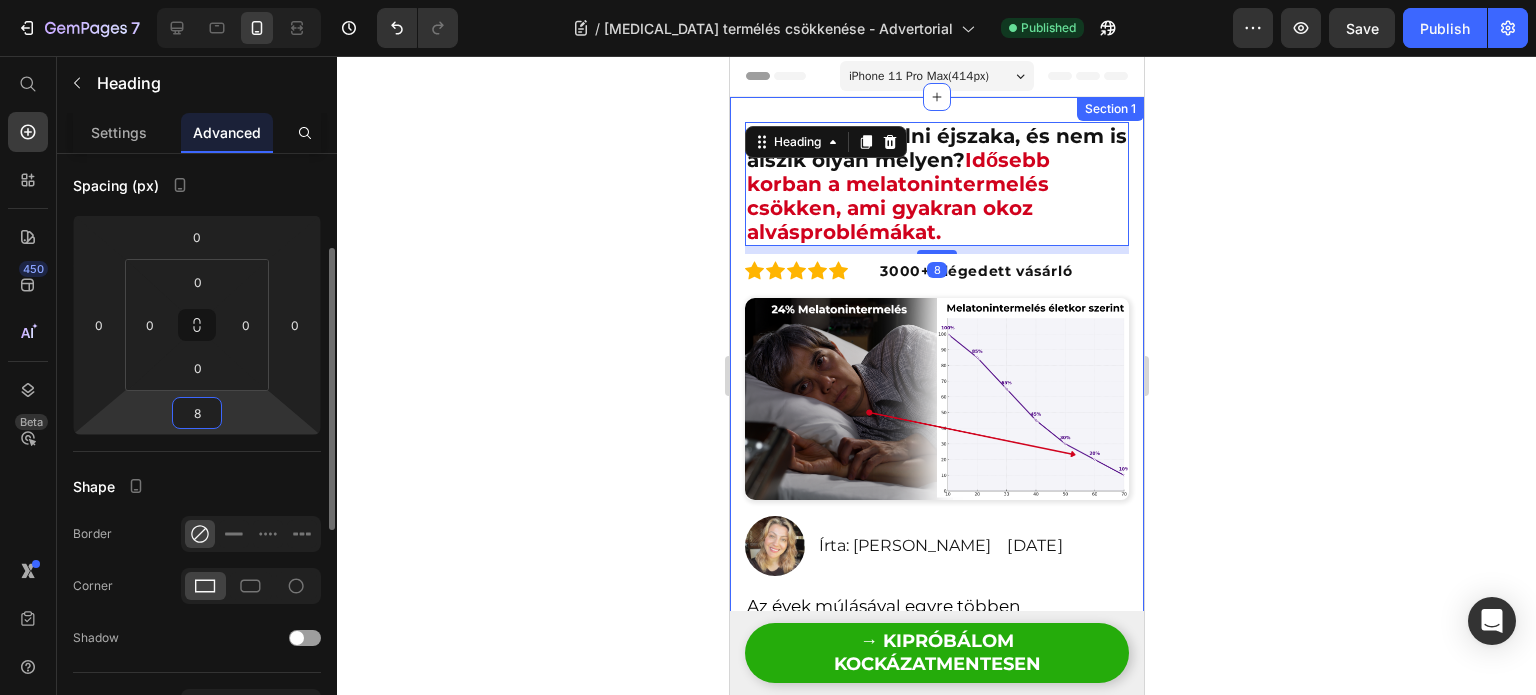 click on "8" at bounding box center [197, 413] 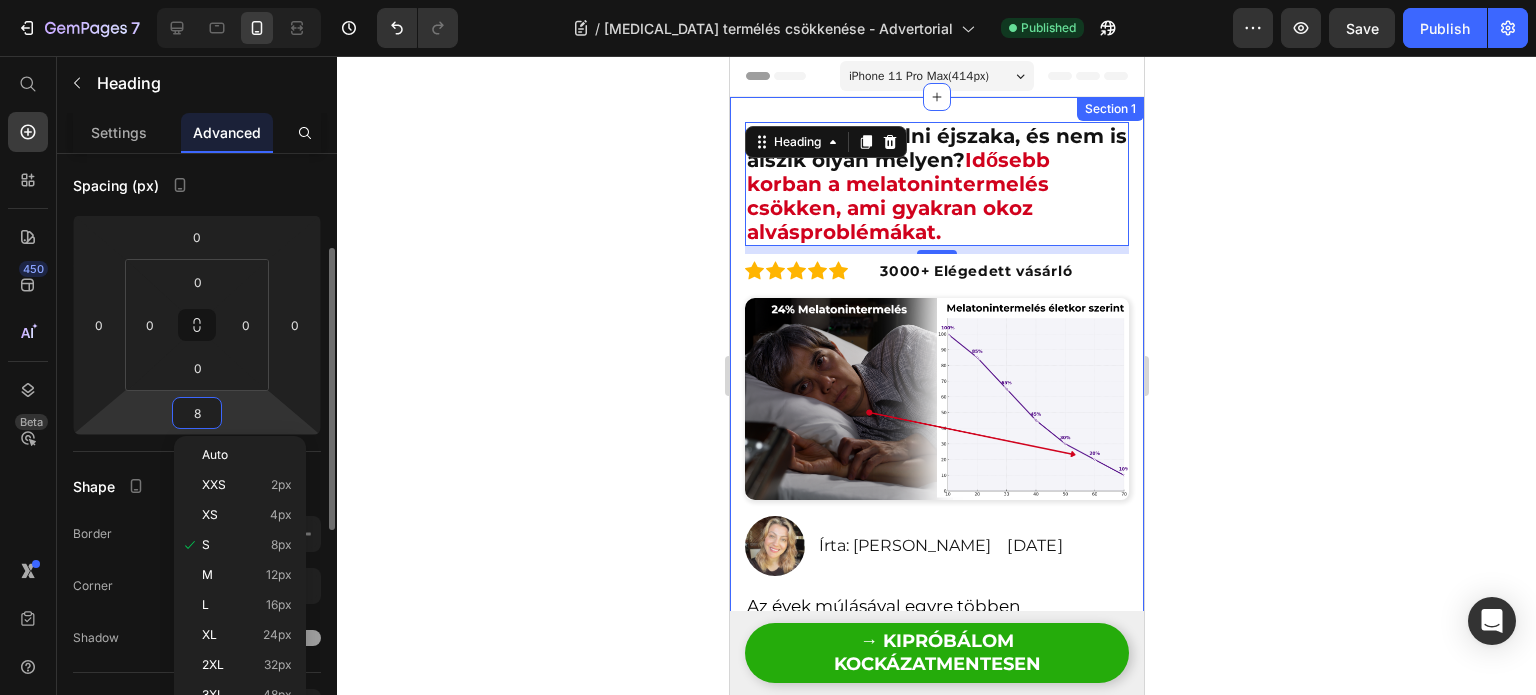 click on "7  Version history  /  [MEDICAL_DATA] termélés csökkenése - Advertorial Published Preview  Save   Publish  450 Beta Start with Sections Elements Hero Section Product Detail Brands Trusted Badges Guarantee Product Breakdown How to use Testimonials Compare Bundle FAQs Social Proof Brand Story Product List Collection Blog List Contact Sticky Add to Cart Custom Footer Browse Library 450 Layout
Row
Row
Row
Row Text
Heading
Text Block Button
Button
Button
Sticky Back to top Media" at bounding box center [768, 0] 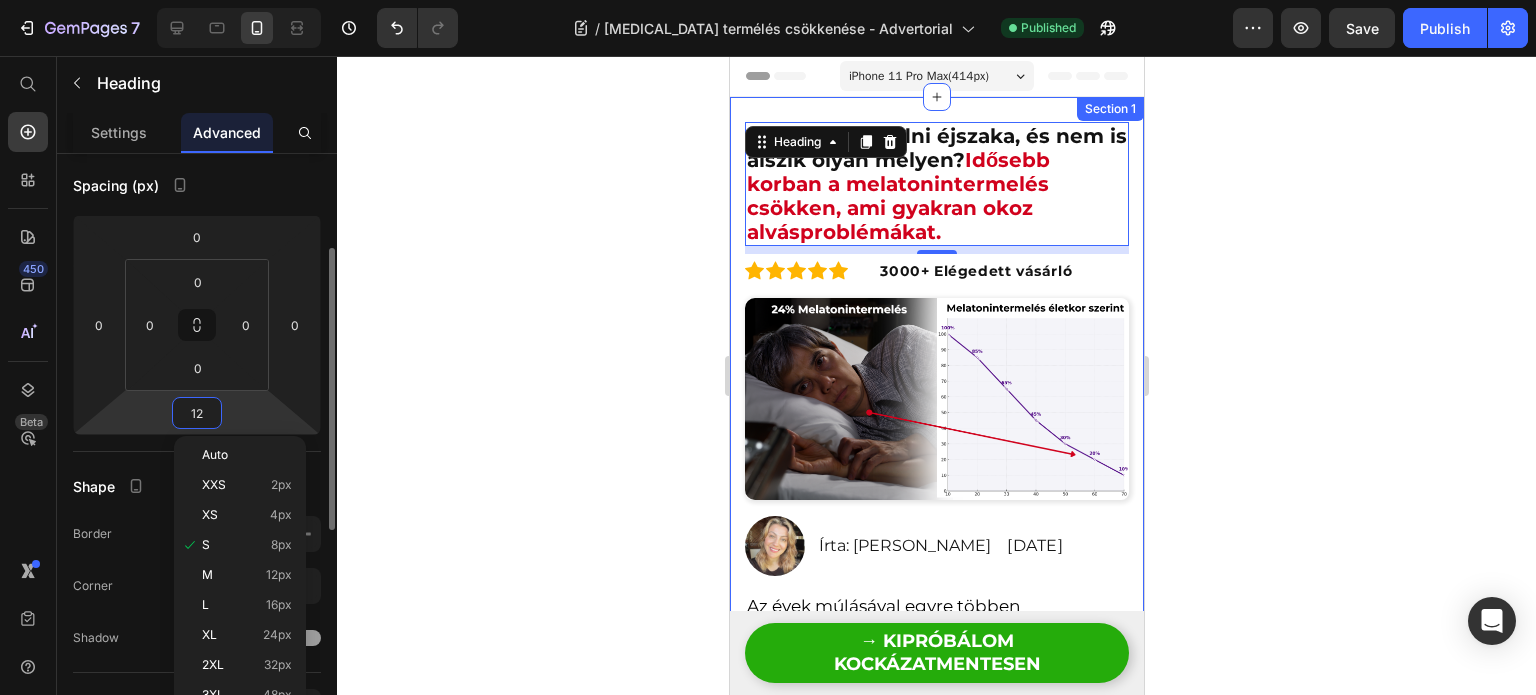 click on "12" at bounding box center [197, 413] 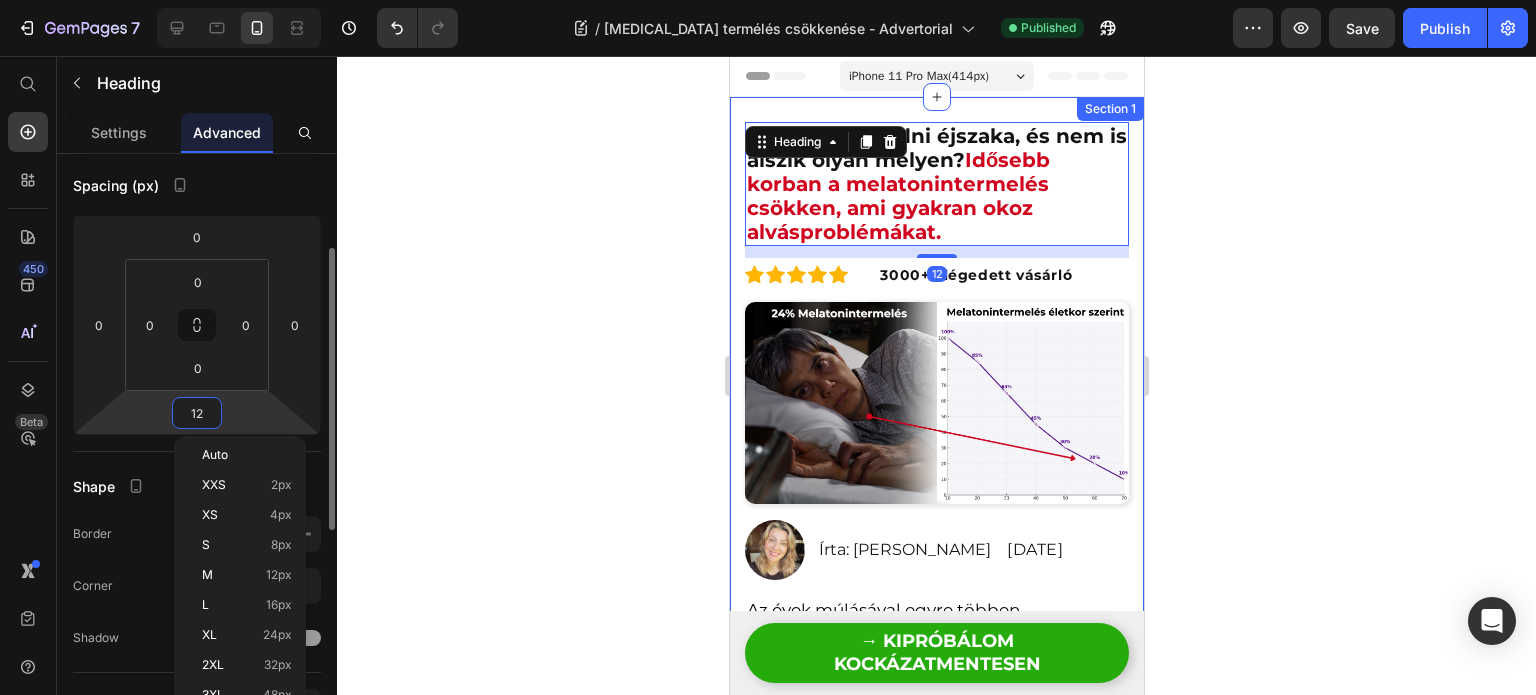 click on "12" at bounding box center [197, 413] 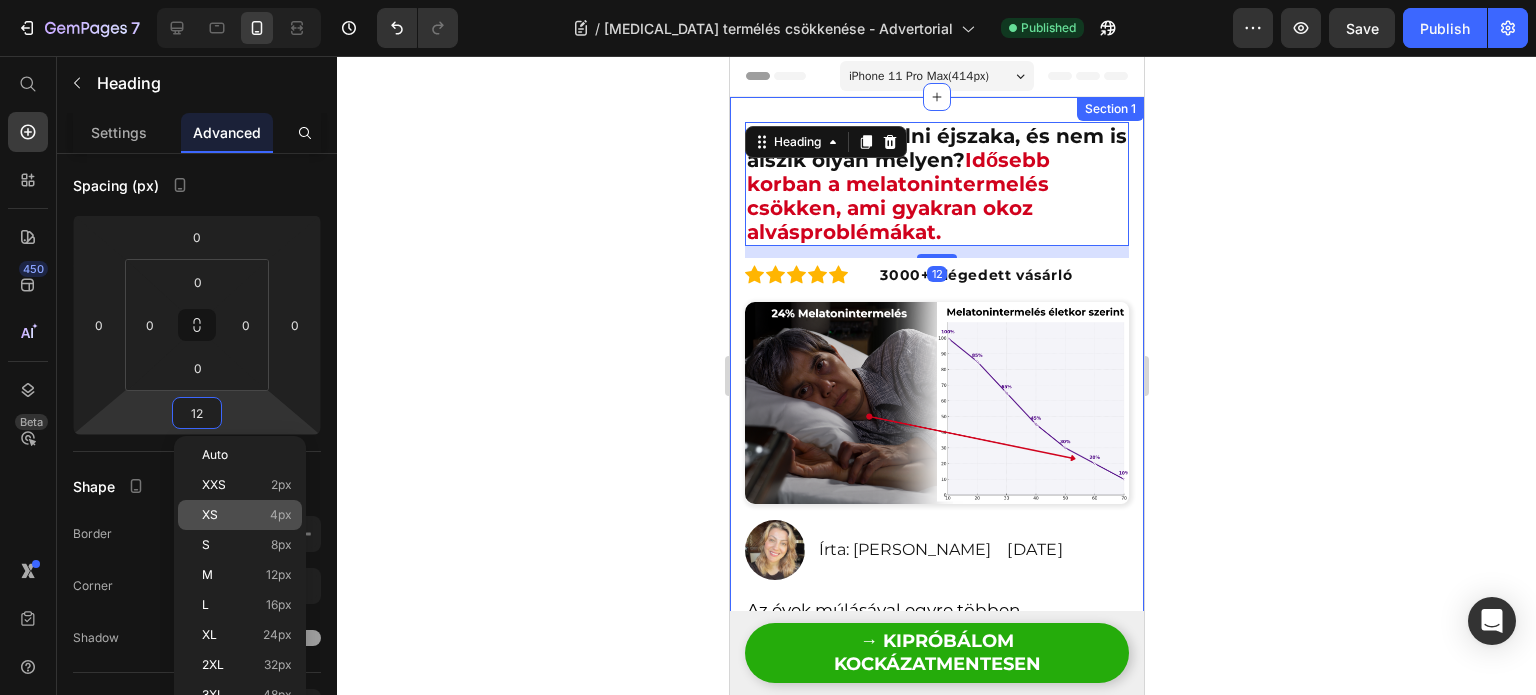 click on "XS 4px" 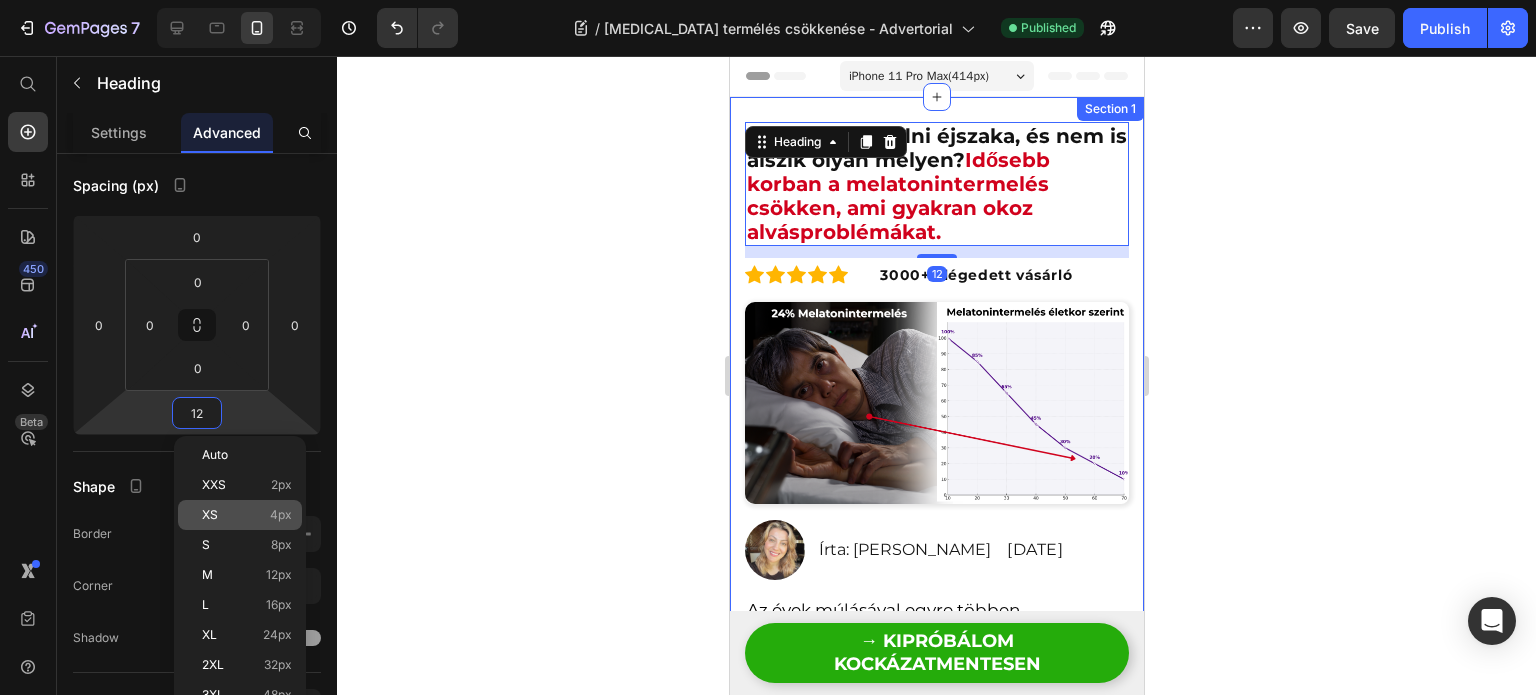 type on "4" 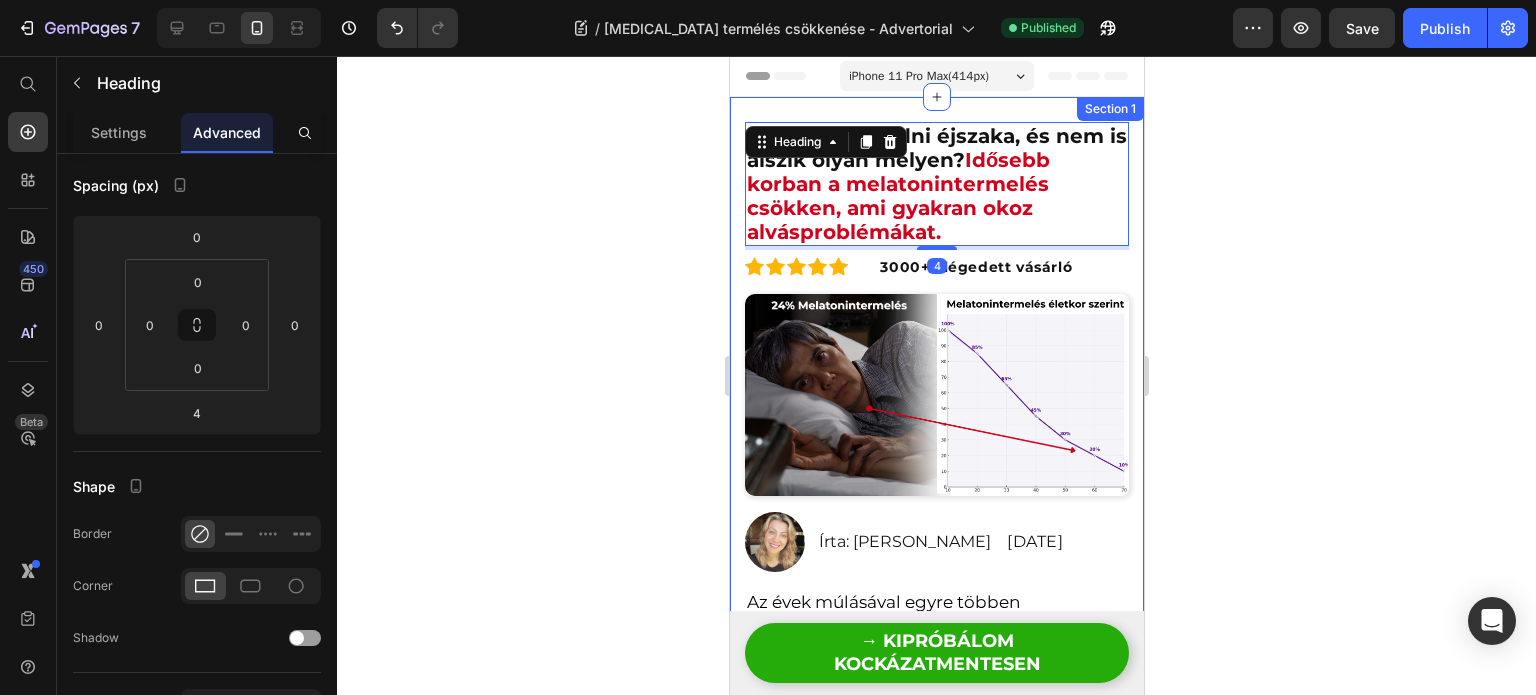 click 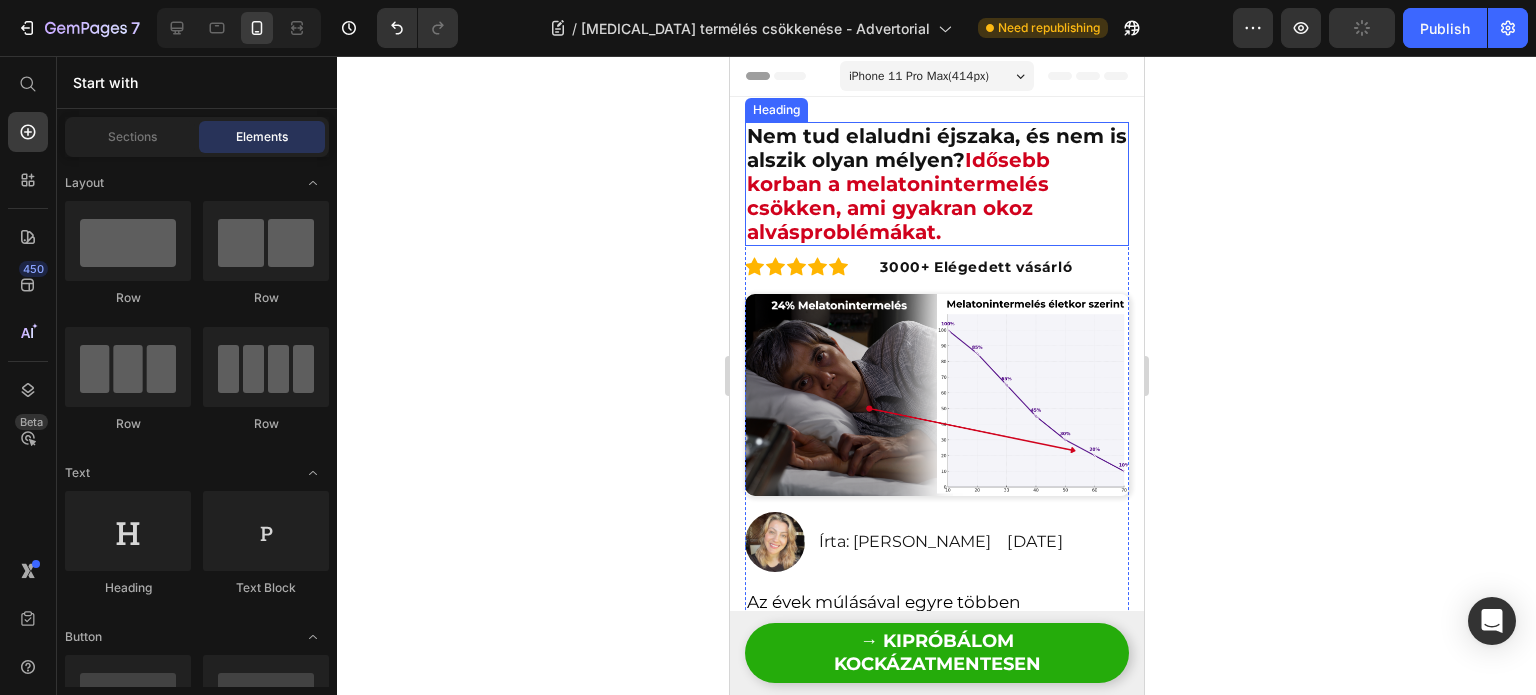 click on "Idősebb korban a melatonintermelés csökken, ami gyakran okoz alvásproblémákat." at bounding box center (897, 196) 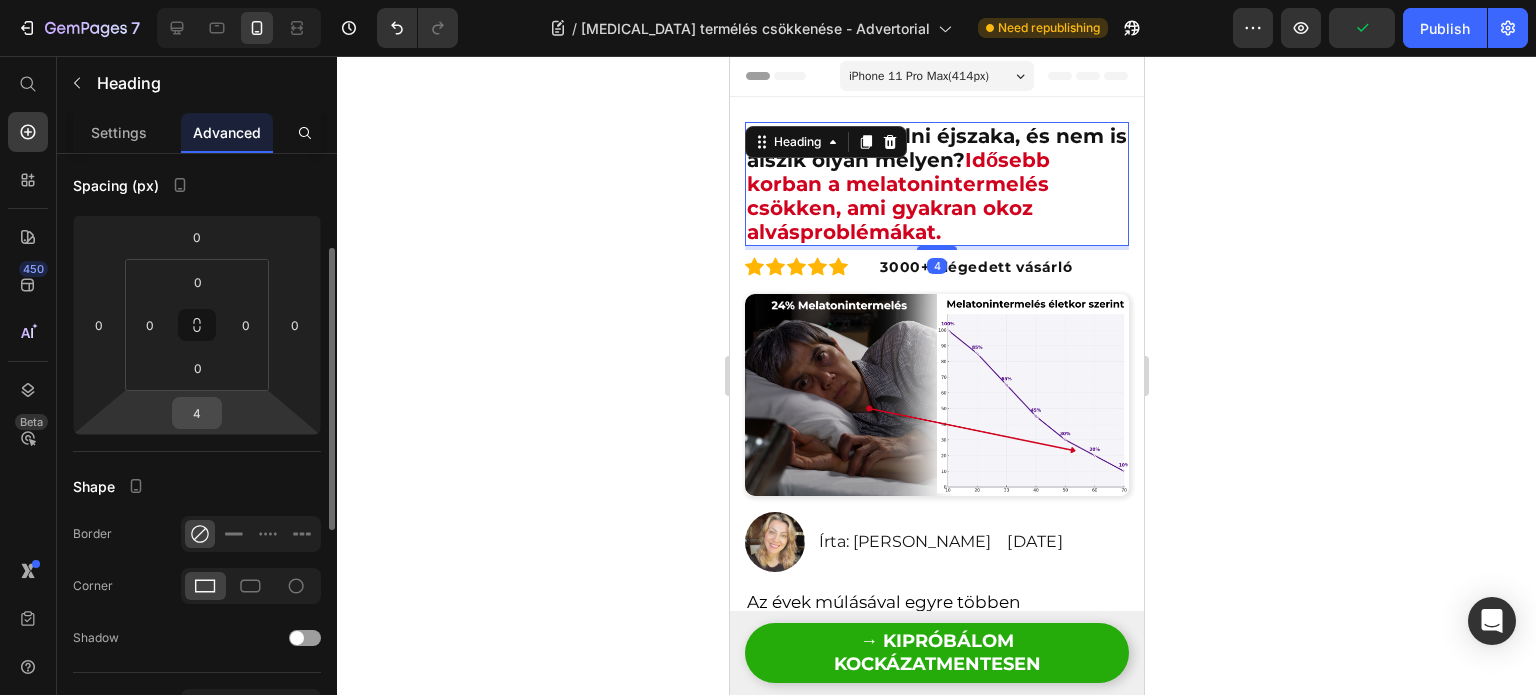 click on "4" at bounding box center [197, 413] 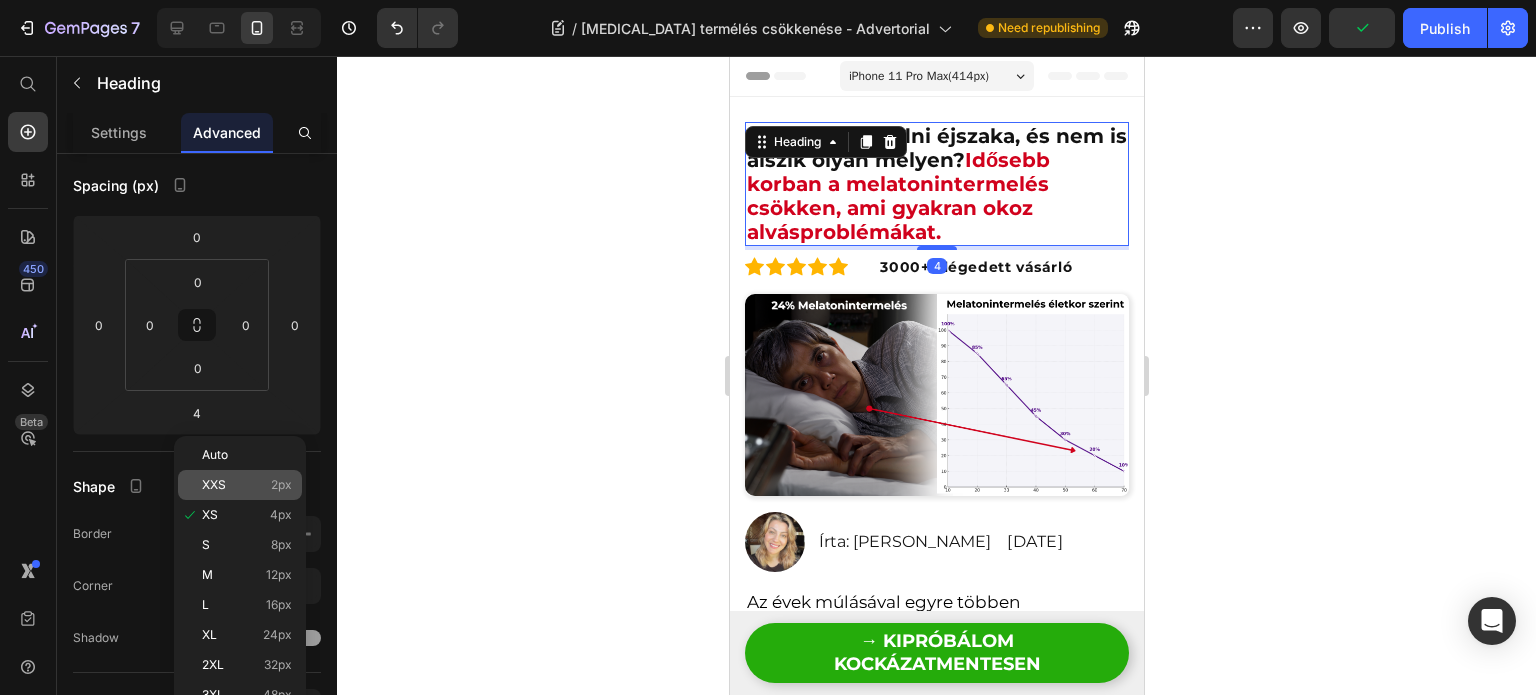 click on "XXS 2px" 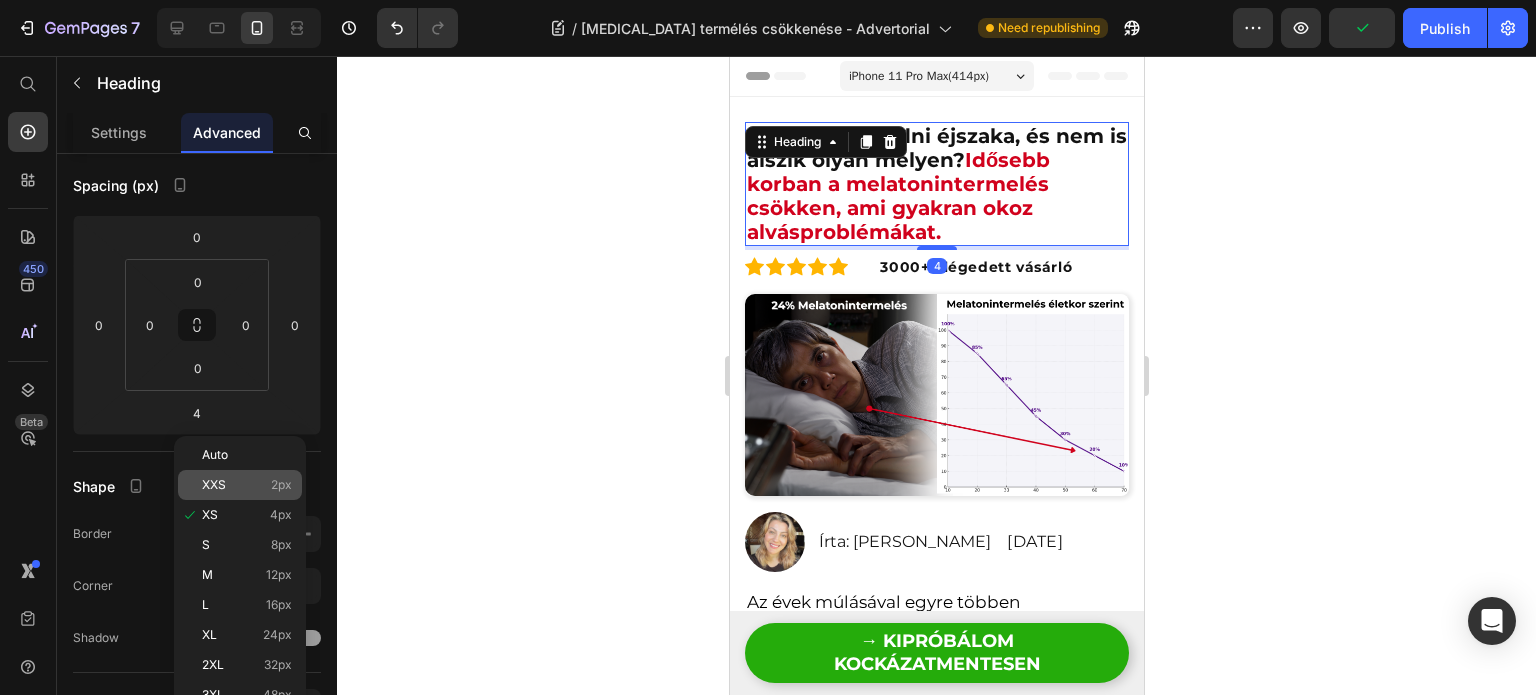 type on "2" 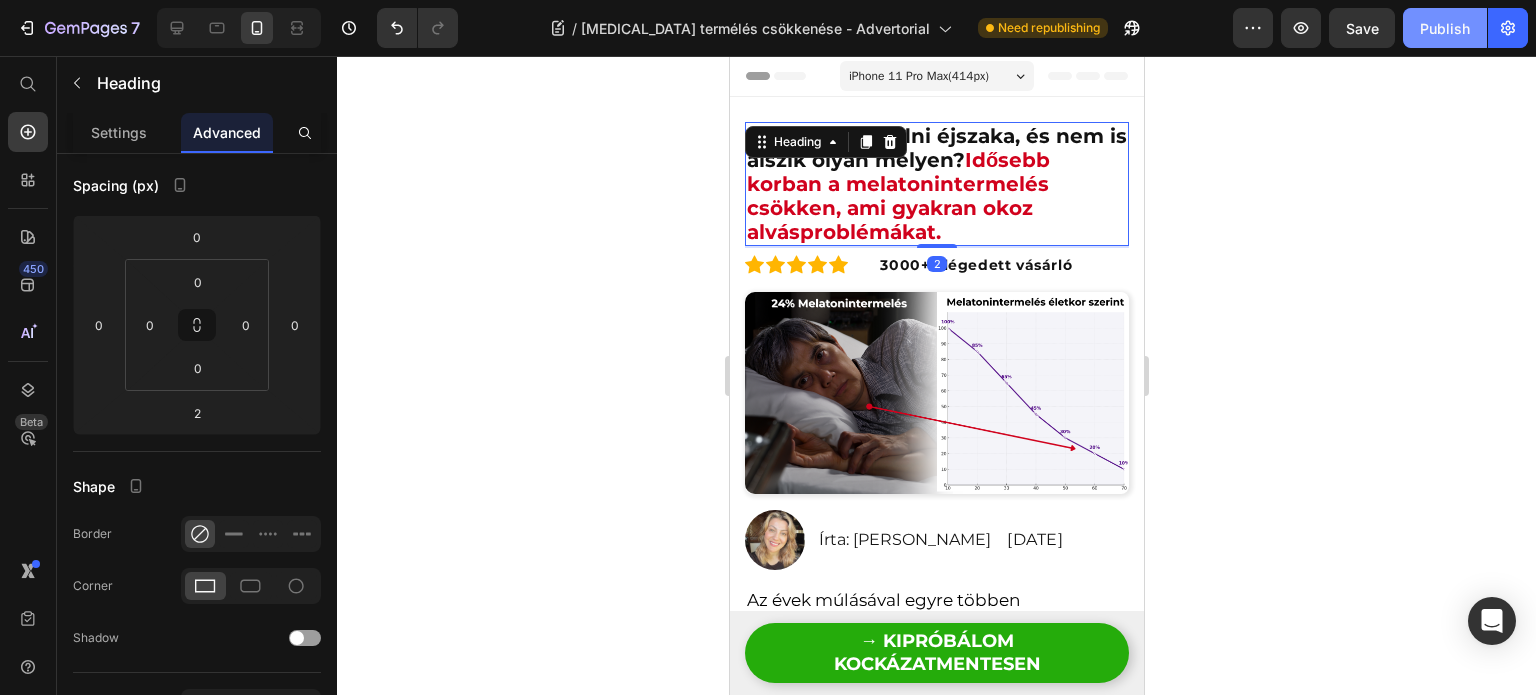click on "Publish" 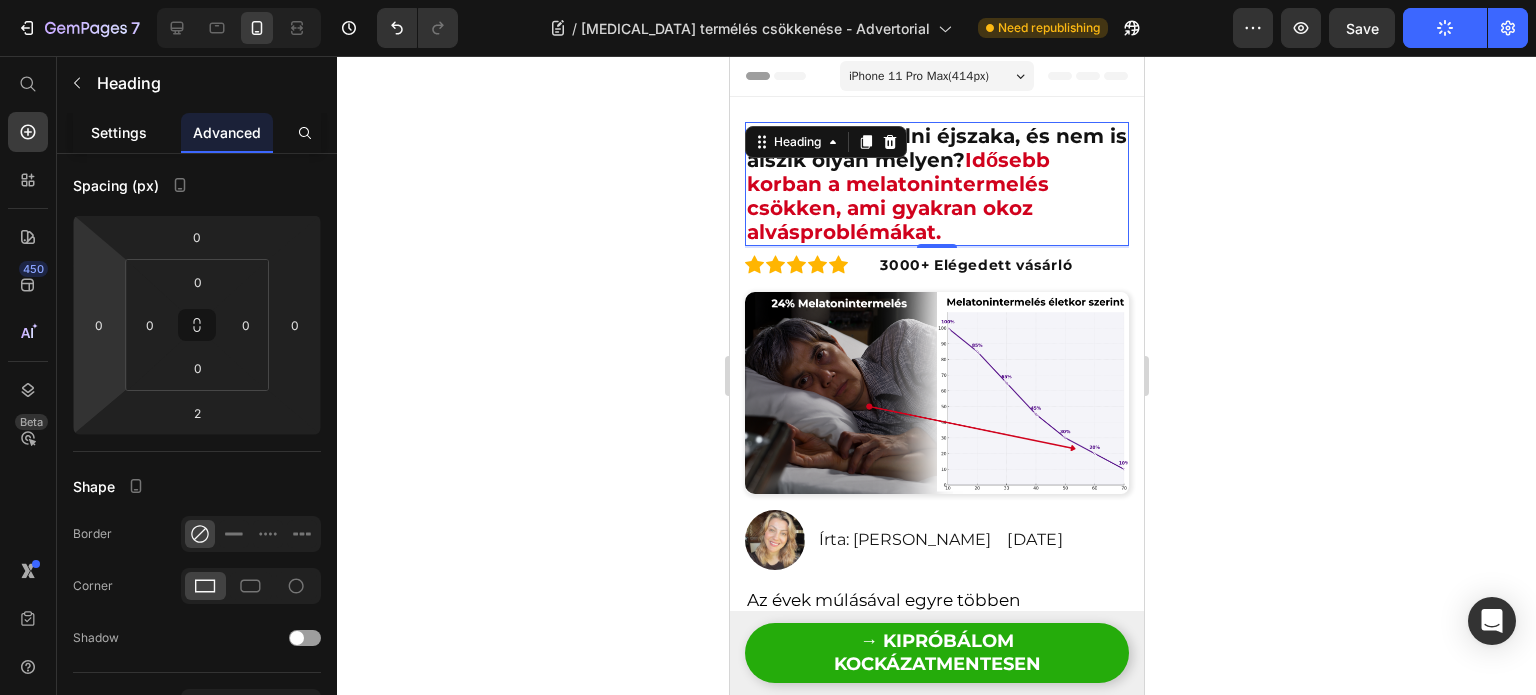 click on "Settings" at bounding box center (119, 132) 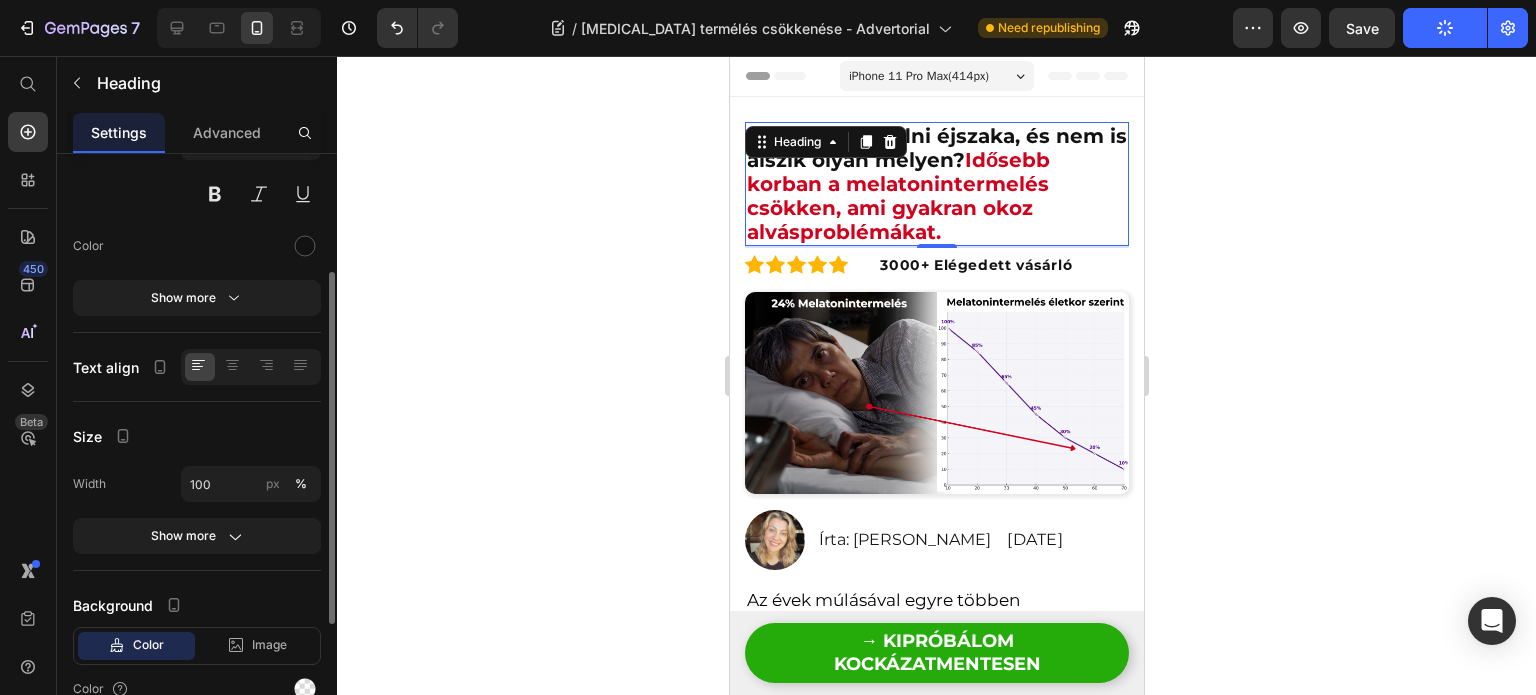 scroll, scrollTop: 0, scrollLeft: 0, axis: both 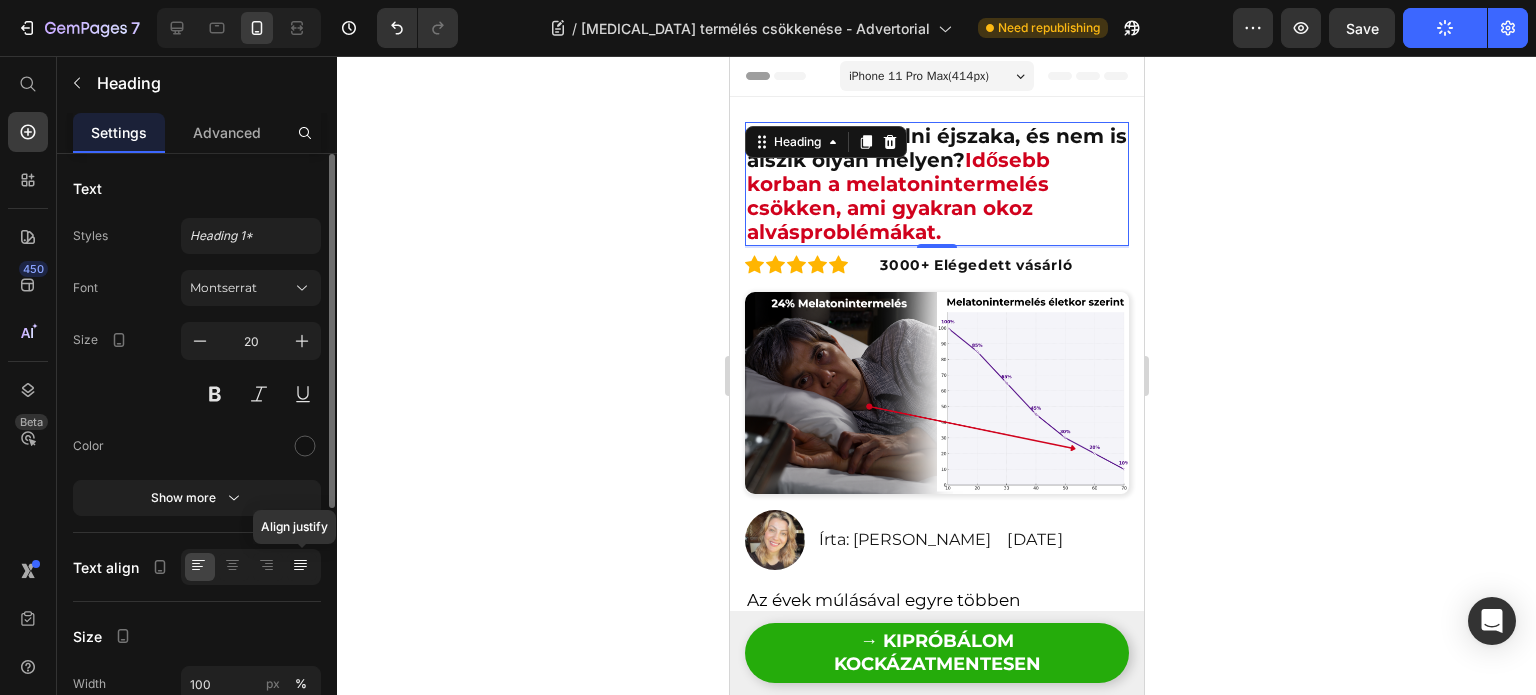 click 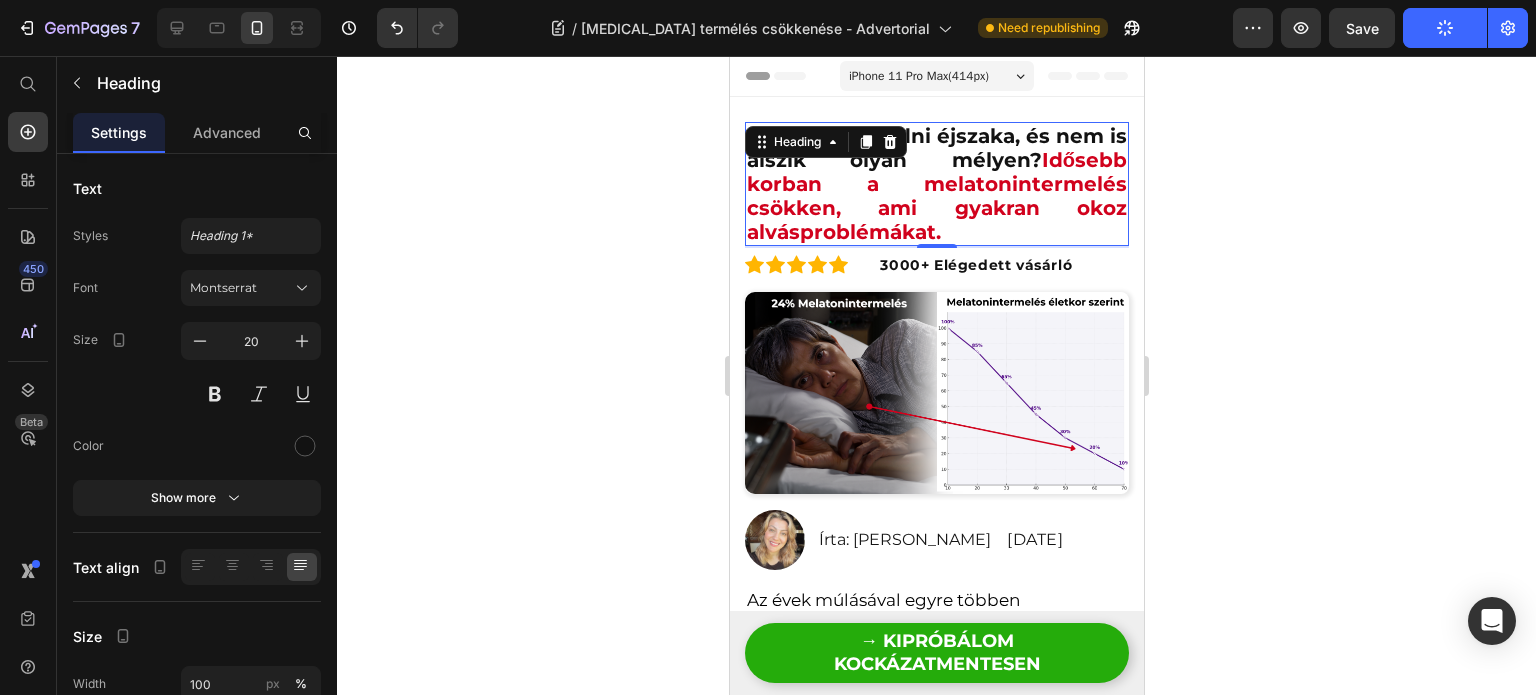click 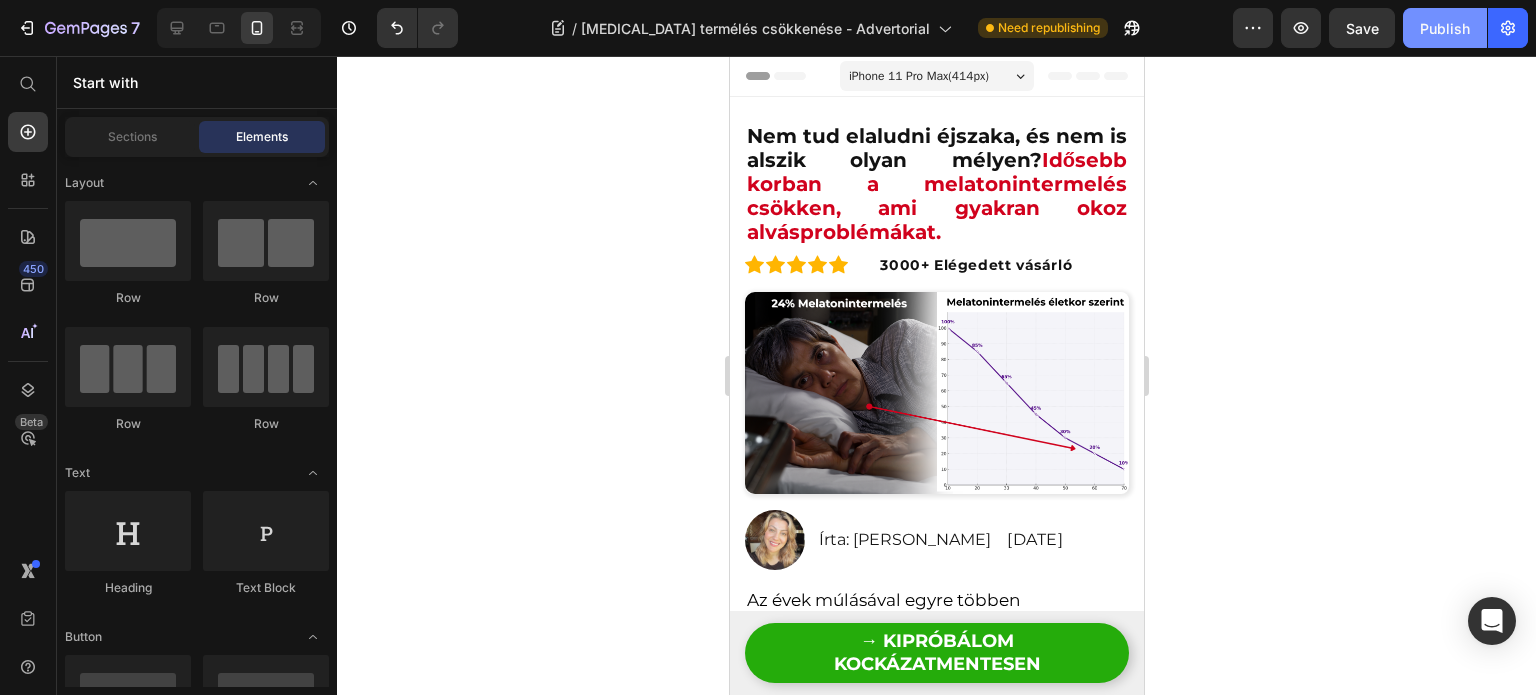 click on "Publish" at bounding box center (1445, 28) 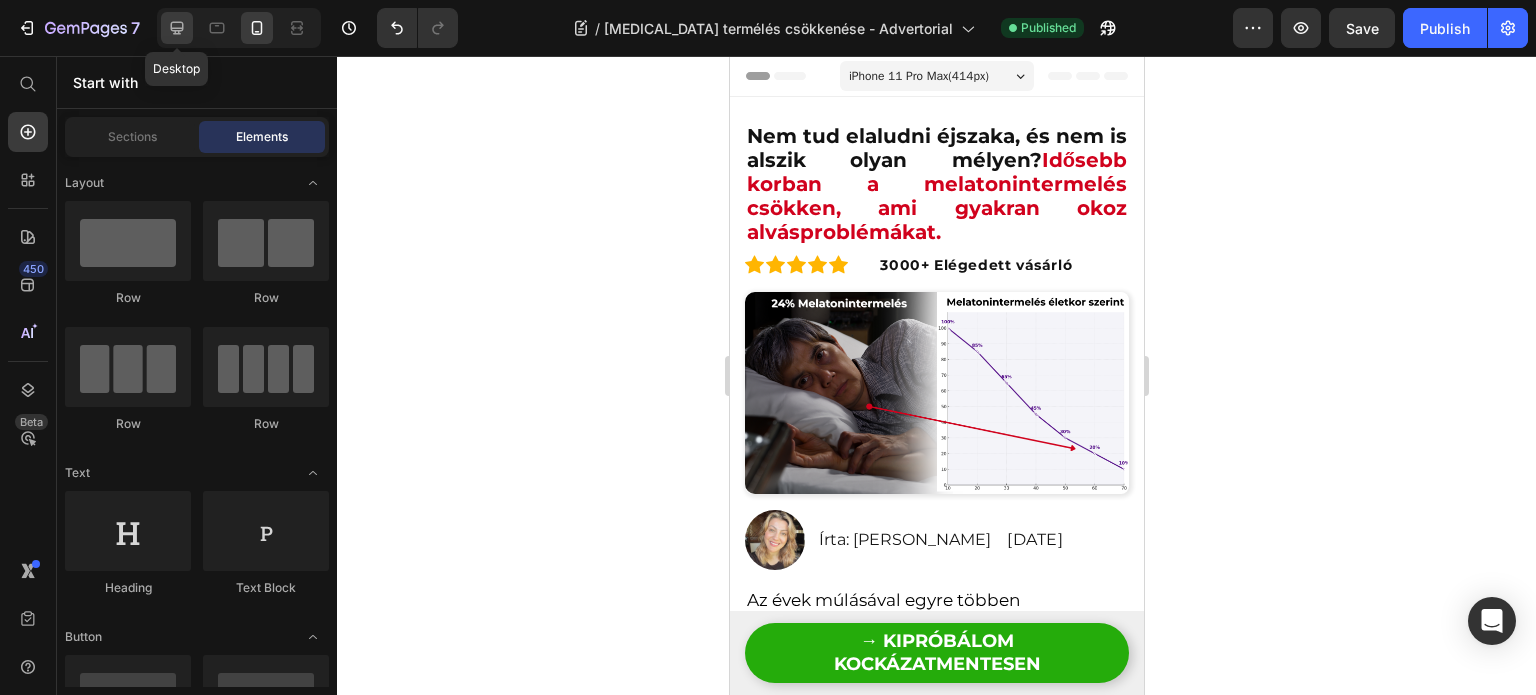 click 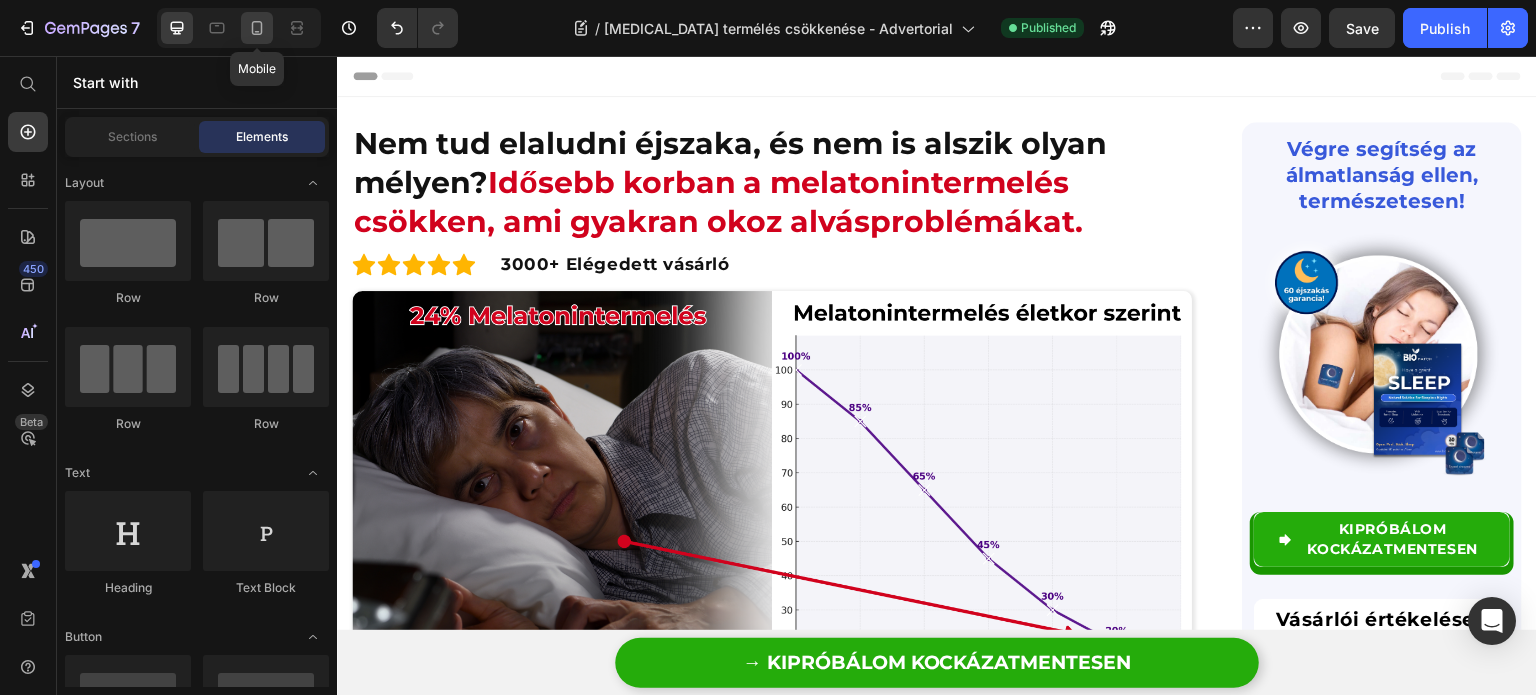 click 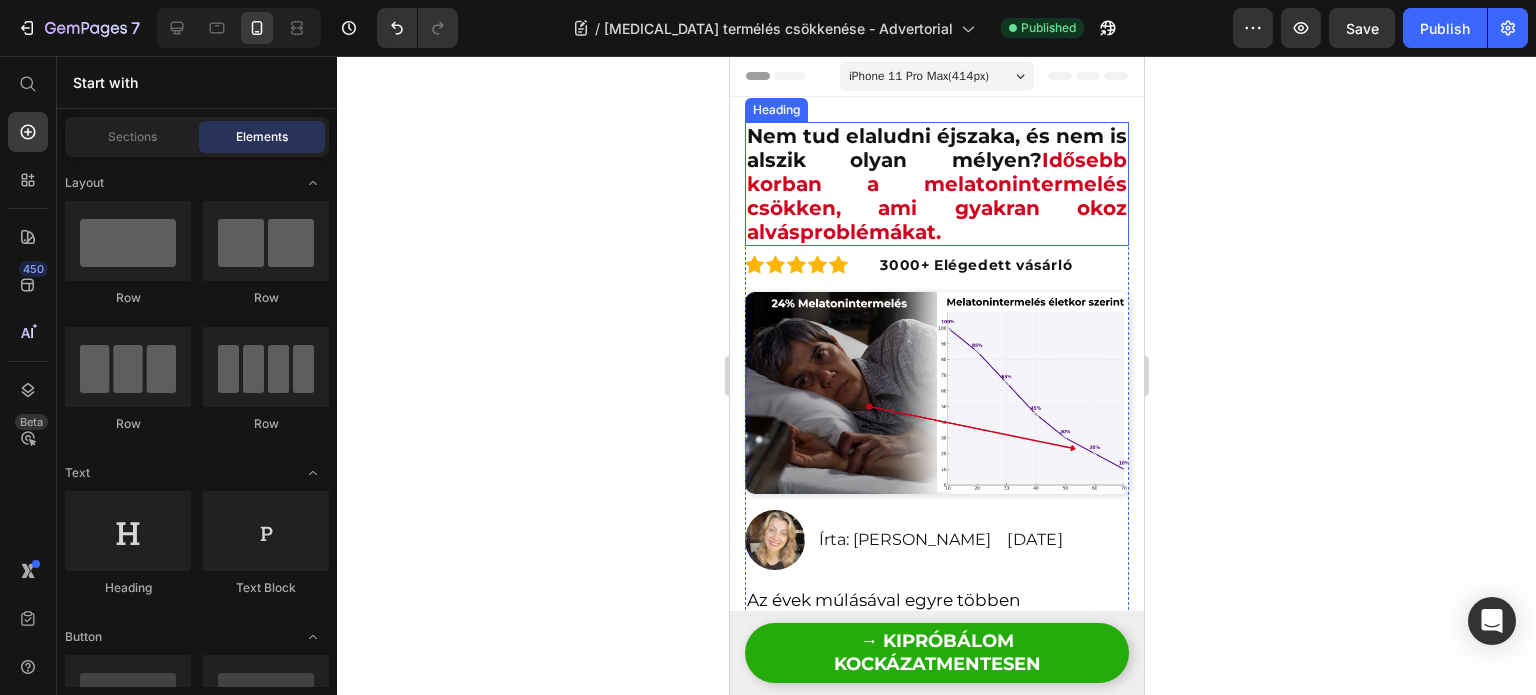 click on "Nem tud elaludni éjszaka, és nem is alszik olyan mélyen?  Idősebb korban a melatonintermelés csökken, ami gyakran okoz alvásproblémákat. Heading" at bounding box center (936, 184) 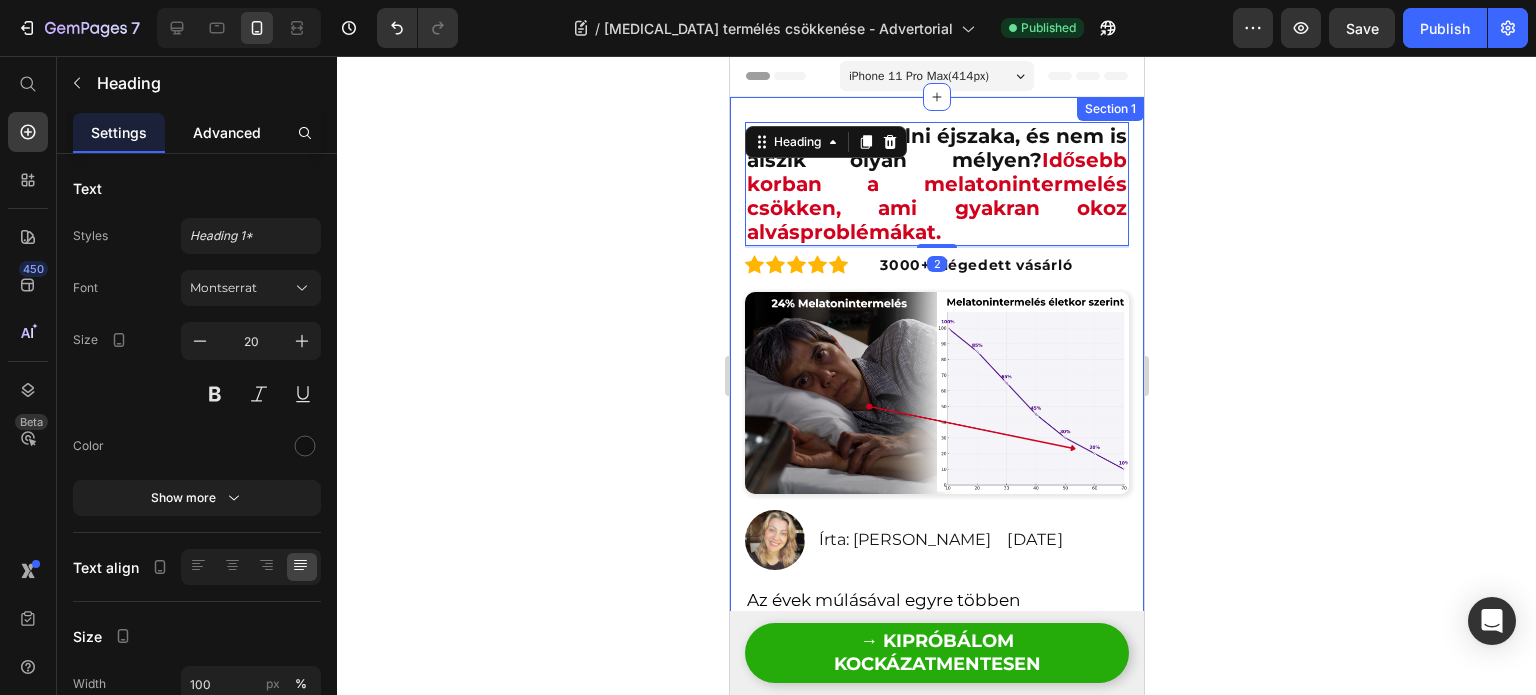 click on "Advanced" 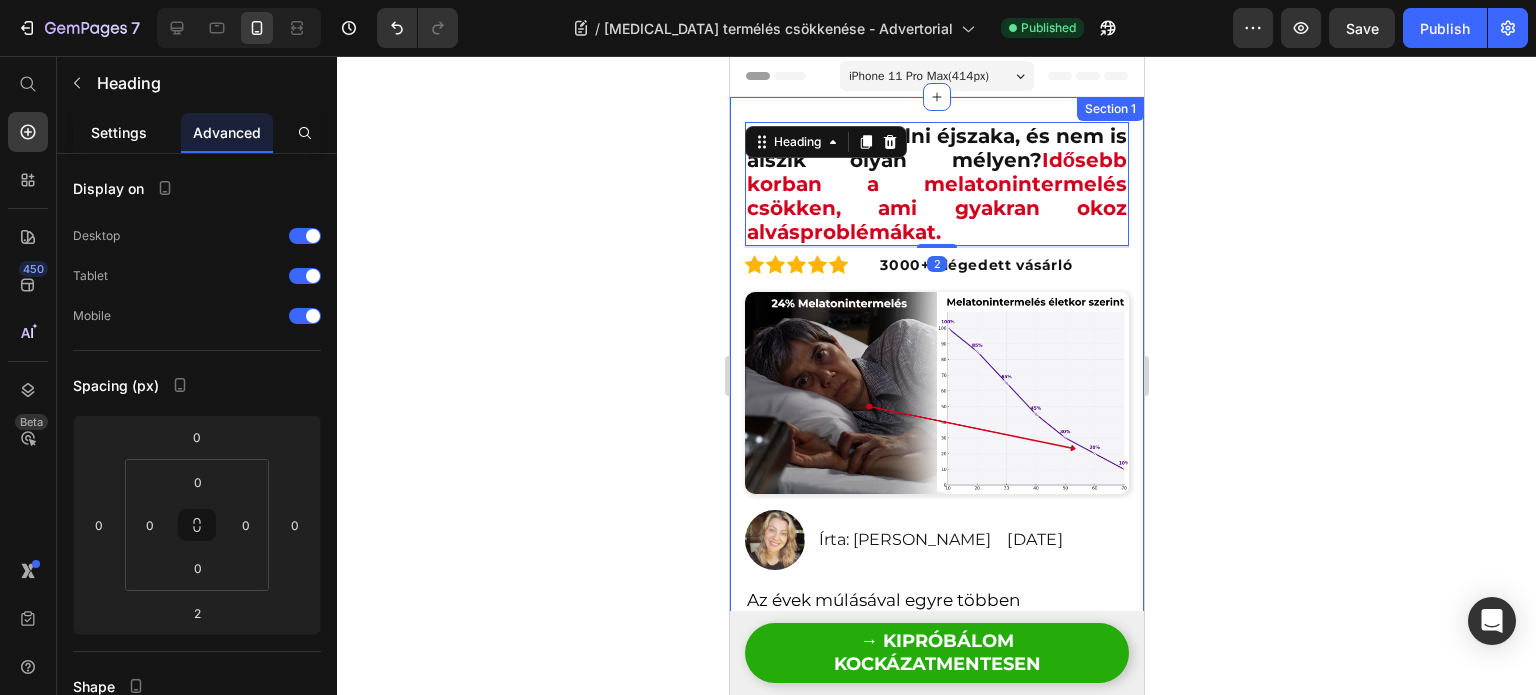 click on "Settings" at bounding box center (119, 132) 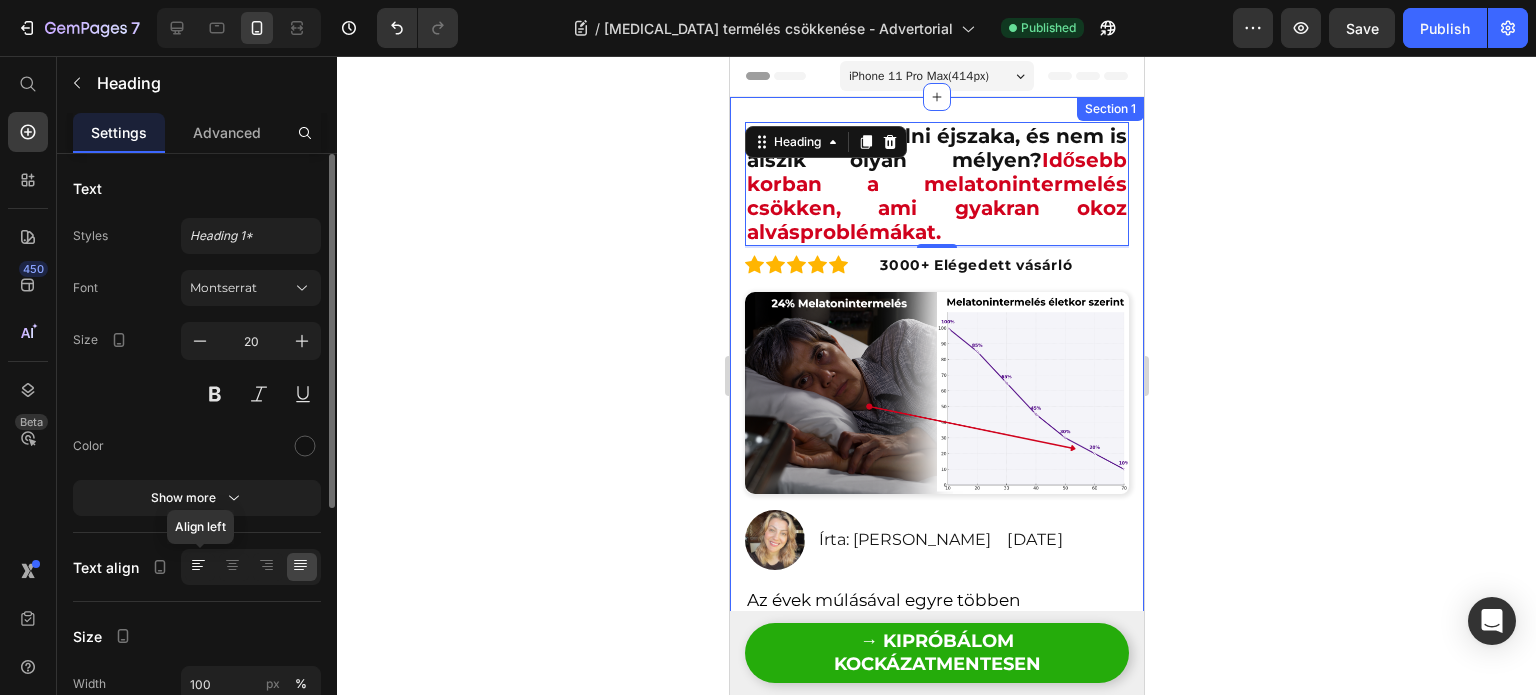 click 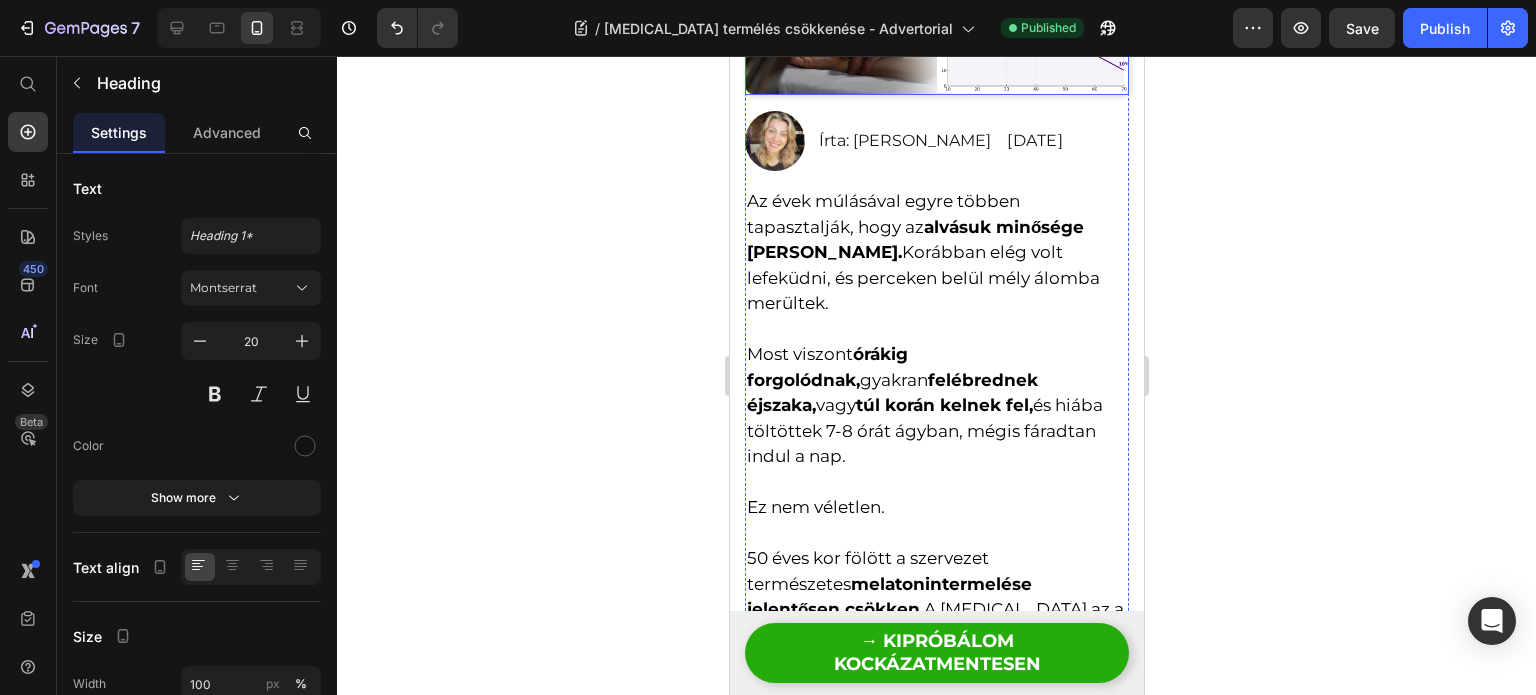 scroll, scrollTop: 400, scrollLeft: 0, axis: vertical 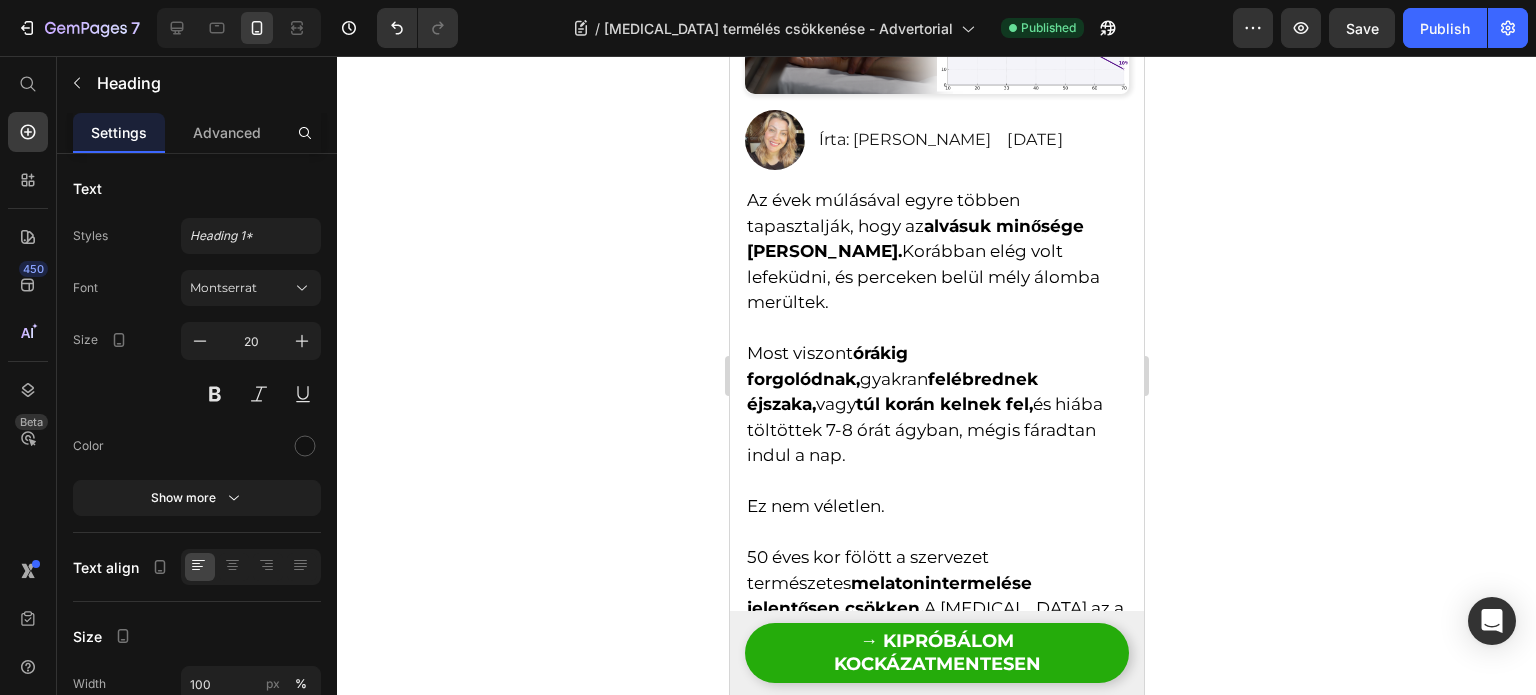 click at bounding box center (239, 28) 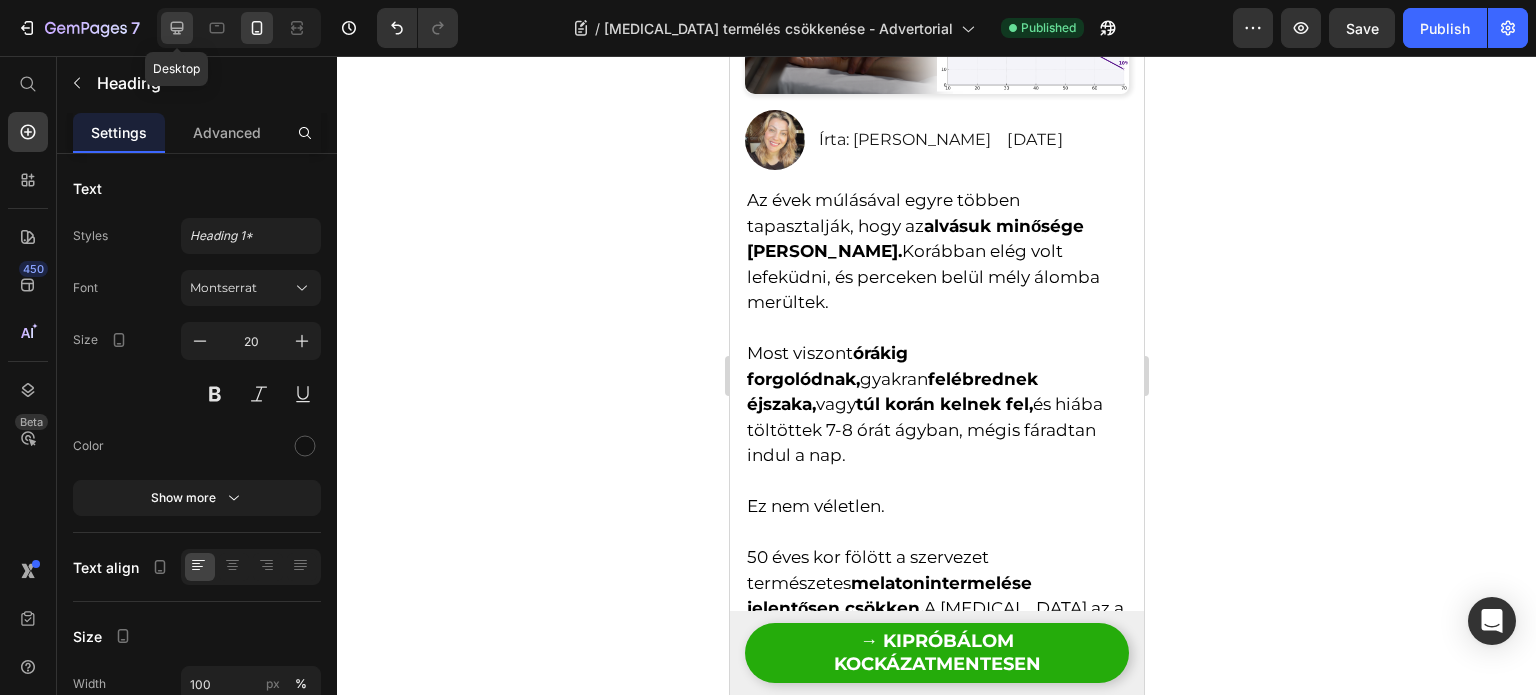 click 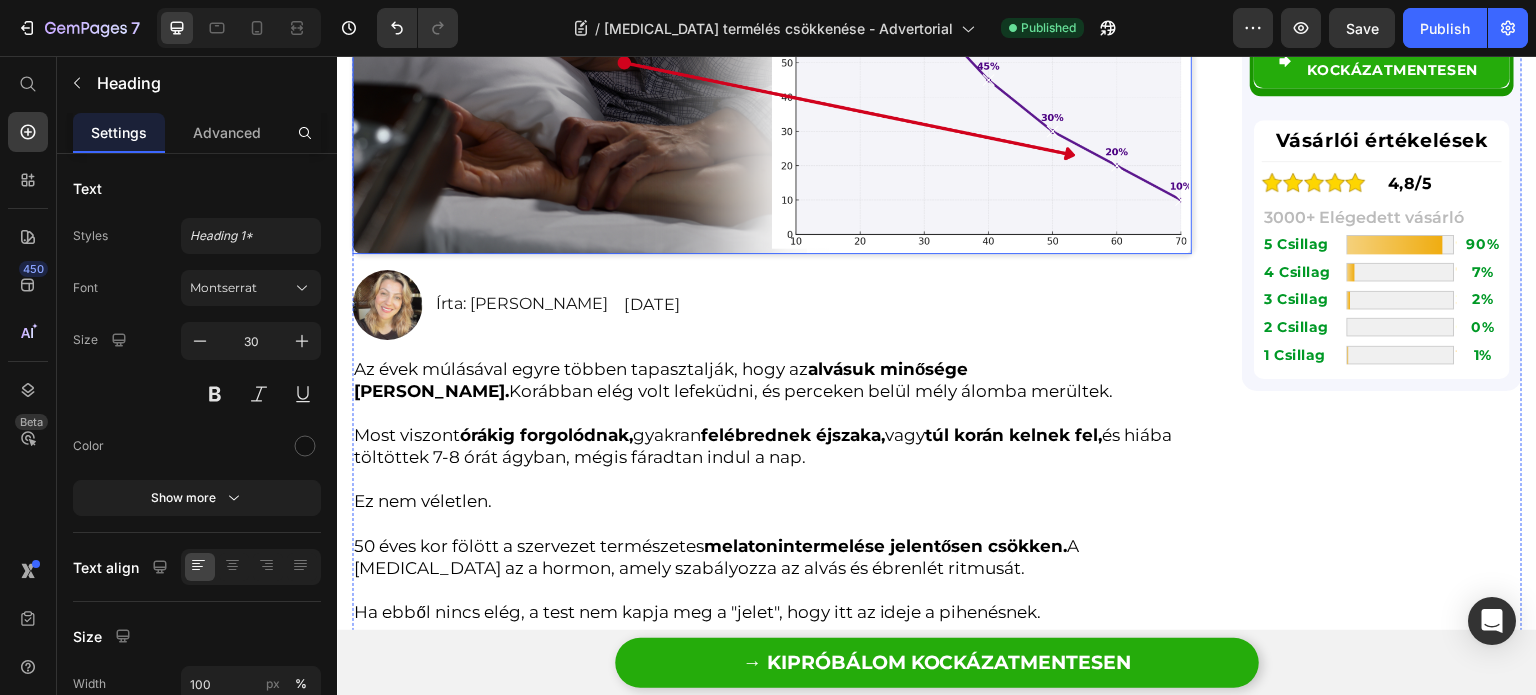 scroll, scrollTop: 500, scrollLeft: 0, axis: vertical 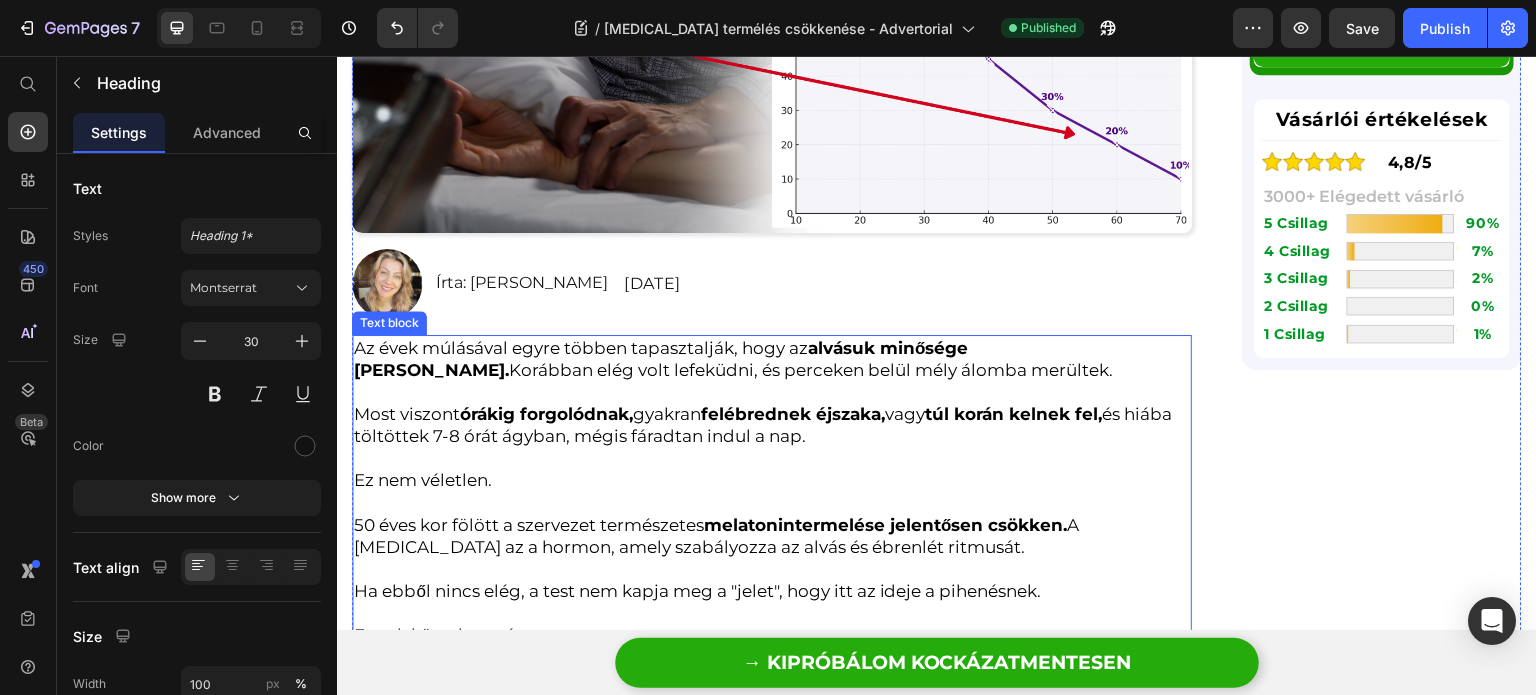 click on "Az évek múlásával egyre [PERSON_NAME] tapasztalják, hogy az  alvásuk minősége [PERSON_NAME].  Korábban elég volt lefeküdni, és perceken belül mély álomba merültek." at bounding box center [772, 359] 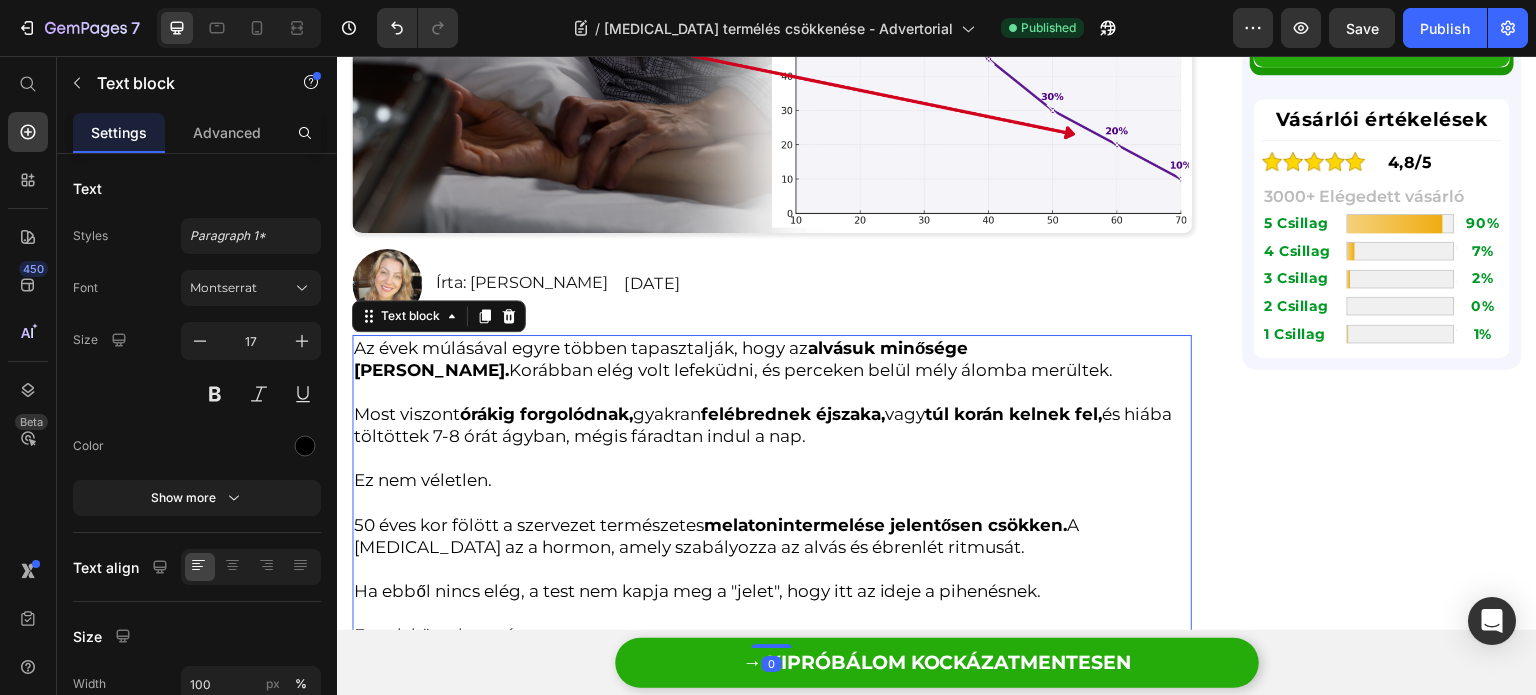 click on "Az évek múlásával egyre [PERSON_NAME] tapasztalják, hogy az  alvásuk minősége [PERSON_NAME].  Korábban elég volt lefeküdni, és perceken belül mély álomba merültek." at bounding box center [772, 359] 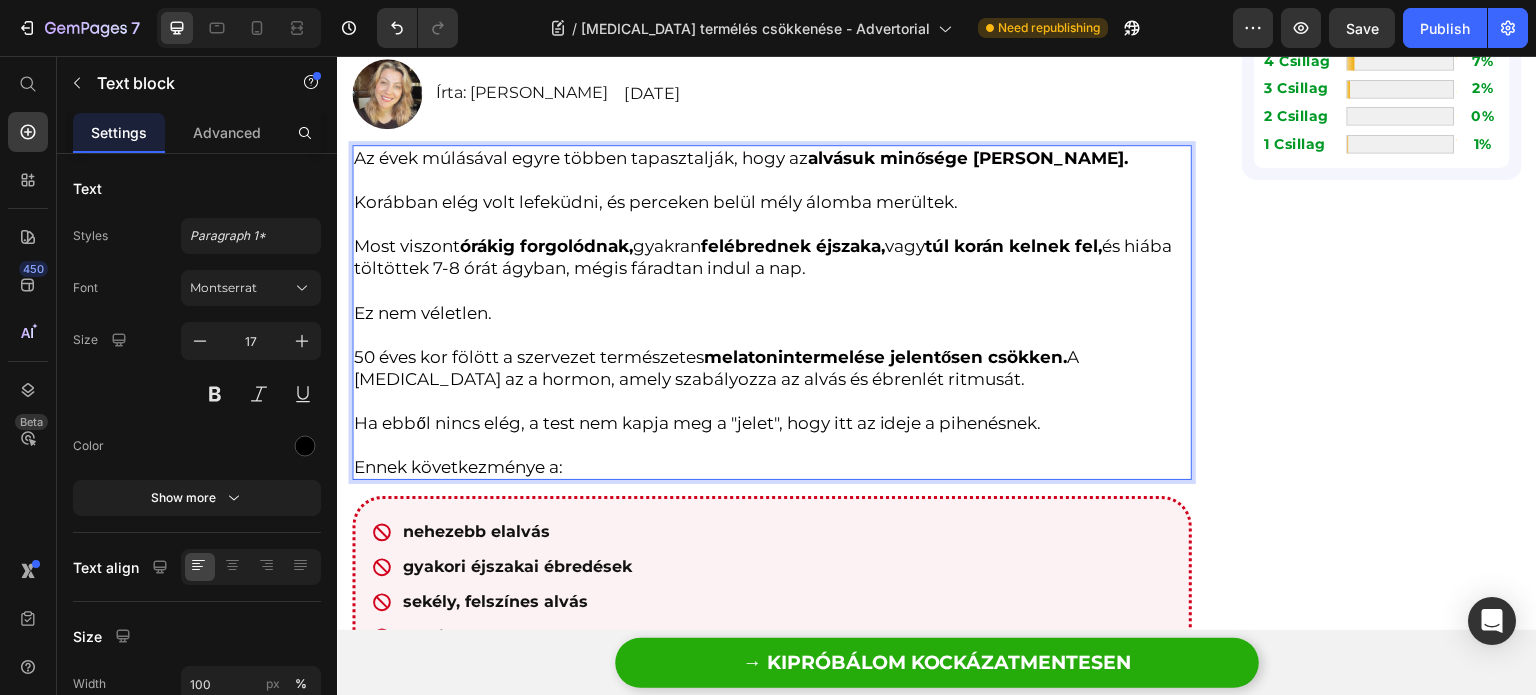 scroll, scrollTop: 700, scrollLeft: 0, axis: vertical 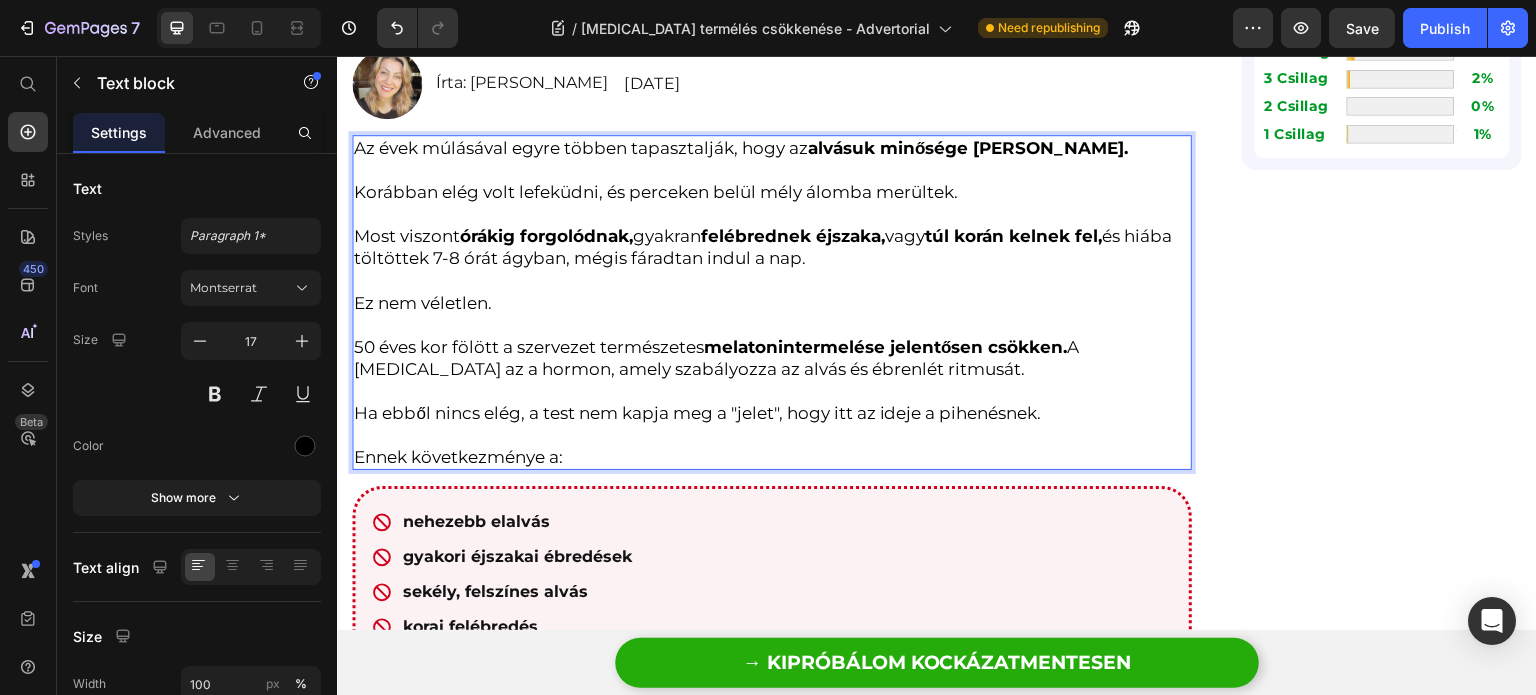 click on "50 éves kor fölött a szervezet természetes  melatonintermelése jelentősen csökken.  A [MEDICAL_DATA] az a hormon, amely szabályozza az alvás és ébrenlét ritmusát." at bounding box center (772, 347) 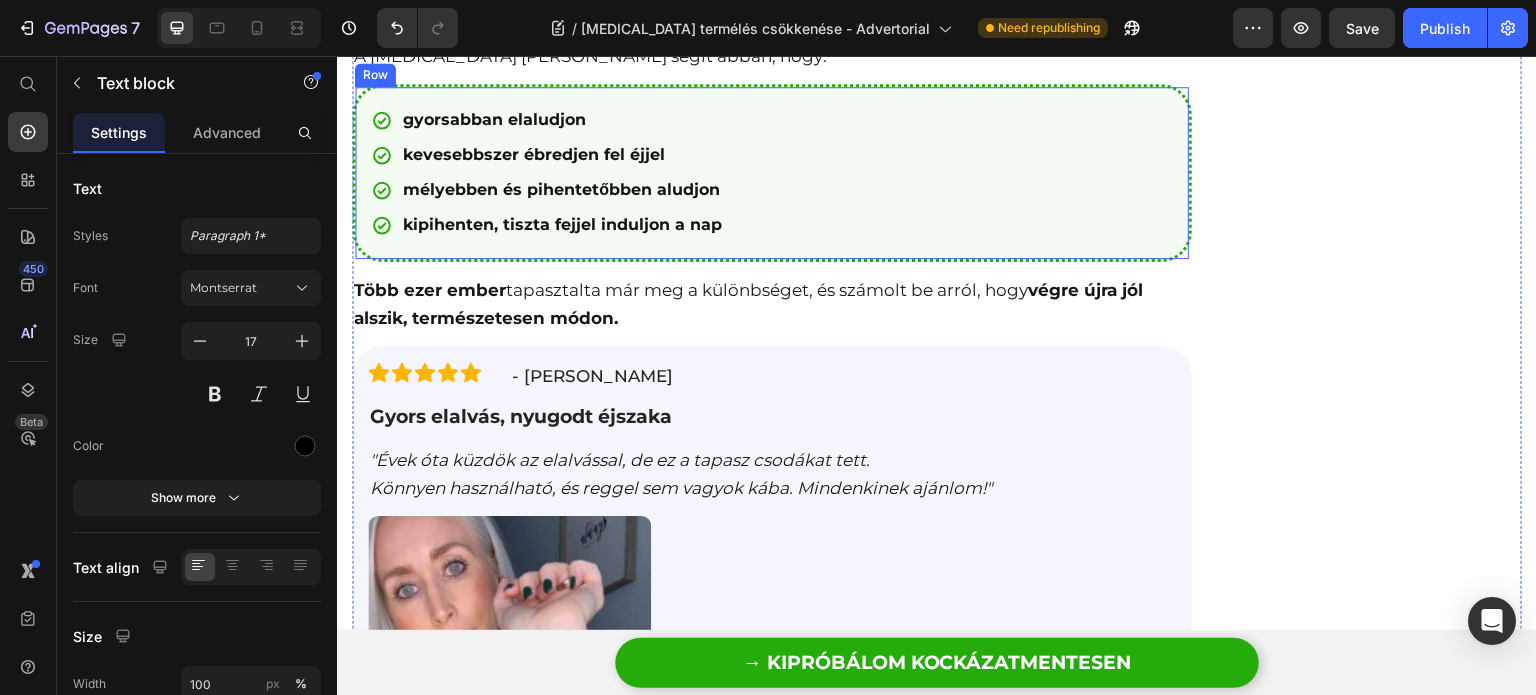 scroll, scrollTop: 4300, scrollLeft: 0, axis: vertical 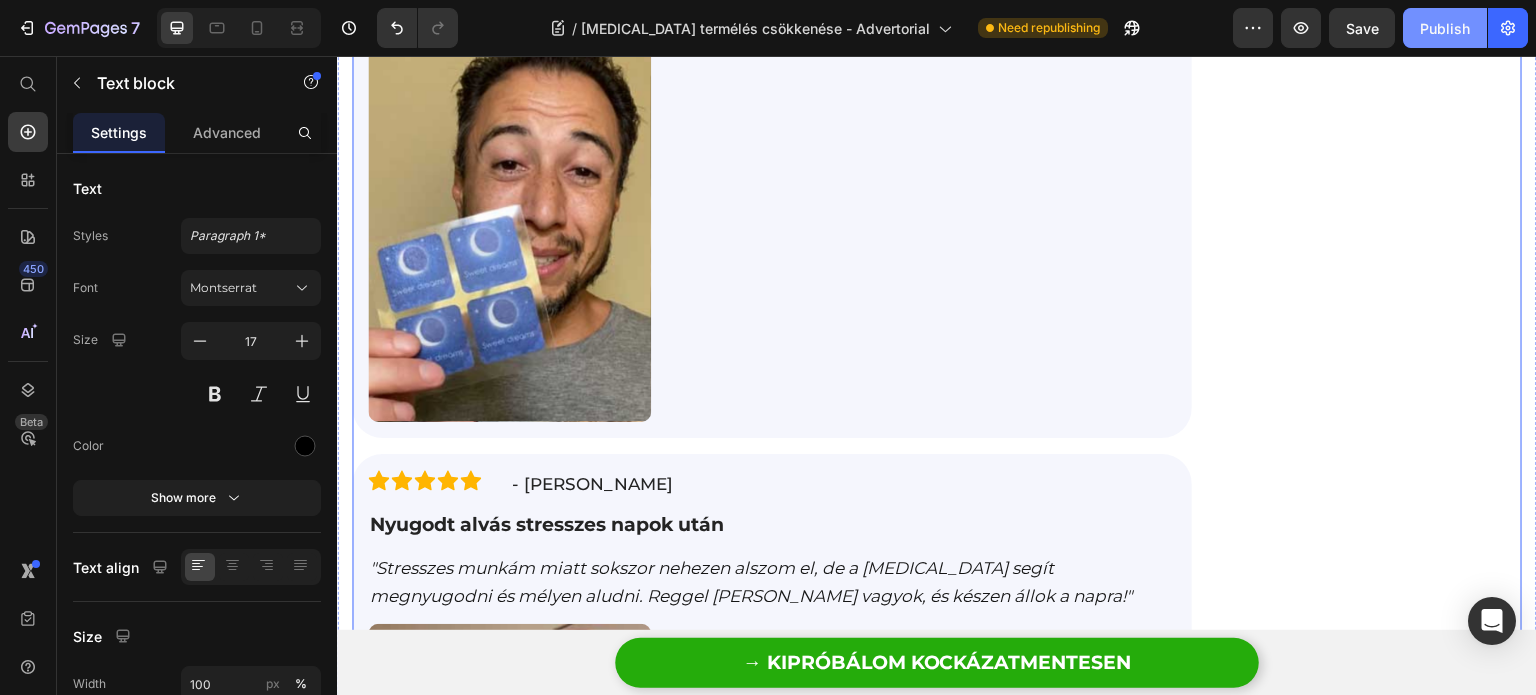 click on "Publish" at bounding box center (1445, 28) 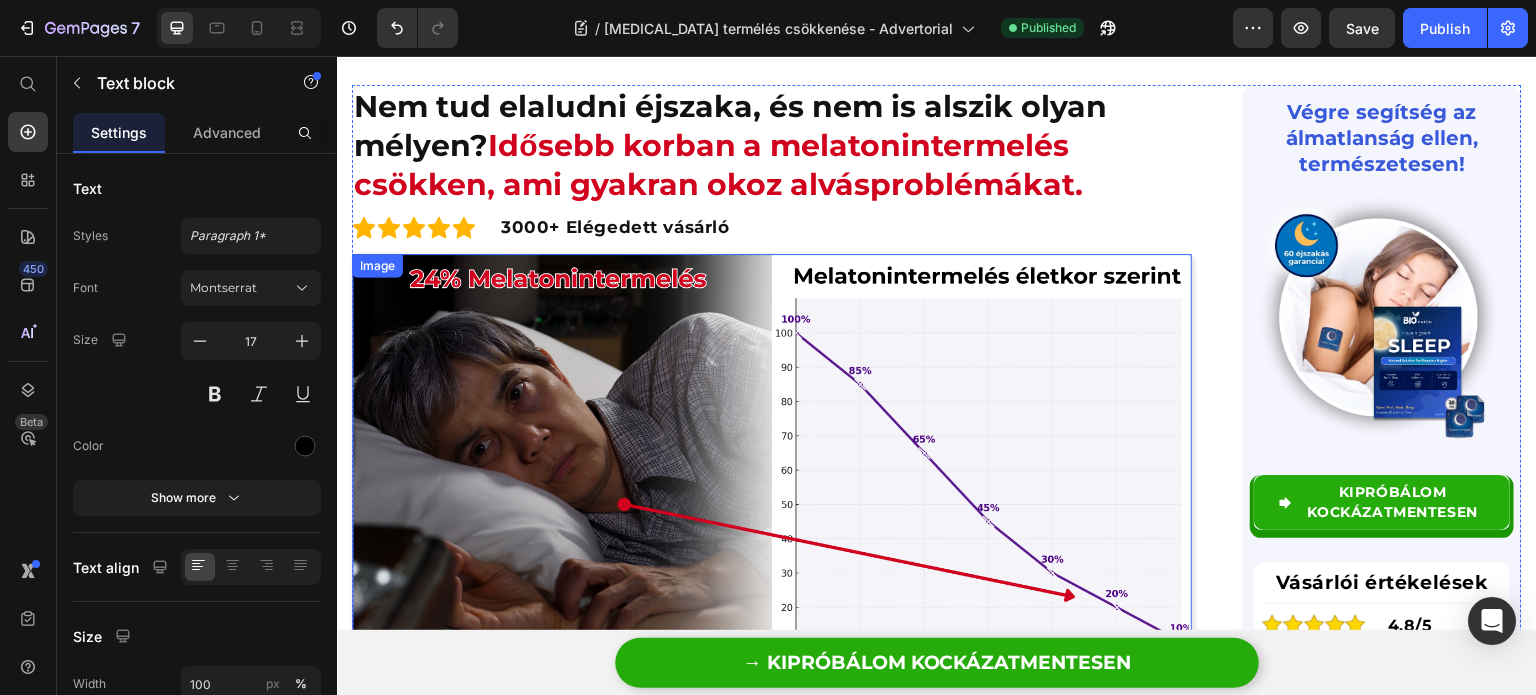 scroll, scrollTop: 0, scrollLeft: 0, axis: both 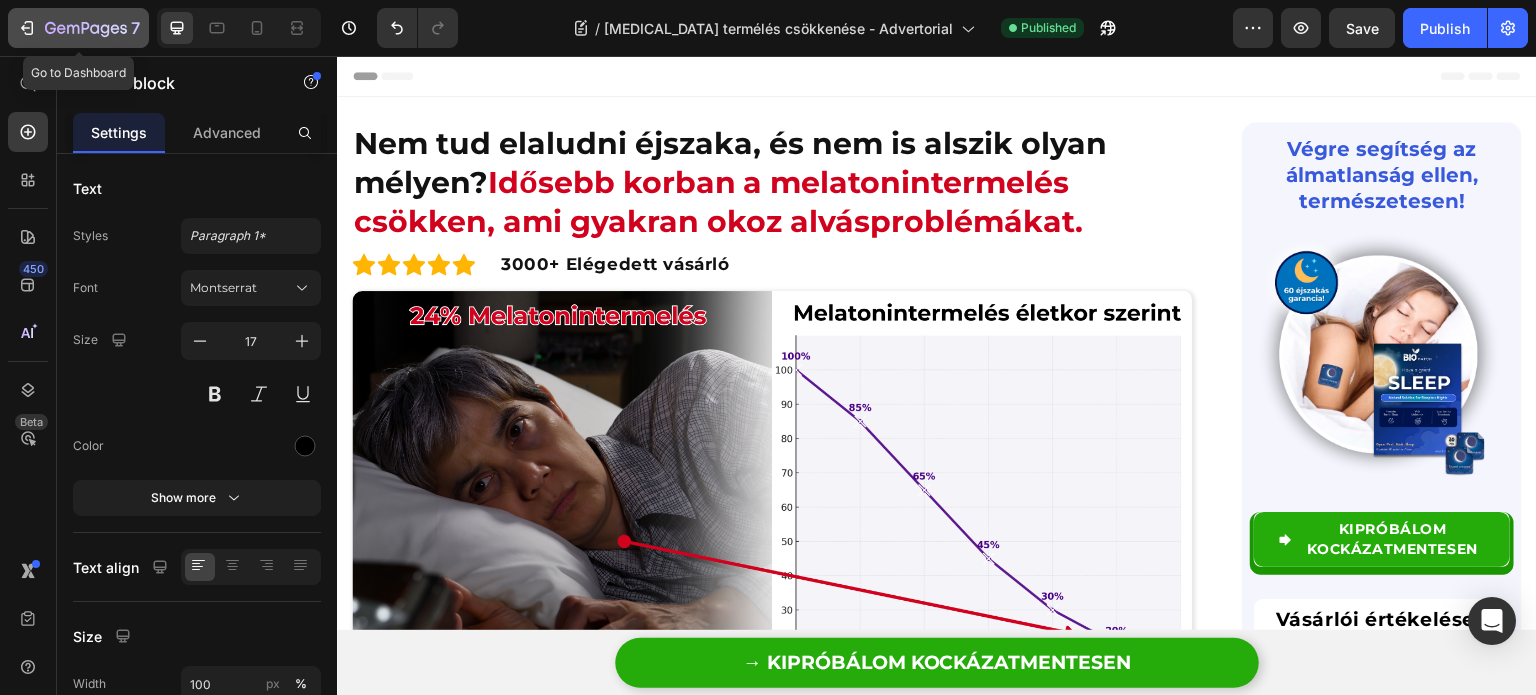 click 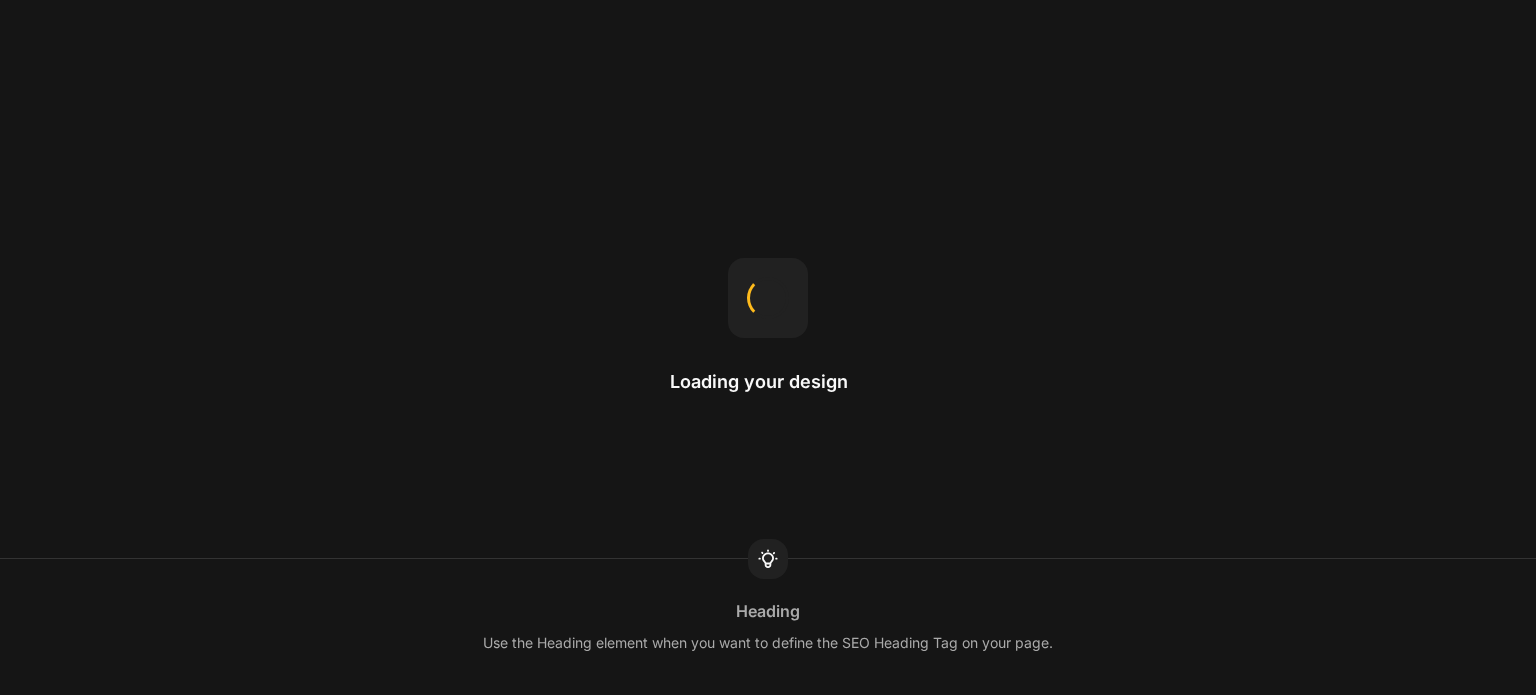 scroll, scrollTop: 0, scrollLeft: 0, axis: both 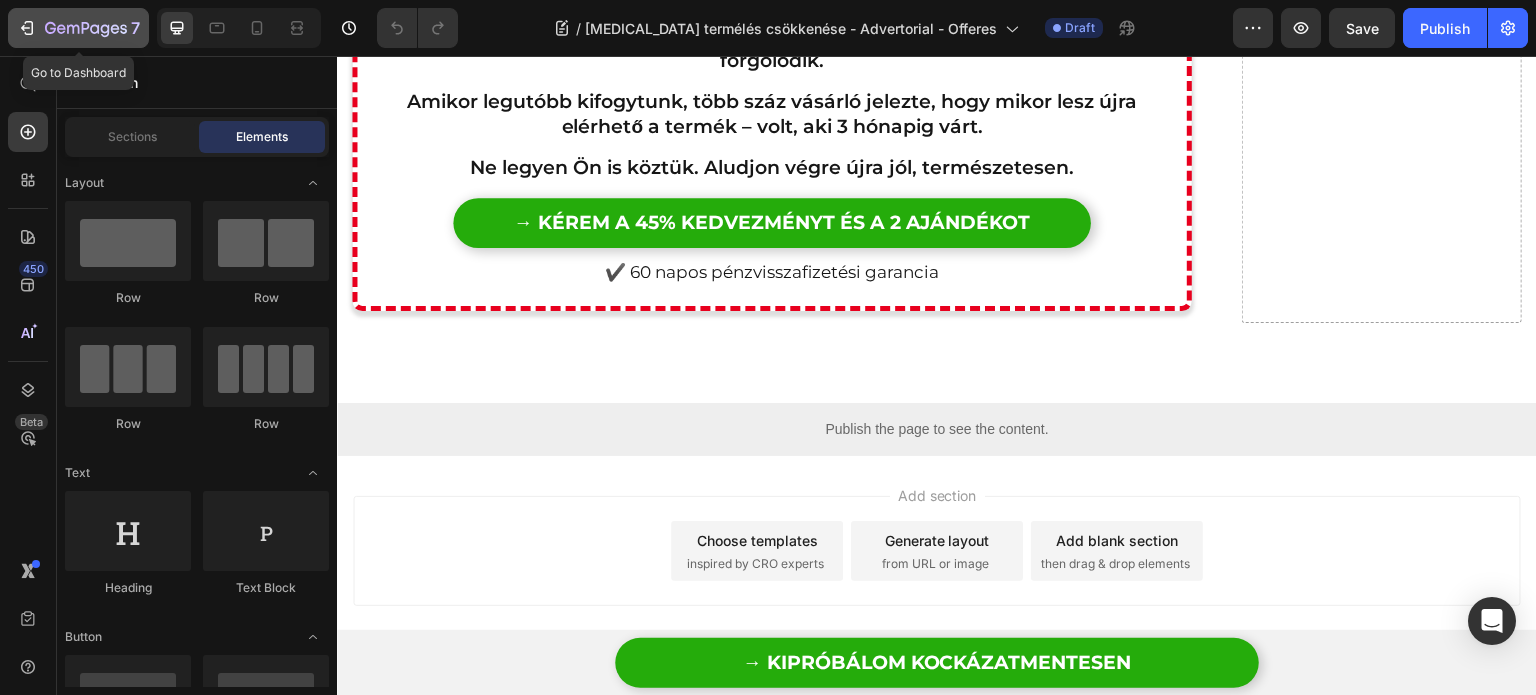 click 